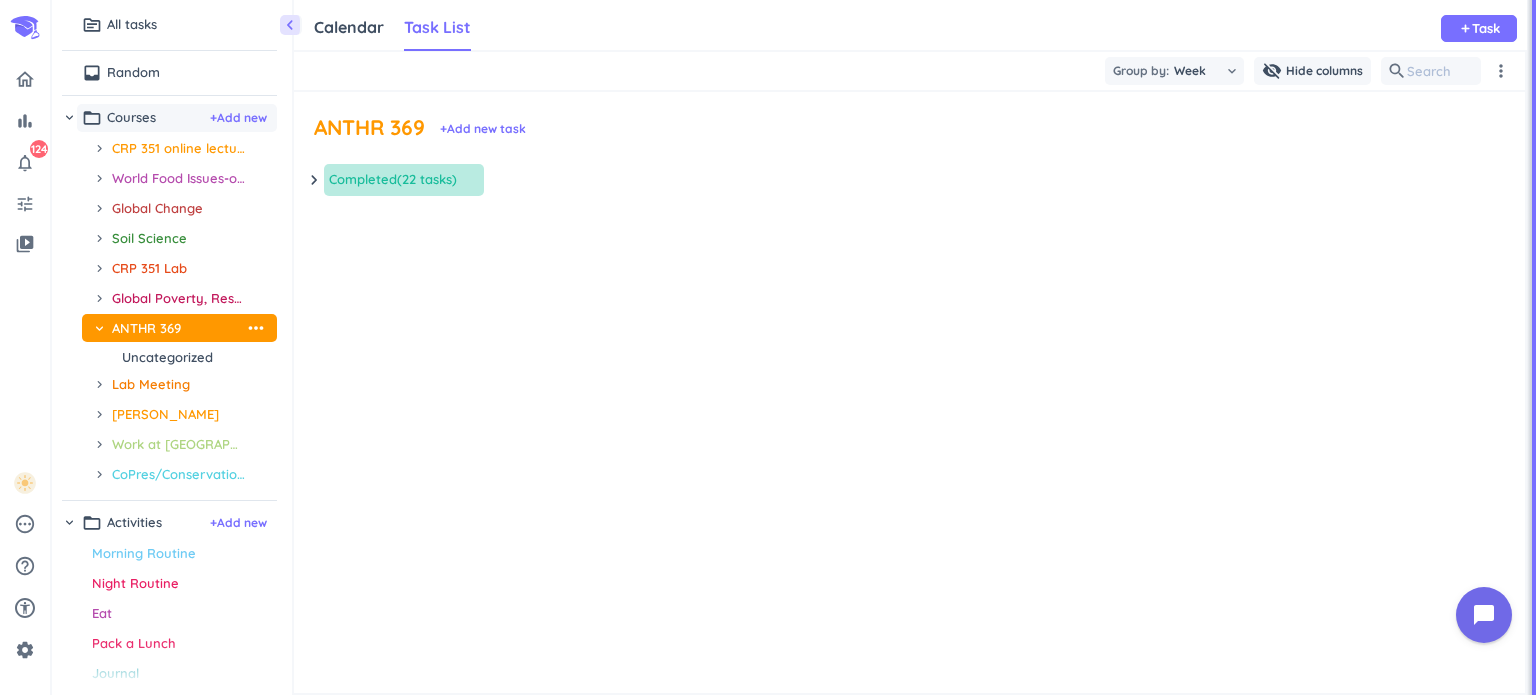 scroll, scrollTop: 0, scrollLeft: 0, axis: both 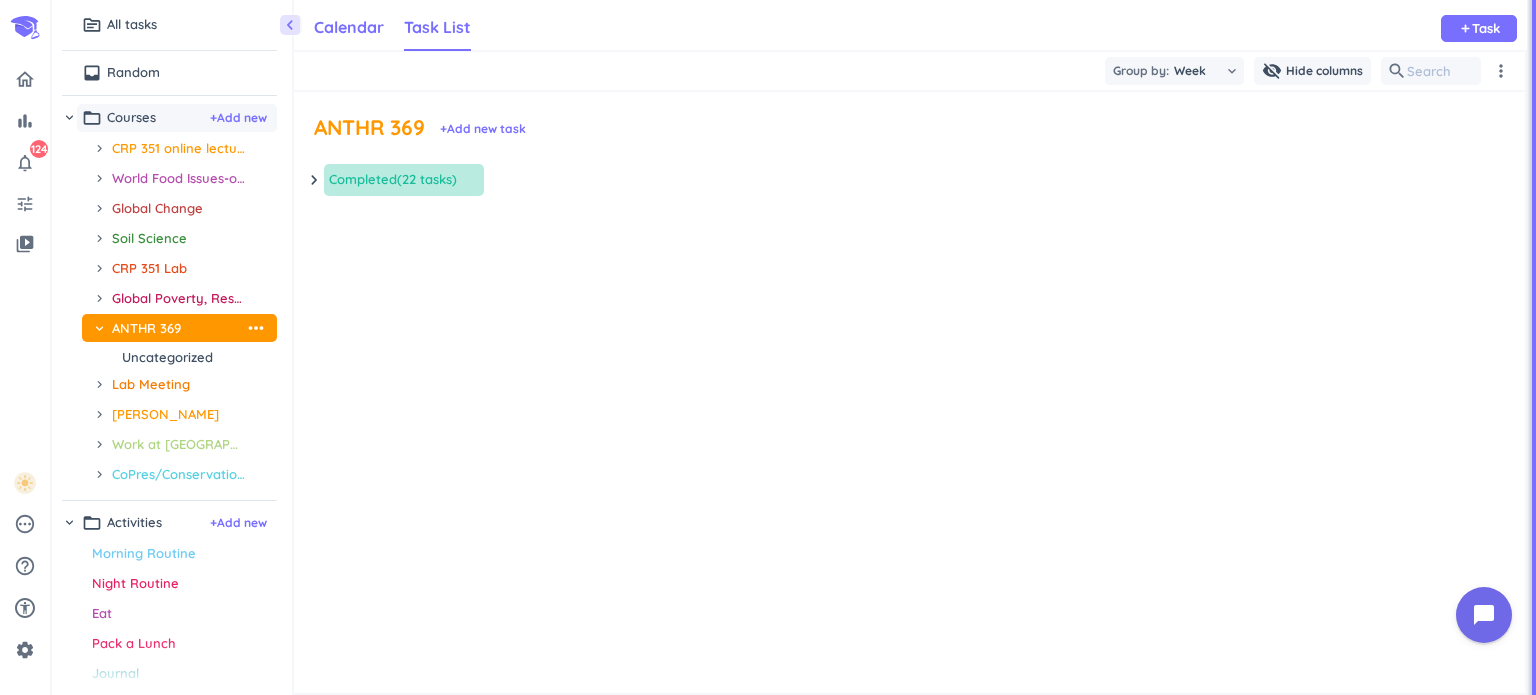 click on "Calendar" at bounding box center (349, 28) 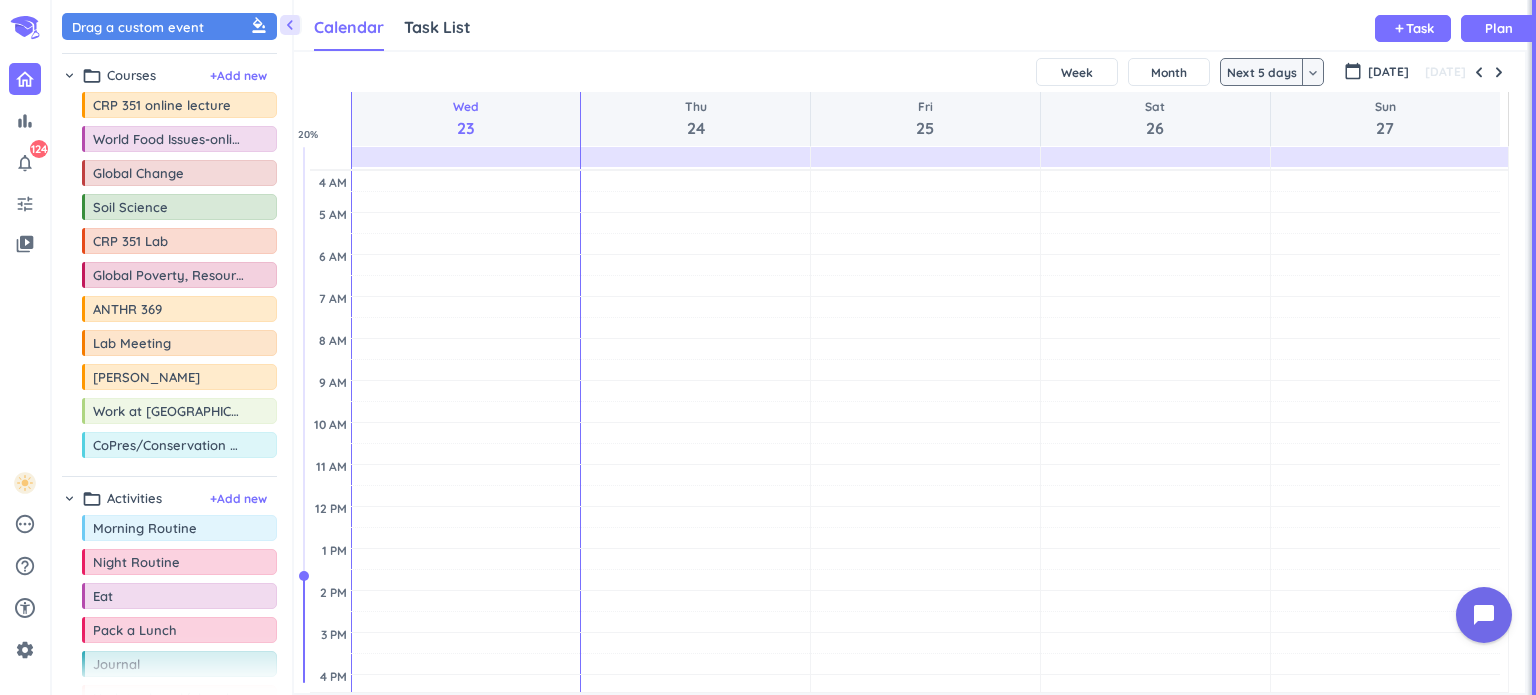 scroll, scrollTop: 8, scrollLeft: 9, axis: both 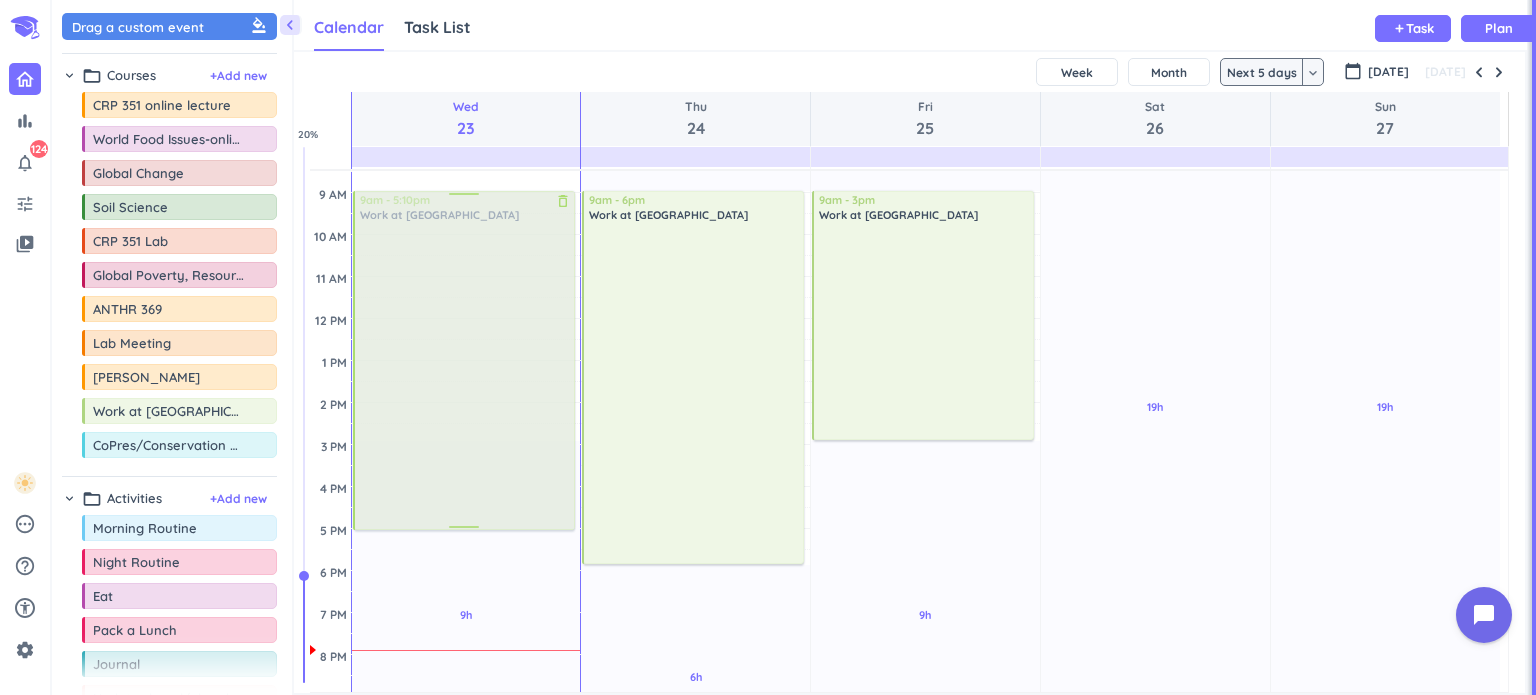 drag, startPoint x: 467, startPoint y: 436, endPoint x: 462, endPoint y: 526, distance: 90.13878 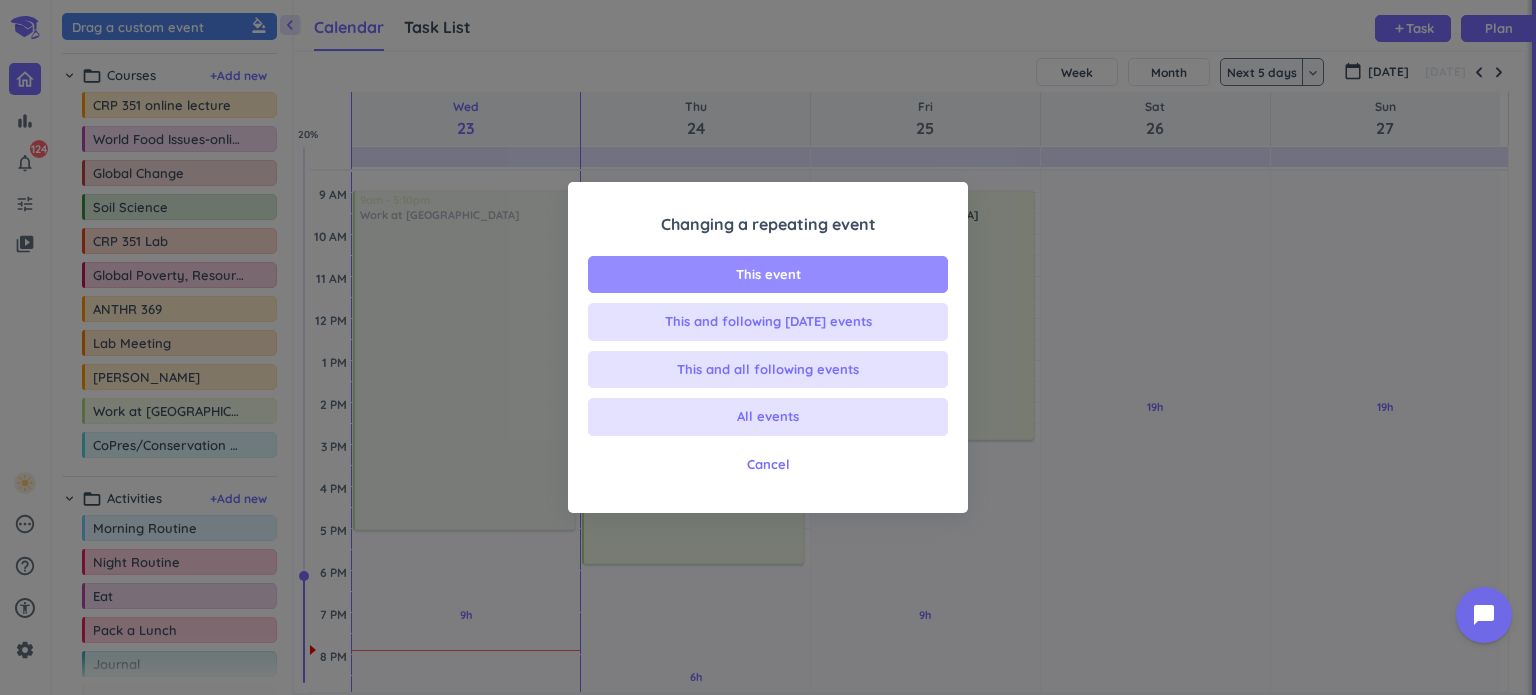 click on "This event" at bounding box center (768, 275) 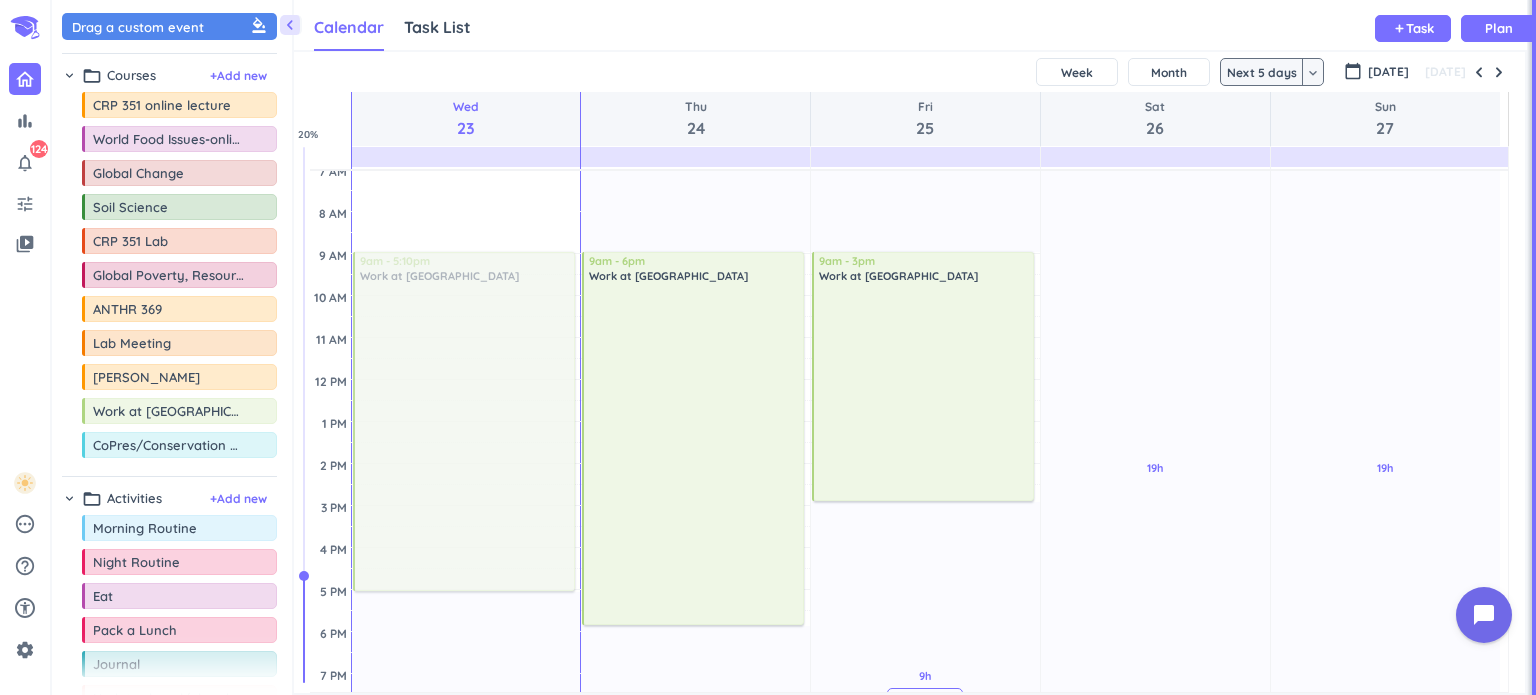 scroll, scrollTop: 129, scrollLeft: 0, axis: vertical 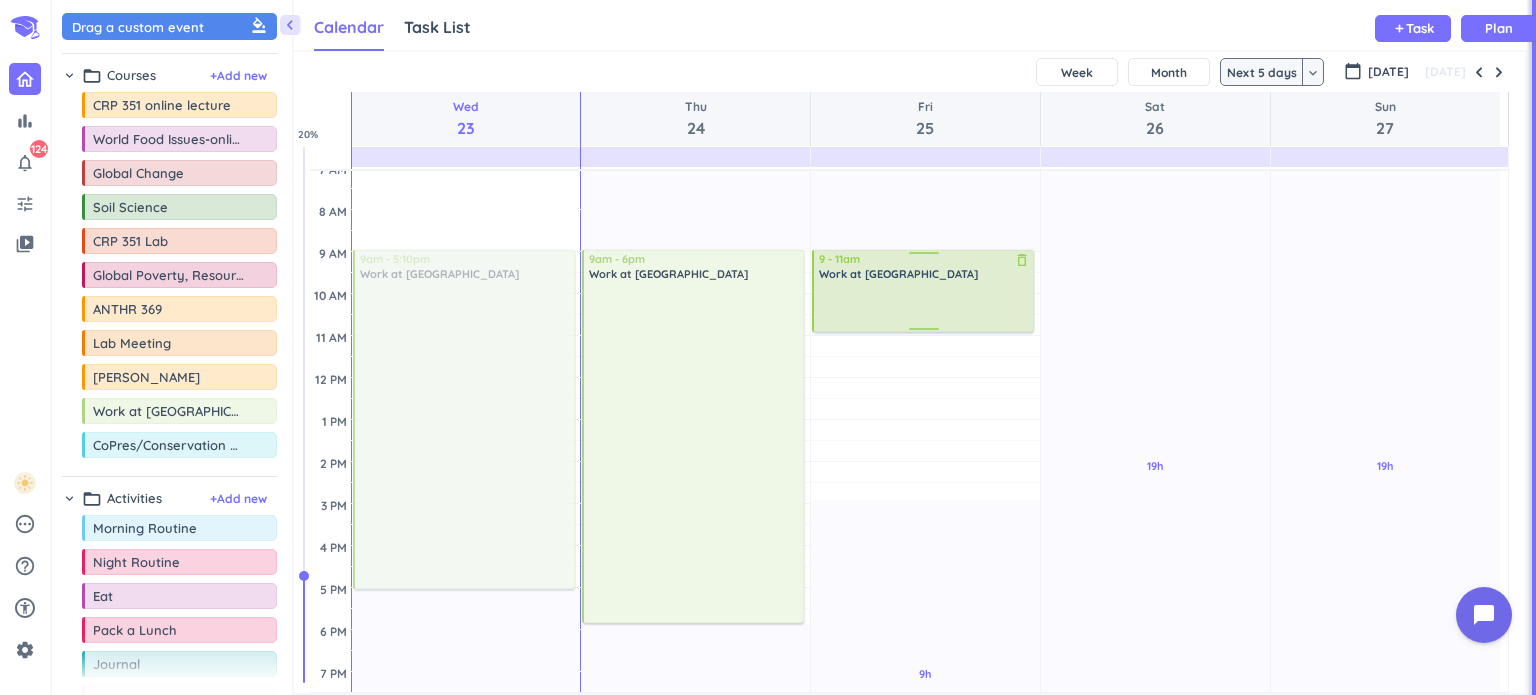 drag, startPoint x: 917, startPoint y: 495, endPoint x: 944, endPoint y: 328, distance: 169.16855 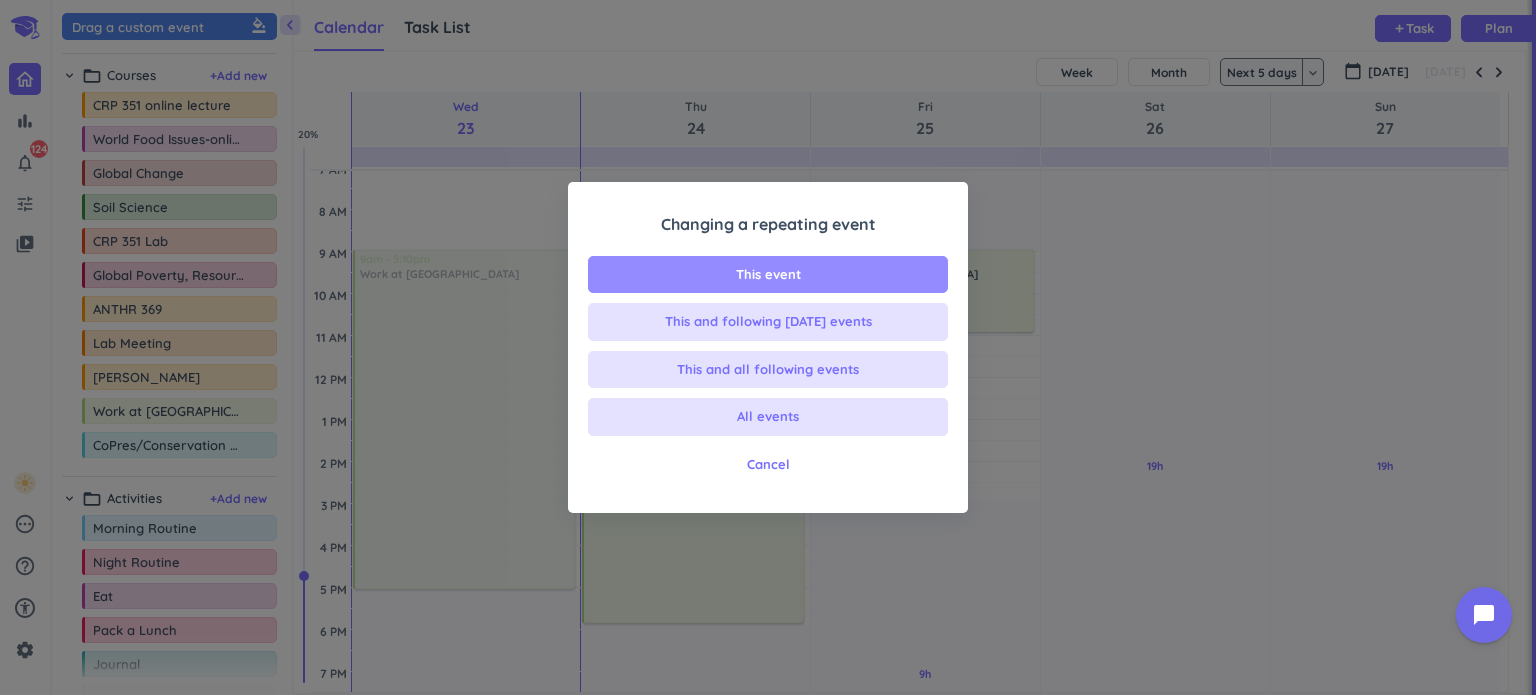click on "This event" at bounding box center (768, 275) 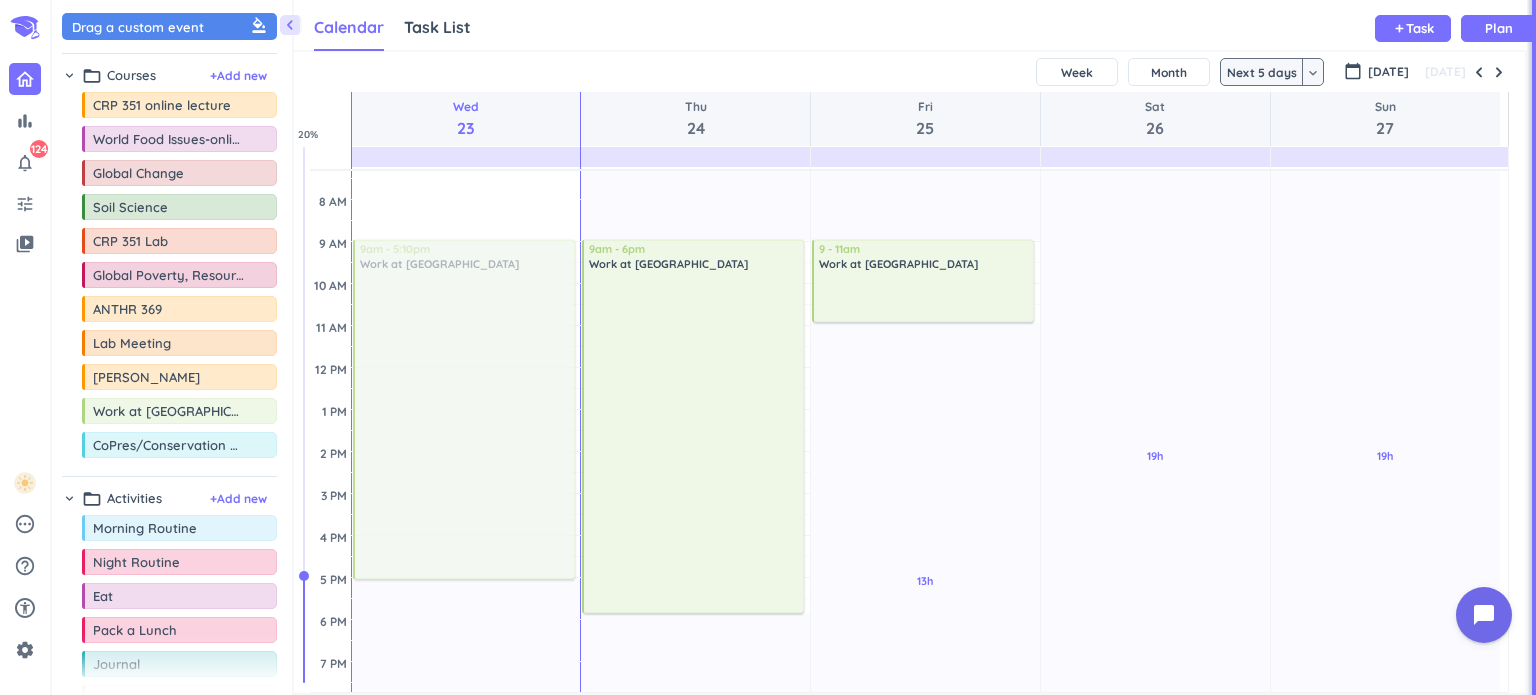 scroll, scrollTop: 137, scrollLeft: 0, axis: vertical 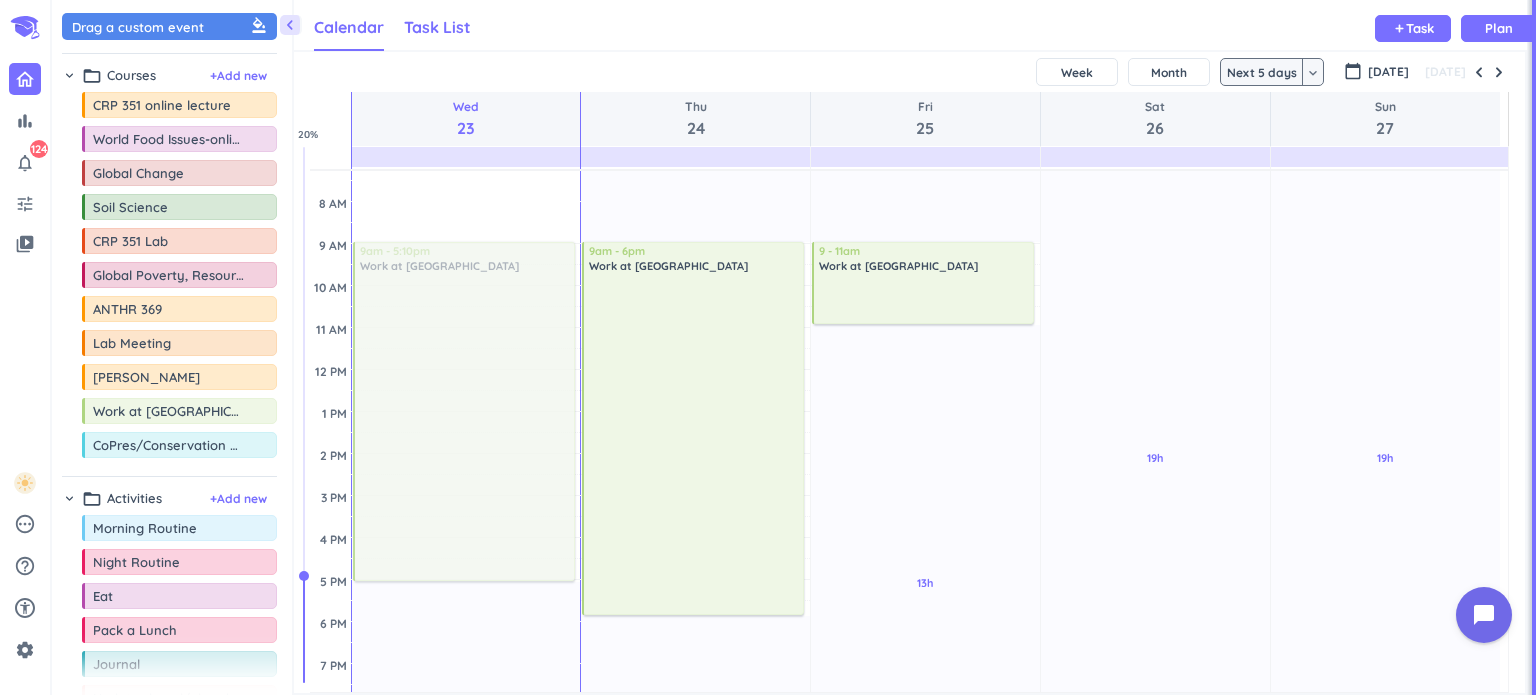 click on "Task List" at bounding box center [437, 27] 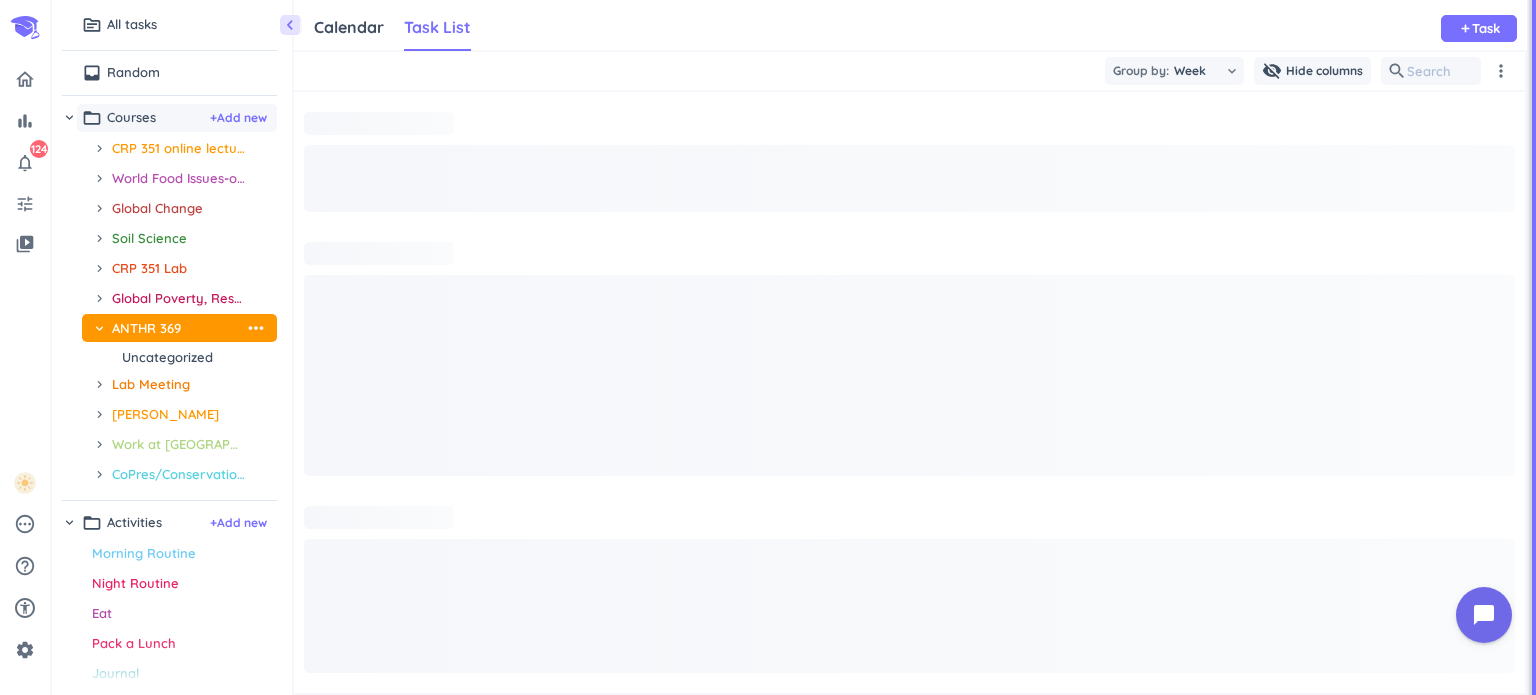 scroll, scrollTop: 8, scrollLeft: 9, axis: both 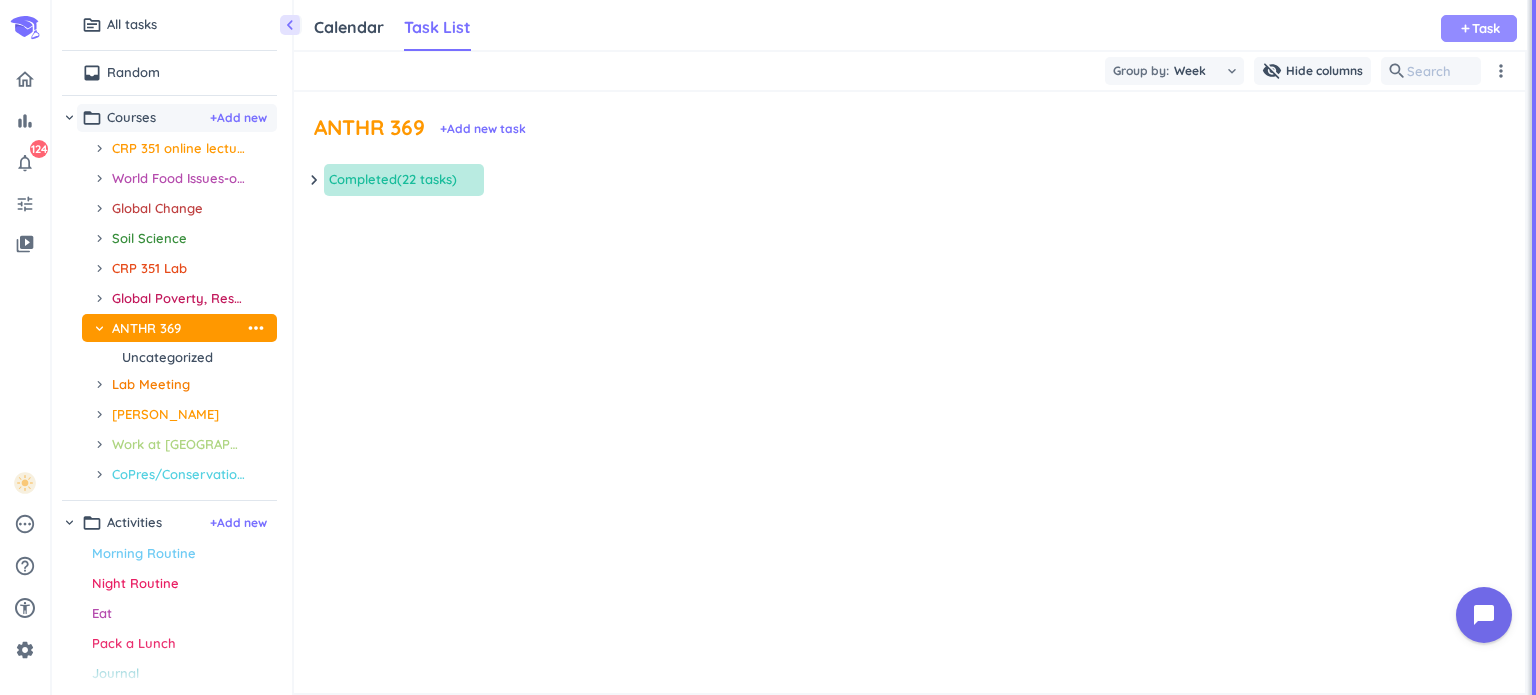 click on "Task" at bounding box center (1486, 28) 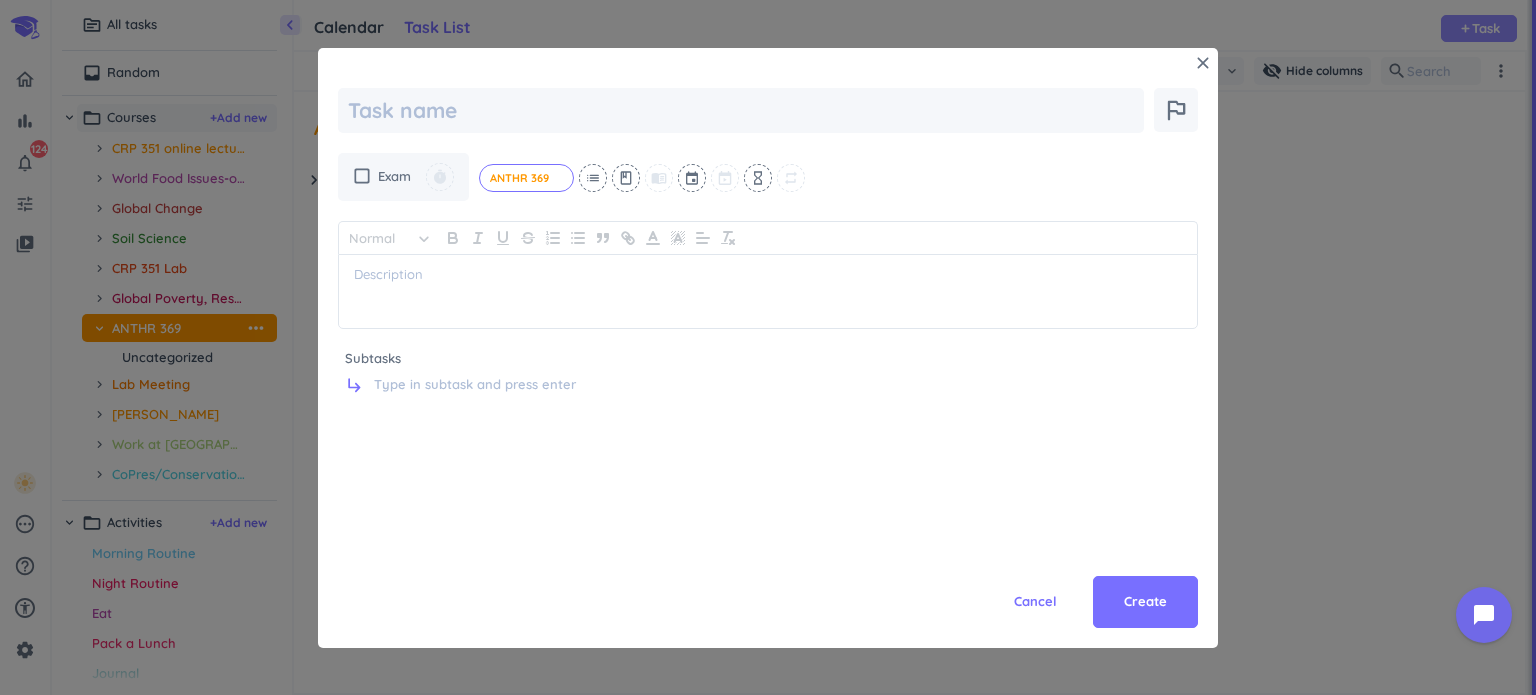 scroll, scrollTop: 0, scrollLeft: 0, axis: both 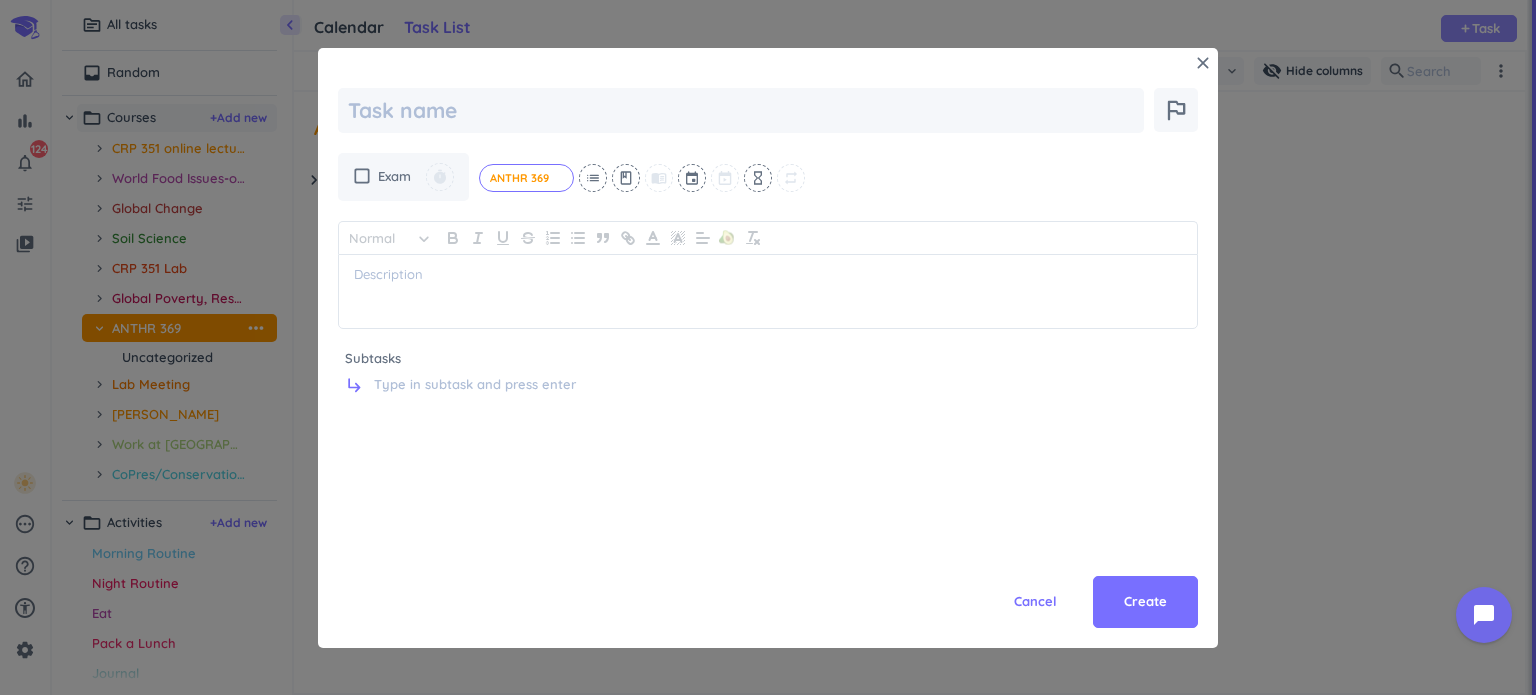 type on "x" 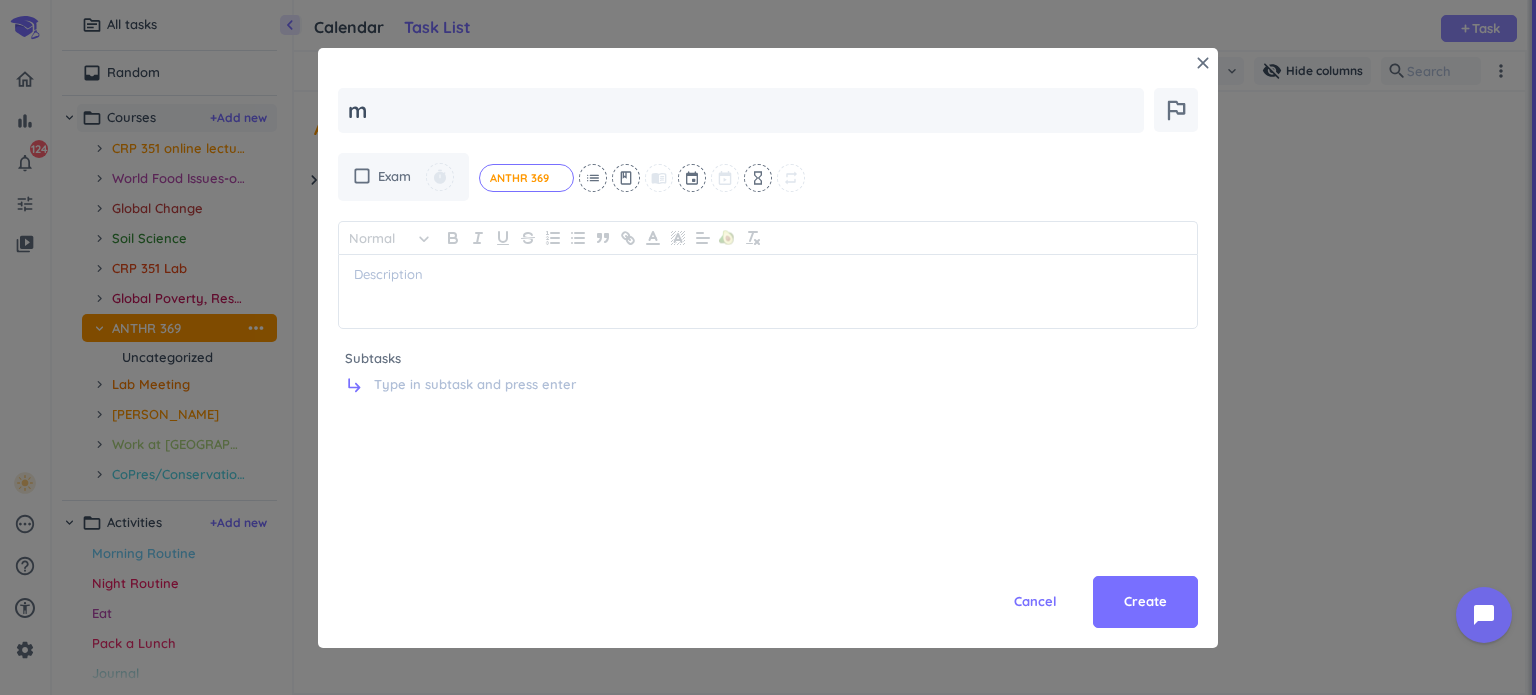 type on "x" 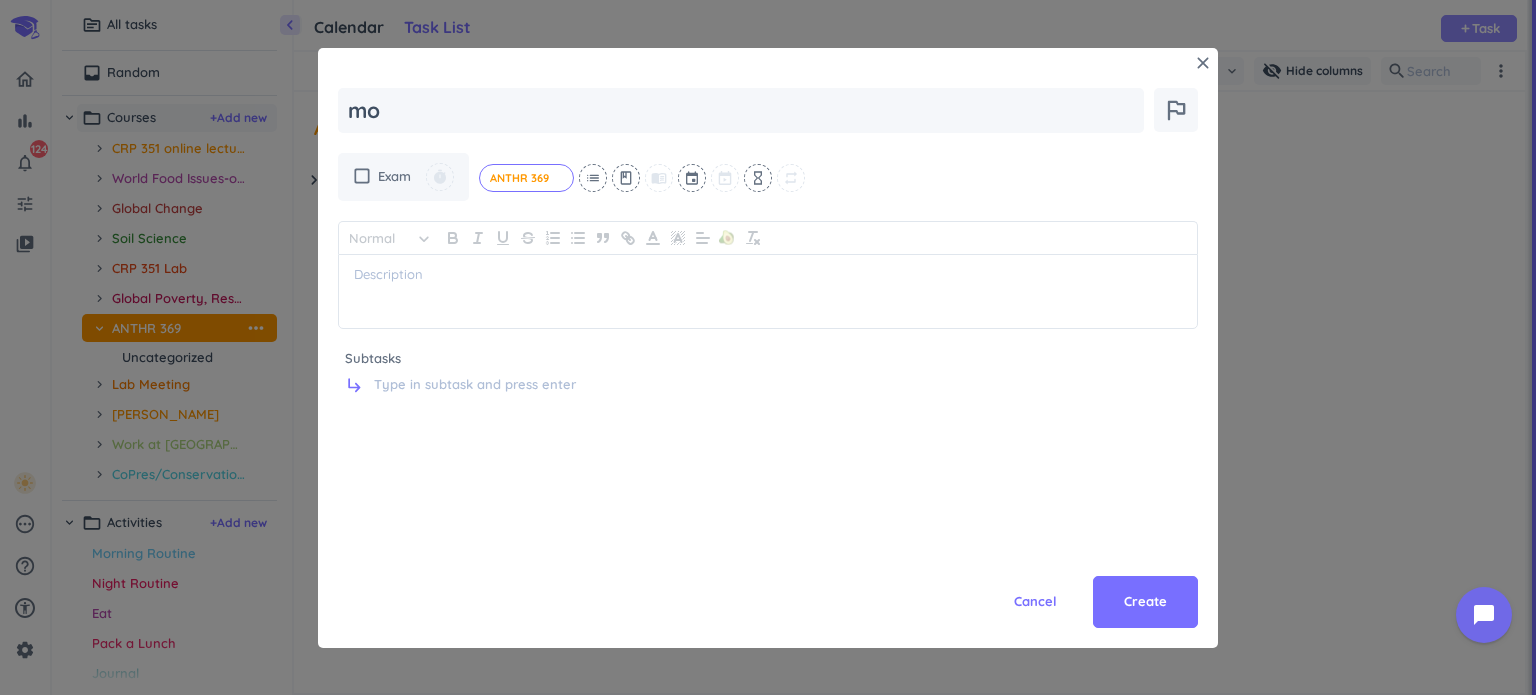 type on "x" 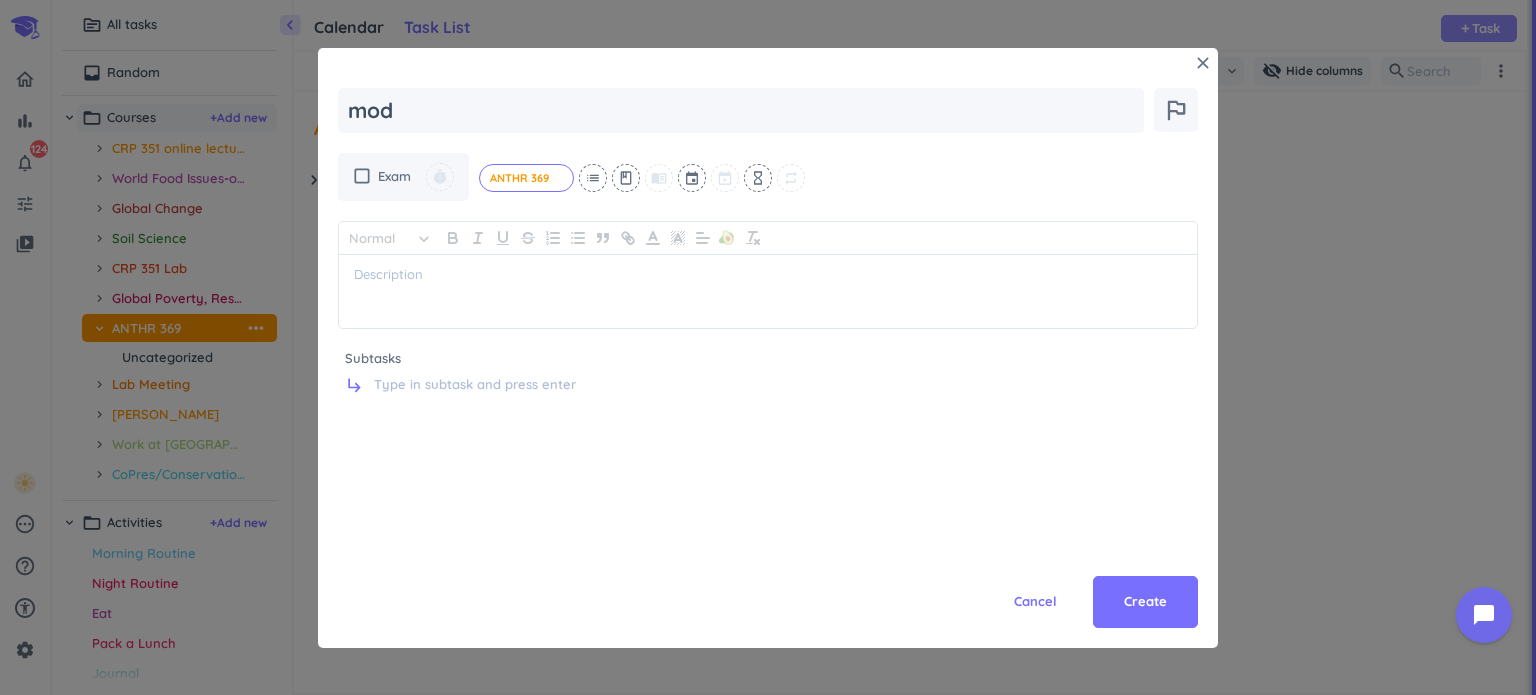 type on "x" 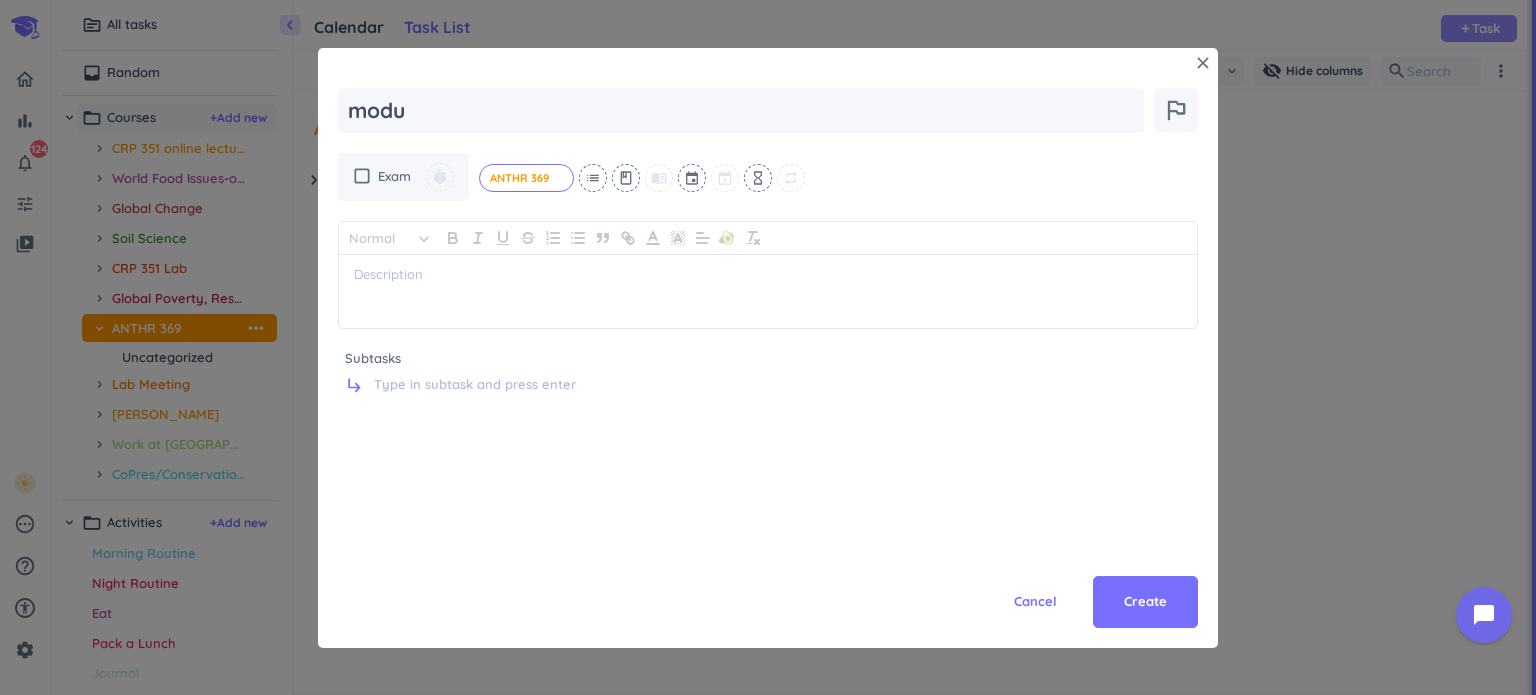 type on "x" 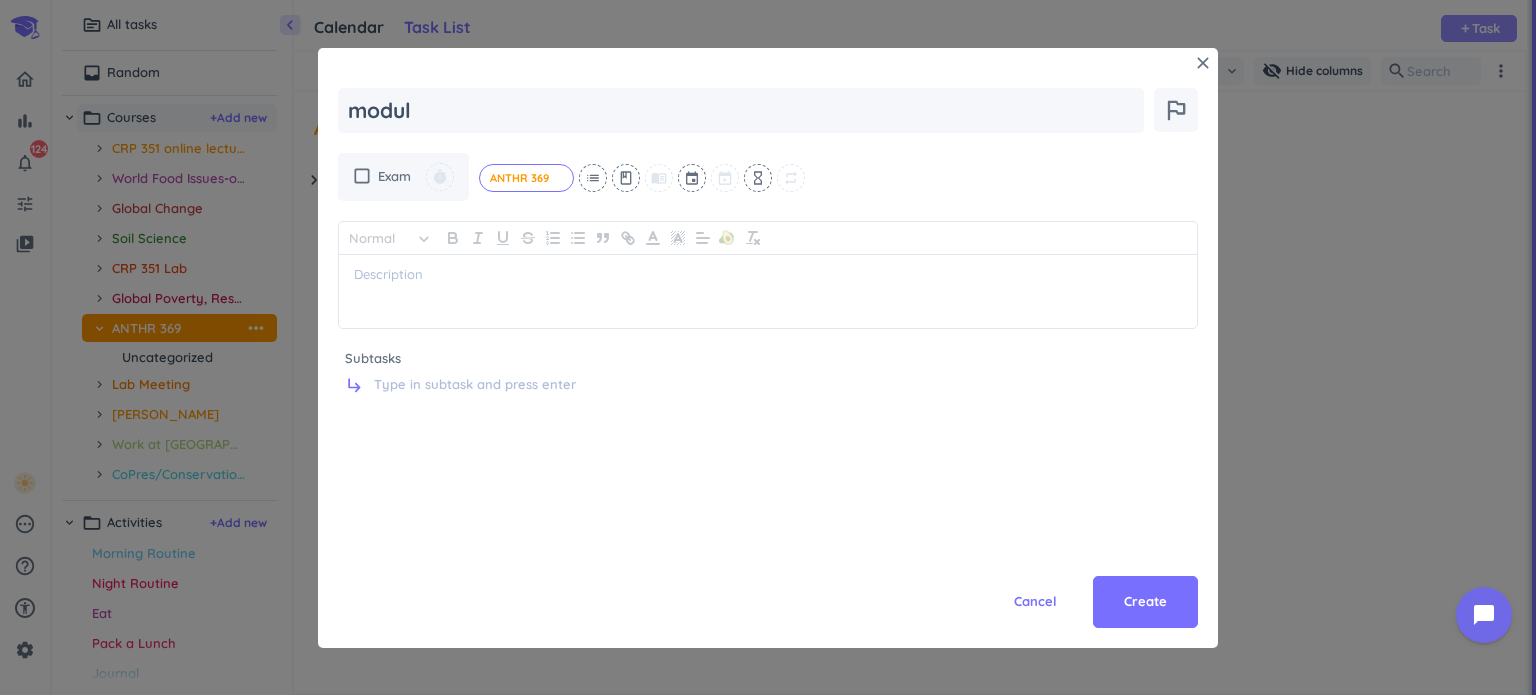 type on "x" 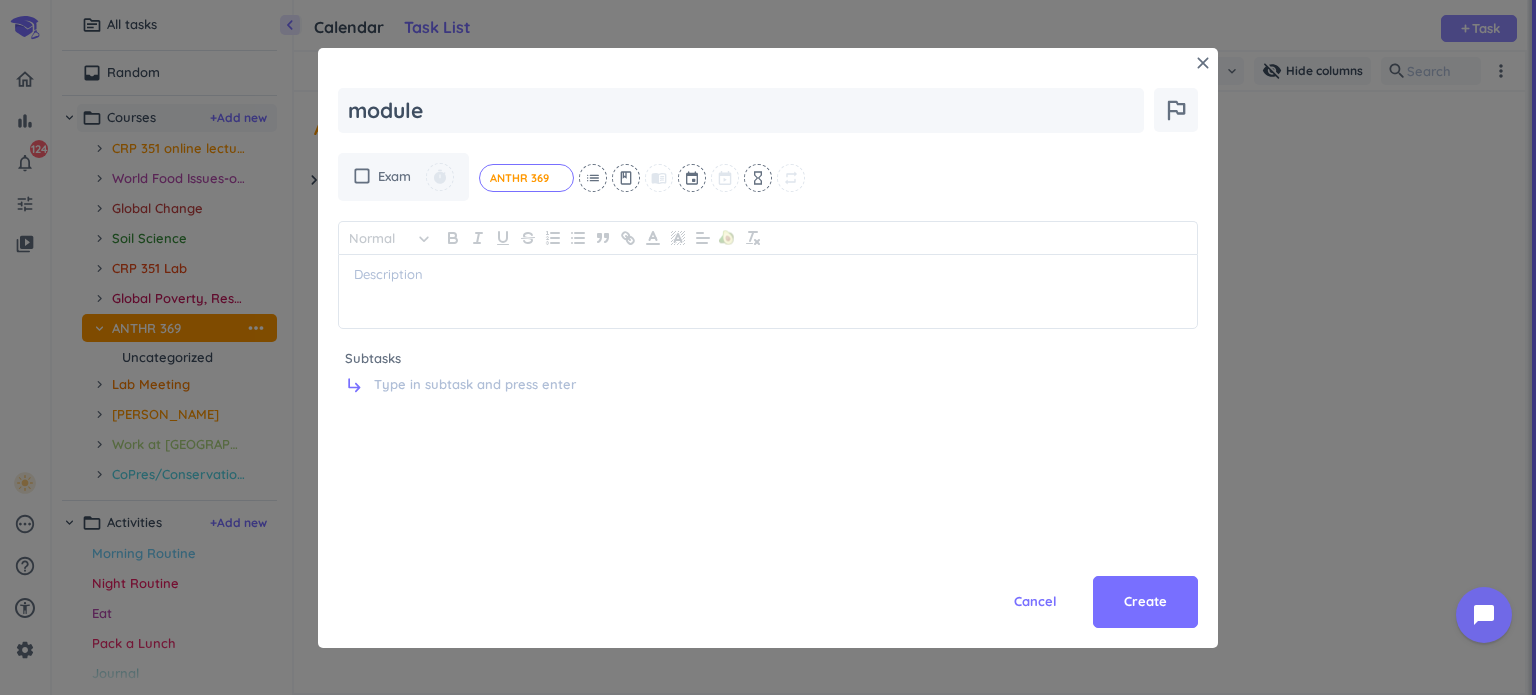type on "x" 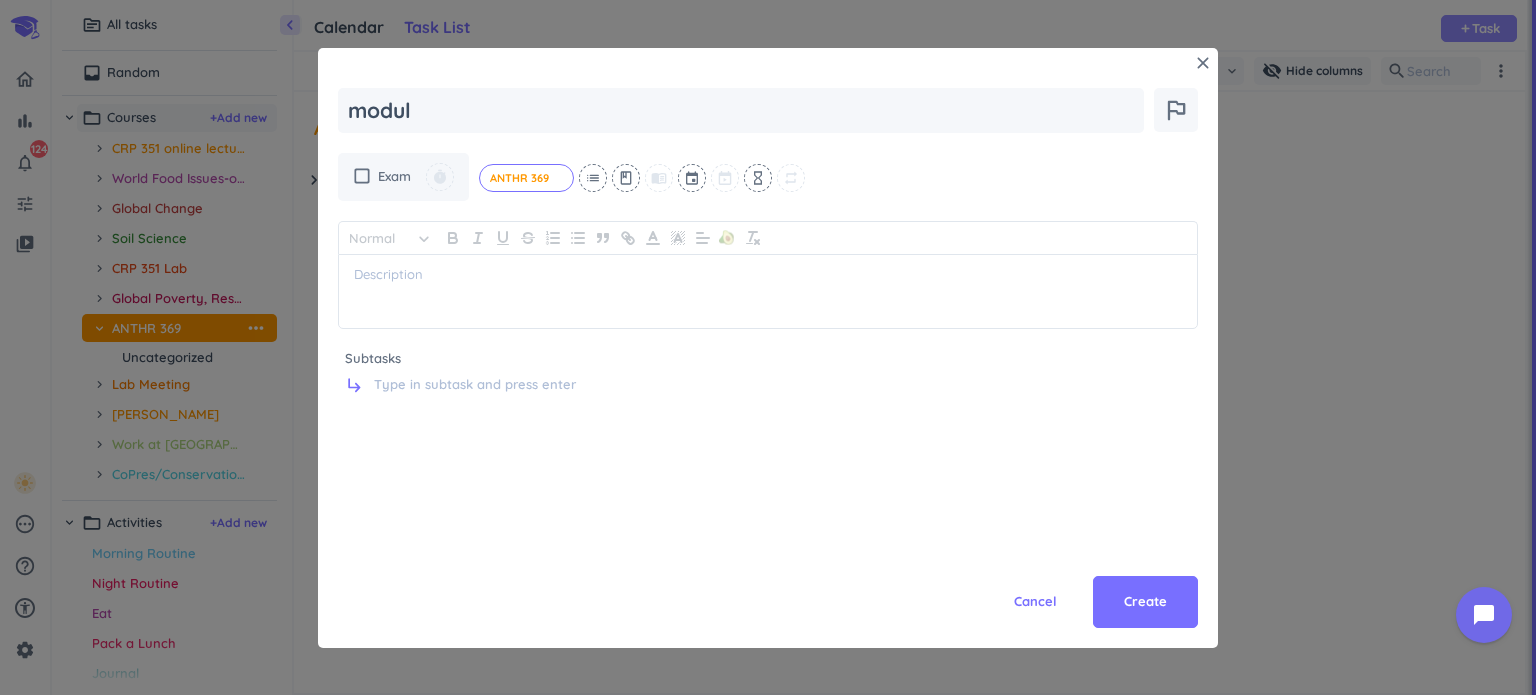 type on "x" 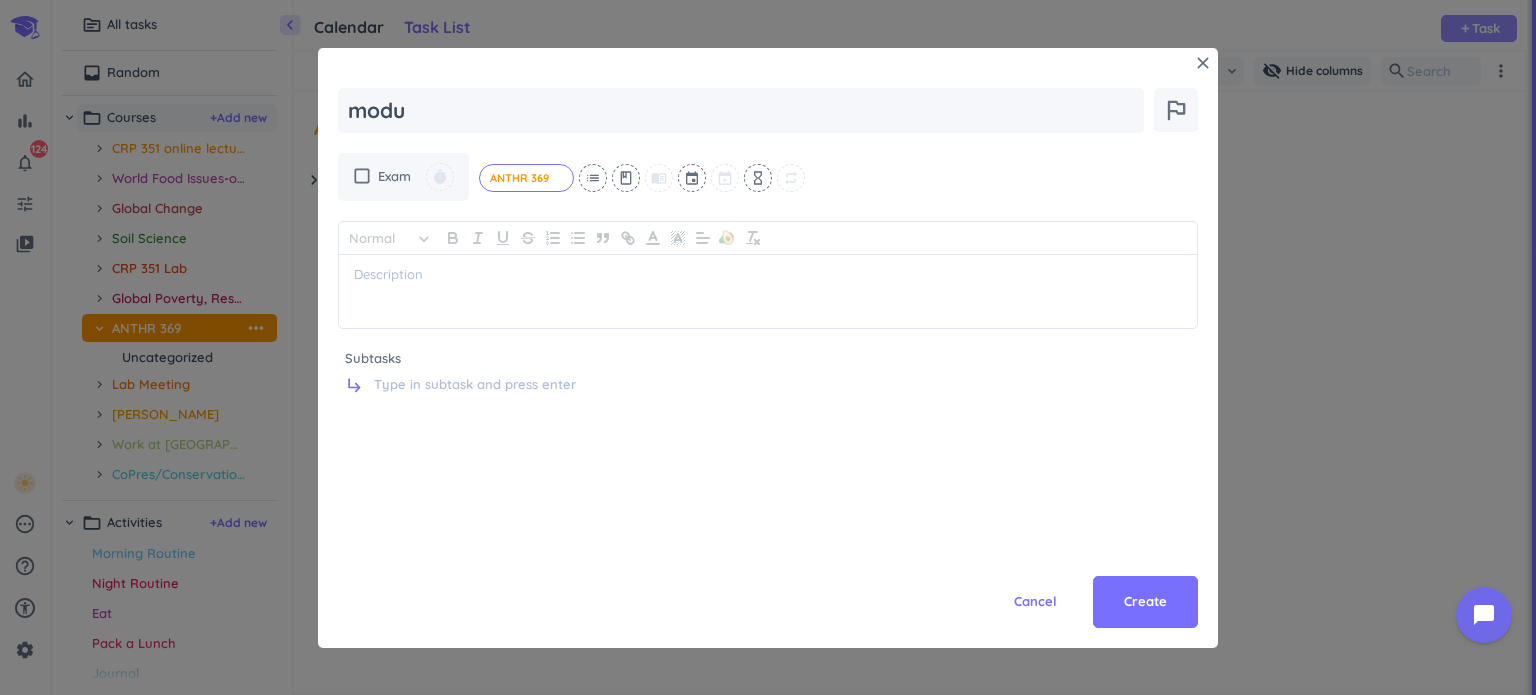 type on "x" 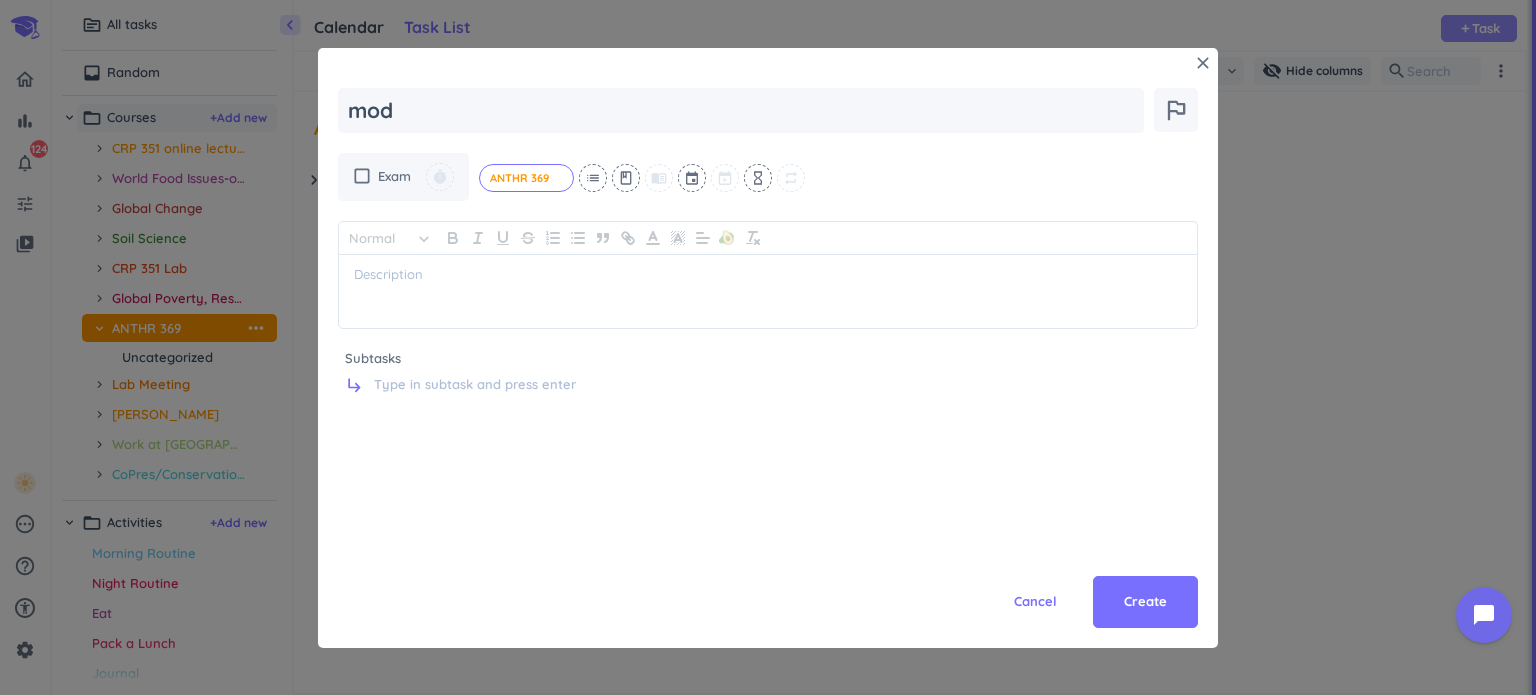 type on "x" 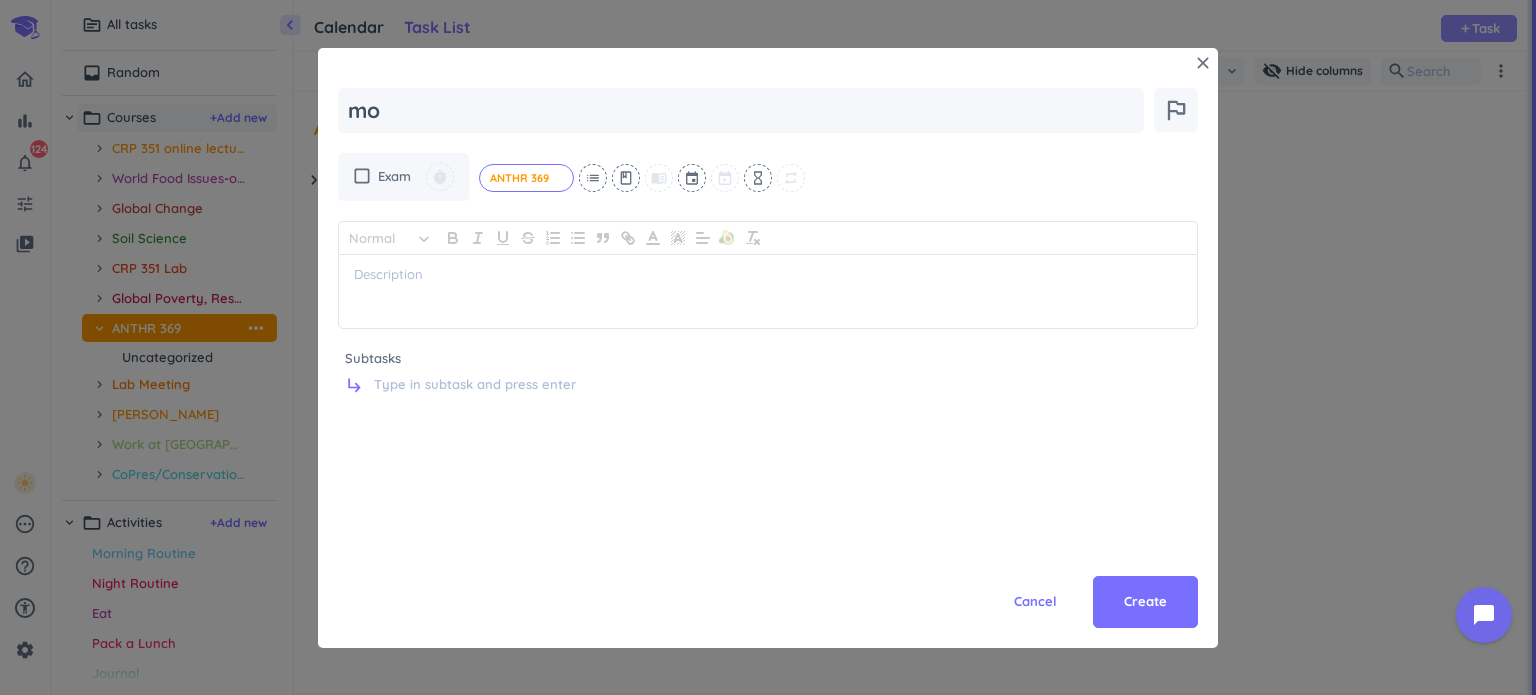 type on "x" 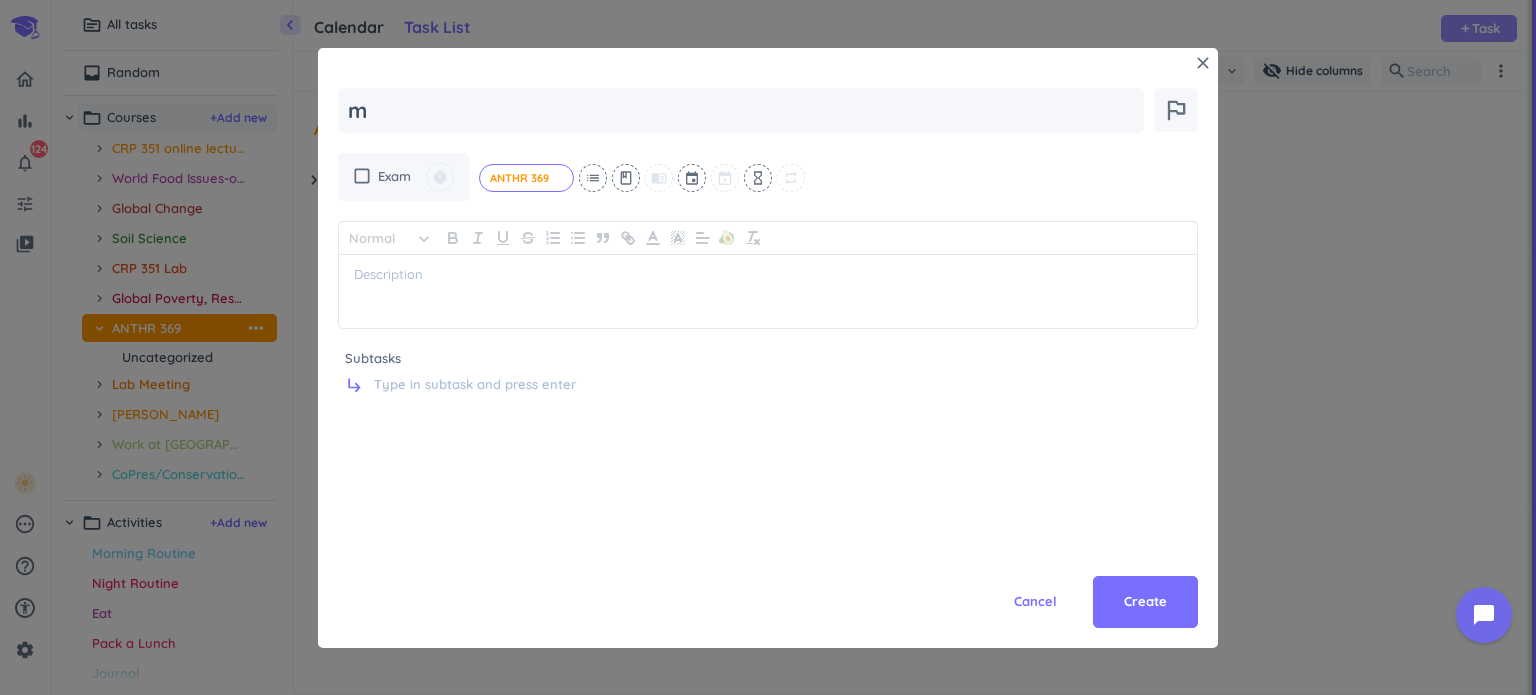 type on "x" 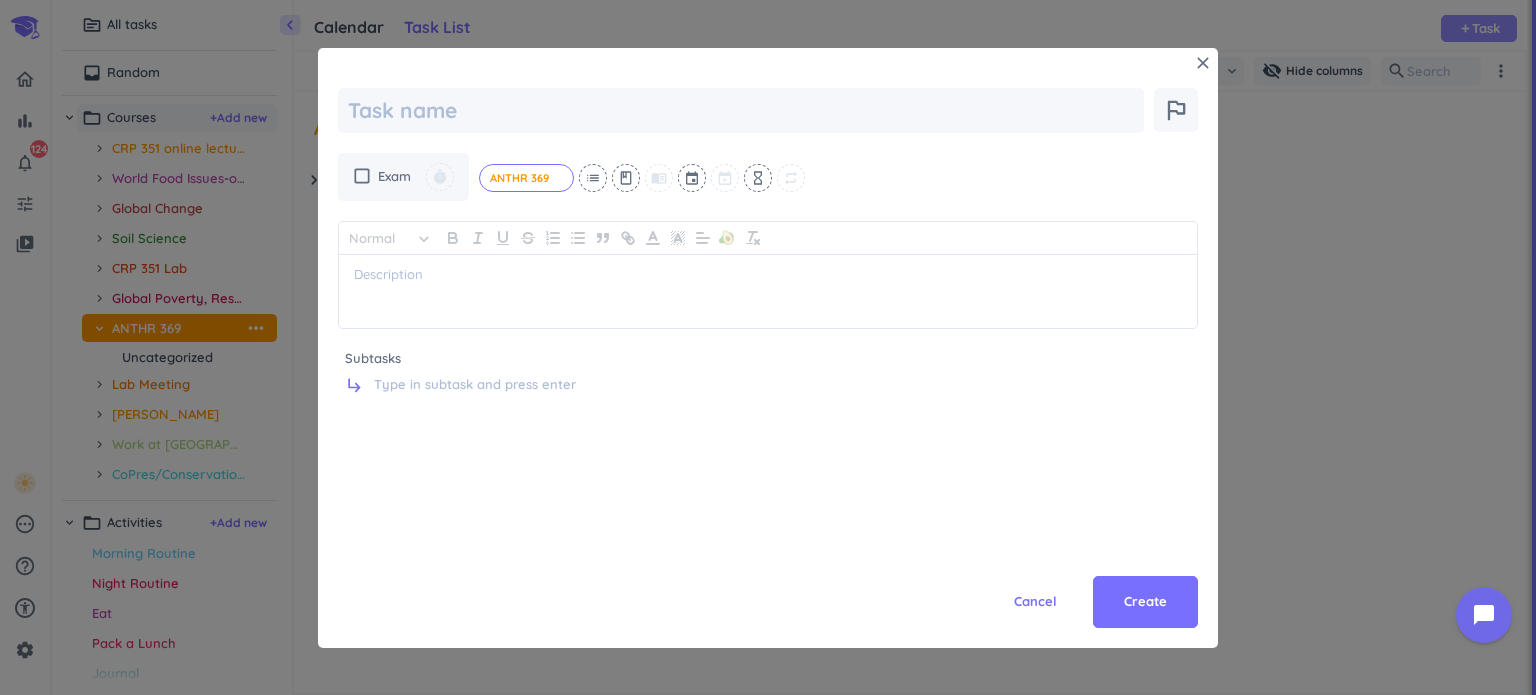 scroll, scrollTop: 0, scrollLeft: 0, axis: both 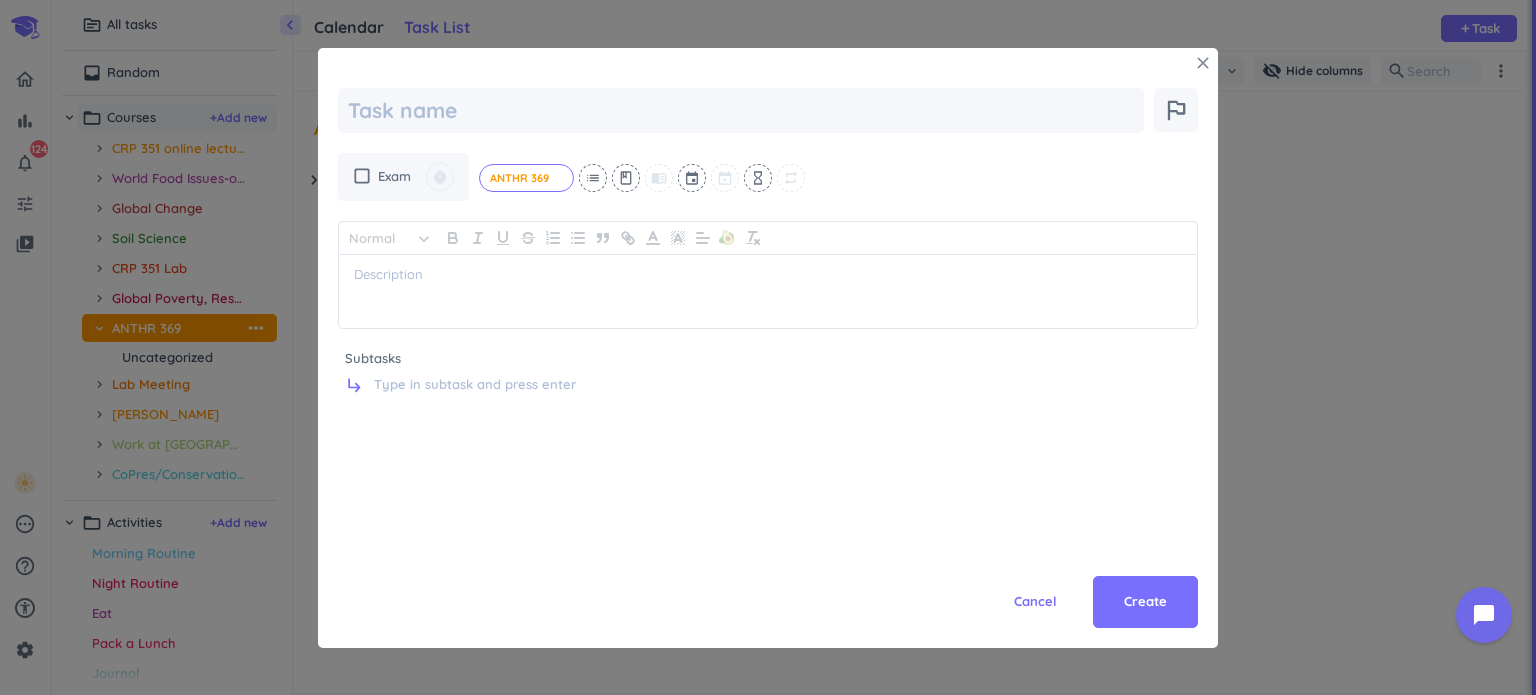 click on "close" at bounding box center [1203, 63] 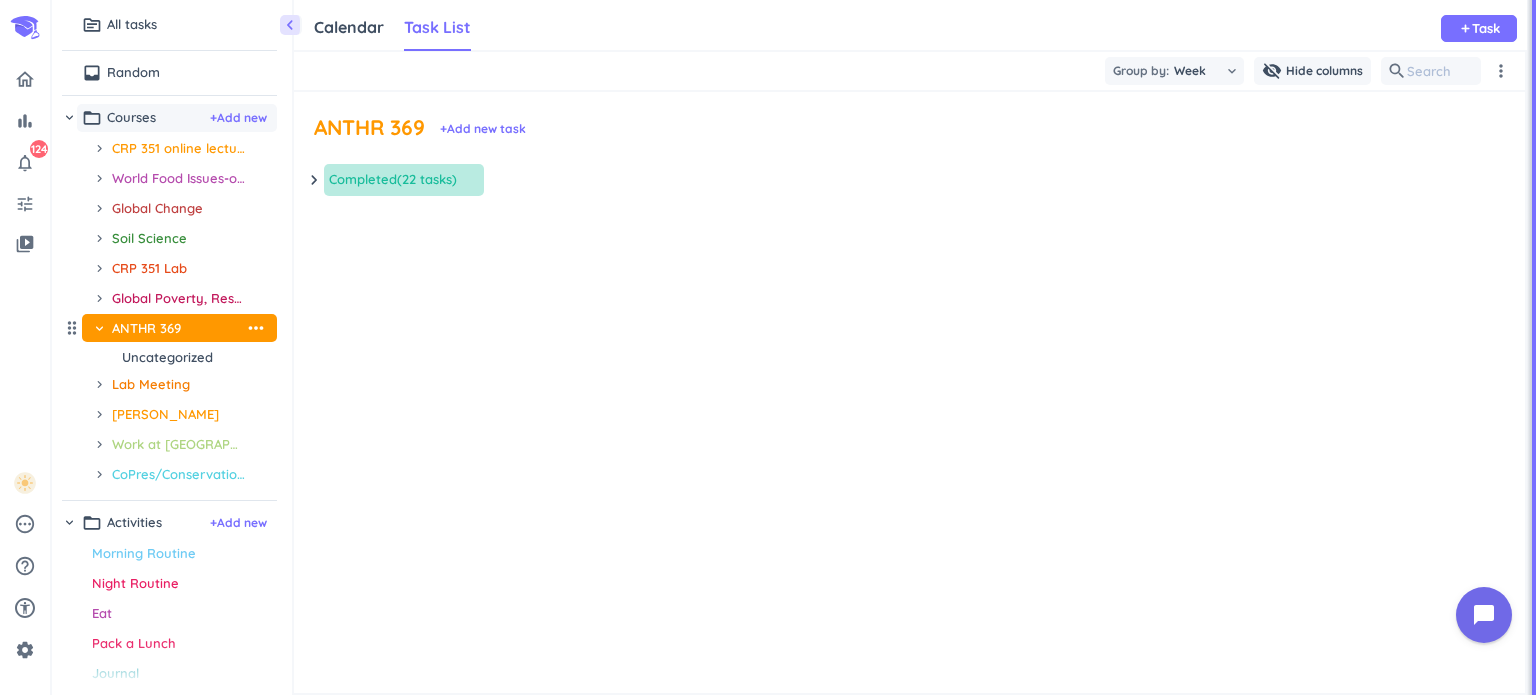 click on "more_horiz" at bounding box center (256, 328) 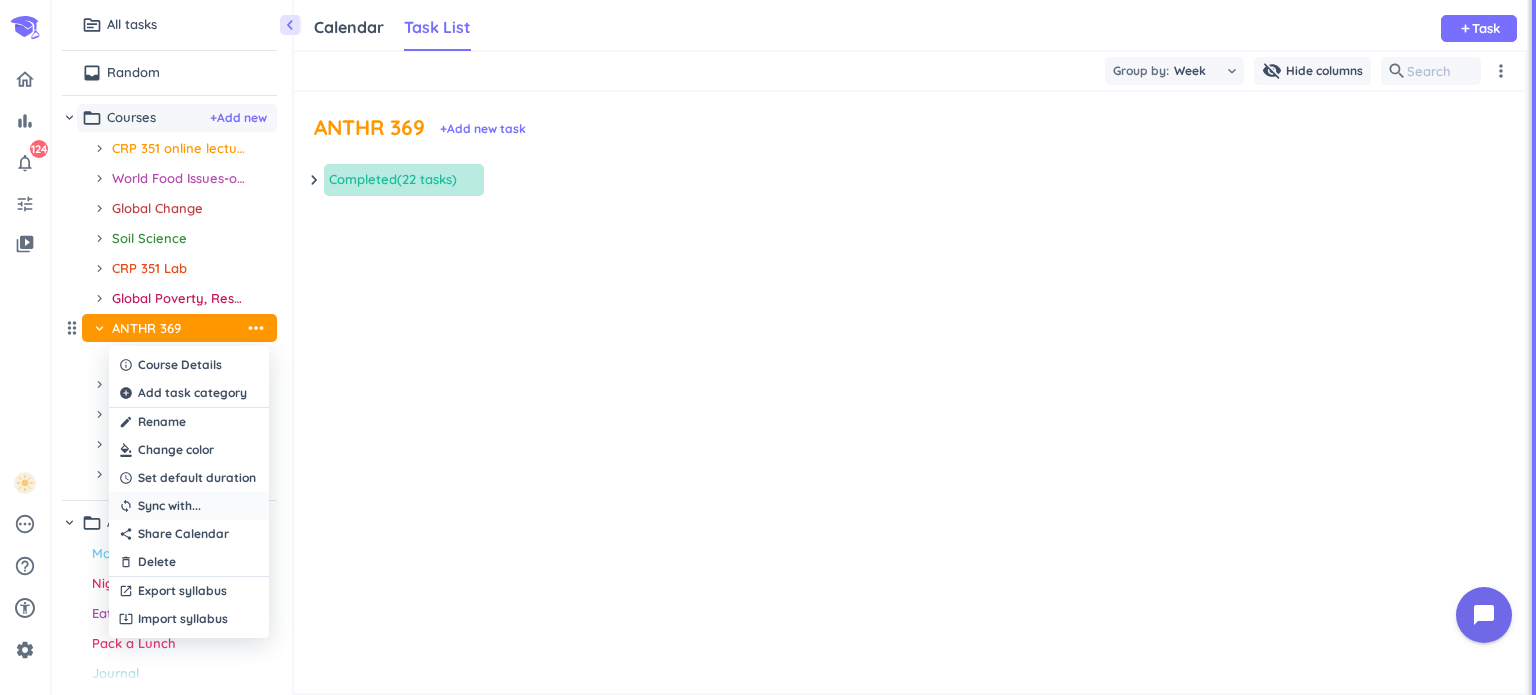 click on "Sync with ..." at bounding box center (169, 506) 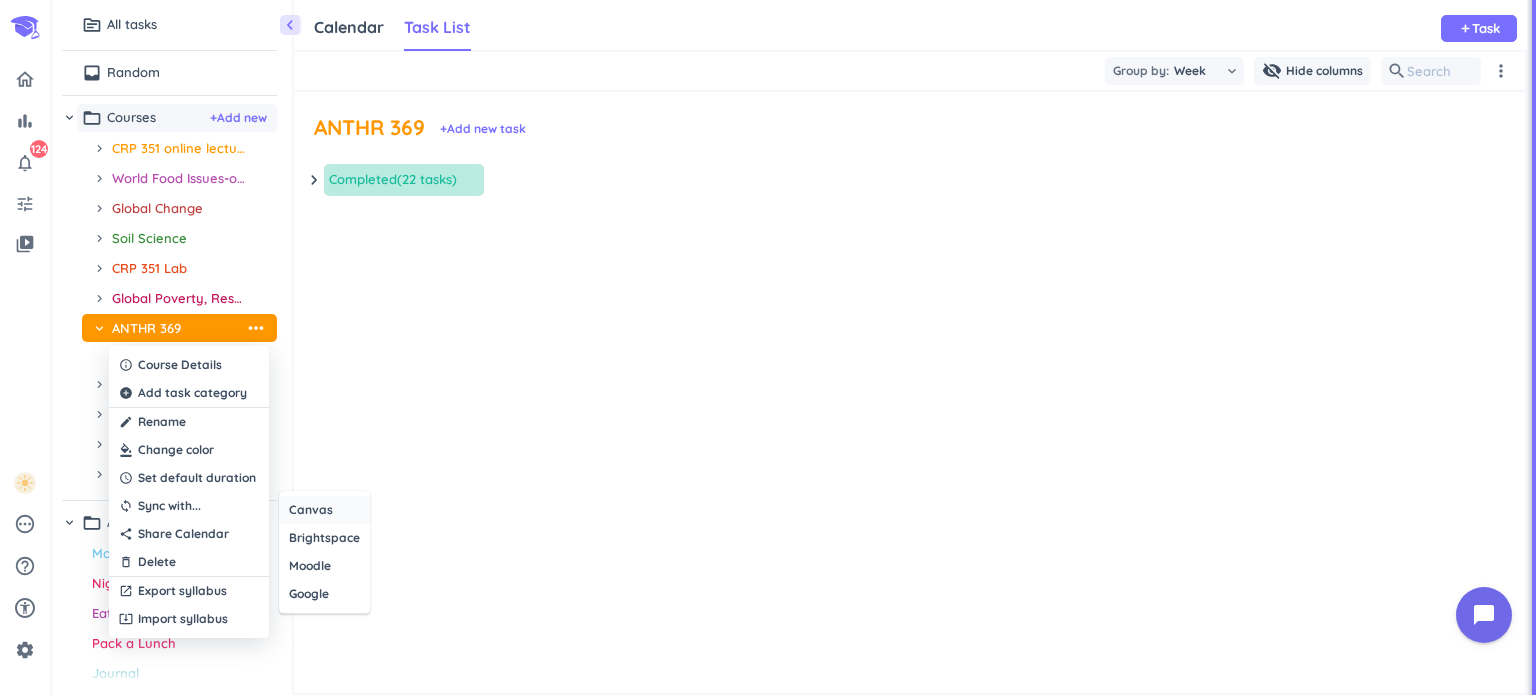 click on "Canvas" at bounding box center [311, 510] 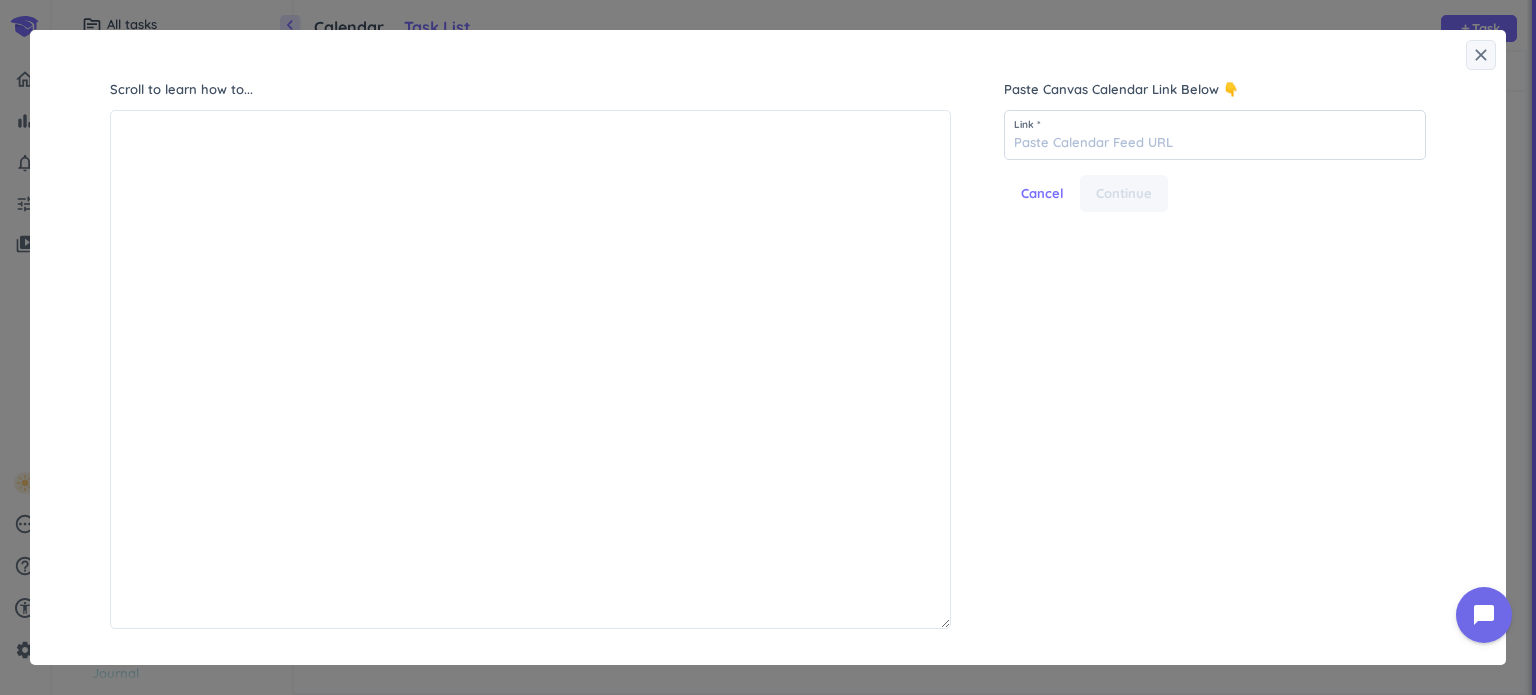scroll, scrollTop: 8, scrollLeft: 9, axis: both 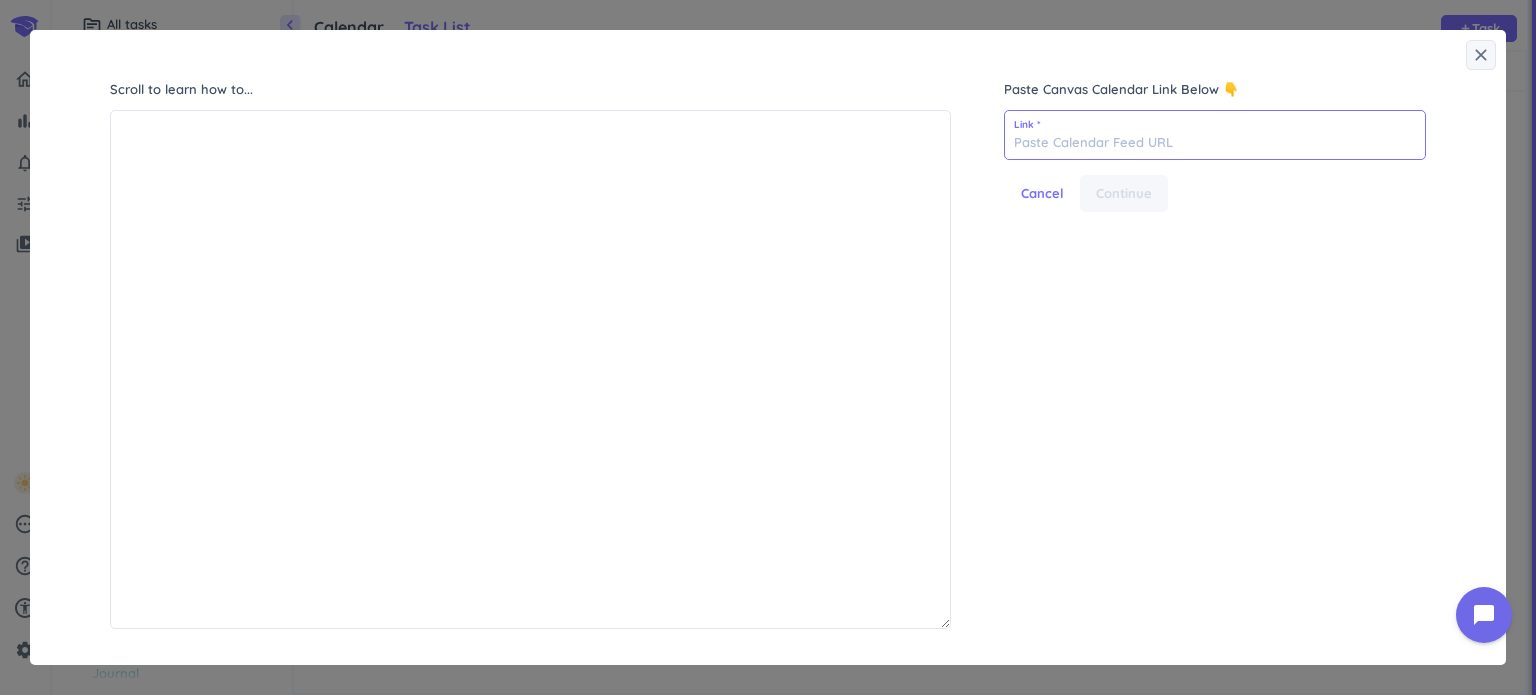 click at bounding box center [1215, 135] 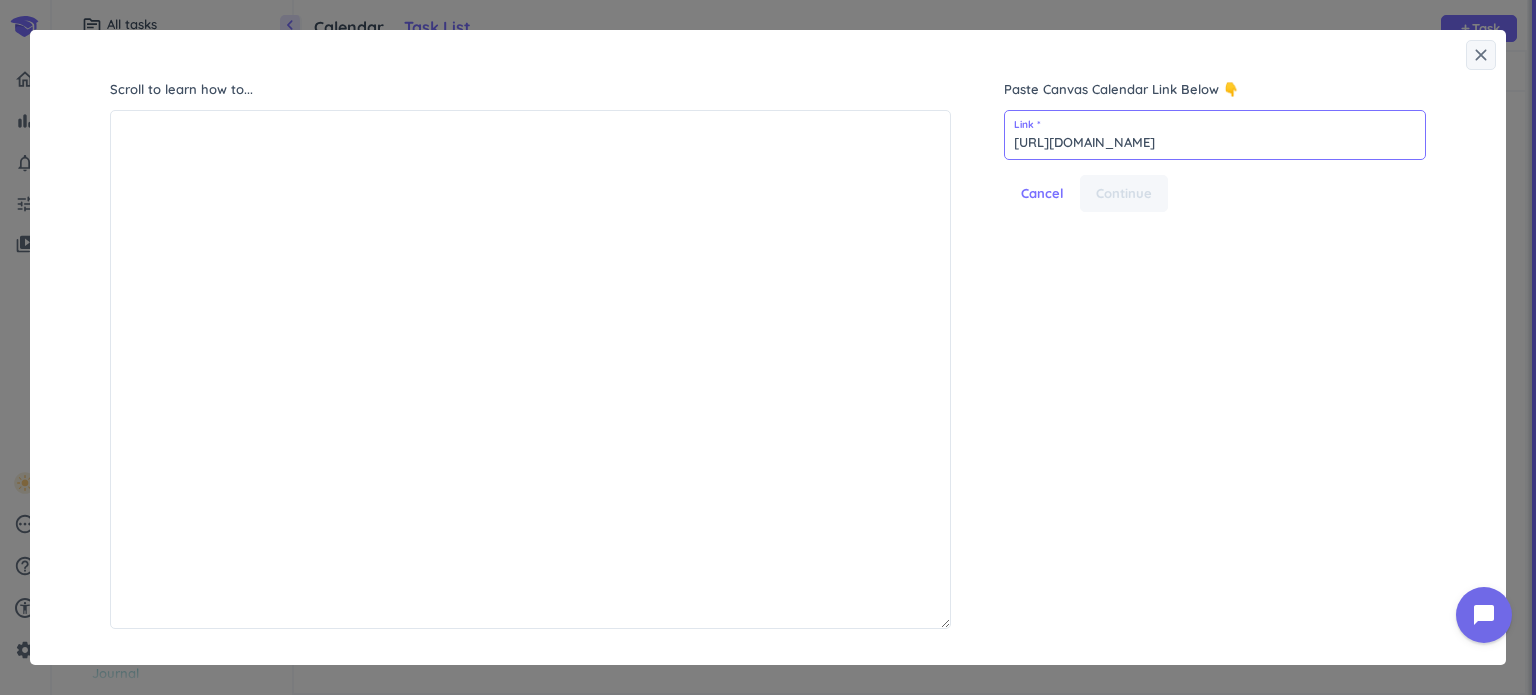 scroll, scrollTop: 0, scrollLeft: 231, axis: horizontal 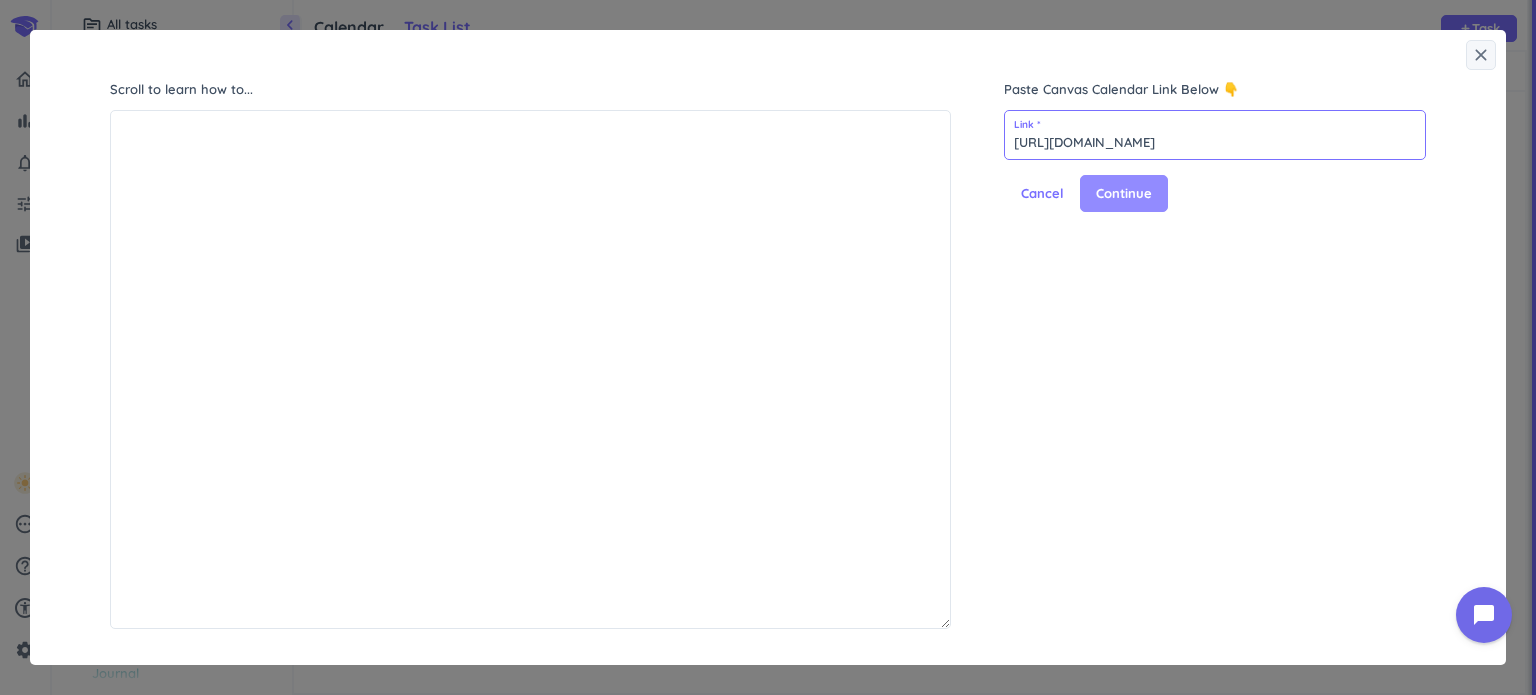 type on "[URL][DOMAIN_NAME]" 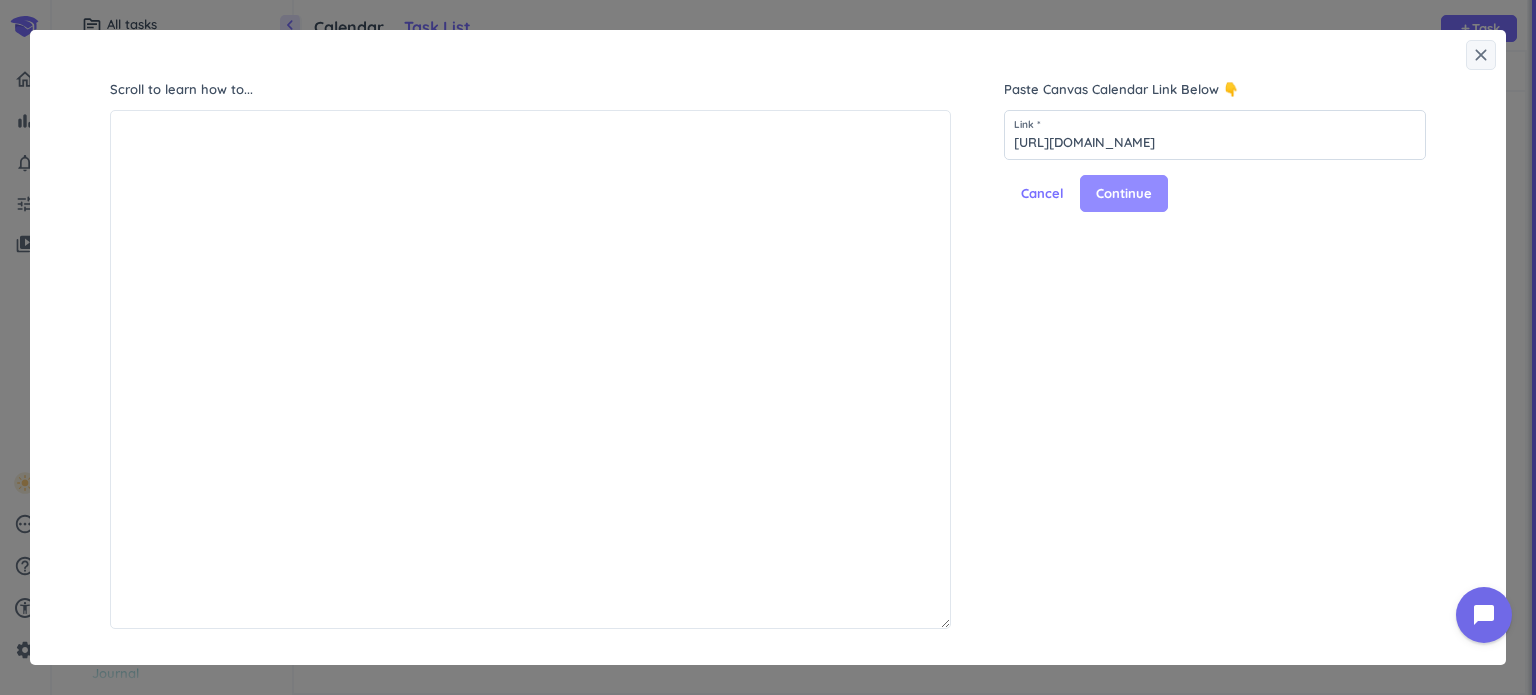 click on "Continue" at bounding box center [1124, 194] 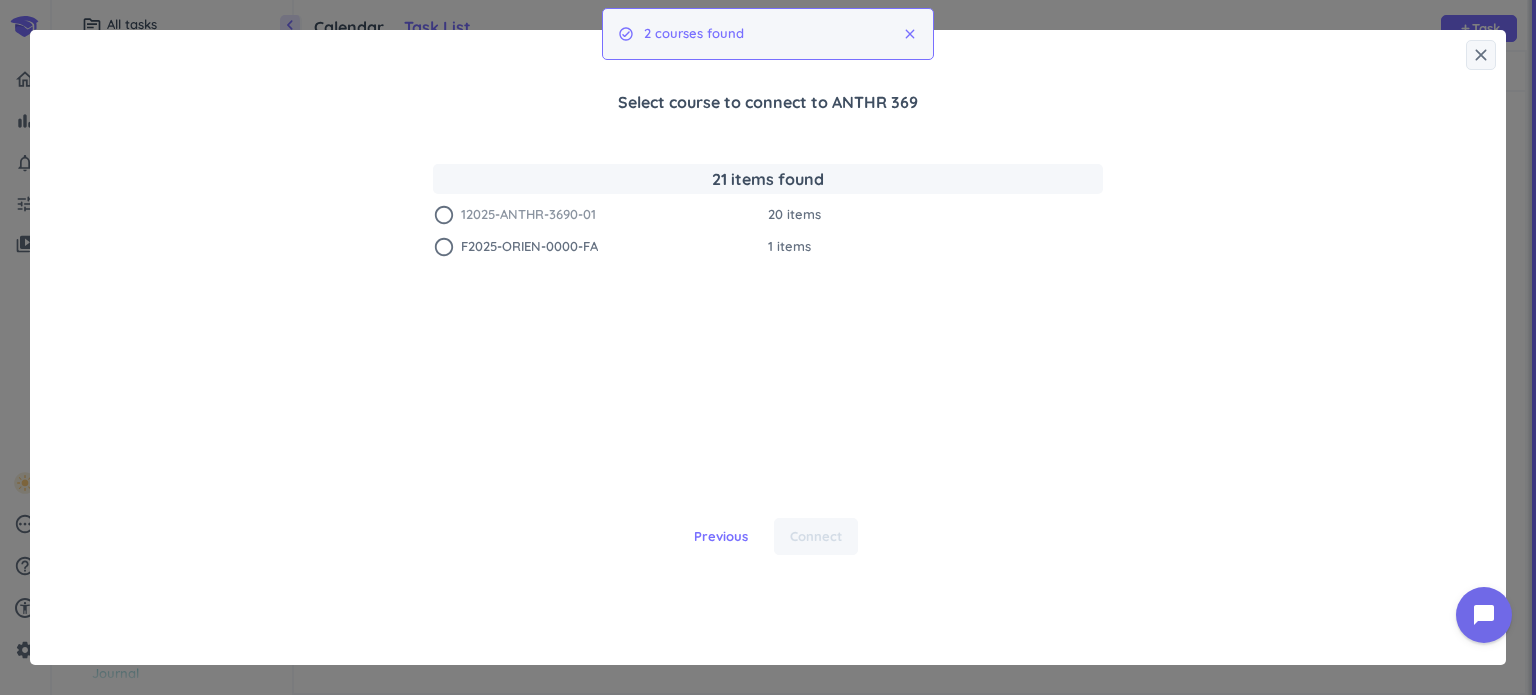 click on "radio_button_unchecked" at bounding box center (444, 215) 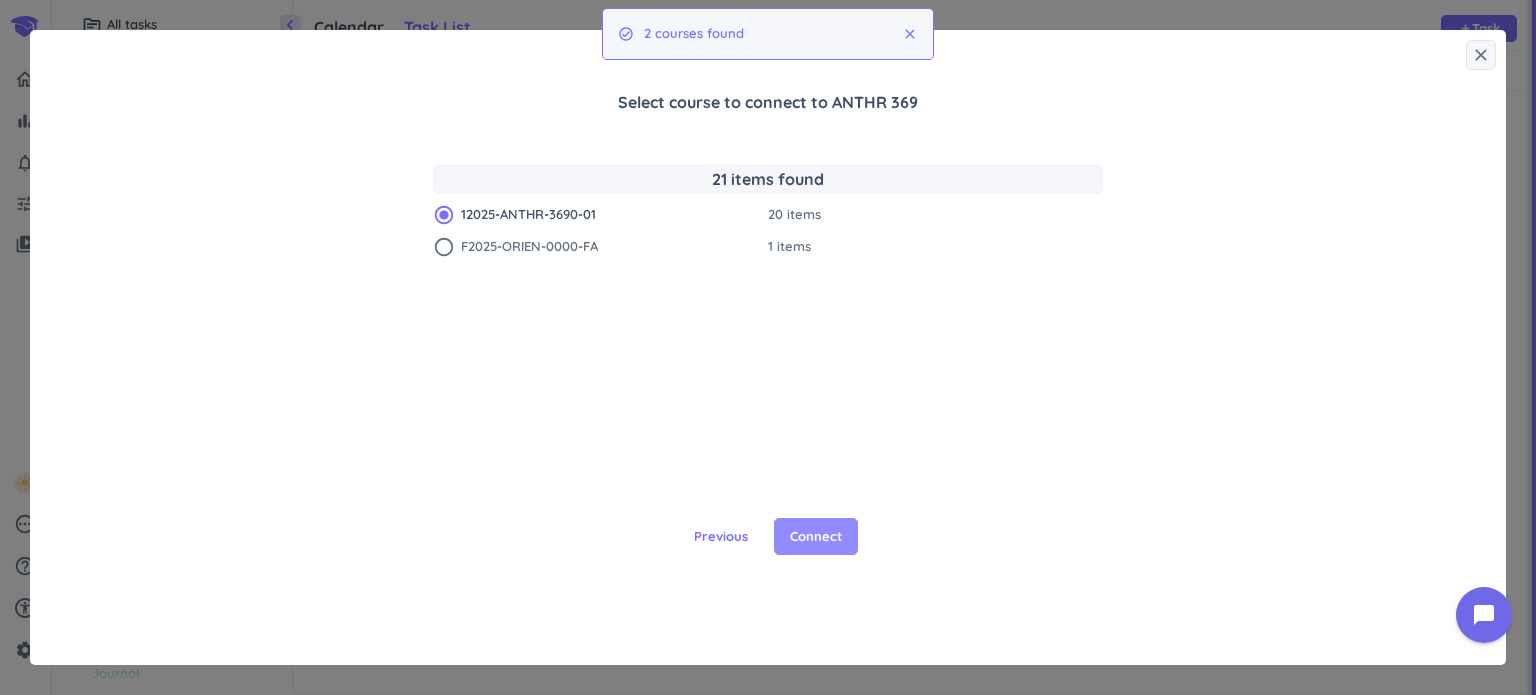 click on "Connect" at bounding box center [816, 537] 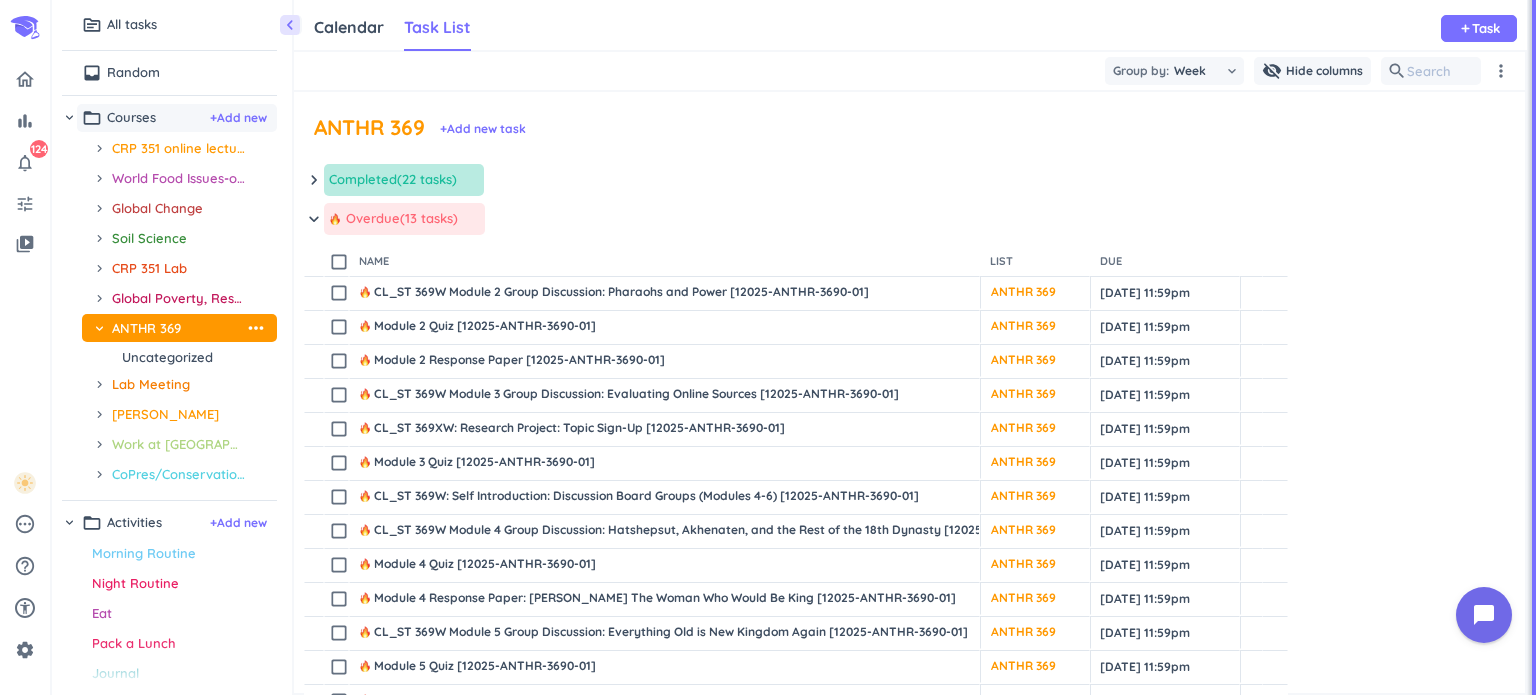 scroll, scrollTop: 8, scrollLeft: 8, axis: both 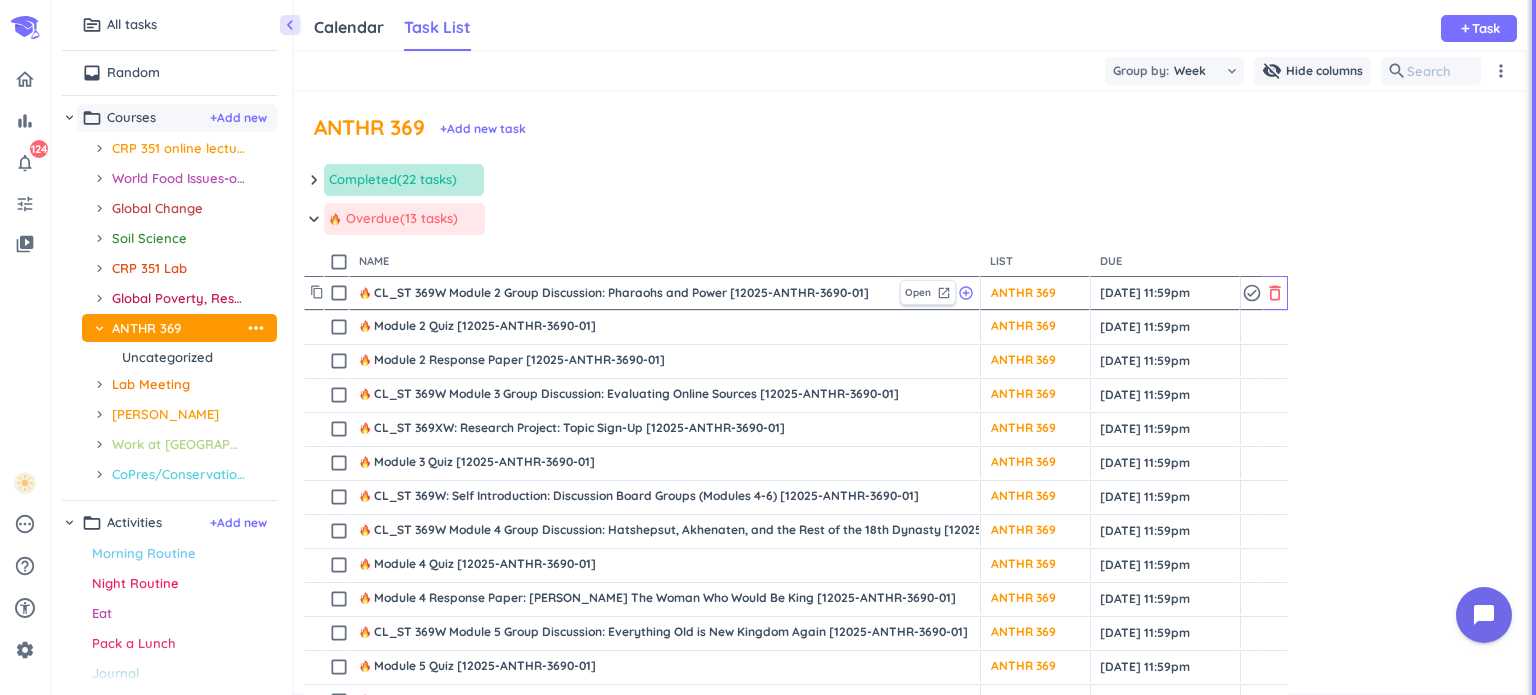 click on "delete_outline" at bounding box center [1275, 293] 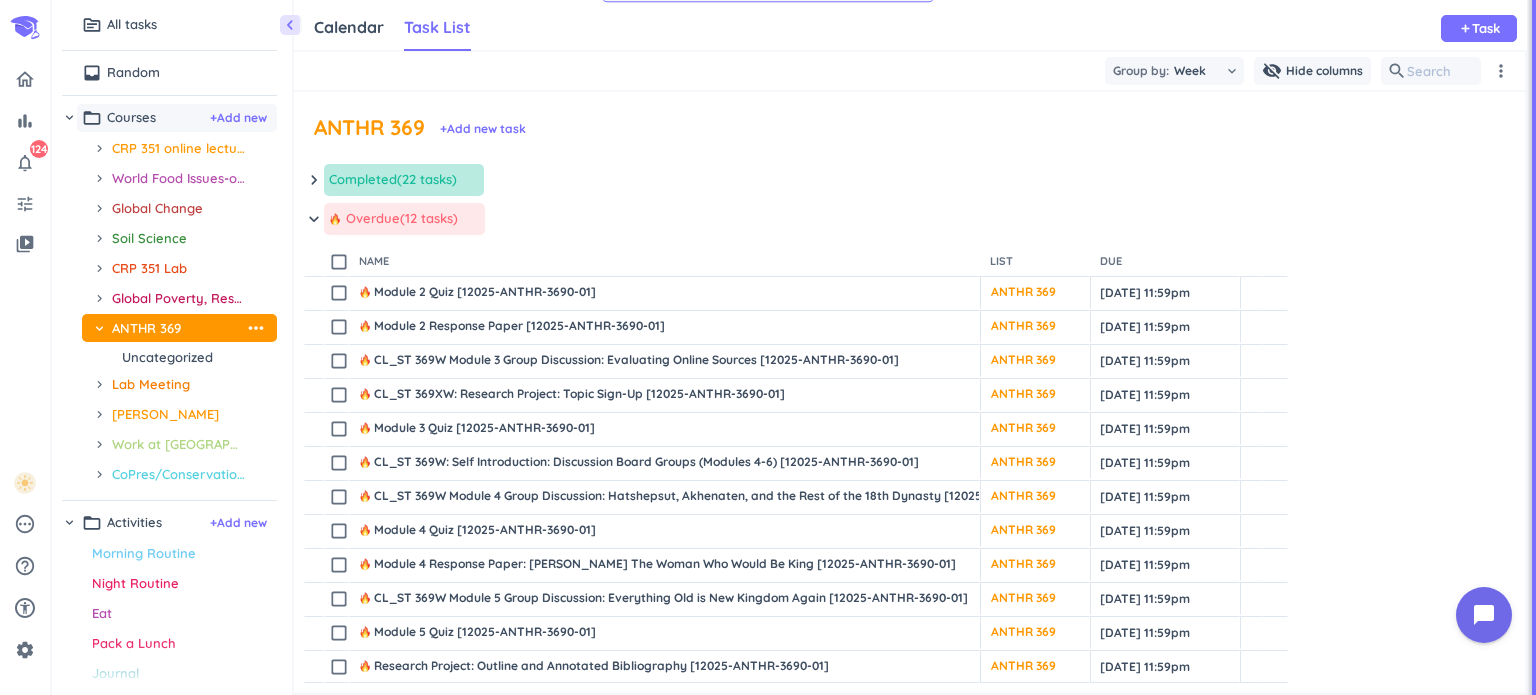 click on "delete_outline" at bounding box center (1276, 292) 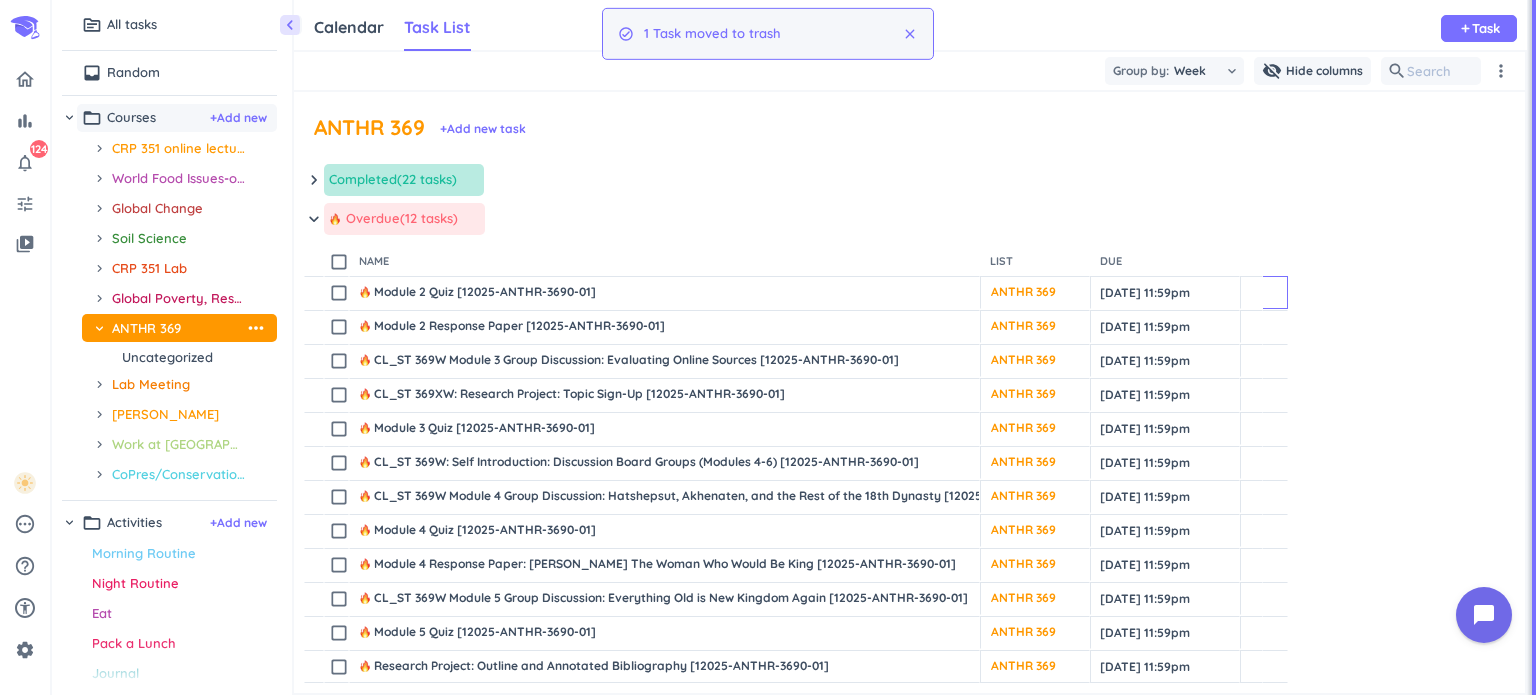 click on "delete_outline" at bounding box center (1275, 292) 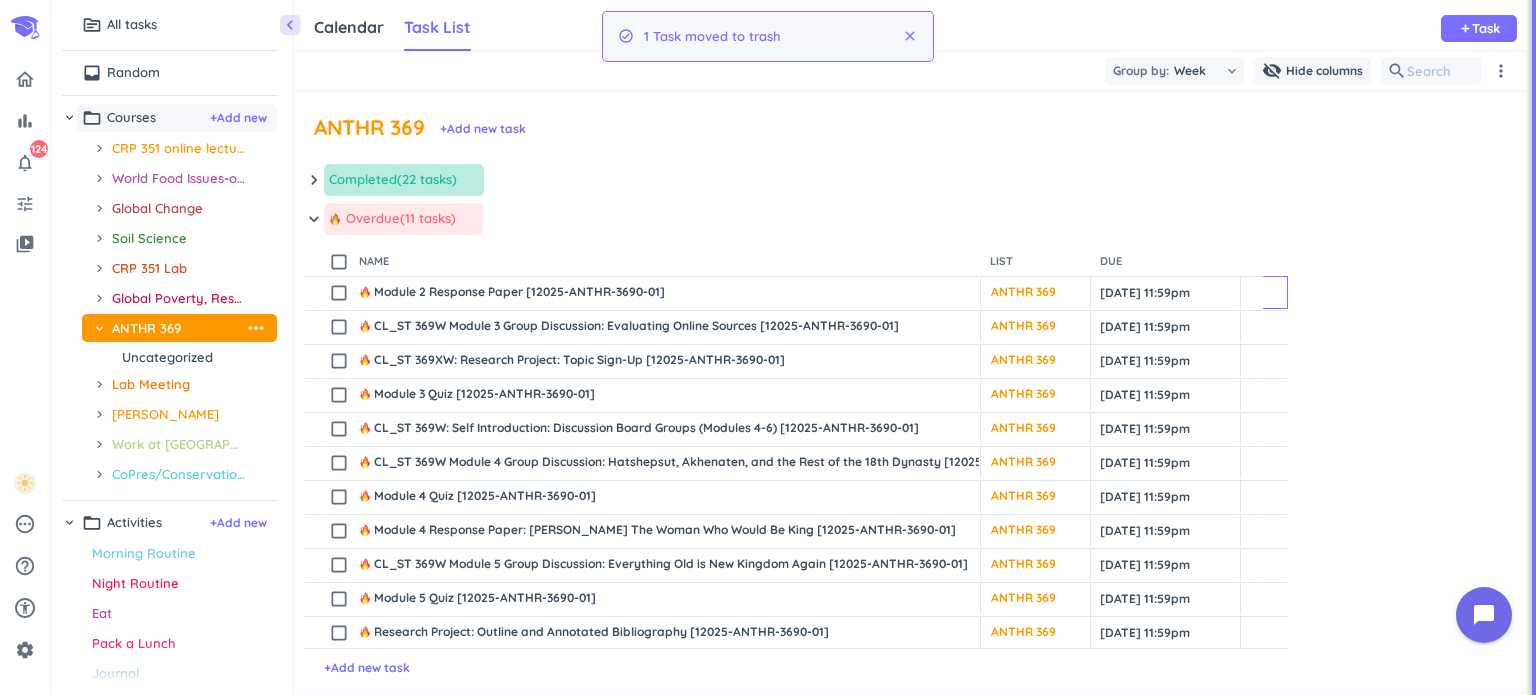 click on "delete_outline" at bounding box center [1275, 292] 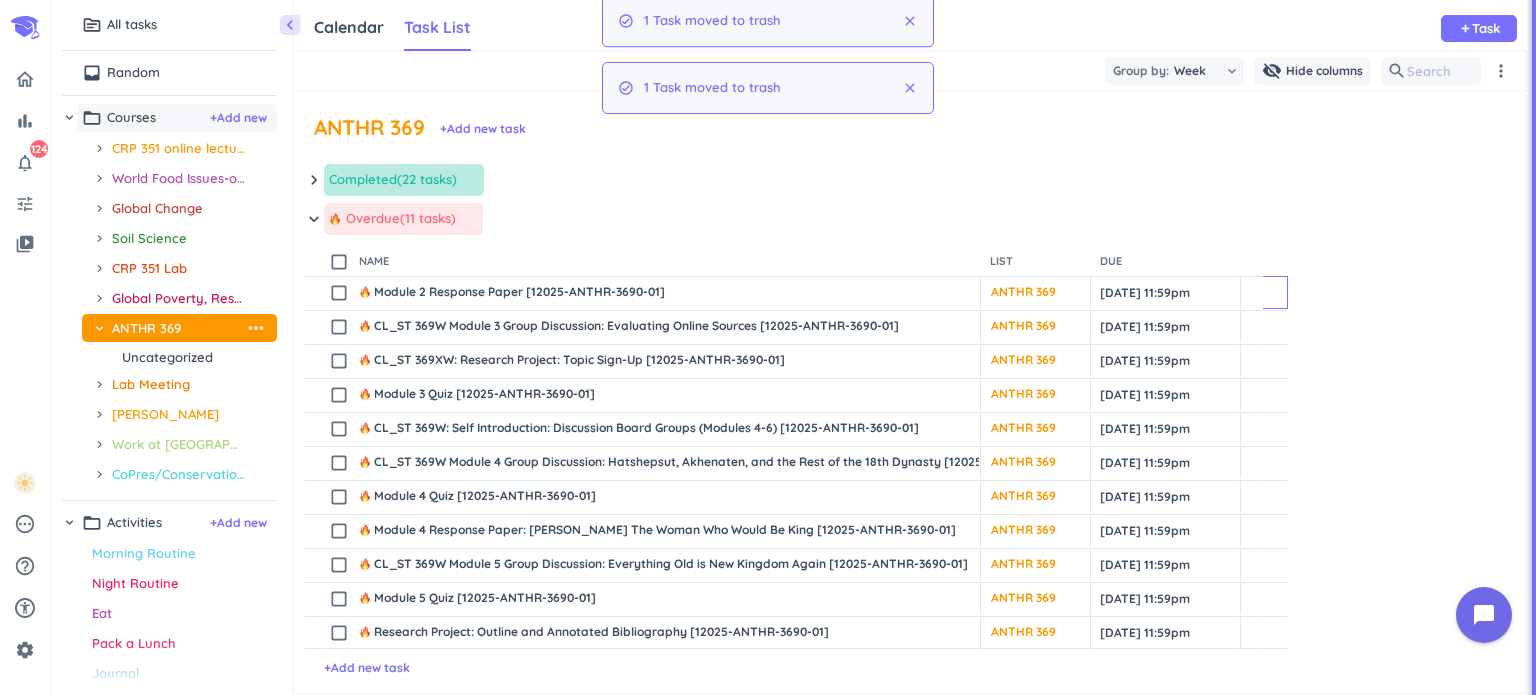 click on "delete_outline" at bounding box center (1275, 292) 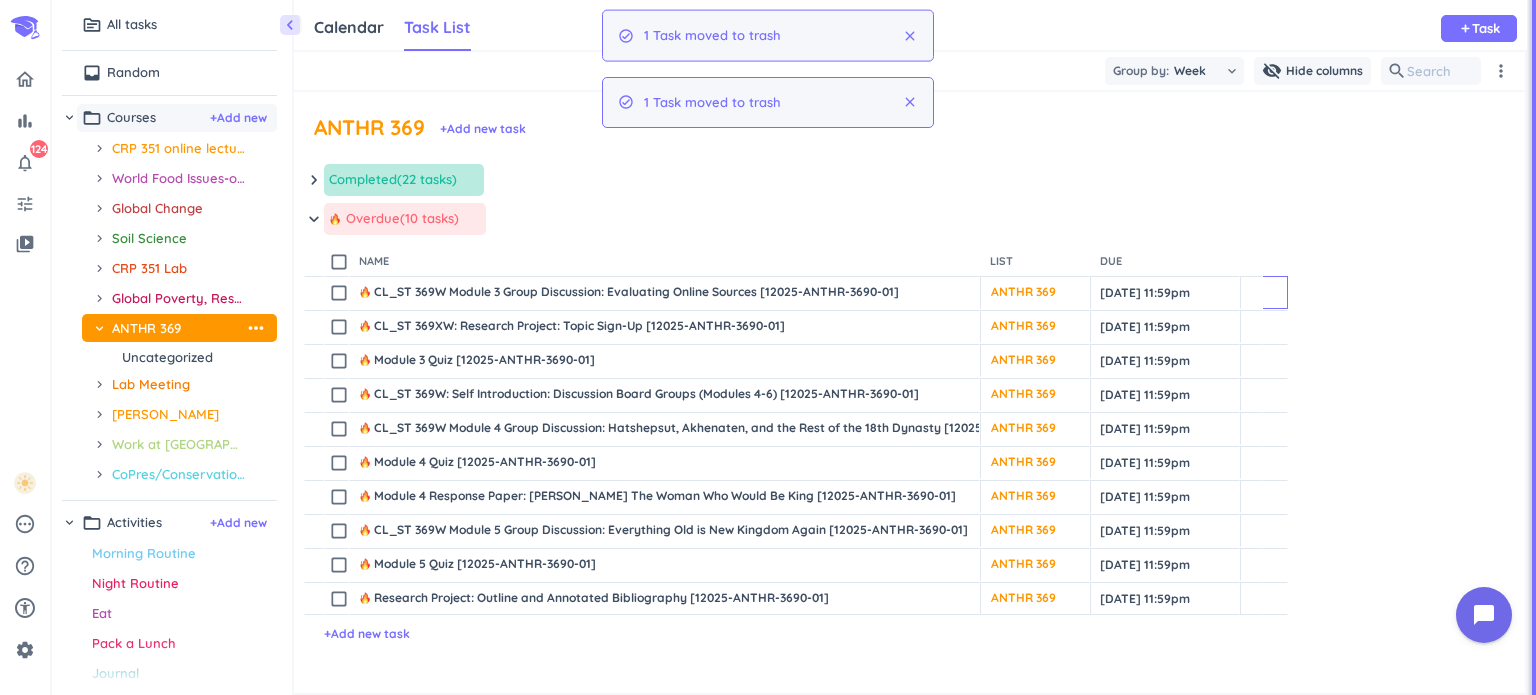 click on "delete_outline" at bounding box center [1275, 292] 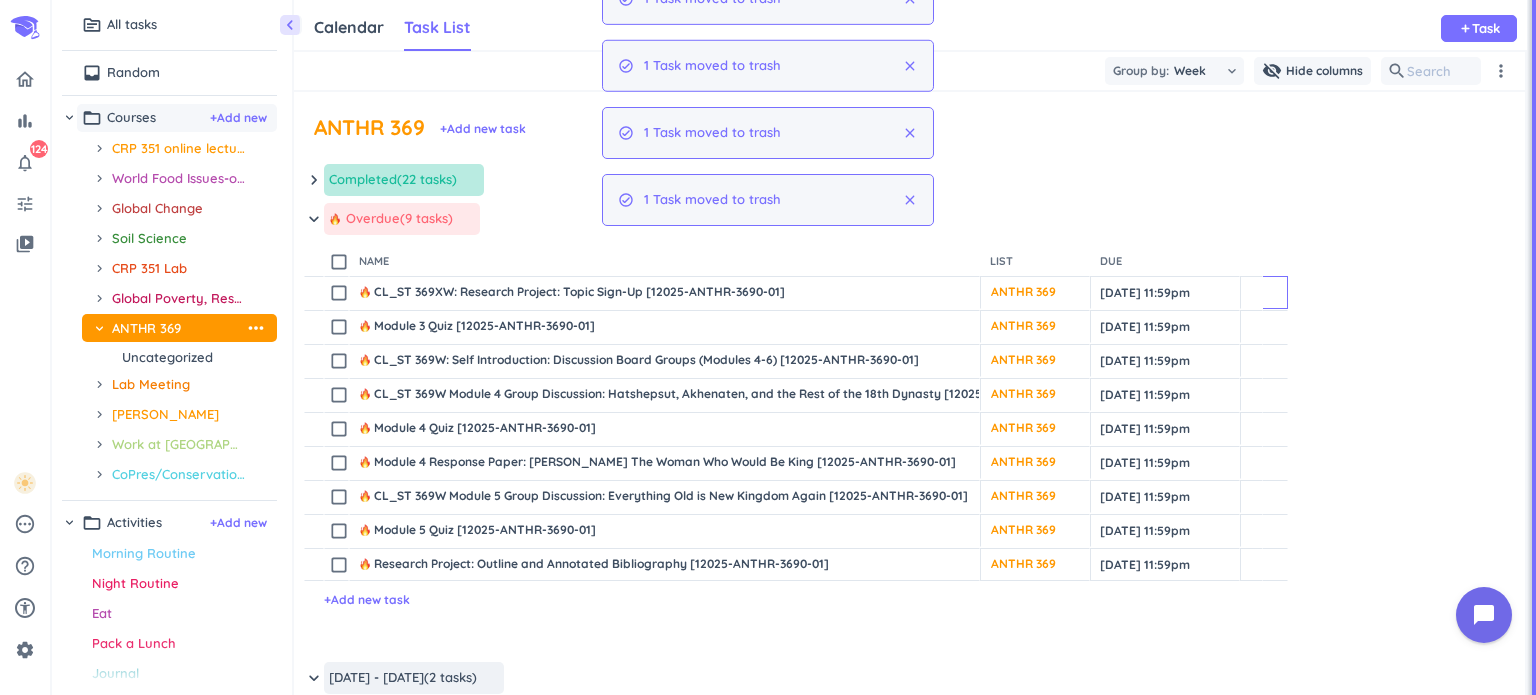 click on "delete_outline" at bounding box center (1275, 292) 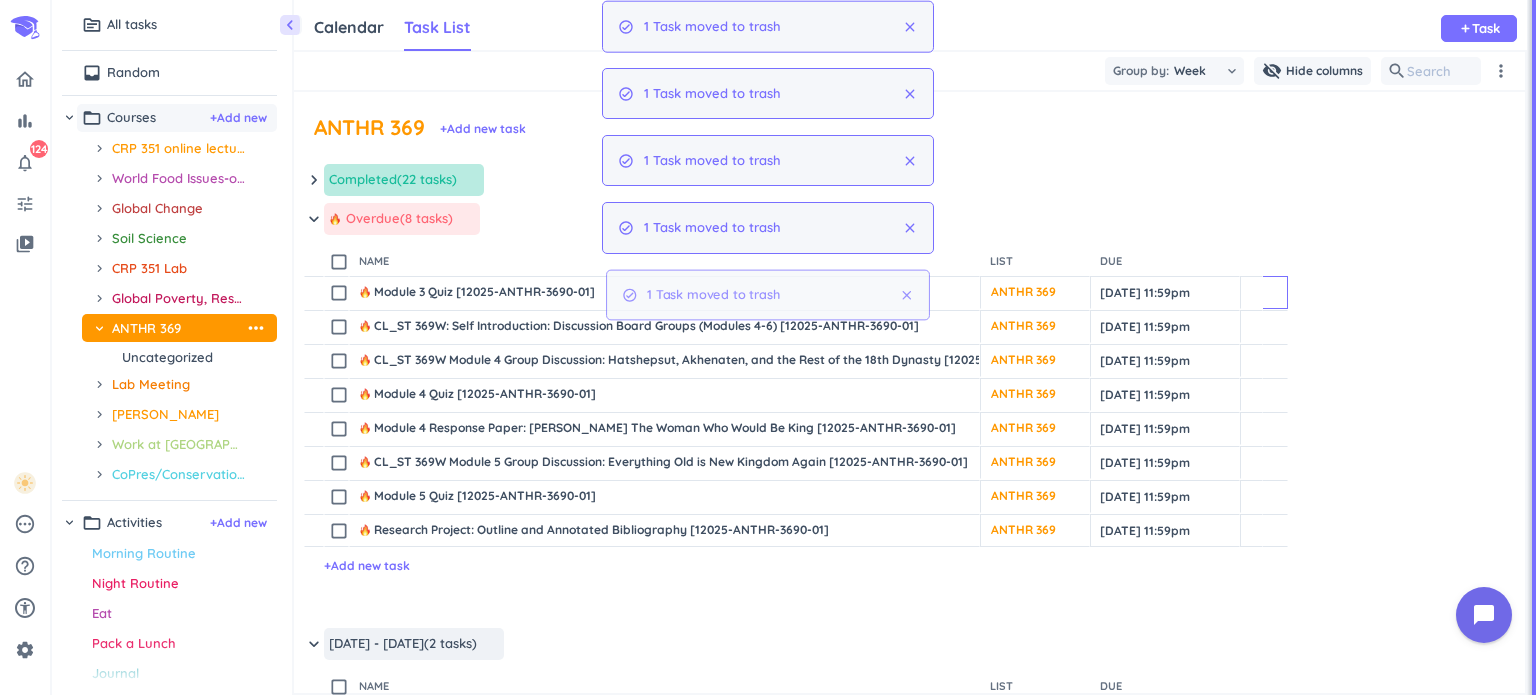click on "delete_outline" at bounding box center [1275, 292] 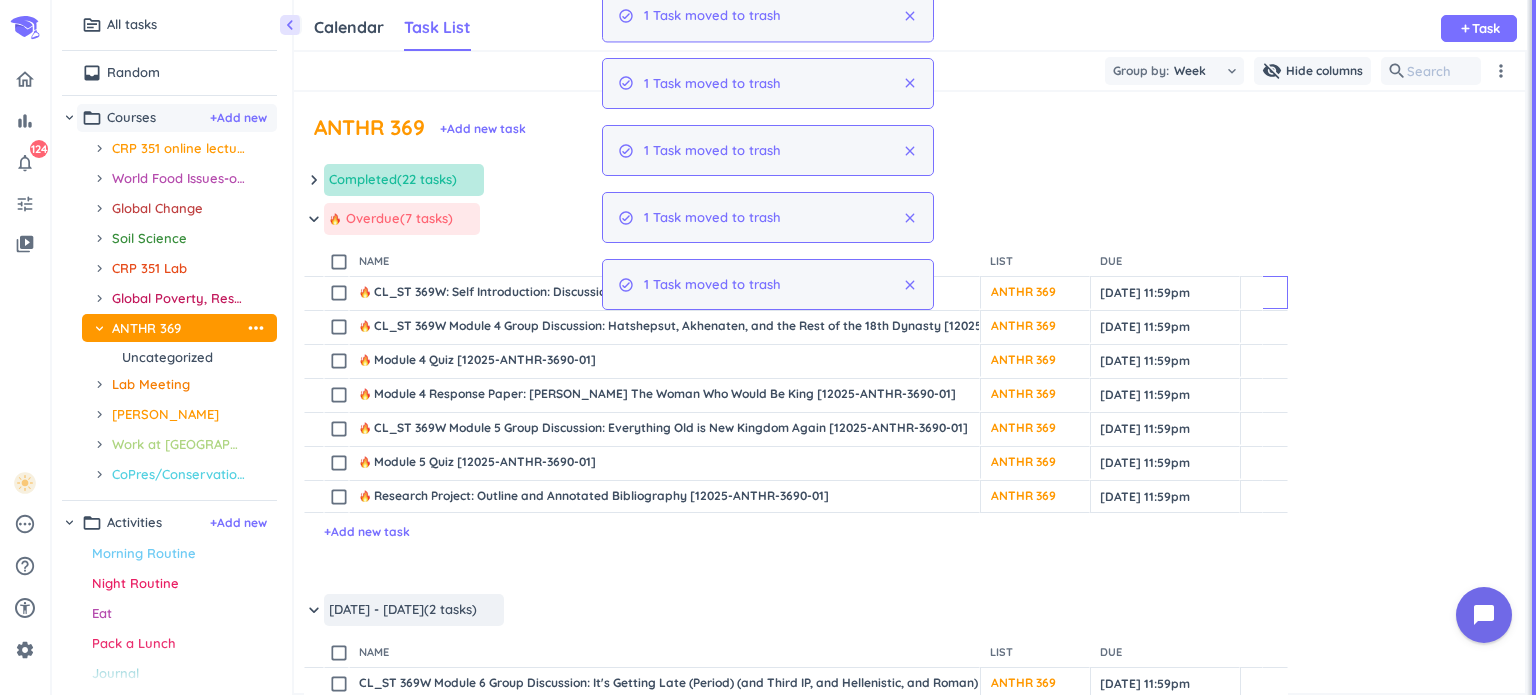 click on "delete_outline" at bounding box center (1275, 292) 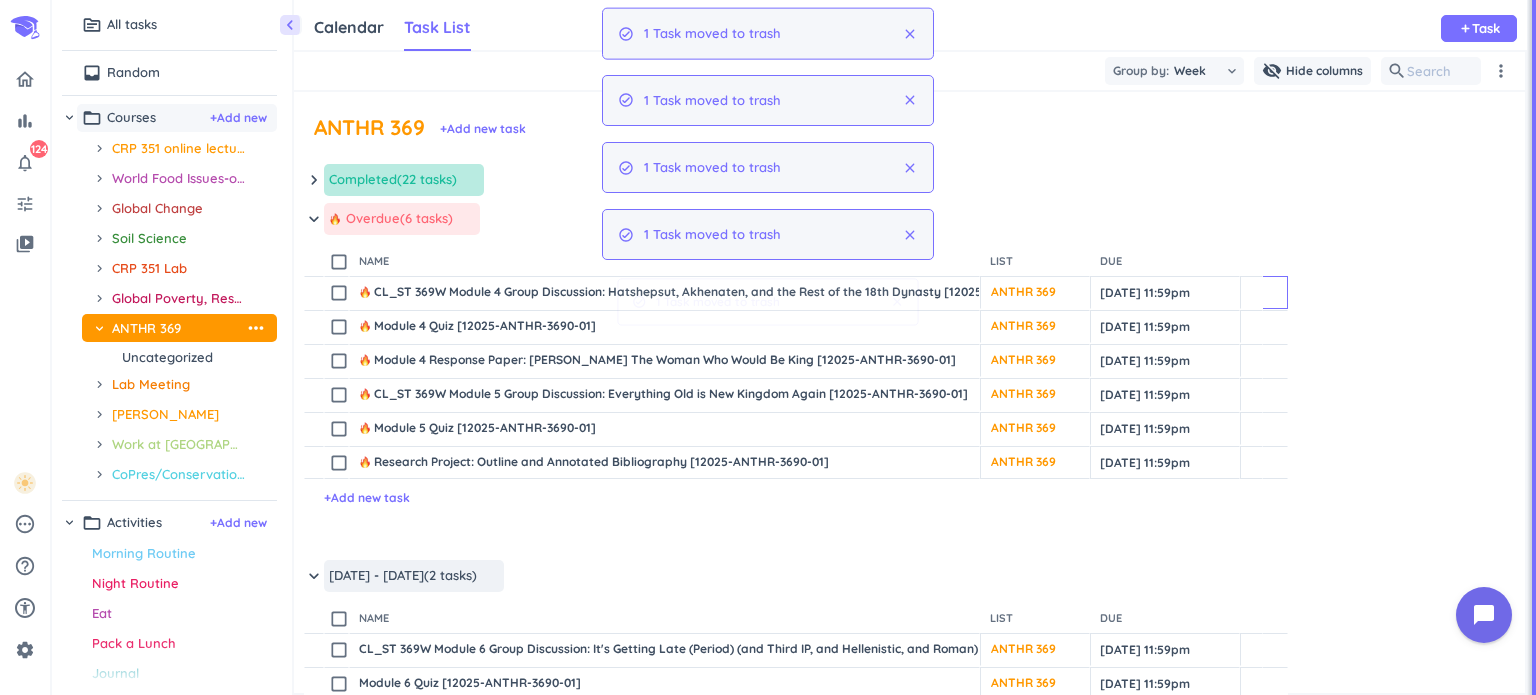 click on "delete_outline" at bounding box center [1275, 292] 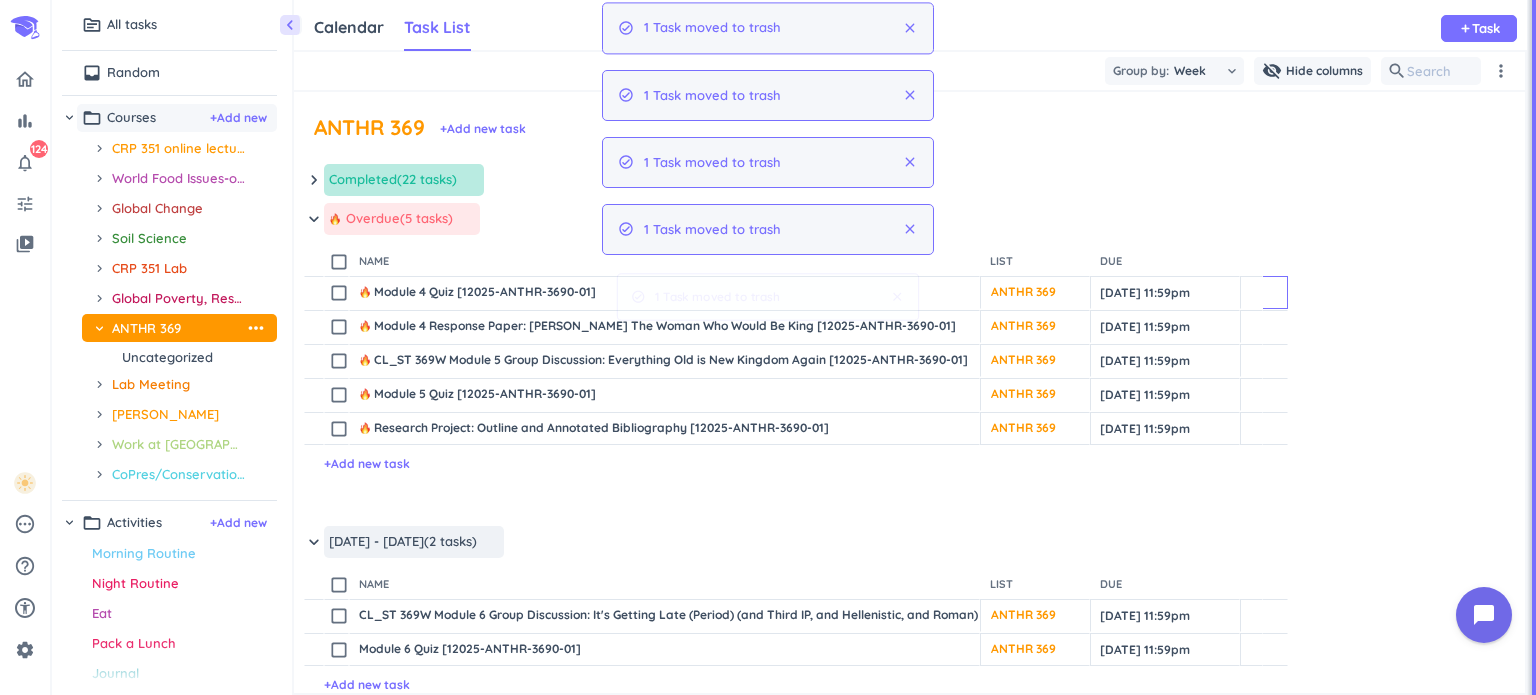 click on "delete_outline" at bounding box center [1275, 292] 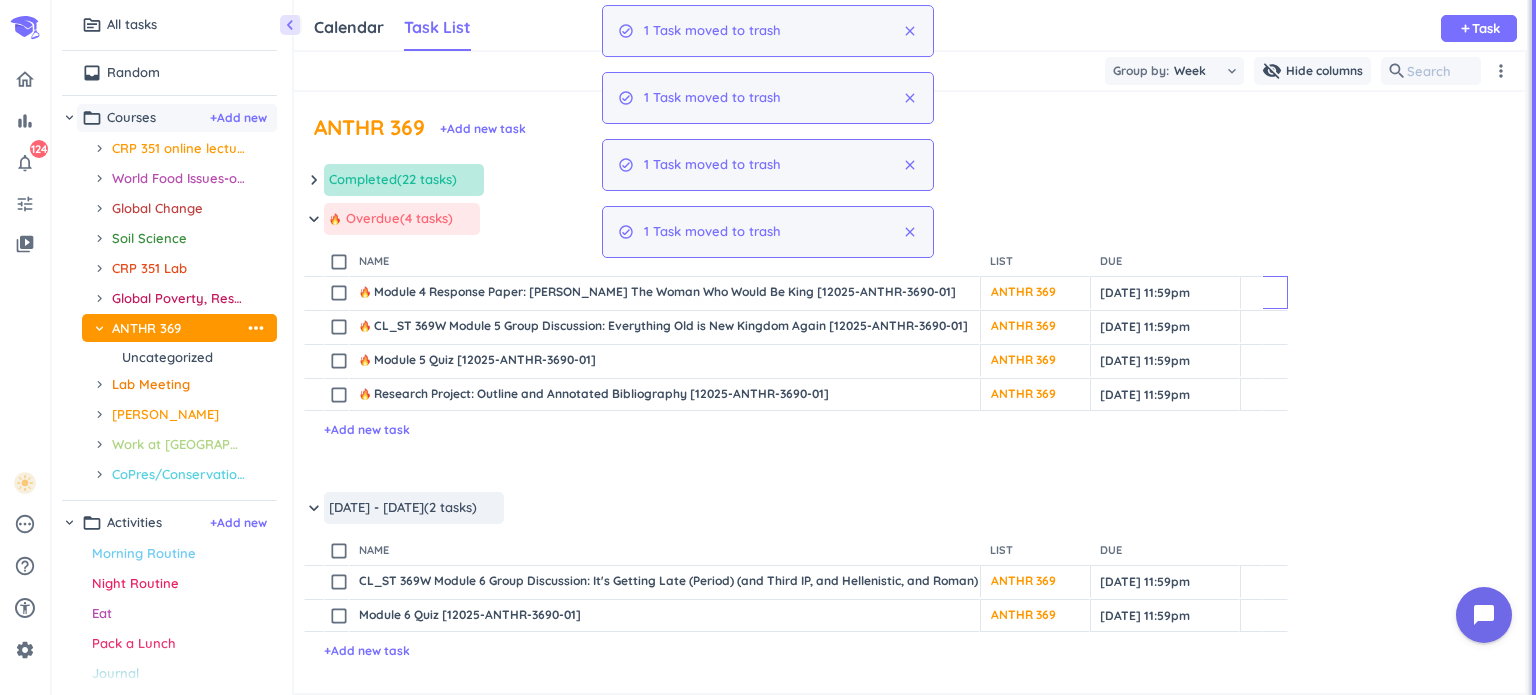 click on "delete_outline" at bounding box center (1275, 292) 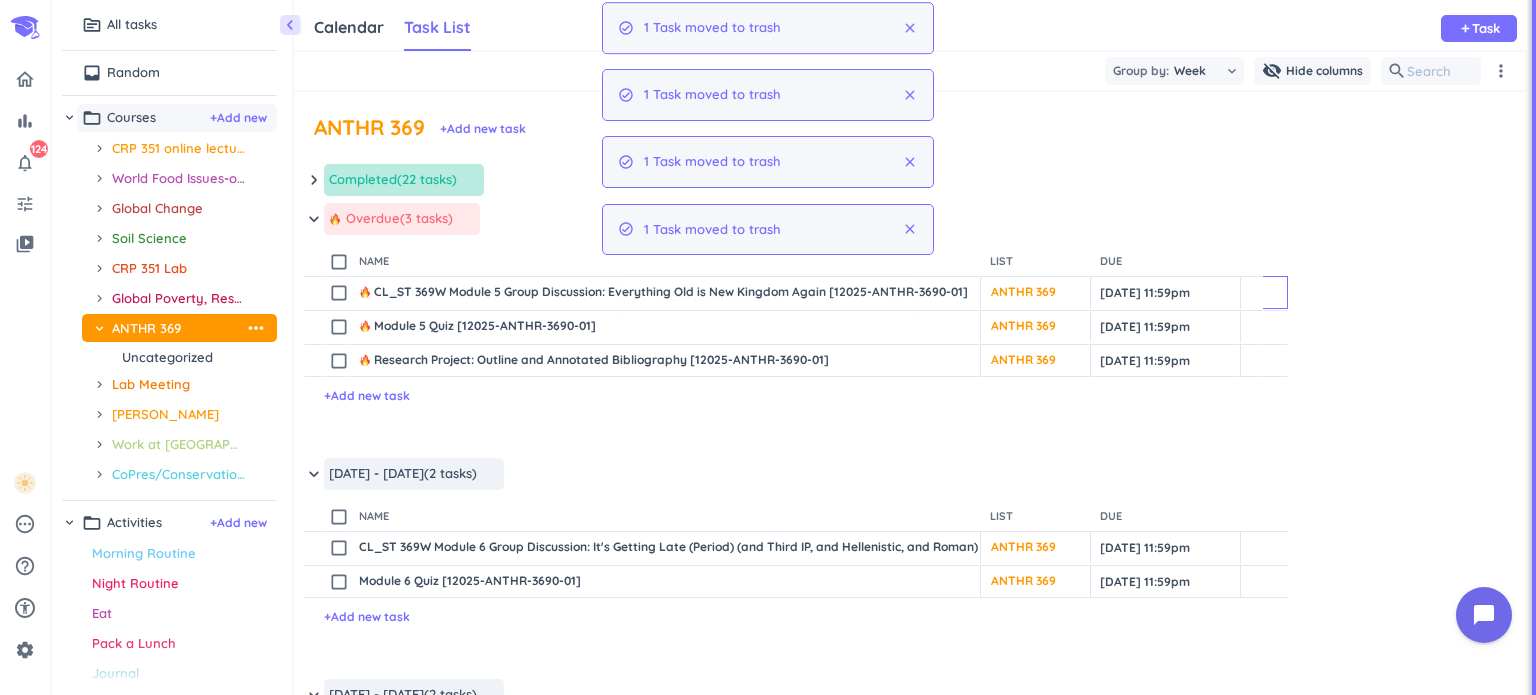 click on "delete_outline" at bounding box center [1275, 292] 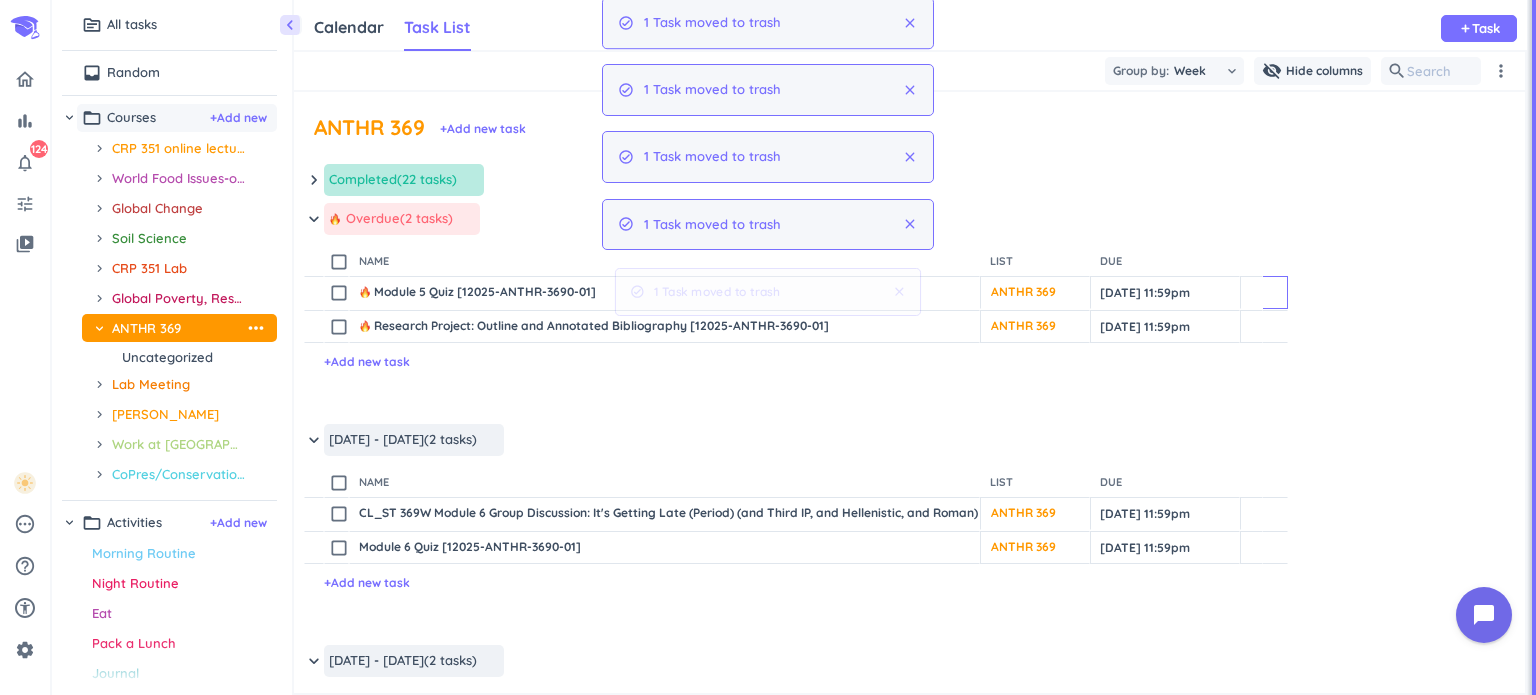 click on "delete_outline" at bounding box center (1275, 292) 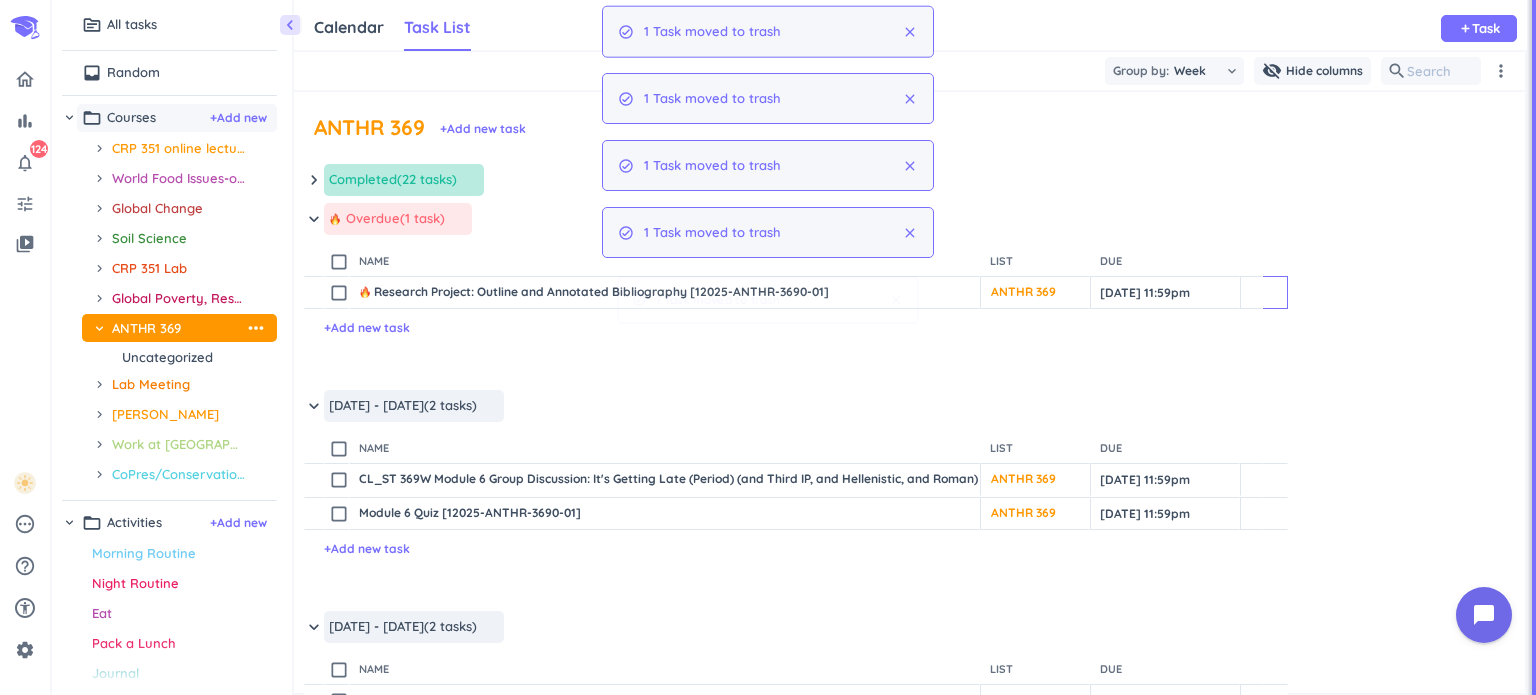 click on "delete_outline" at bounding box center [1275, 292] 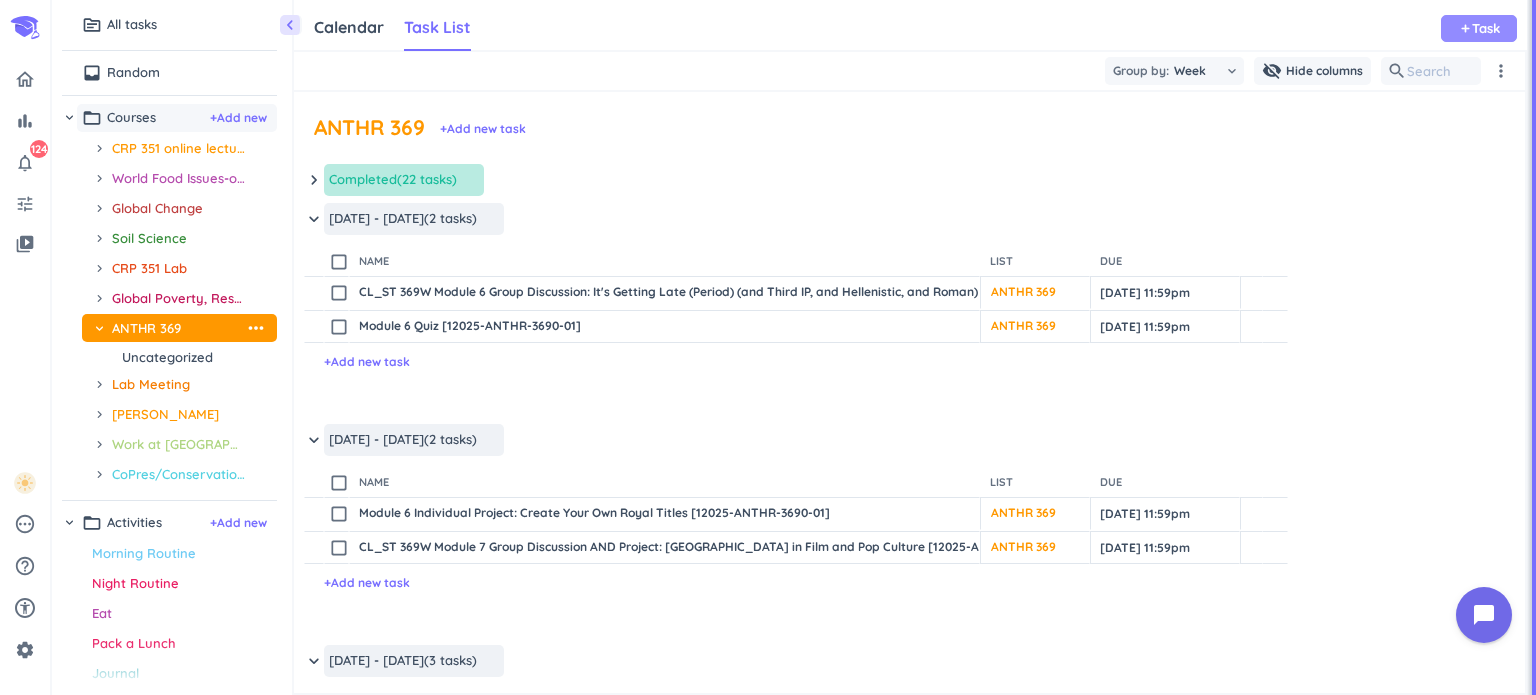 click on "add Task" at bounding box center [1479, 28] 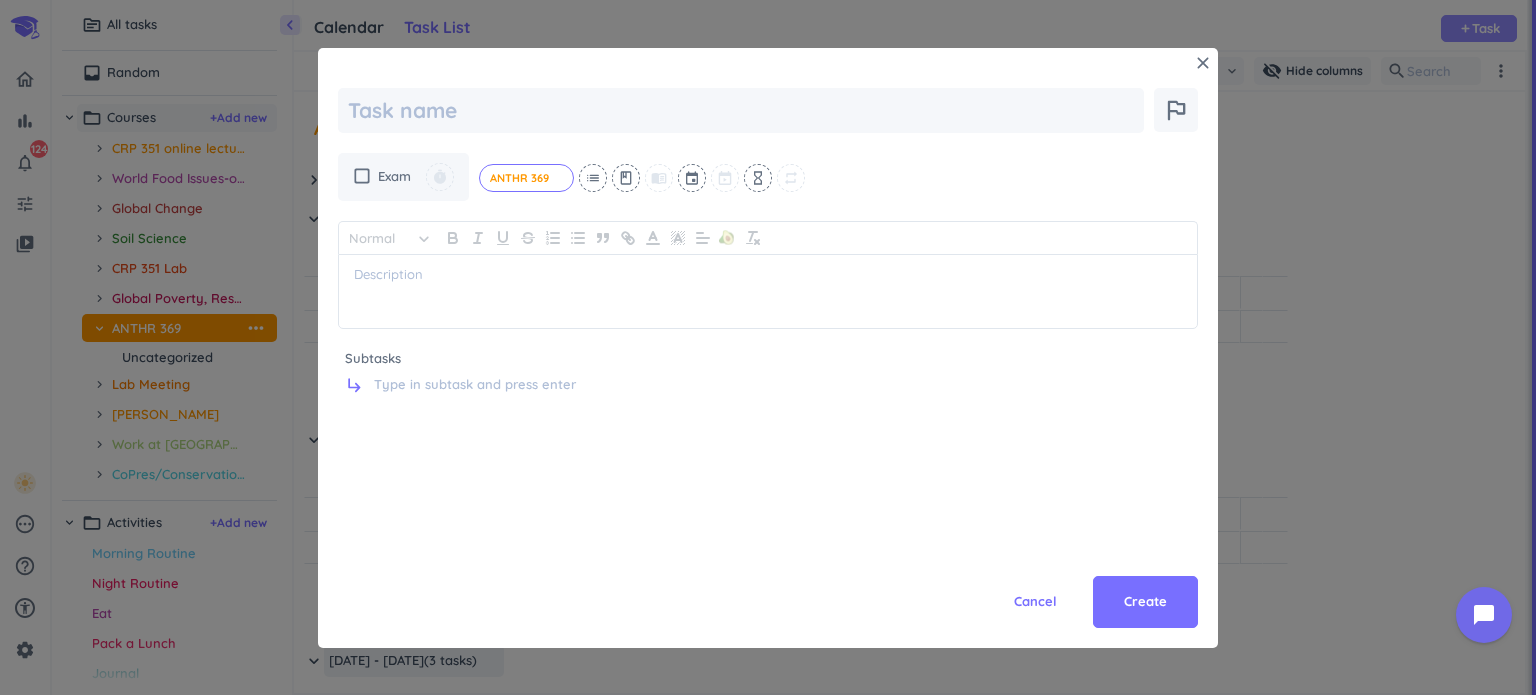 scroll, scrollTop: 0, scrollLeft: 0, axis: both 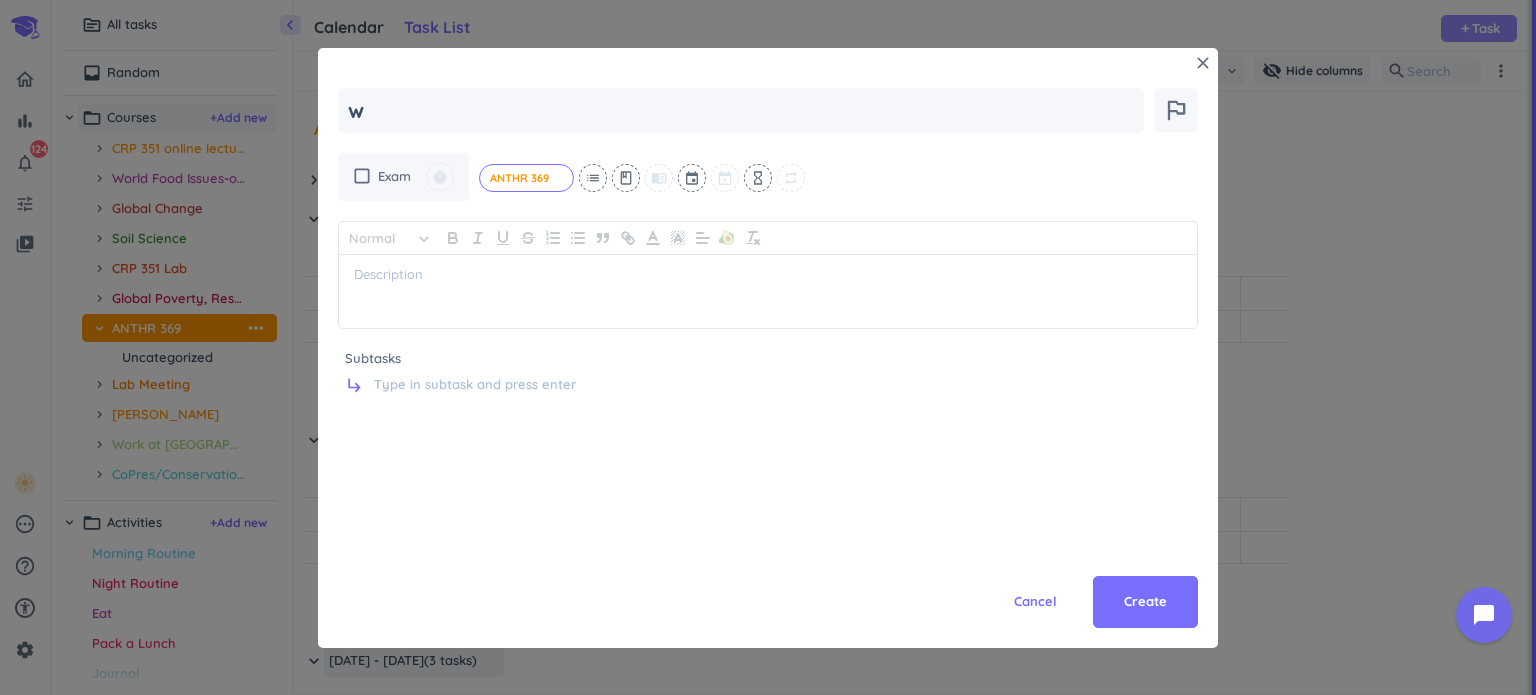 type on "x" 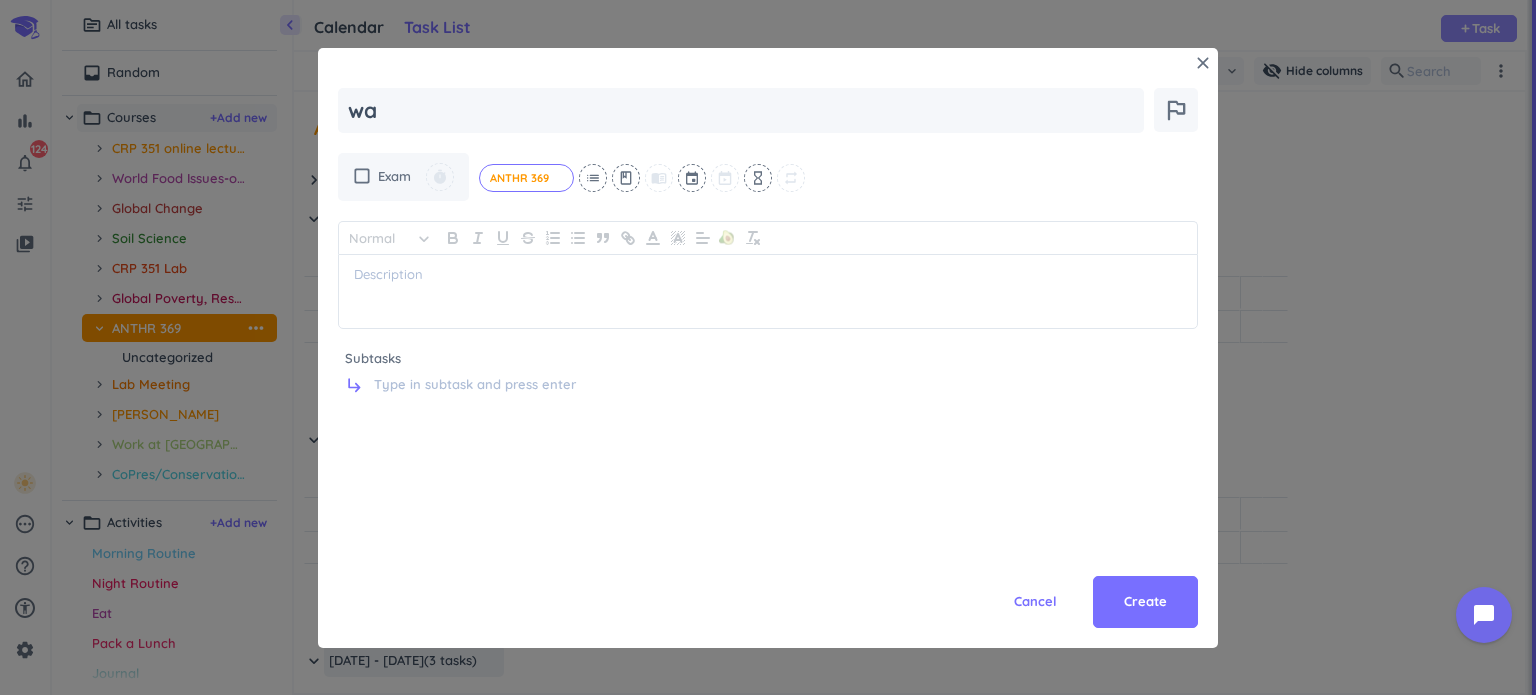 type on "x" 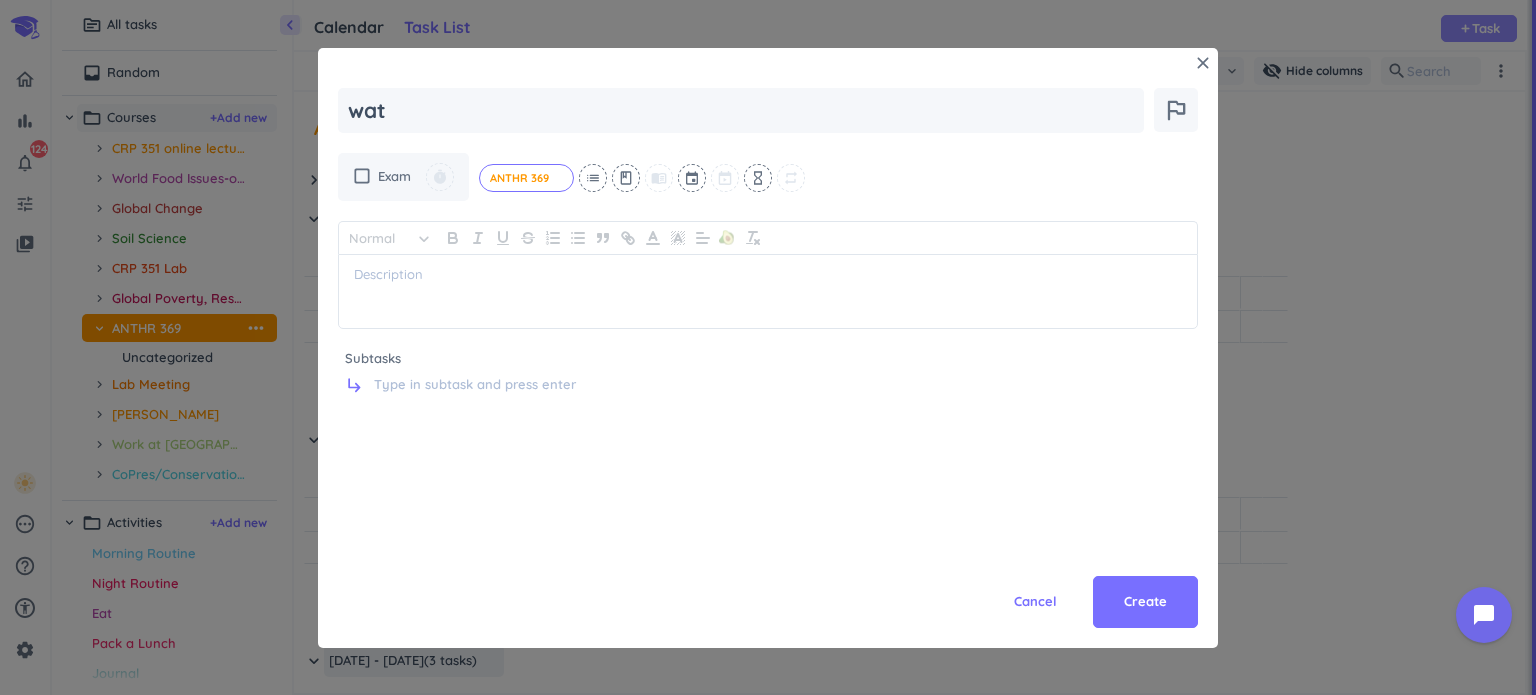 type on "x" 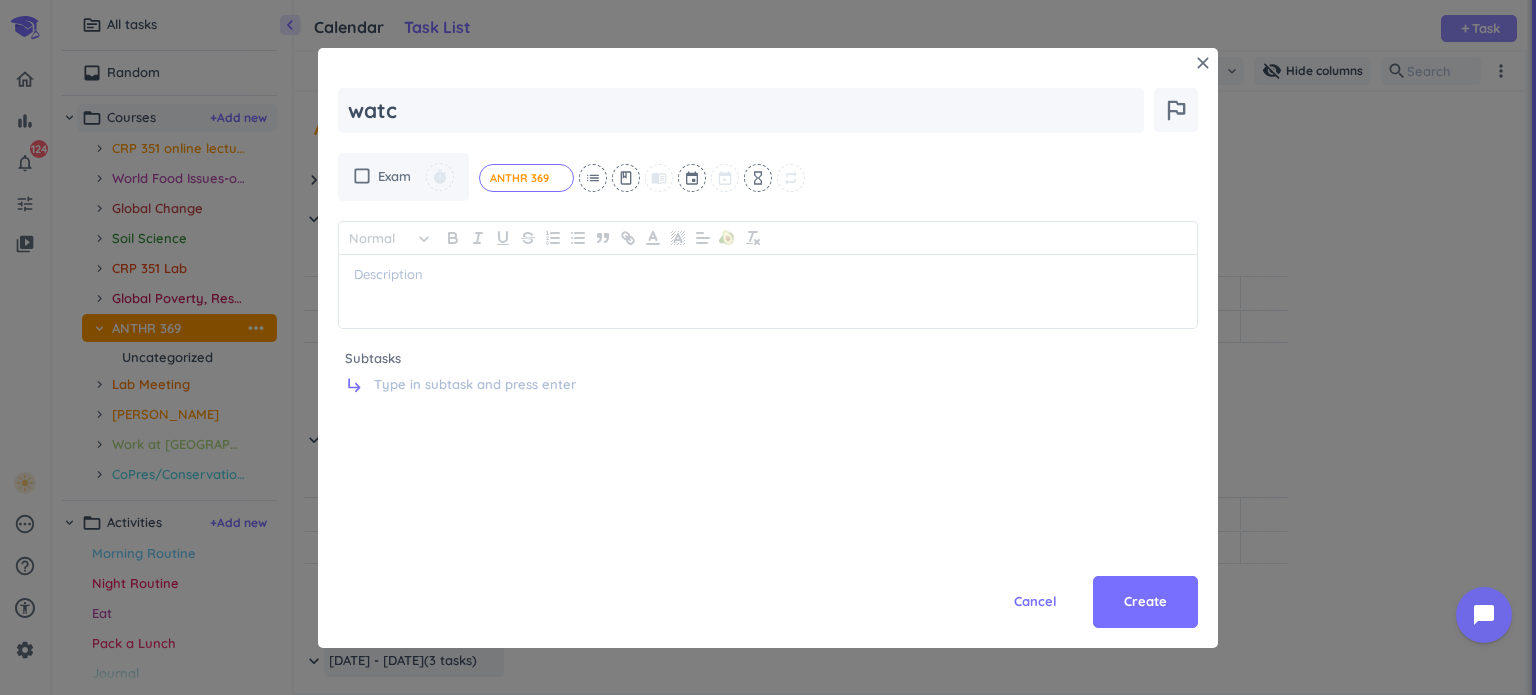 type on "x" 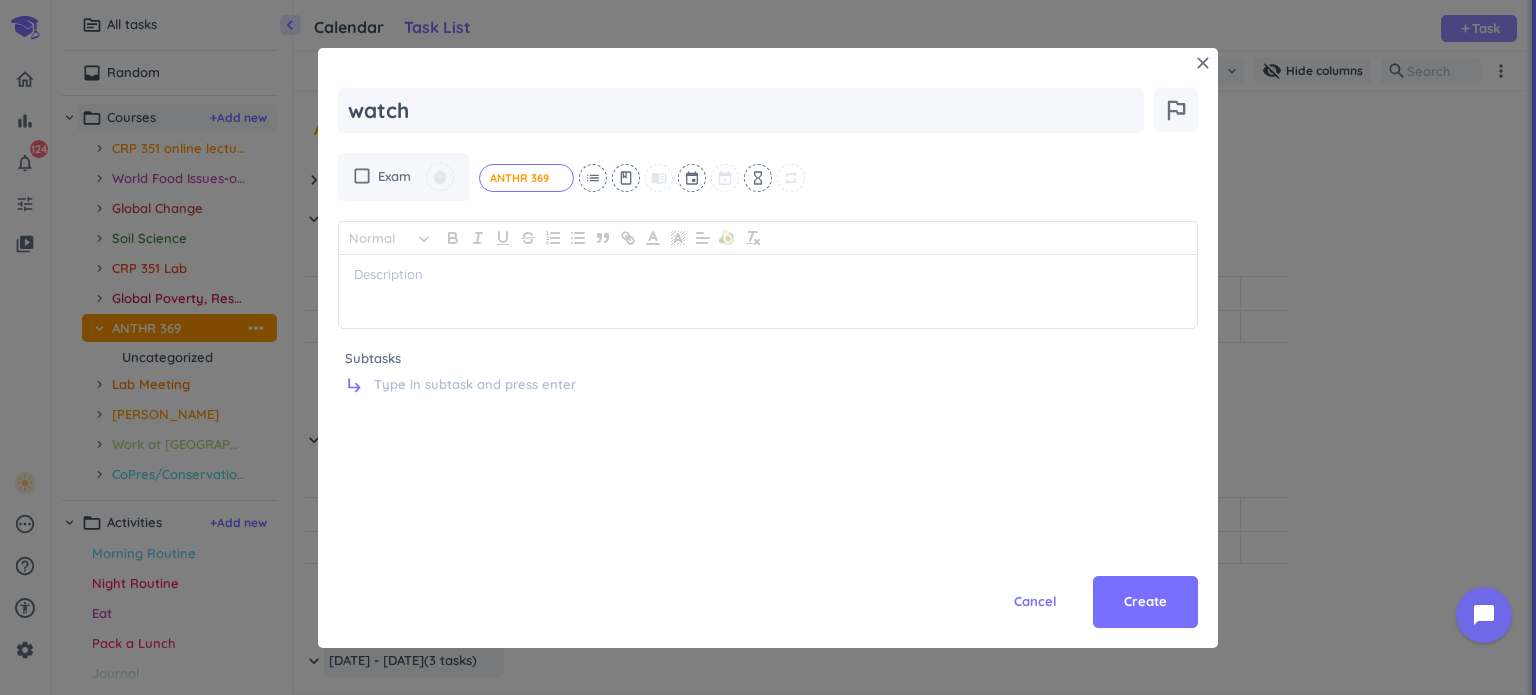 type on "x" 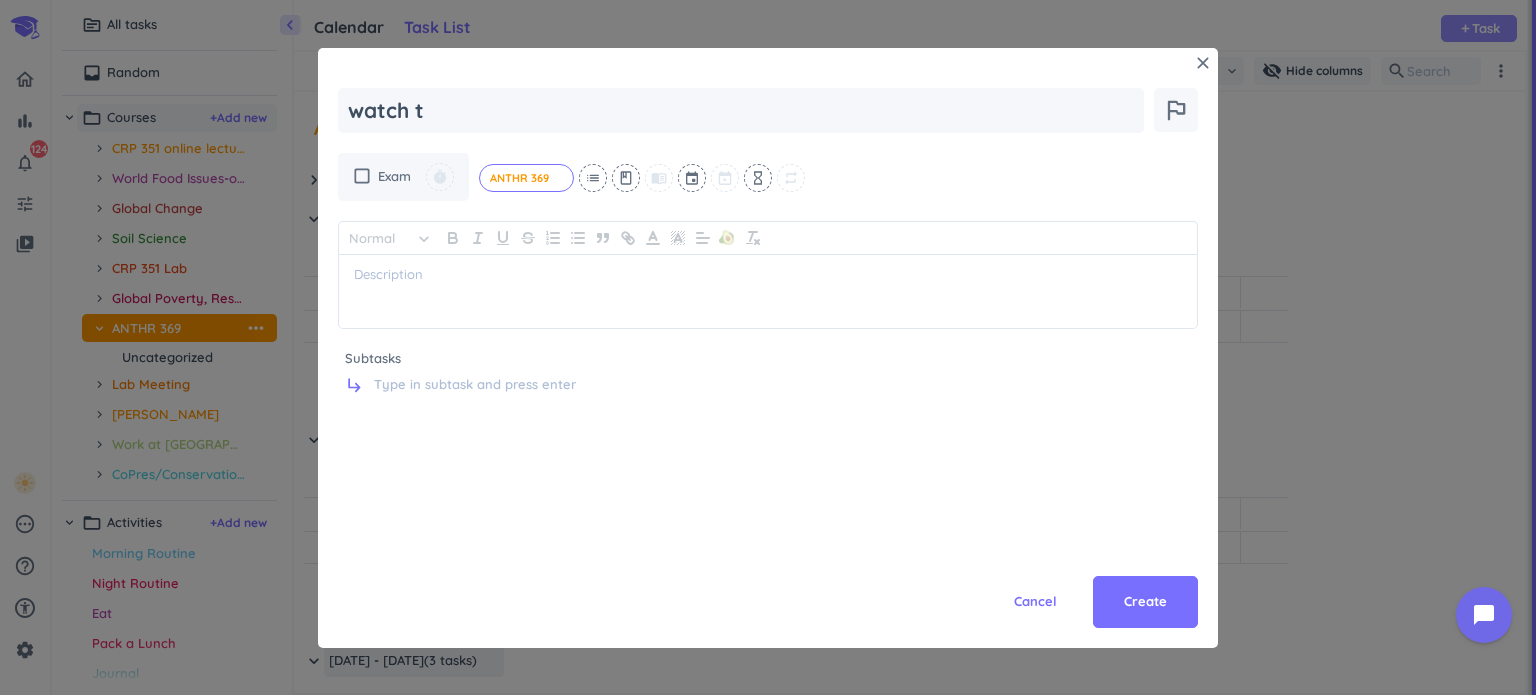 type on "x" 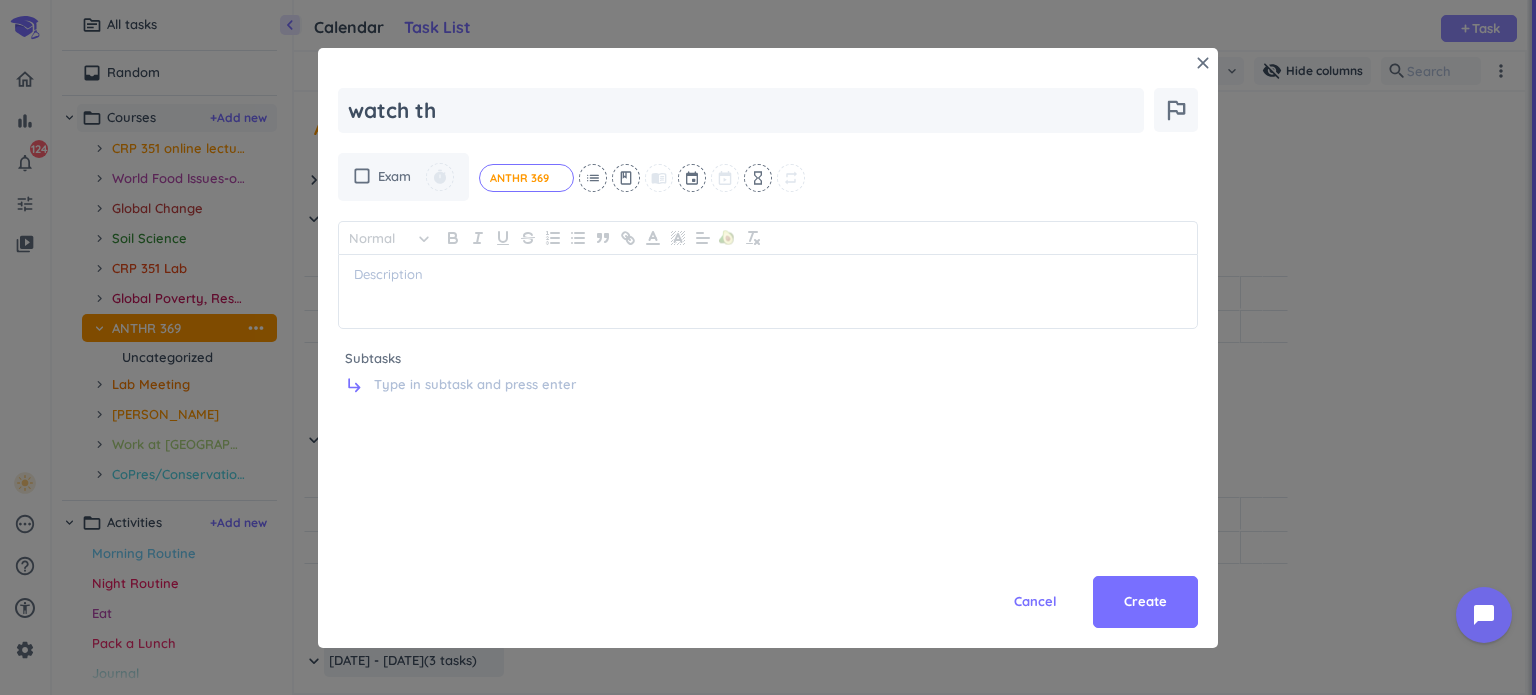 type on "x" 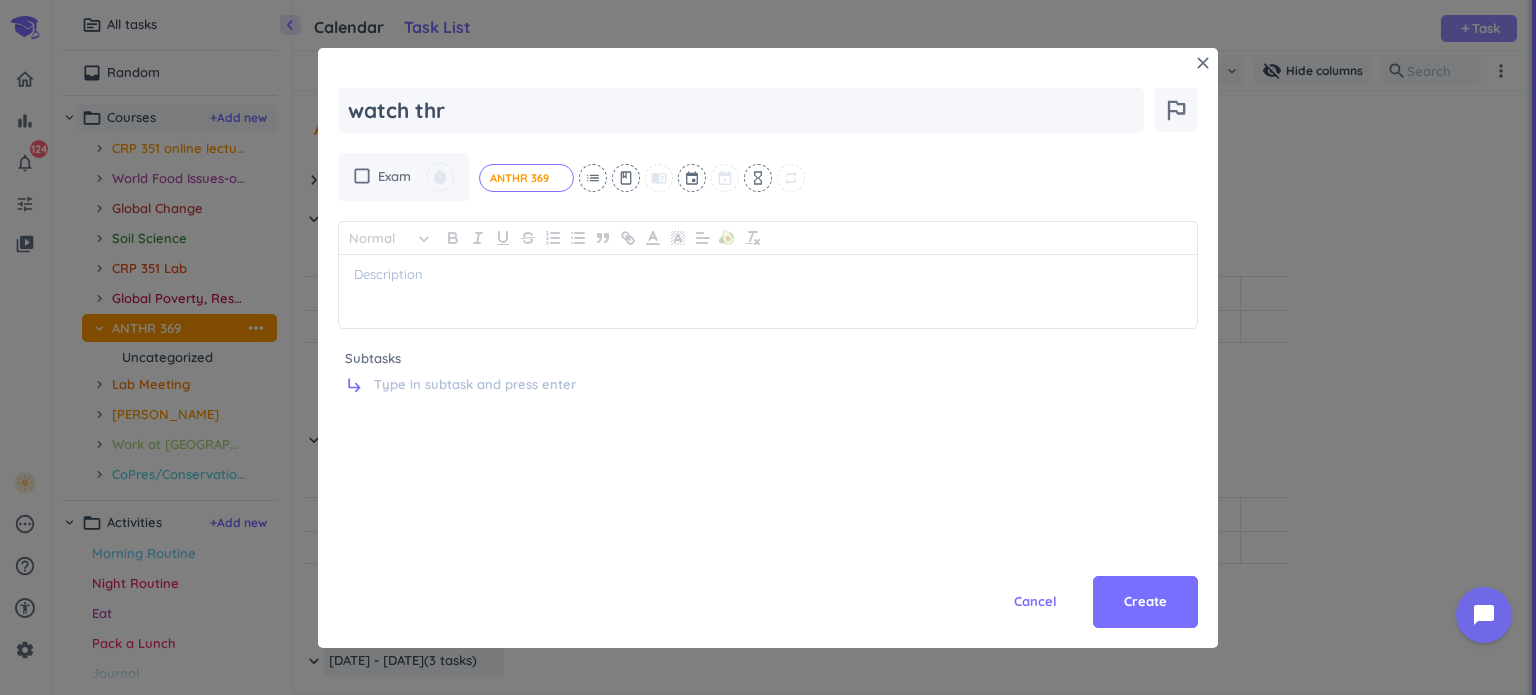 type on "x" 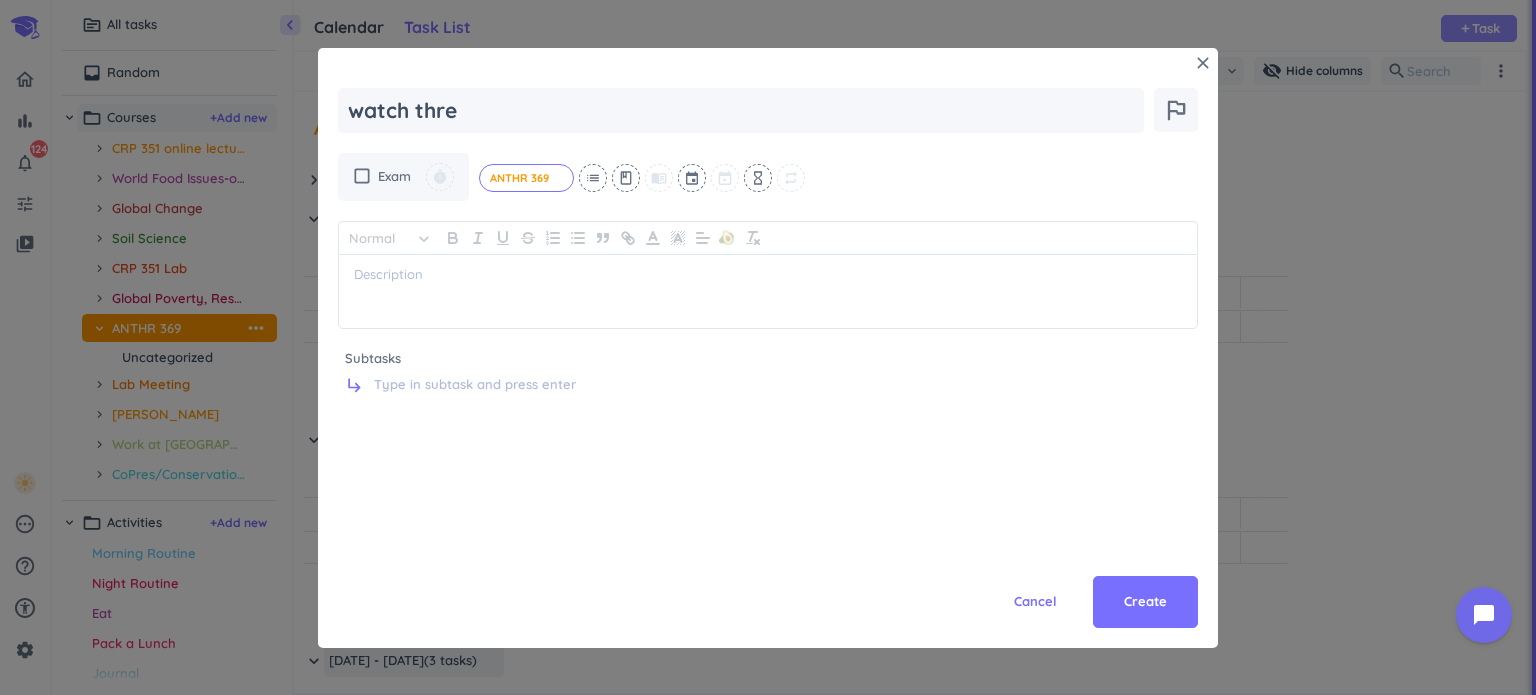 type on "x" 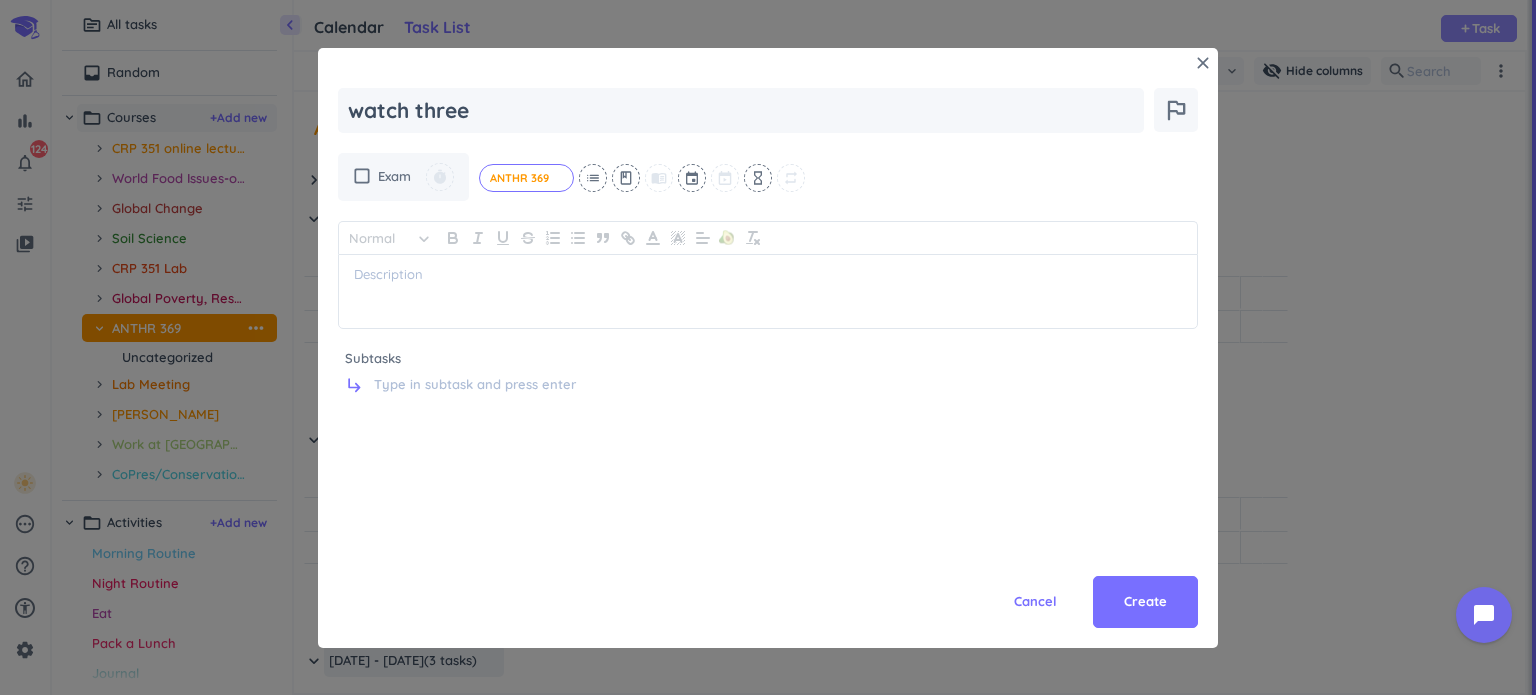 type on "x" 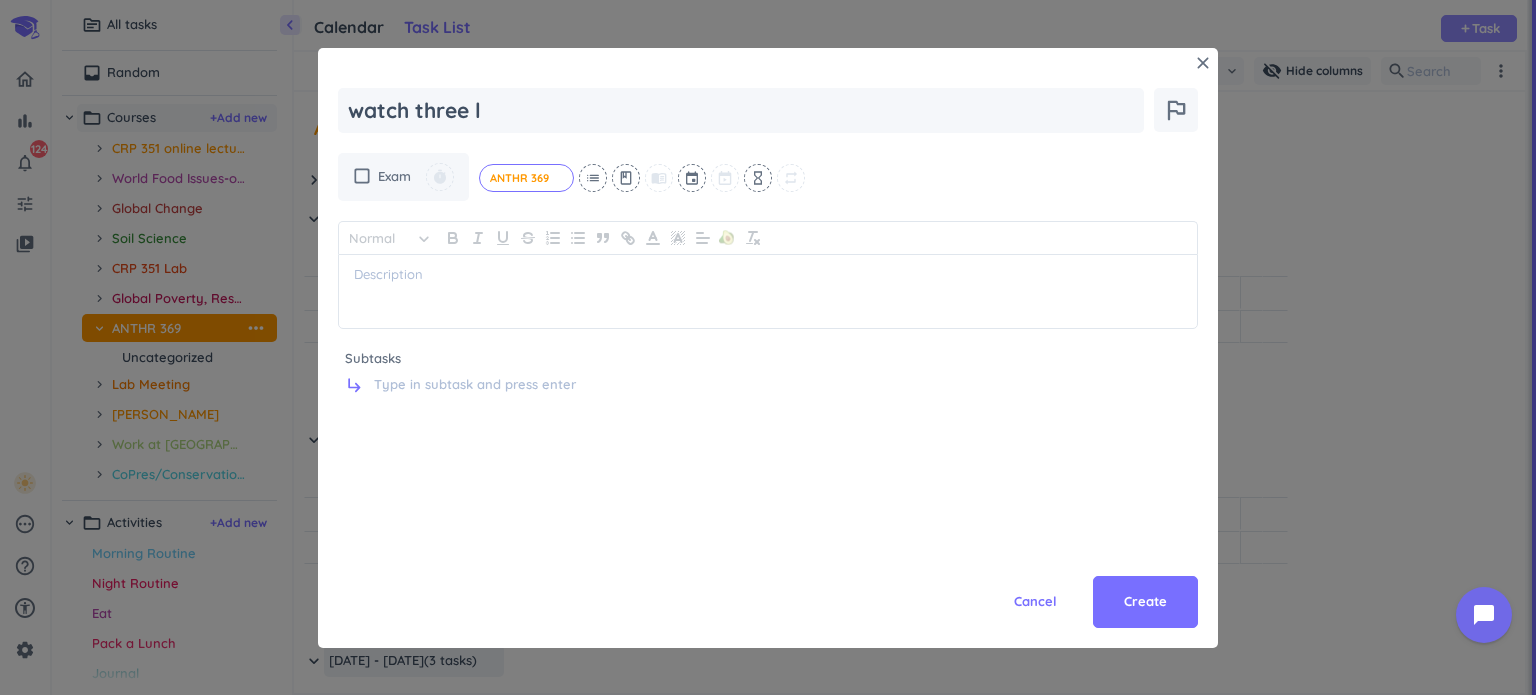 type on "x" 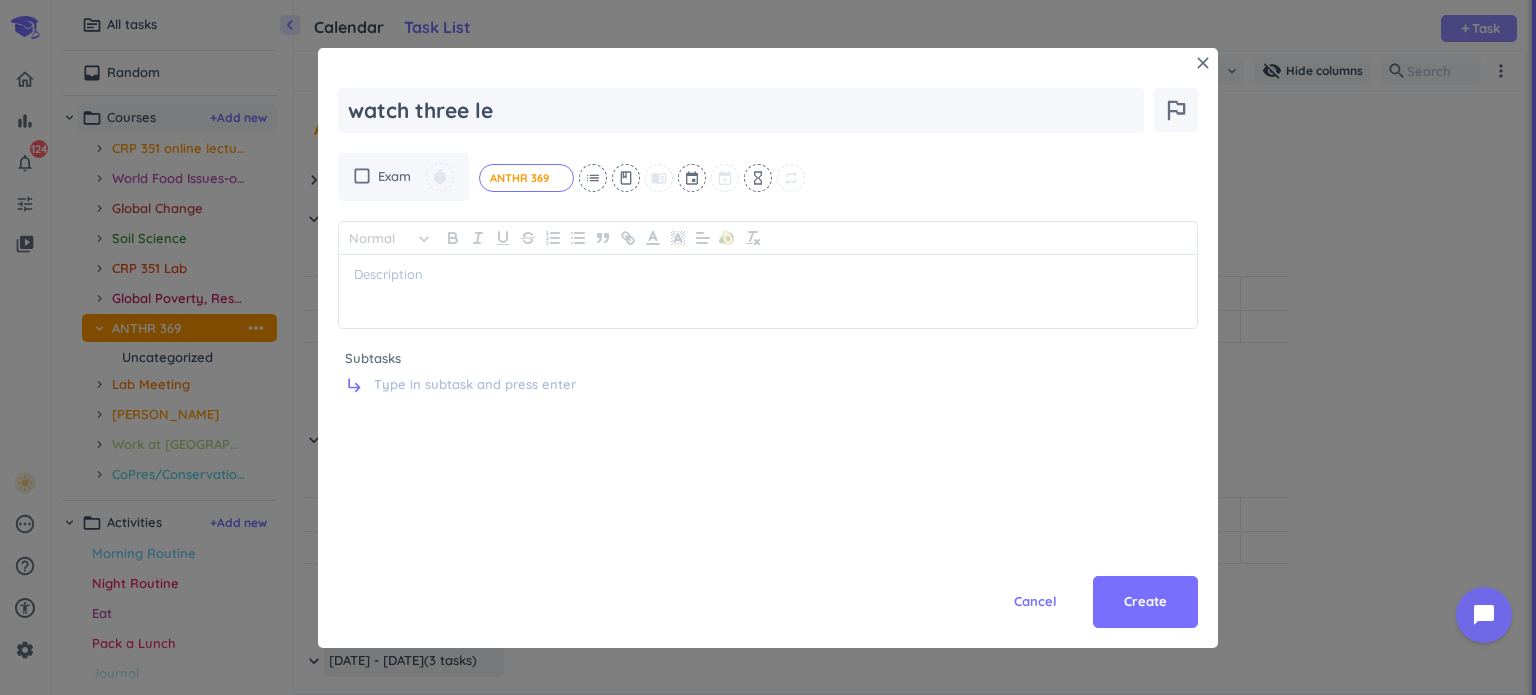 type on "x" 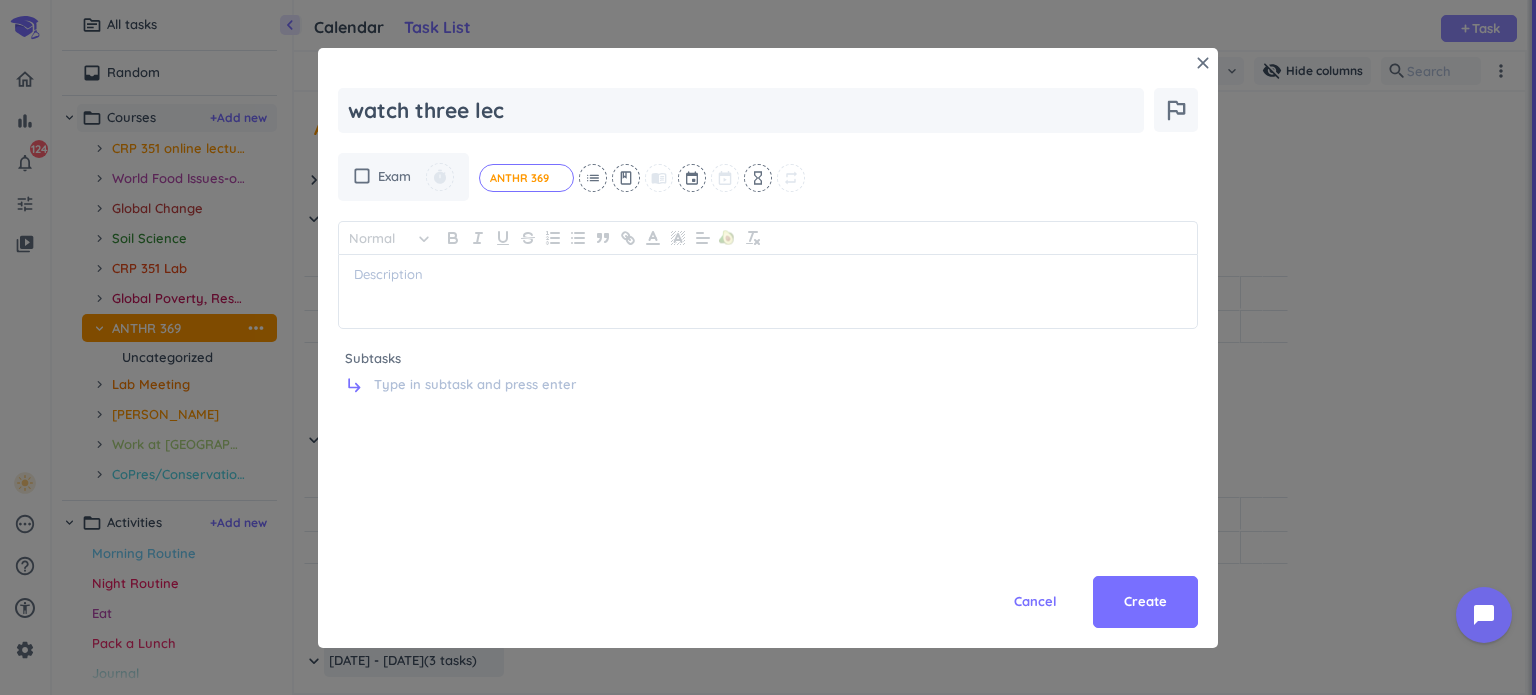 type on "x" 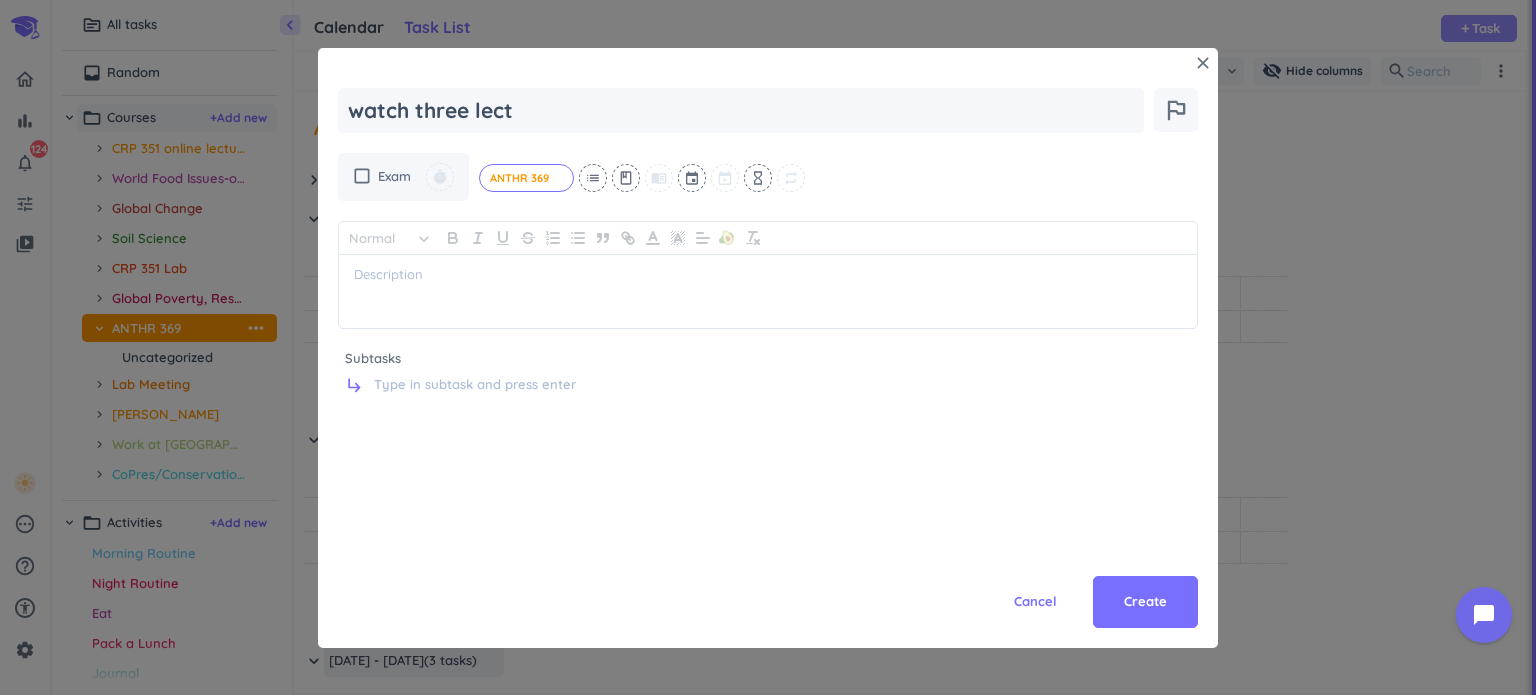 type on "x" 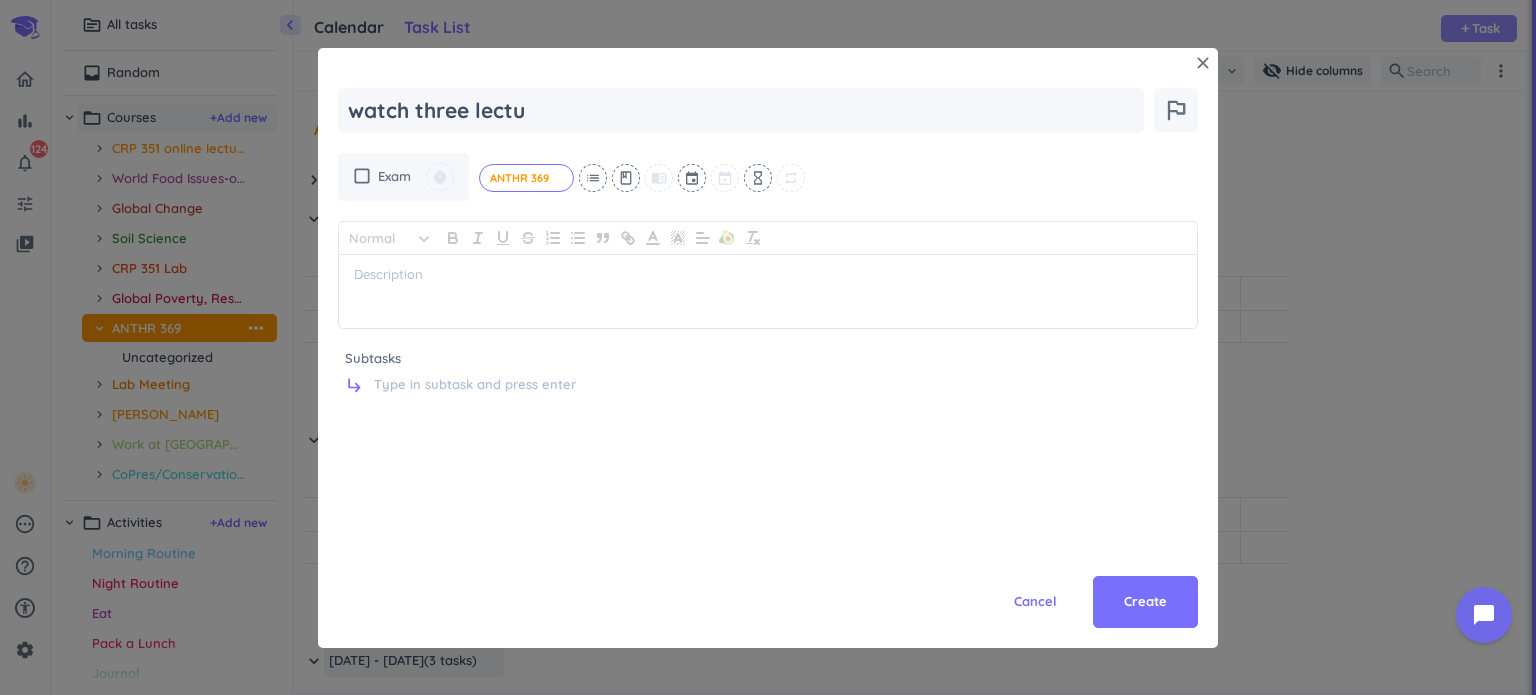 type on "x" 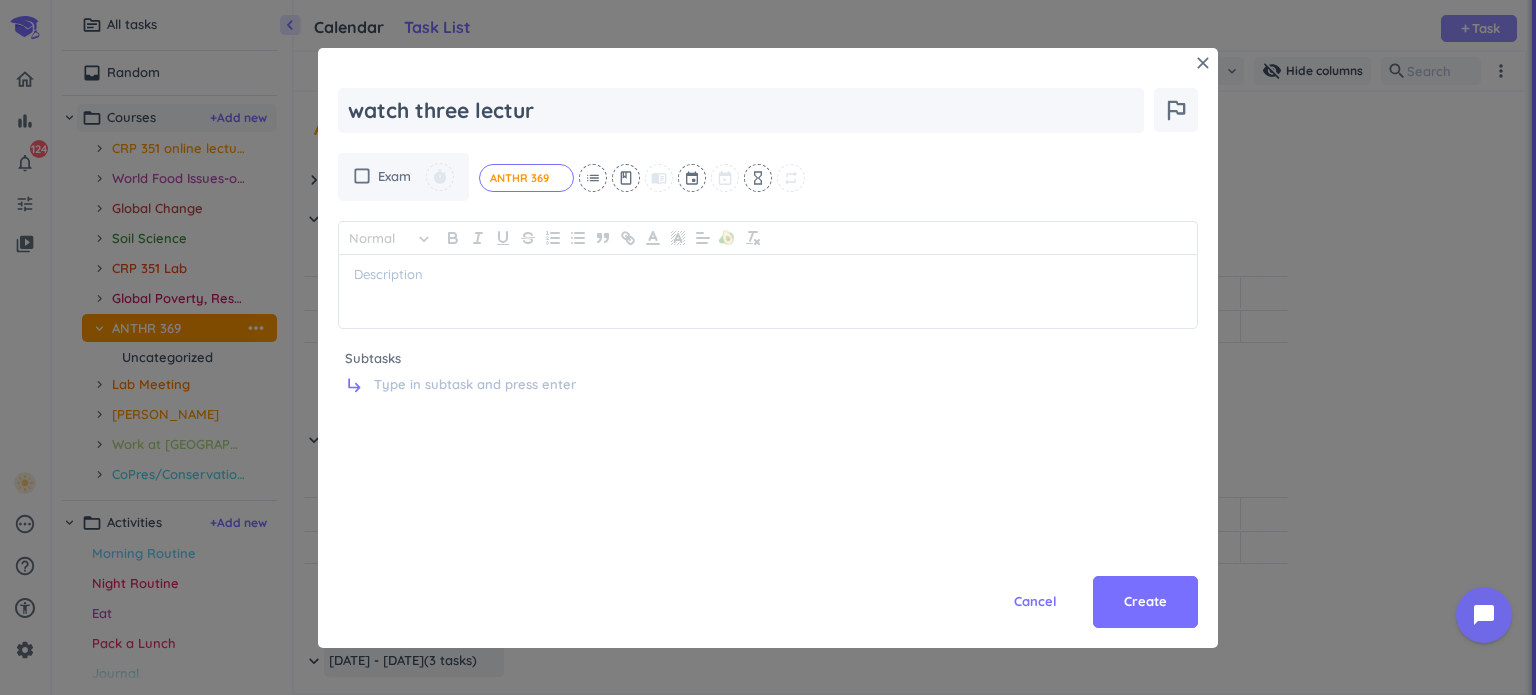 type on "x" 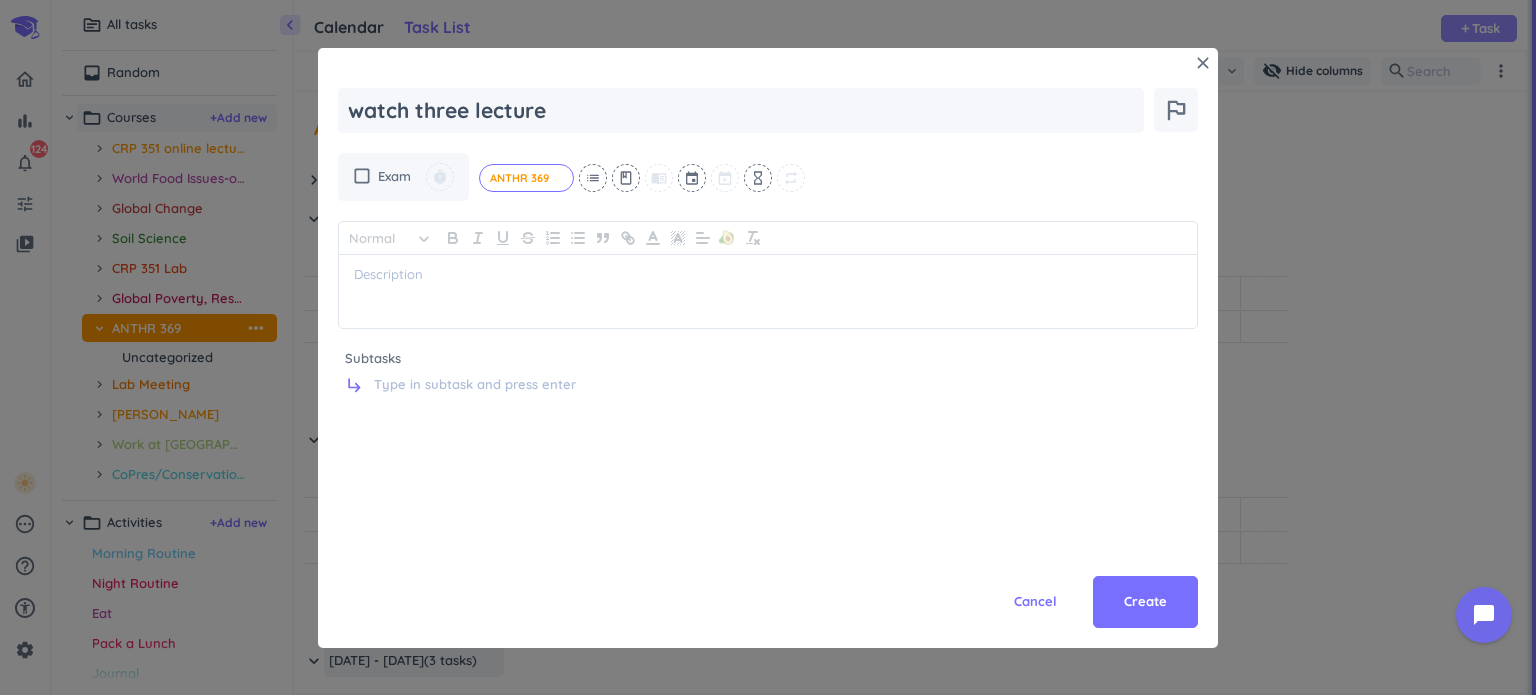 type on "x" 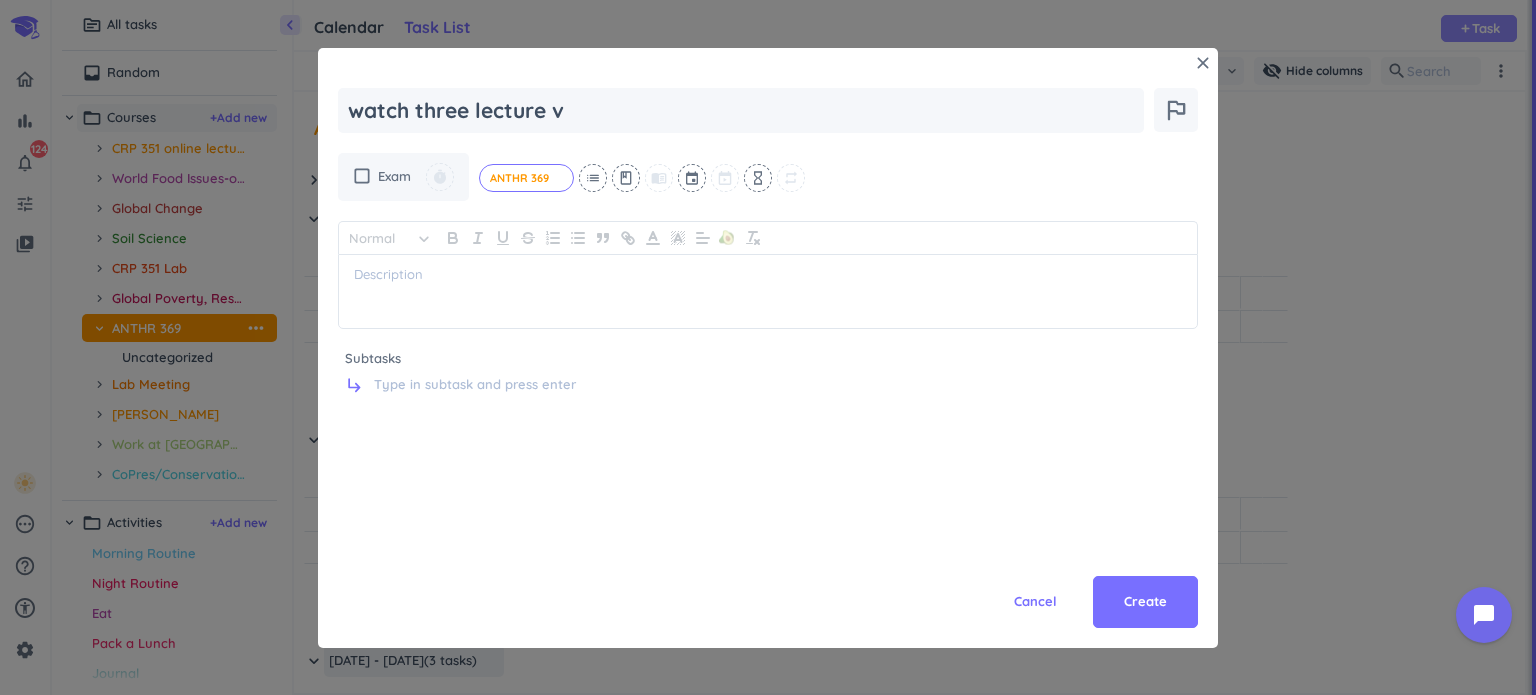 type on "x" 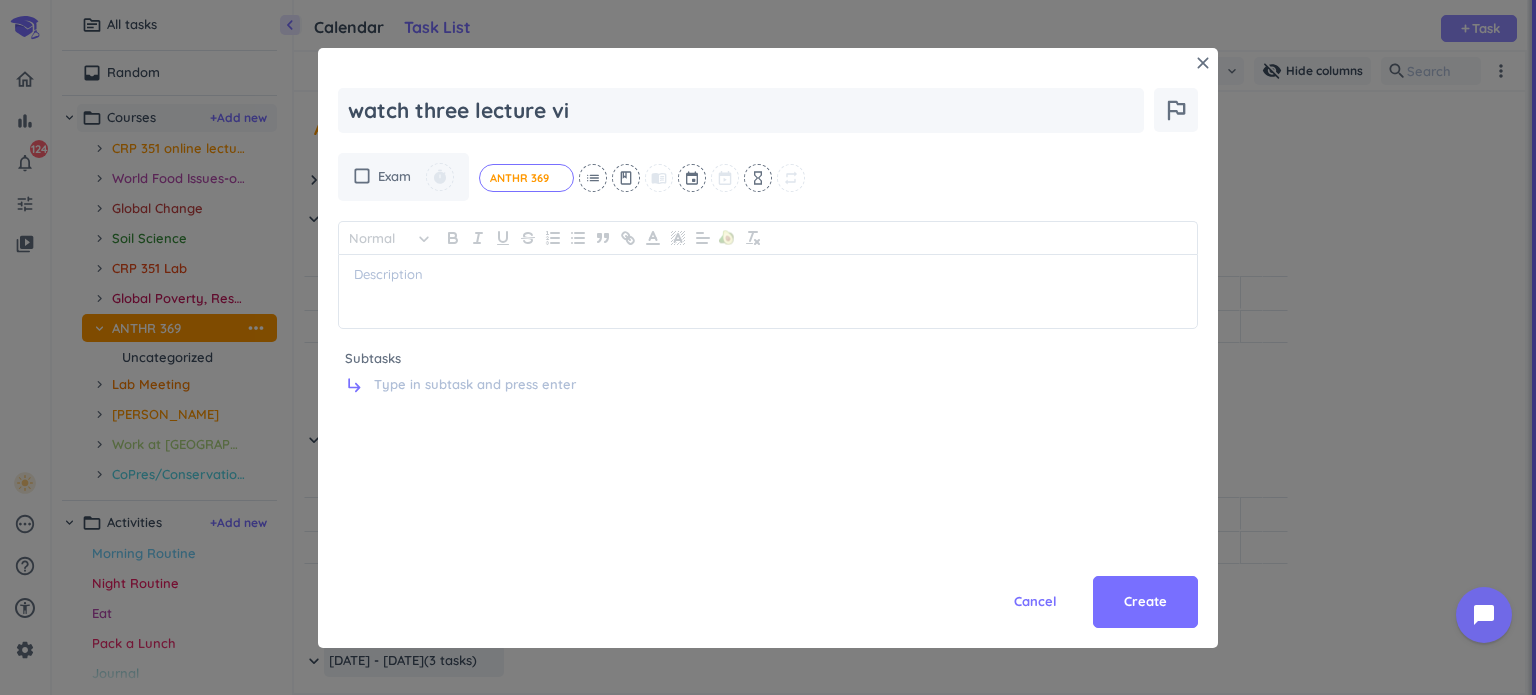 type on "x" 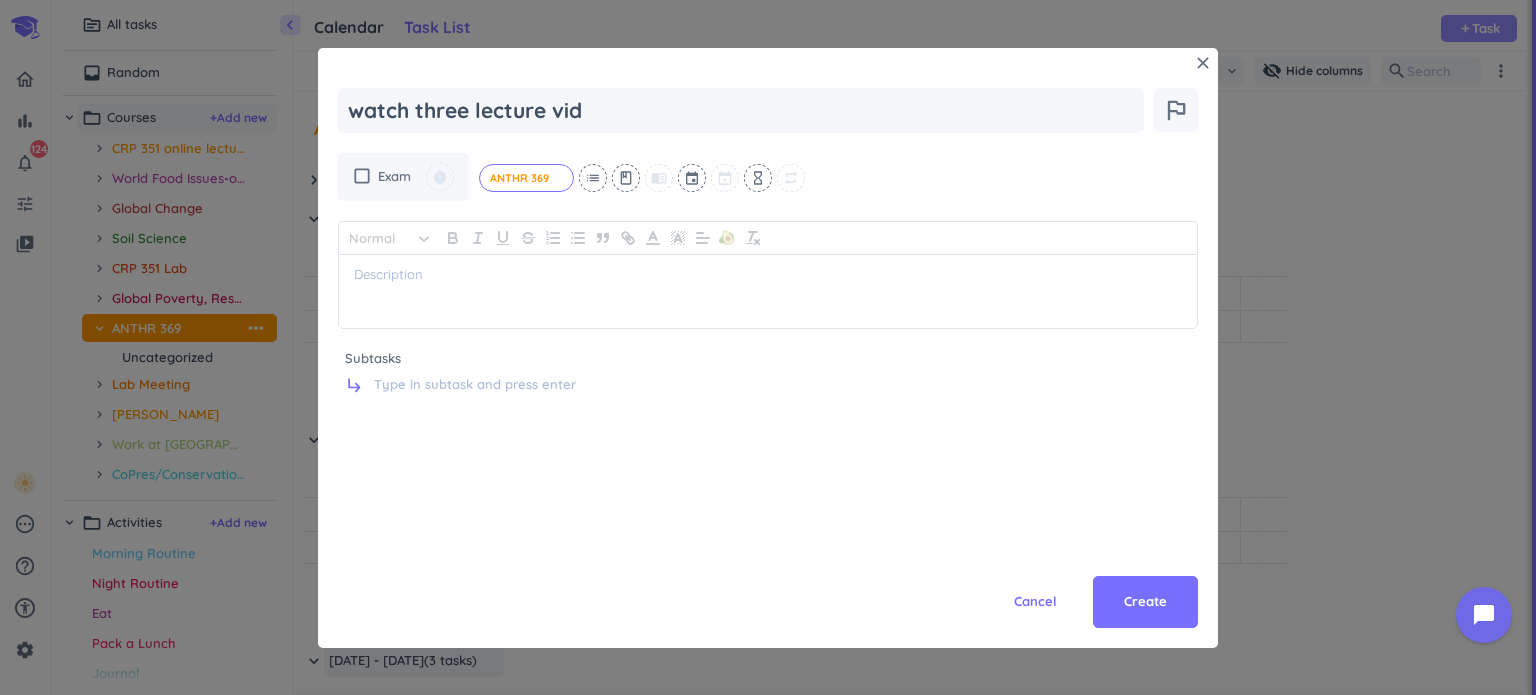 type on "x" 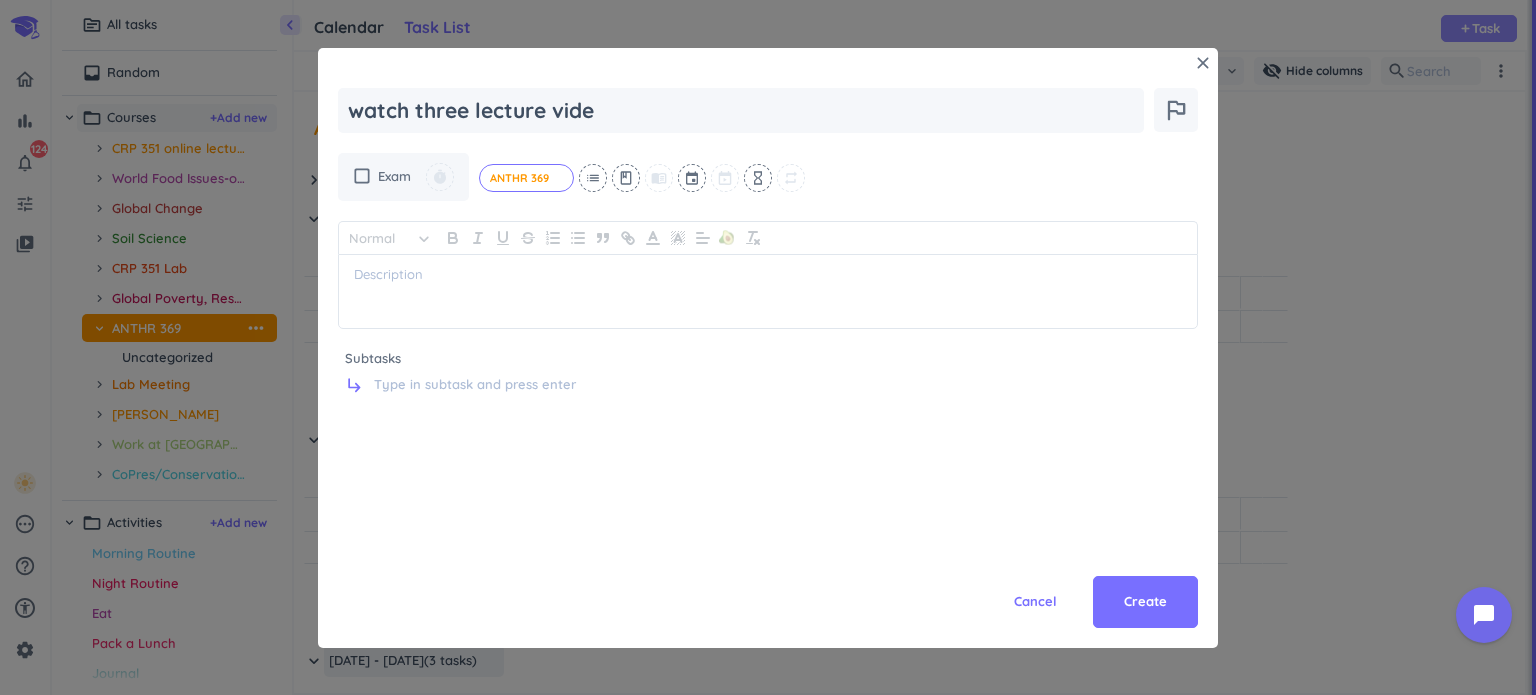 type on "x" 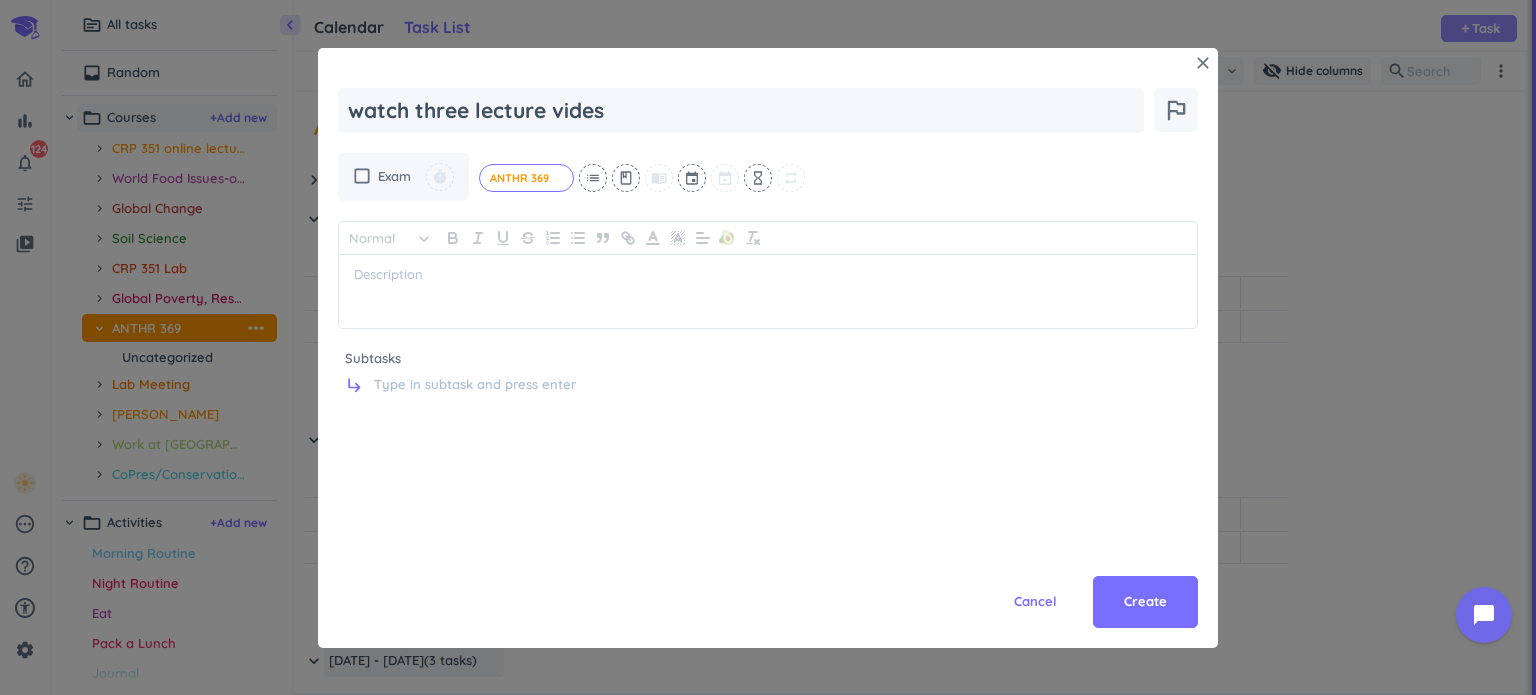 type on "x" 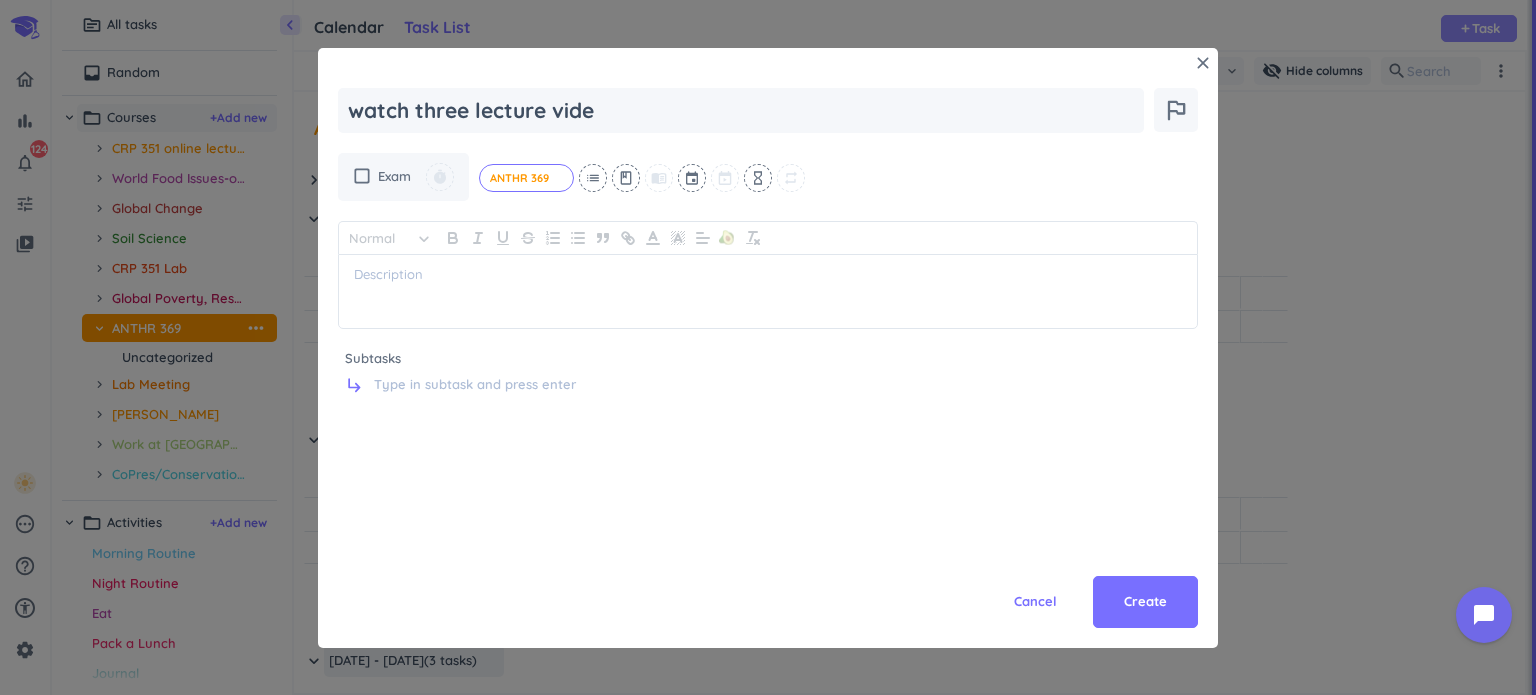 type on "x" 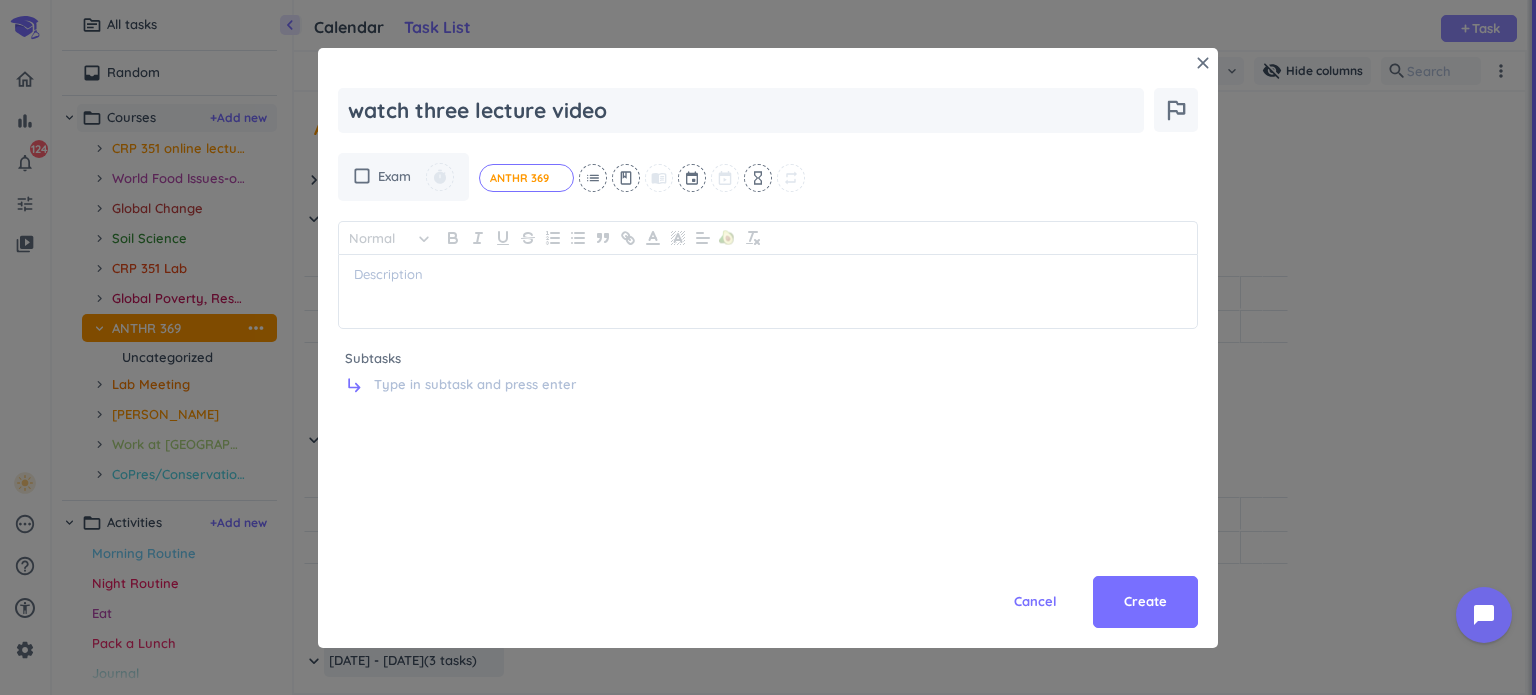 type on "x" 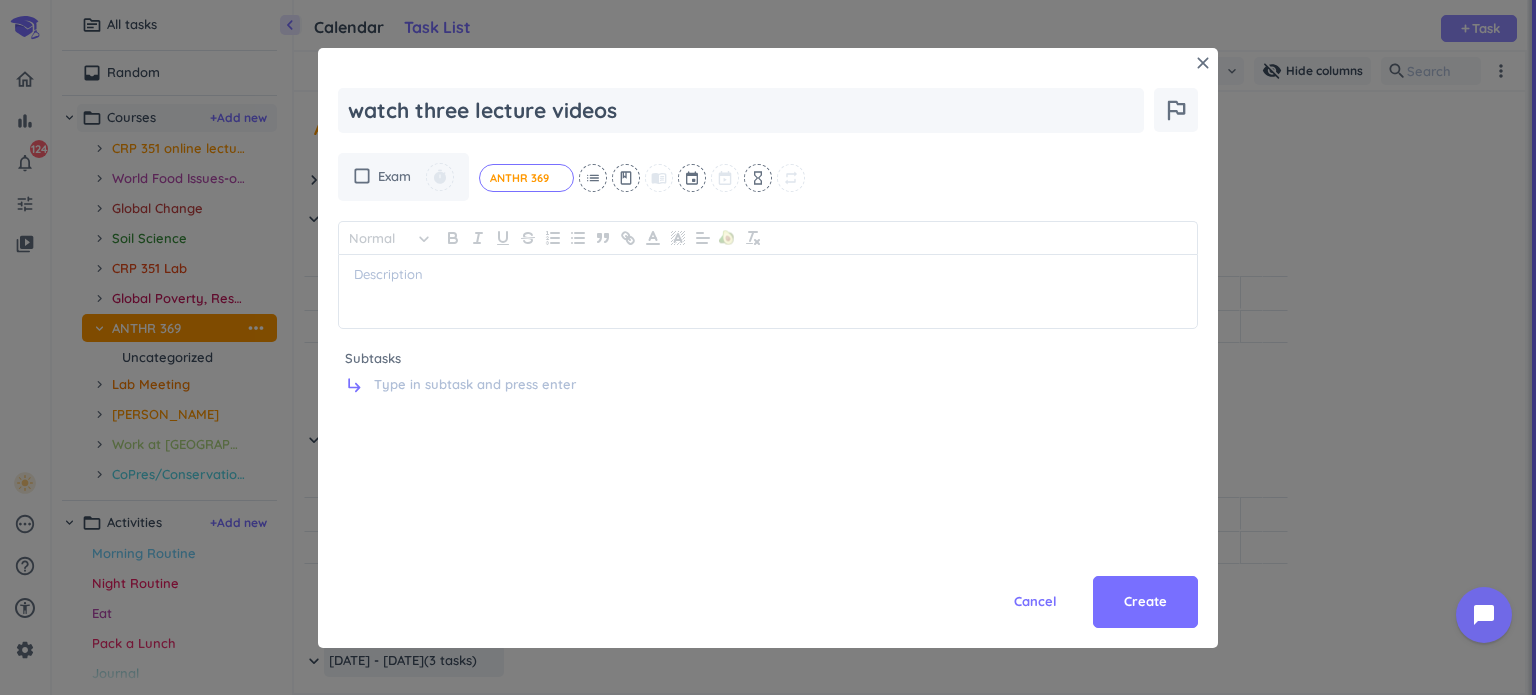 type on "x" 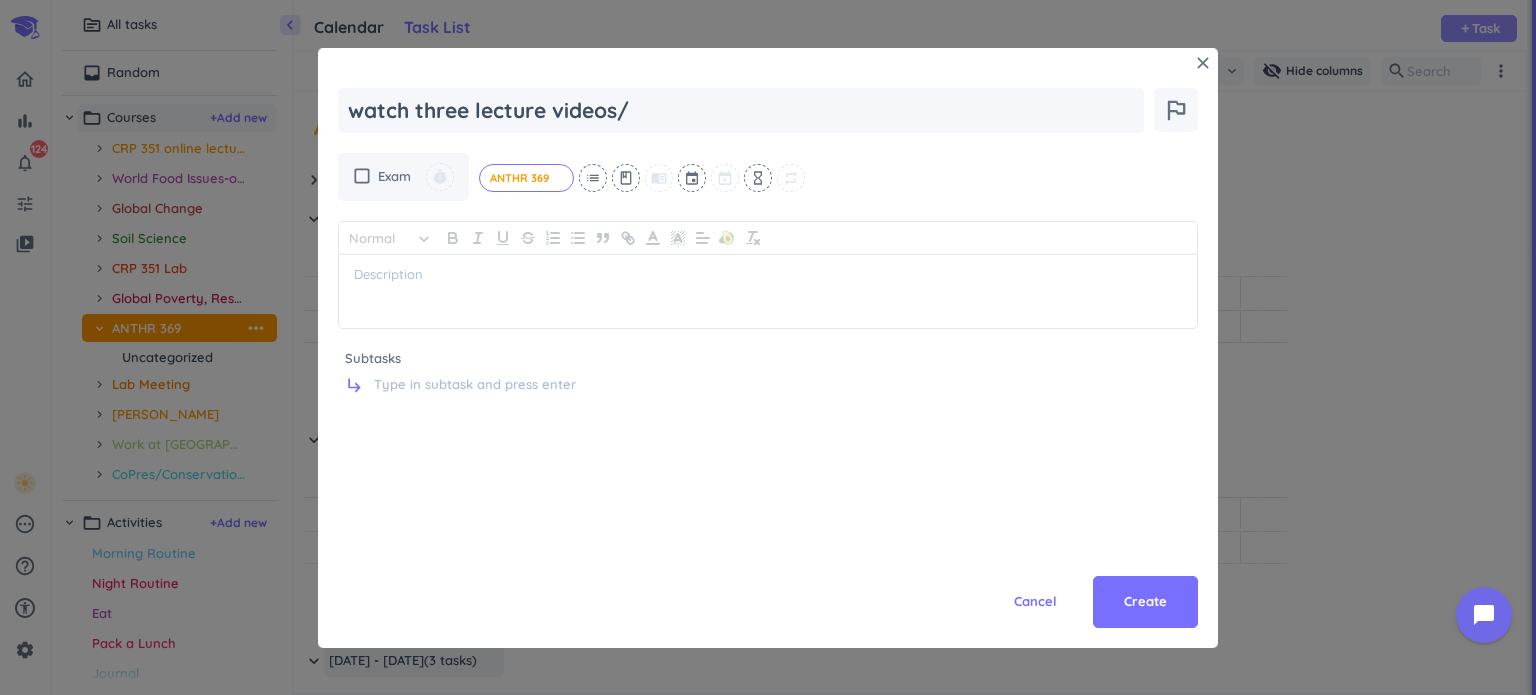 type on "x" 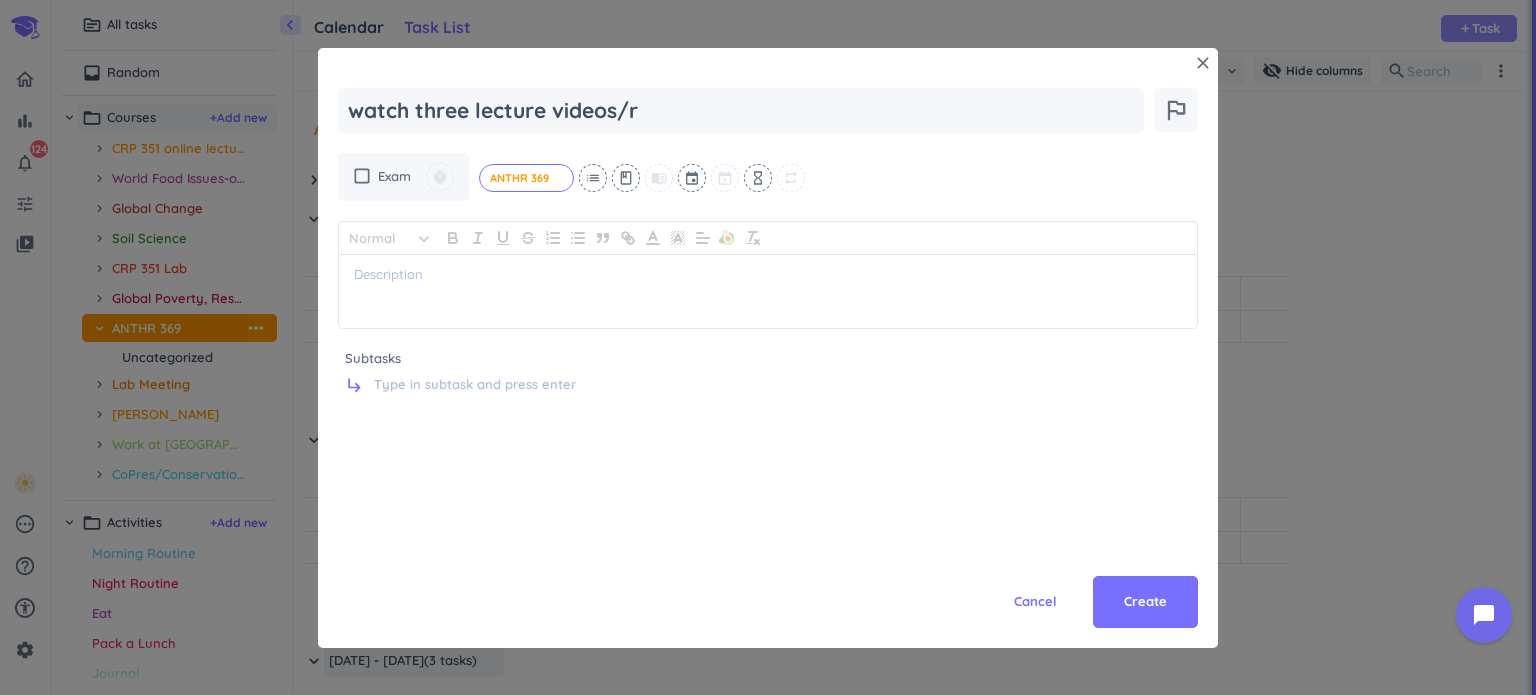 type on "x" 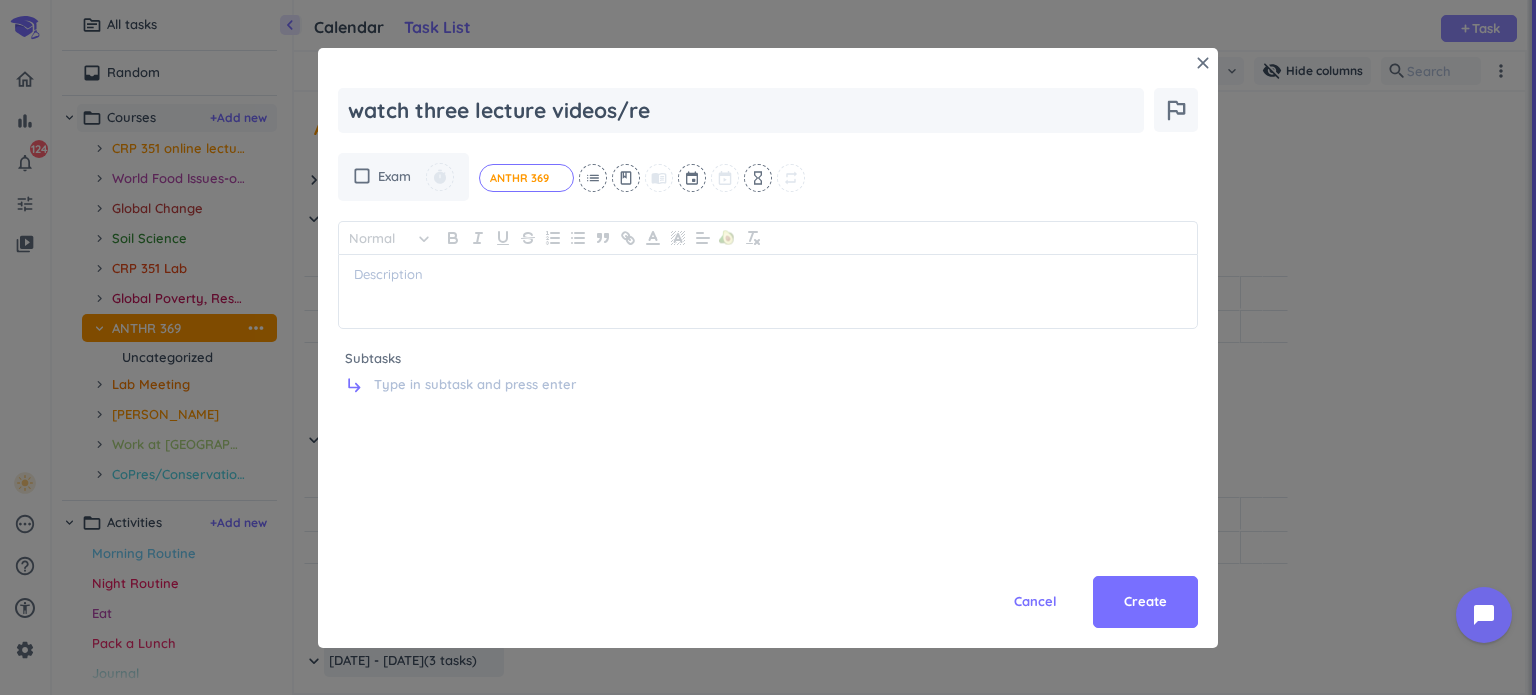 type on "x" 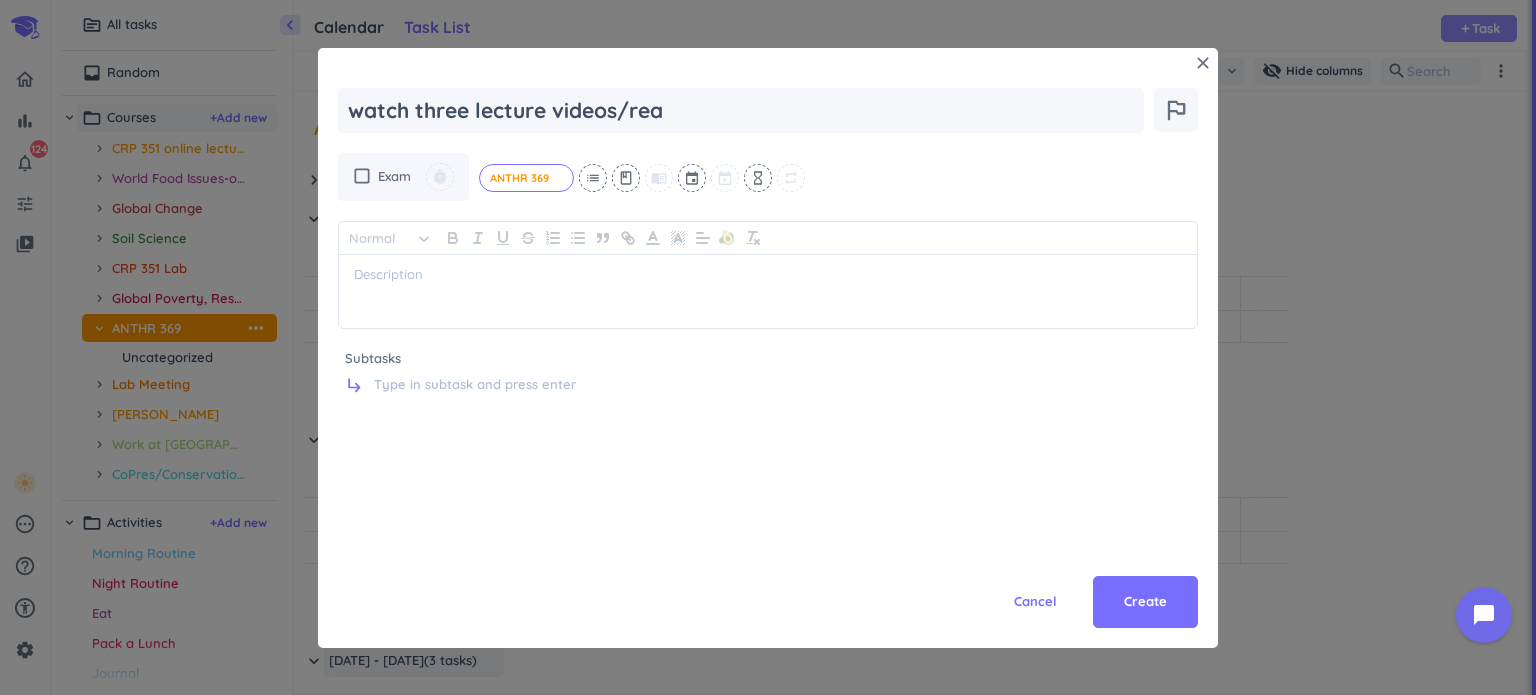 type on "x" 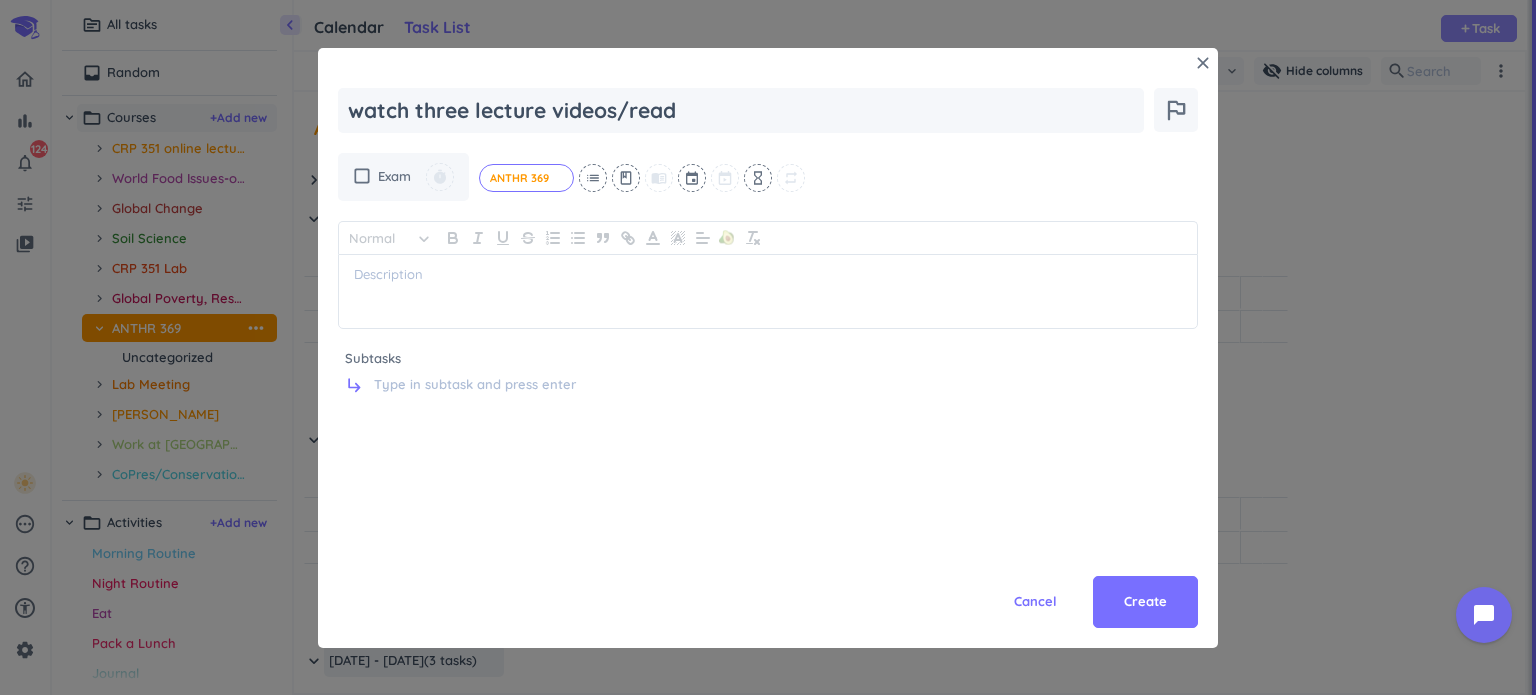 type on "x" 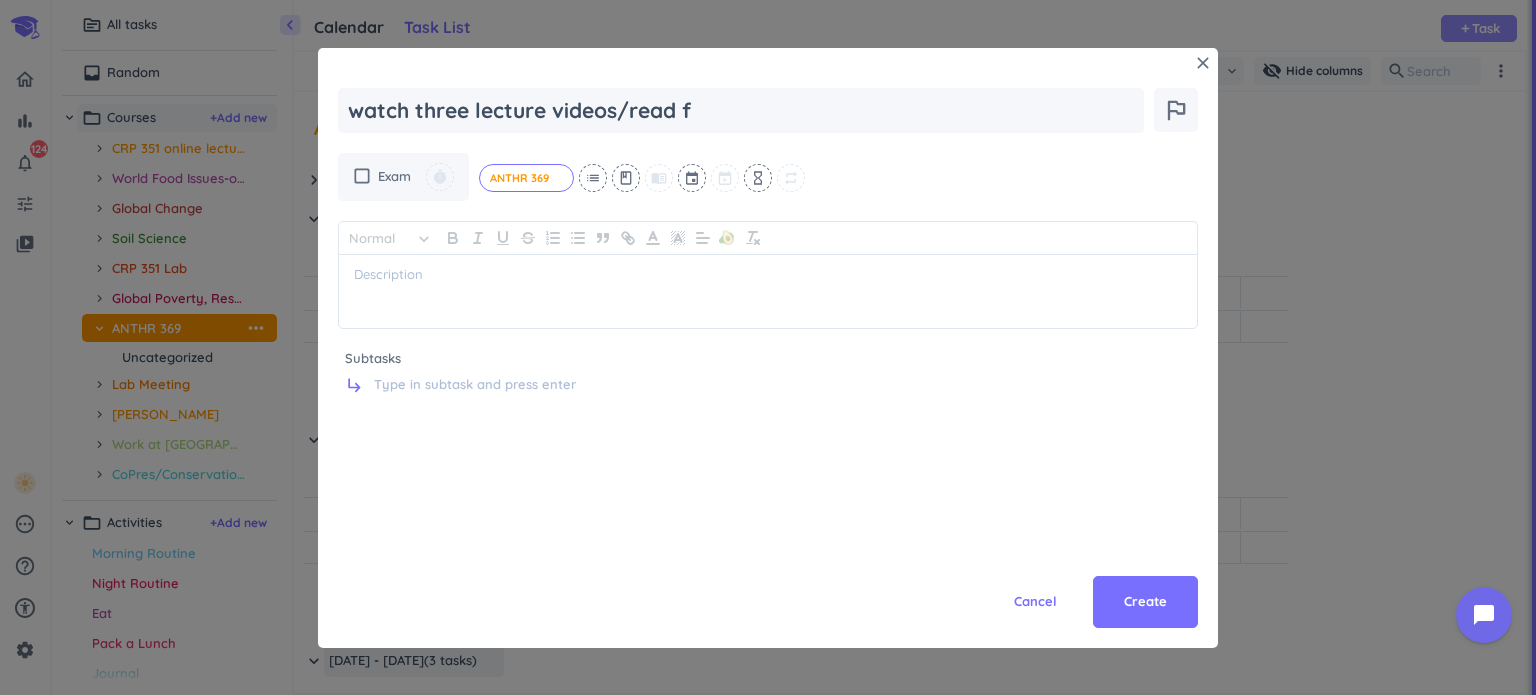 type on "x" 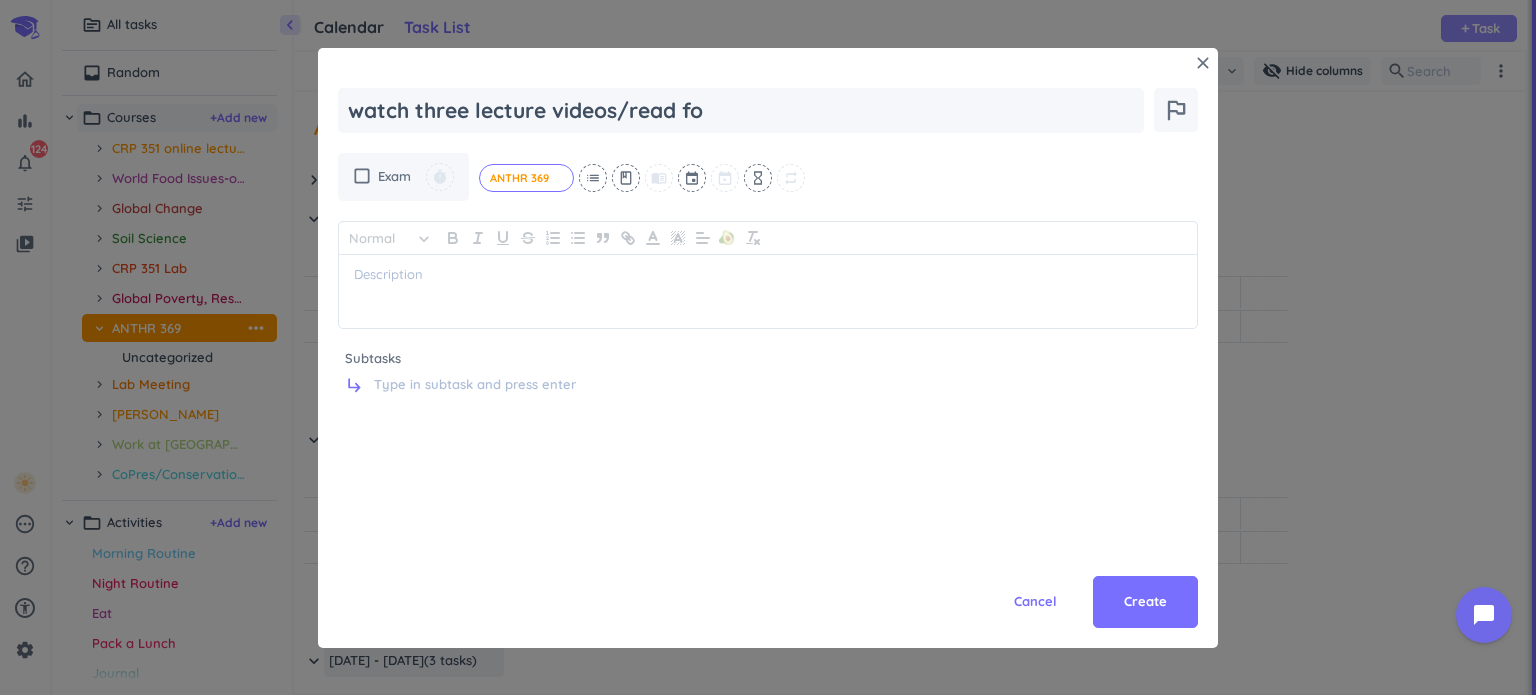 type on "x" 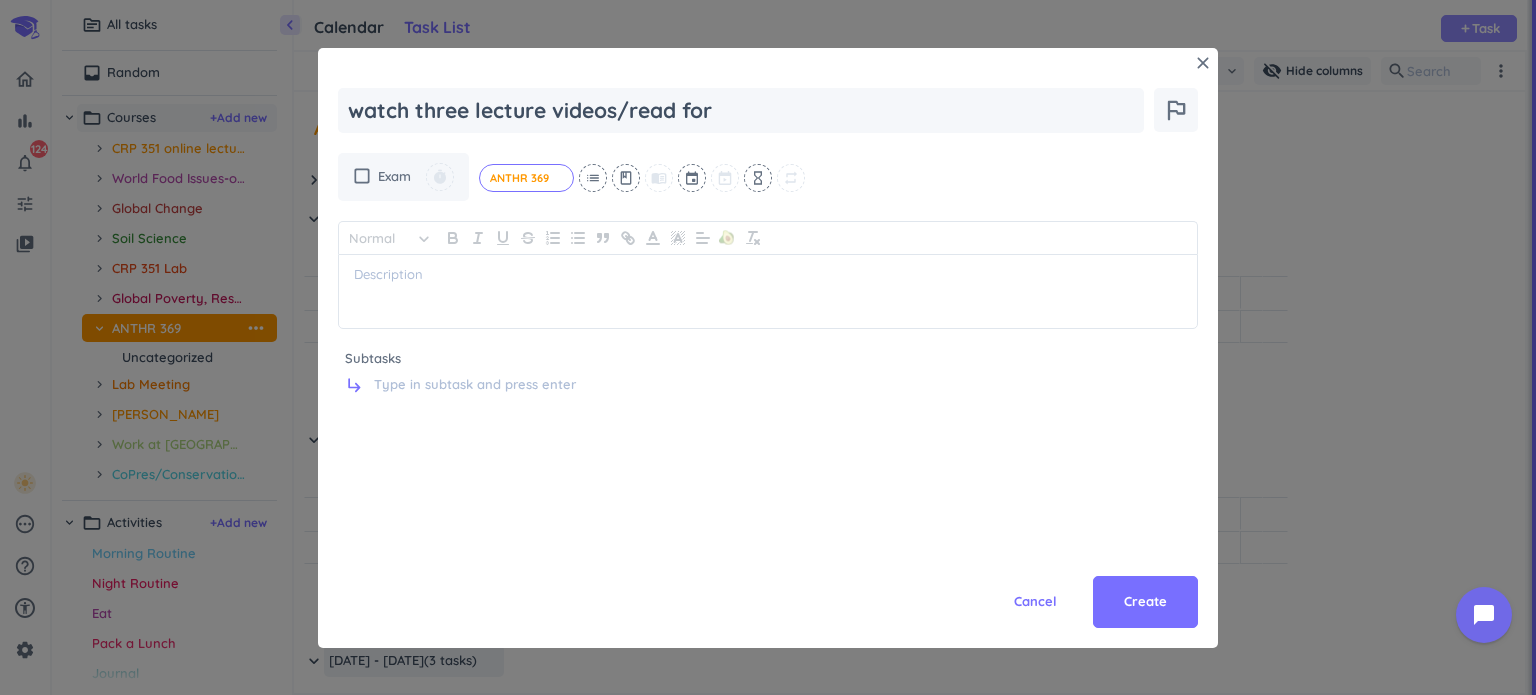 type on "x" 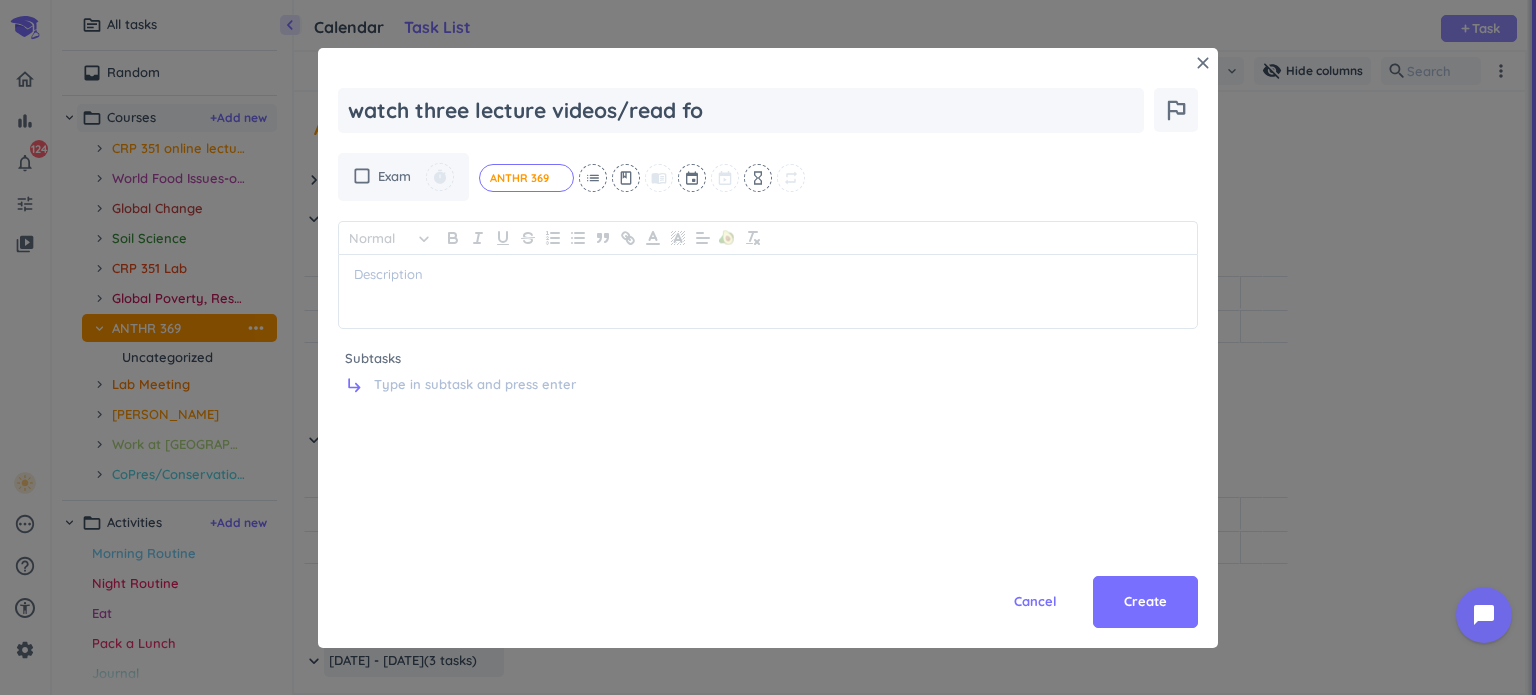 type on "x" 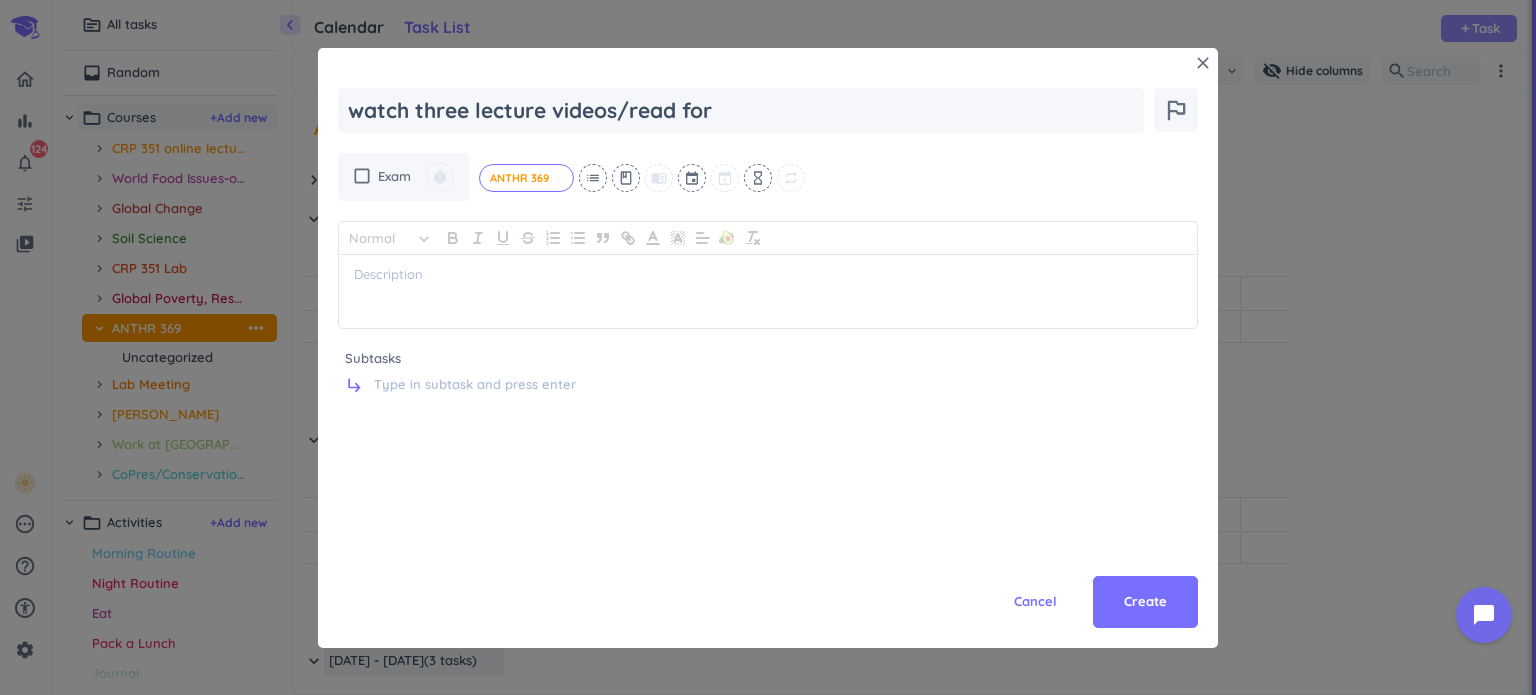 type on "x" 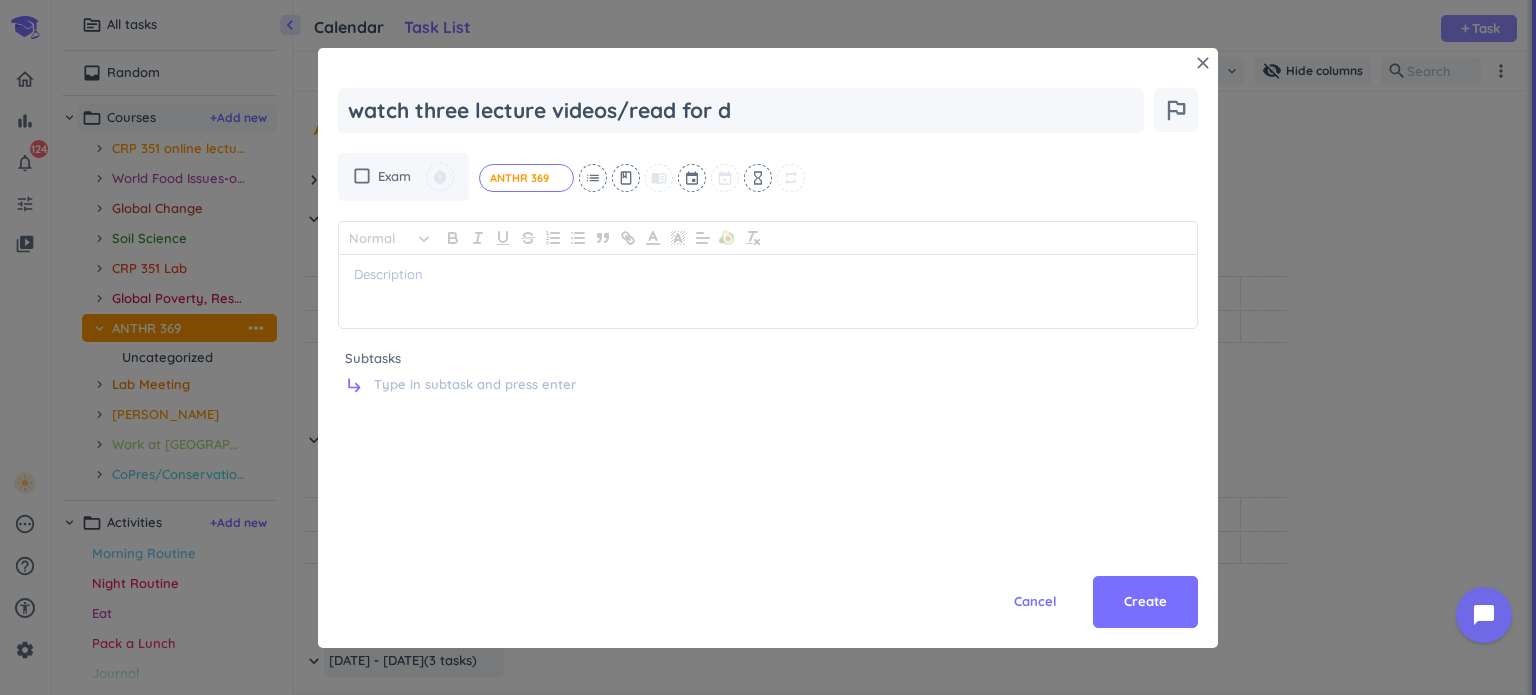type on "x" 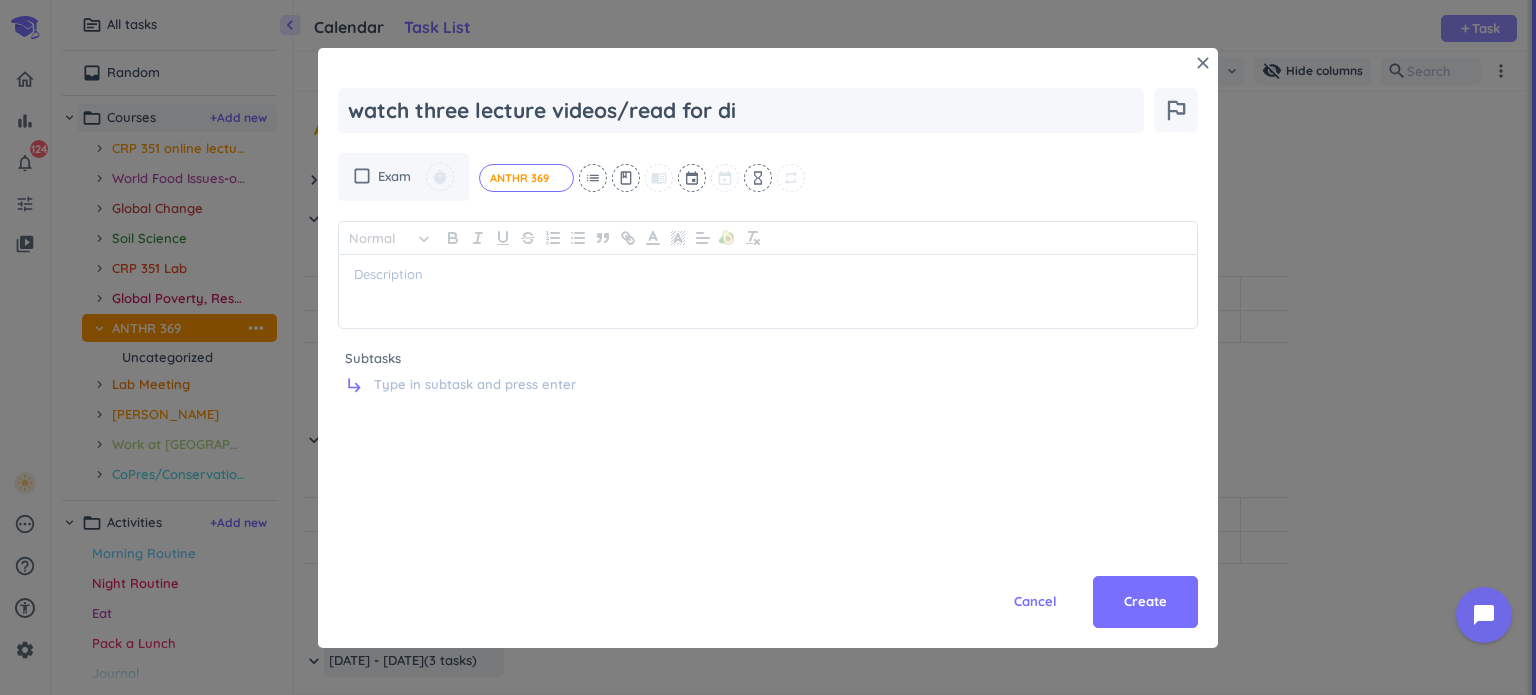 type on "x" 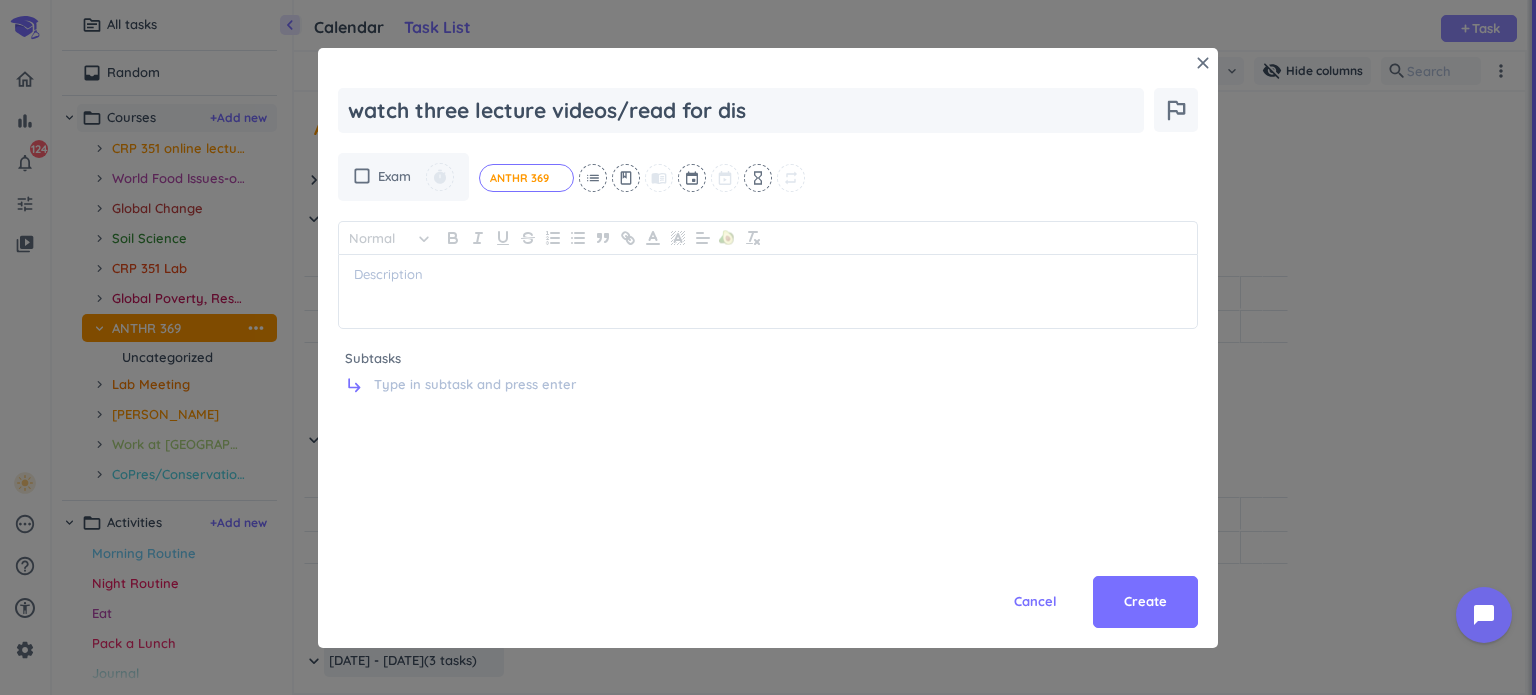 type on "x" 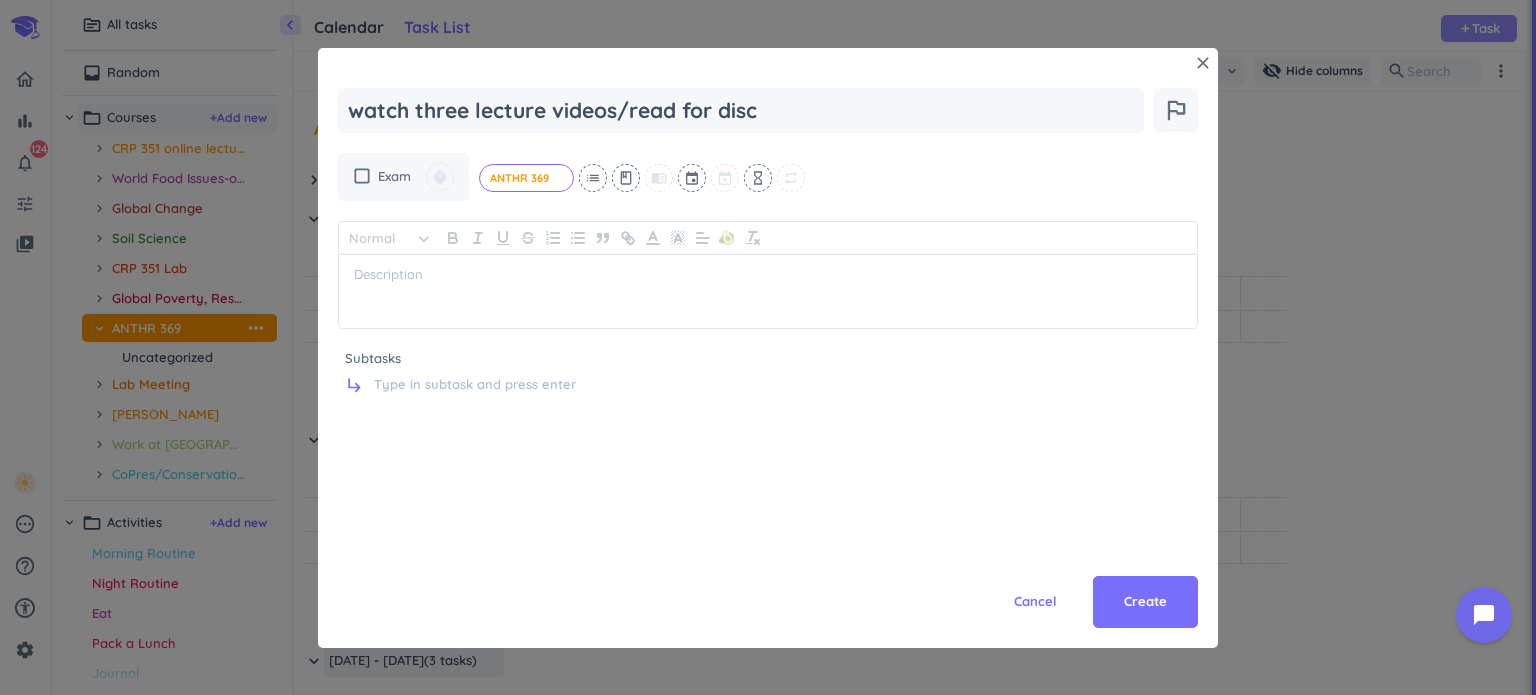 type on "x" 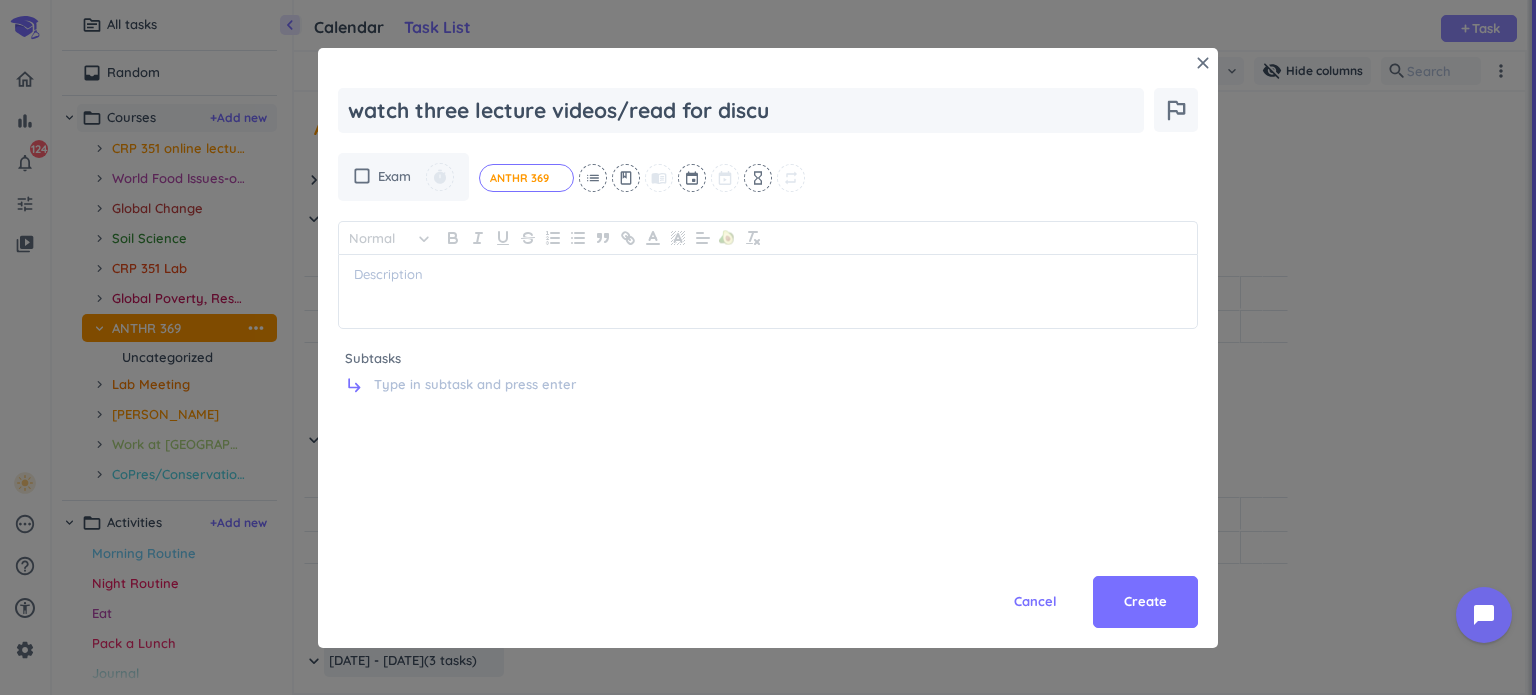 type on "x" 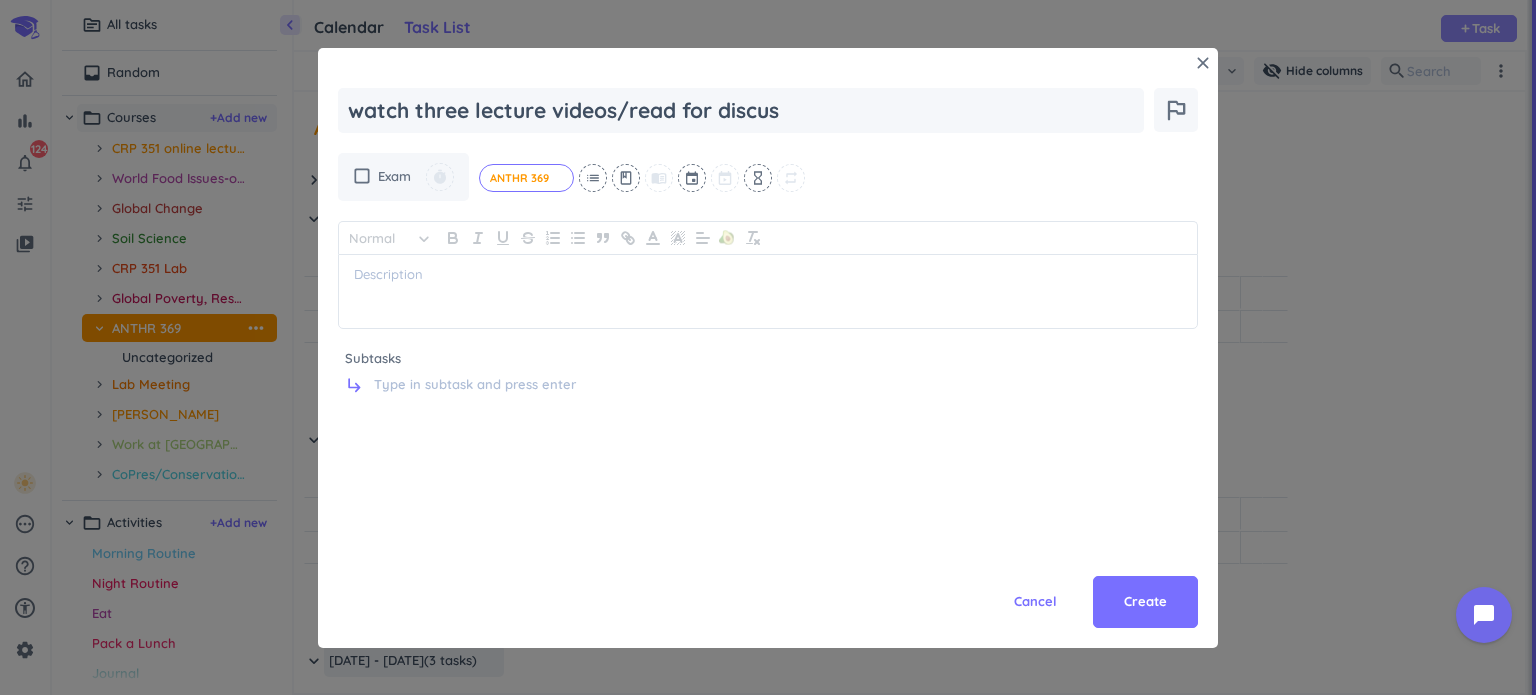 type on "x" 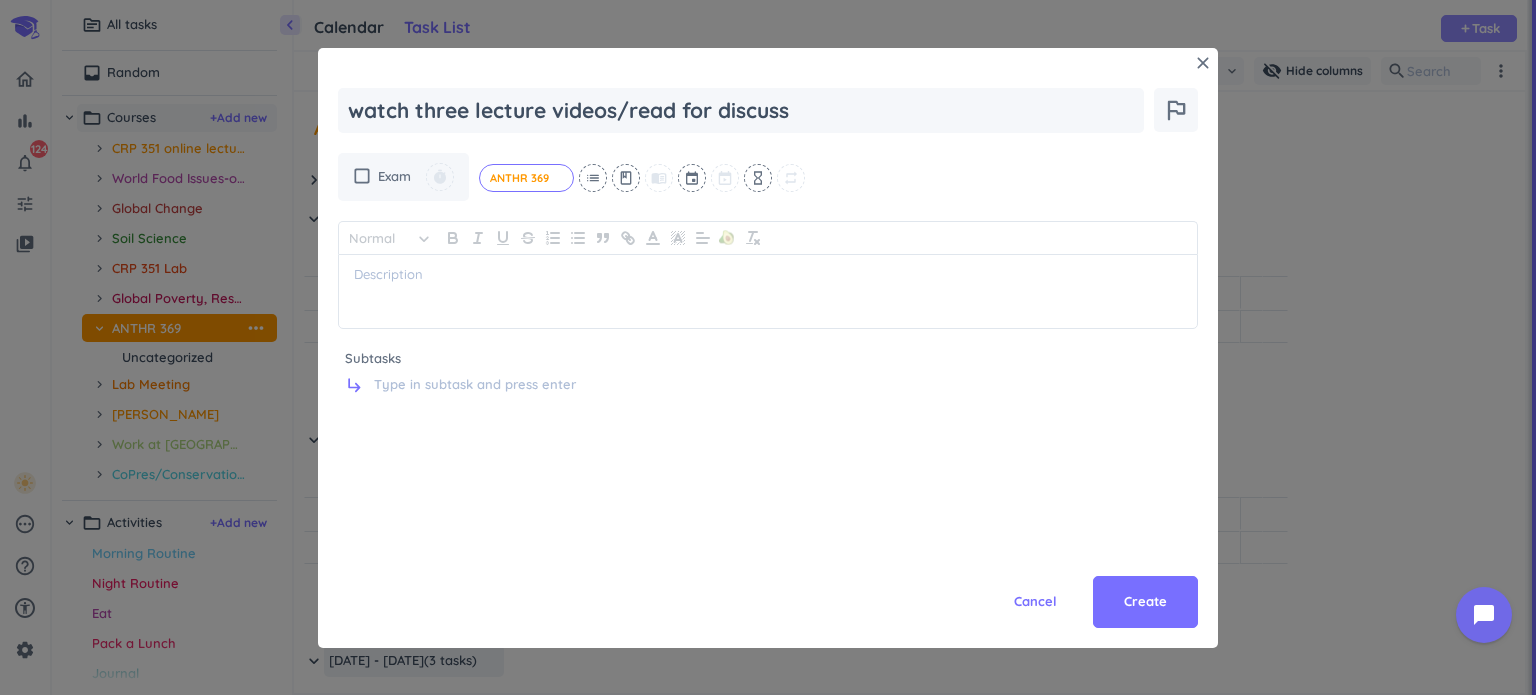 type on "x" 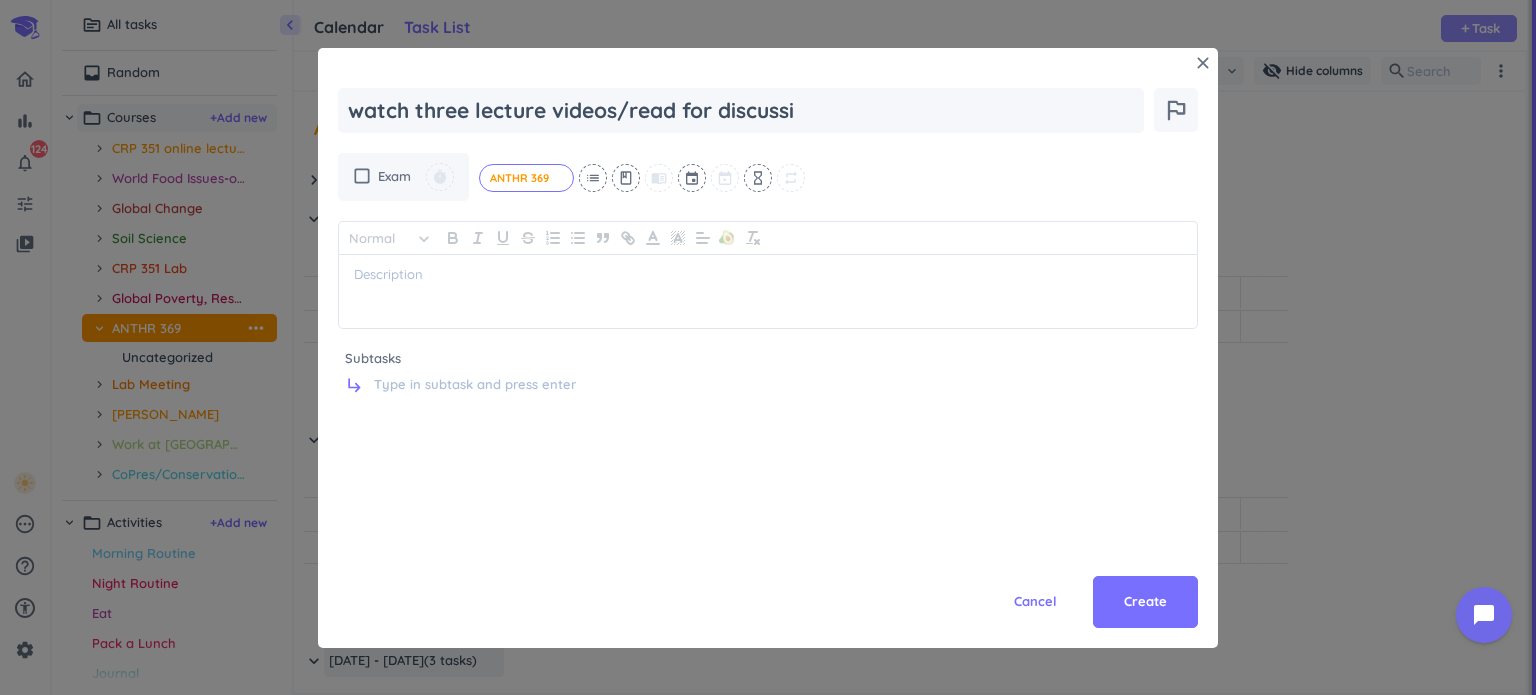 type on "x" 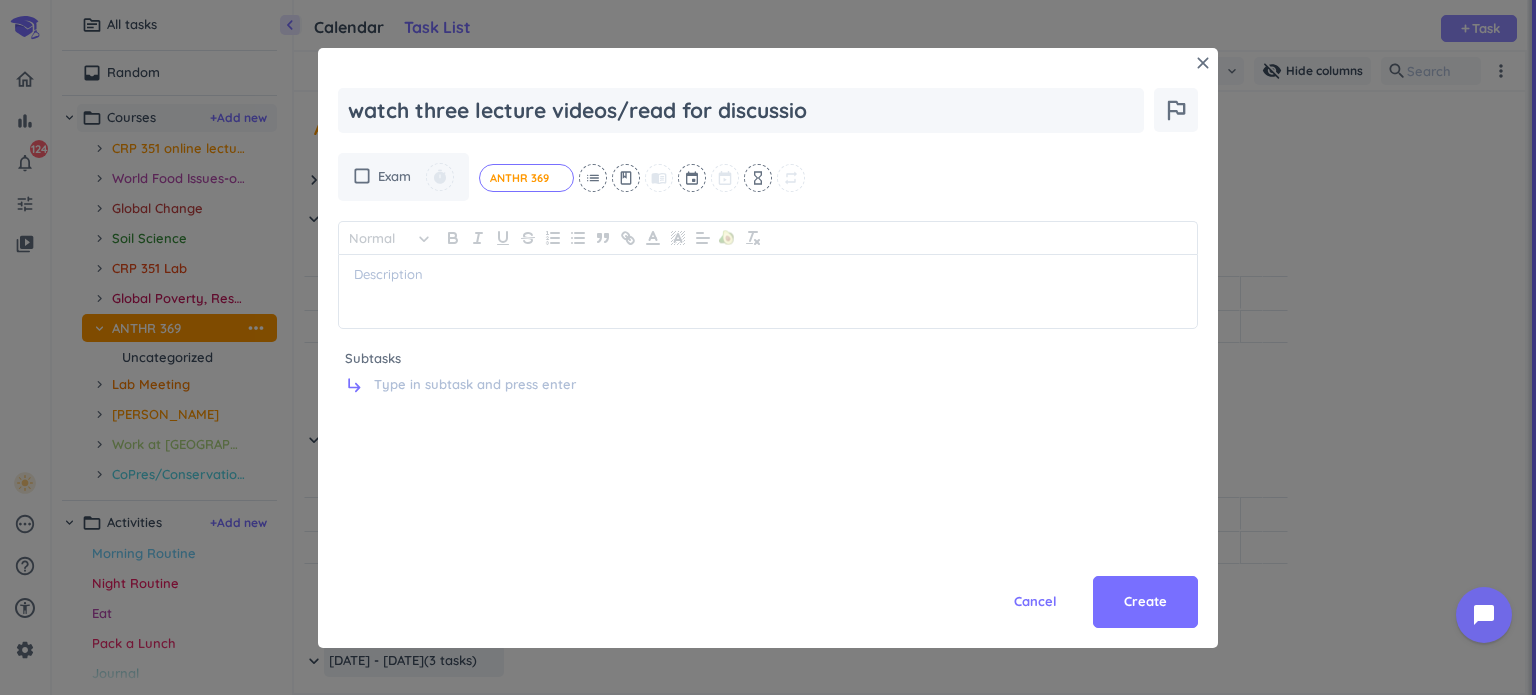 type on "x" 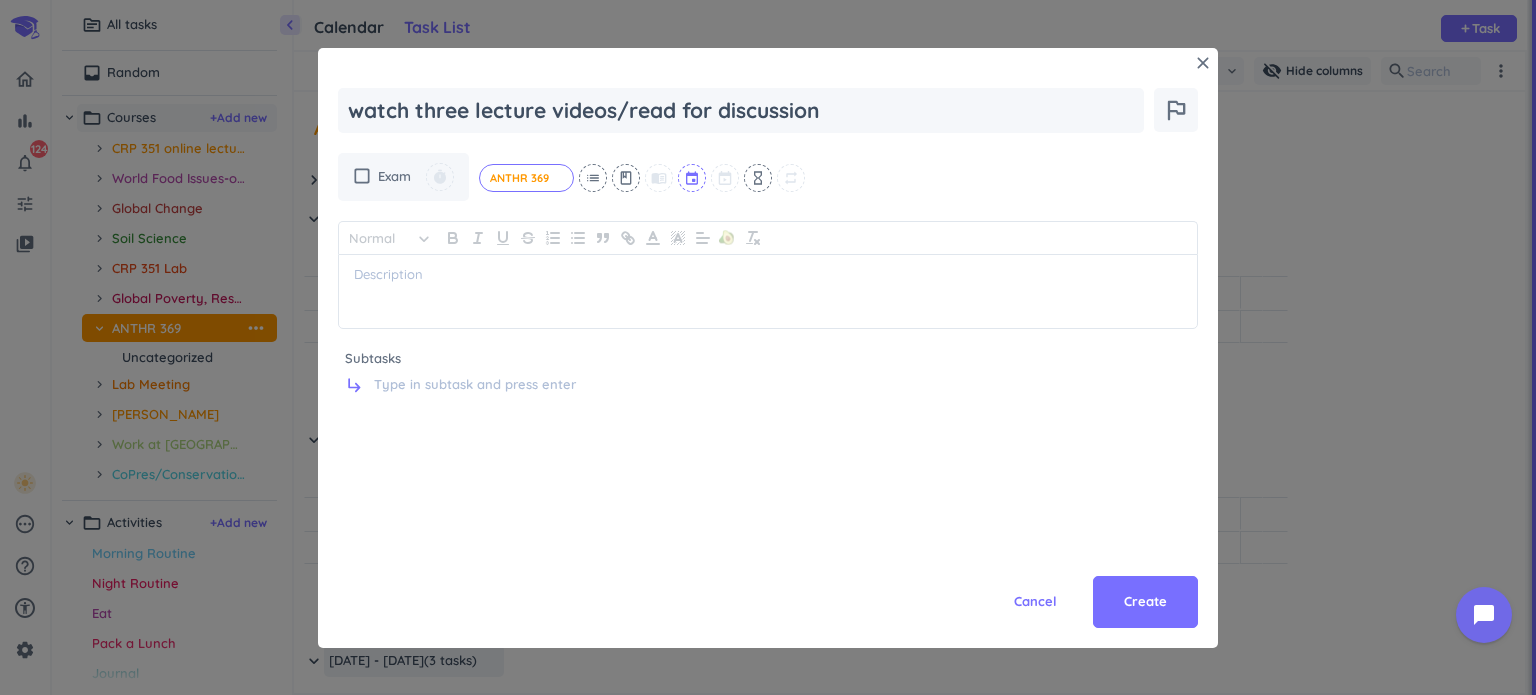 type on "watch three lecture videos/read for discussion" 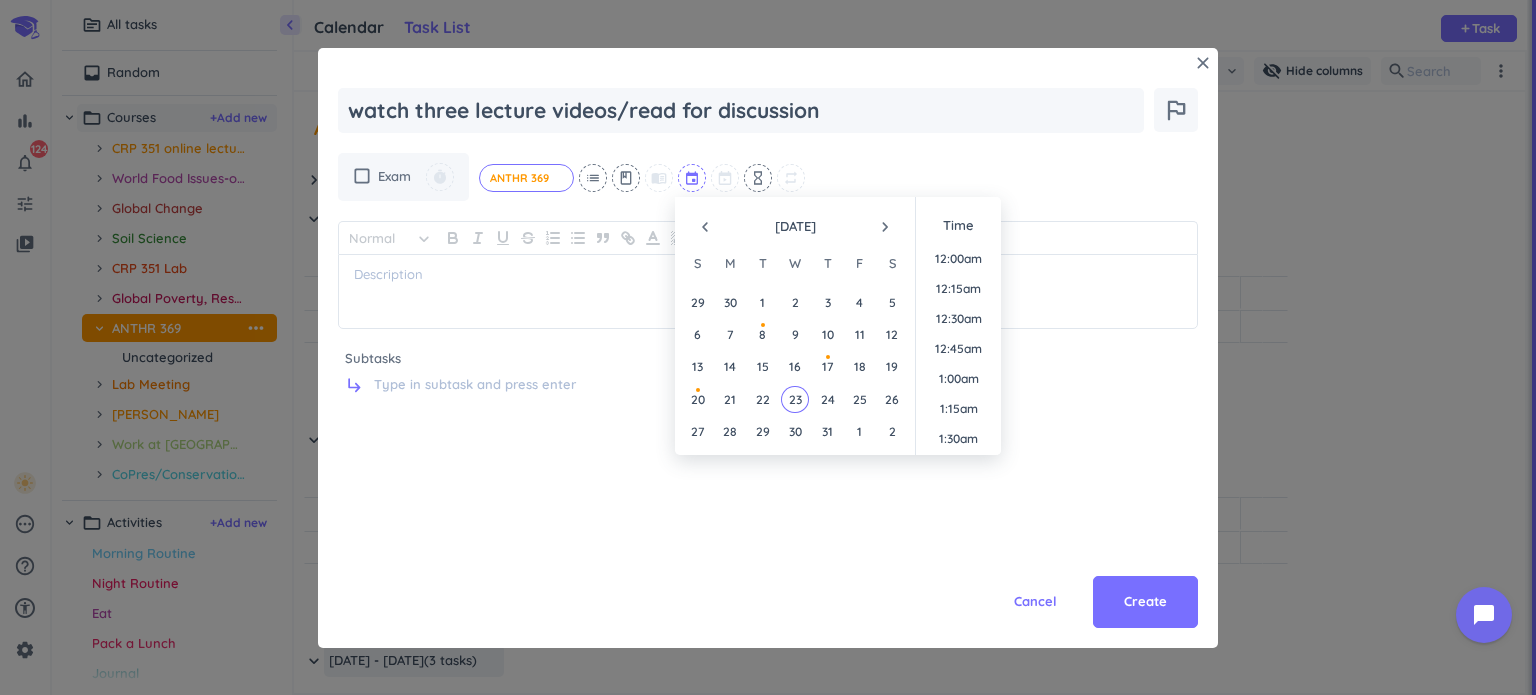scroll, scrollTop: 2308, scrollLeft: 0, axis: vertical 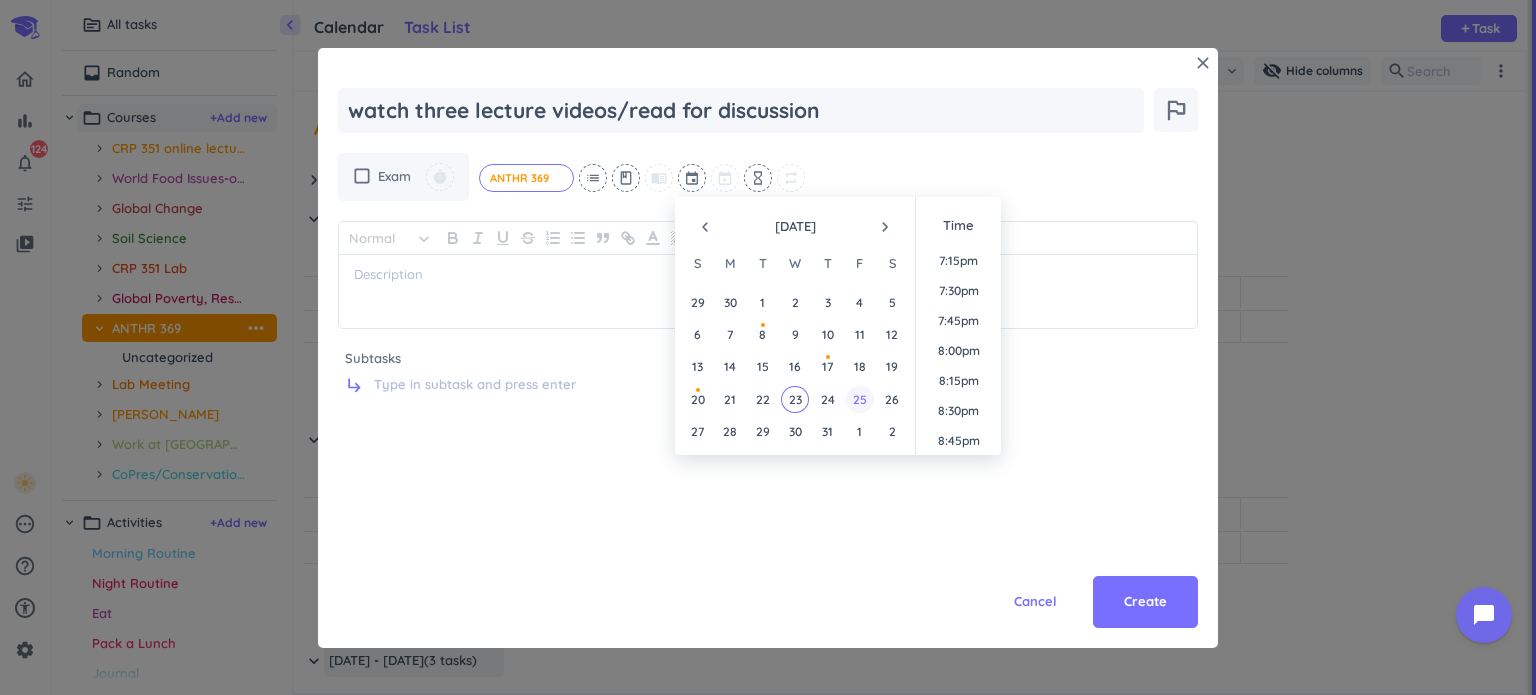 click on "25" at bounding box center [859, 399] 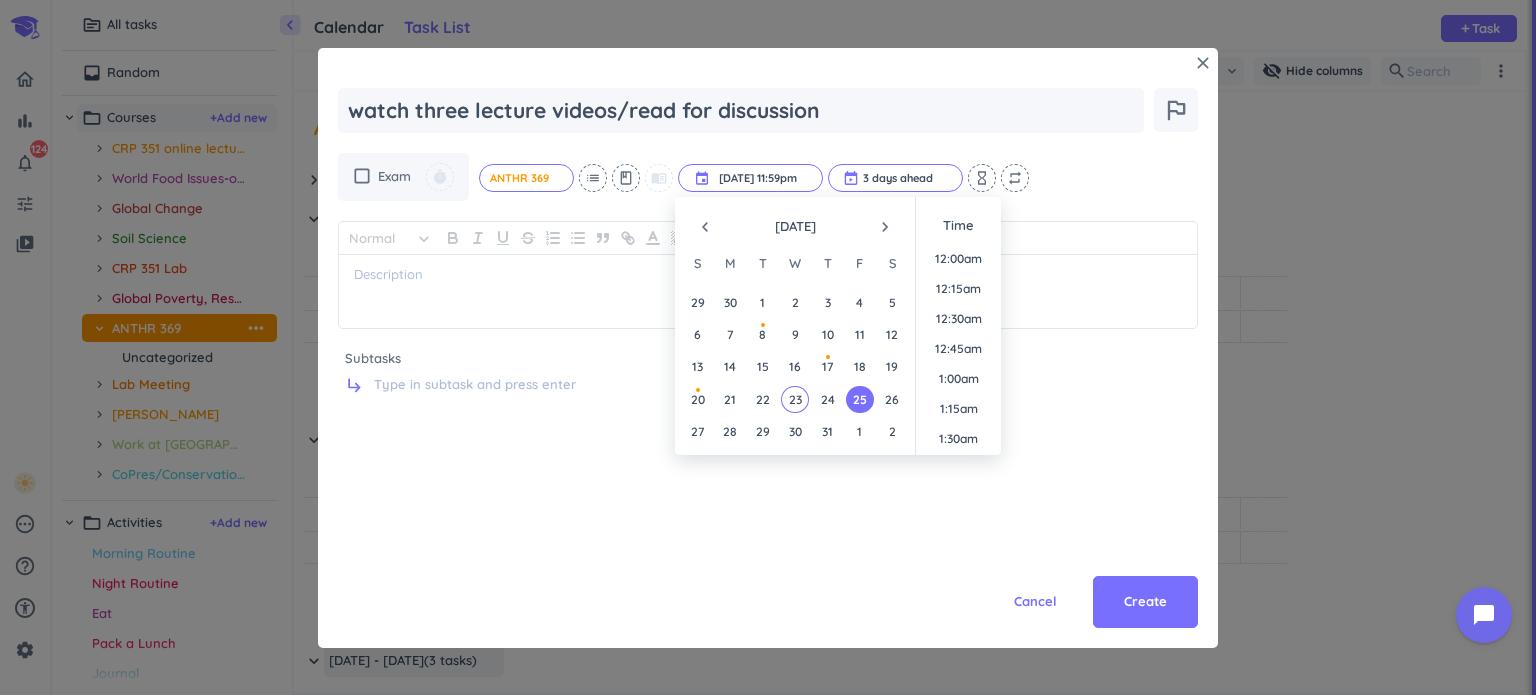 scroll, scrollTop: 2698, scrollLeft: 0, axis: vertical 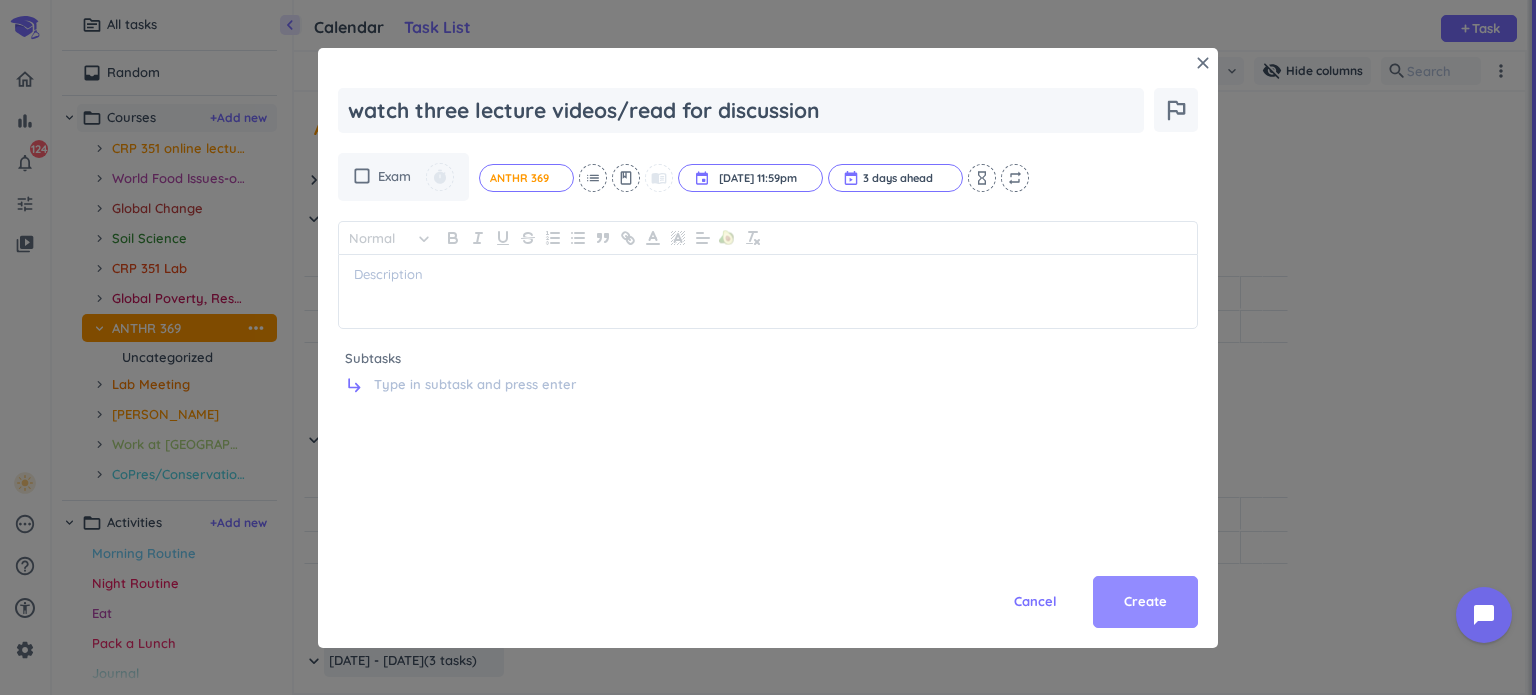 click on "Create" at bounding box center (1145, 602) 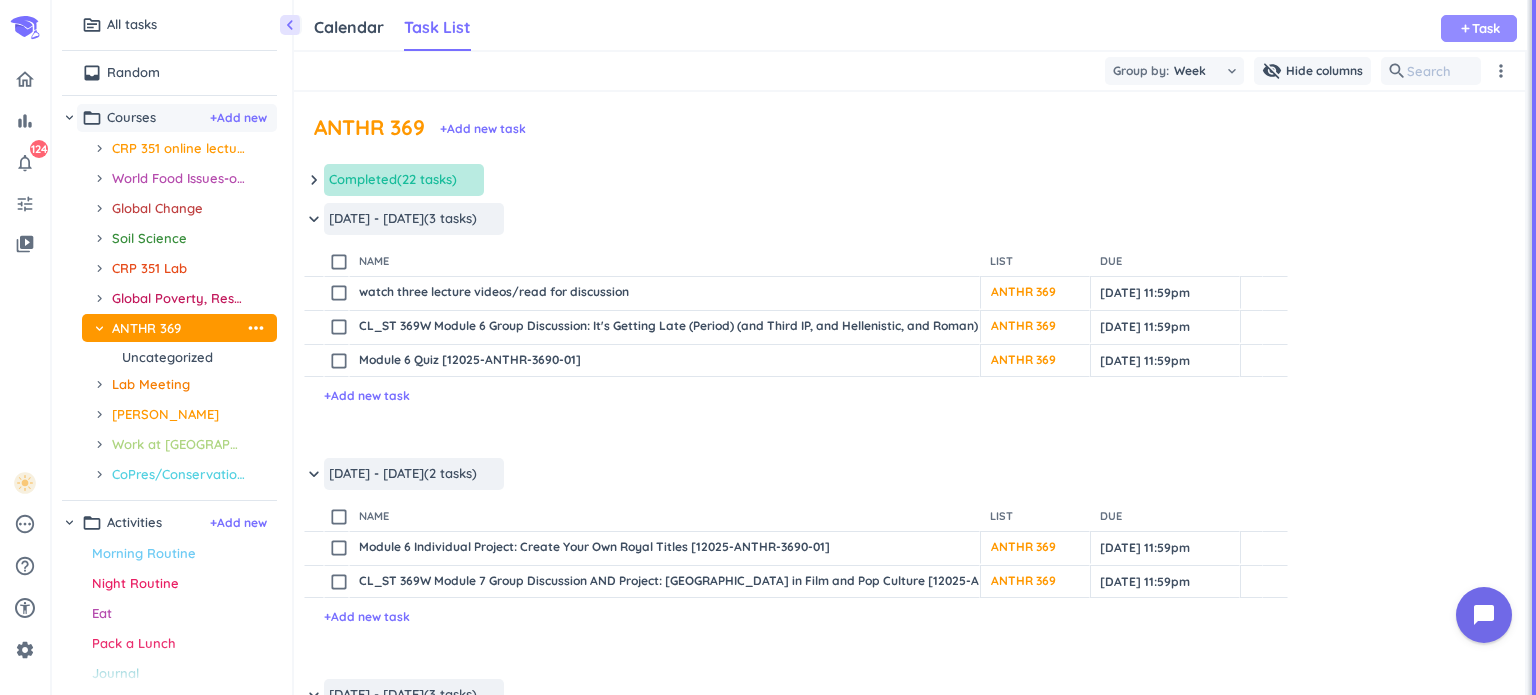 click on "Task" at bounding box center (1486, 28) 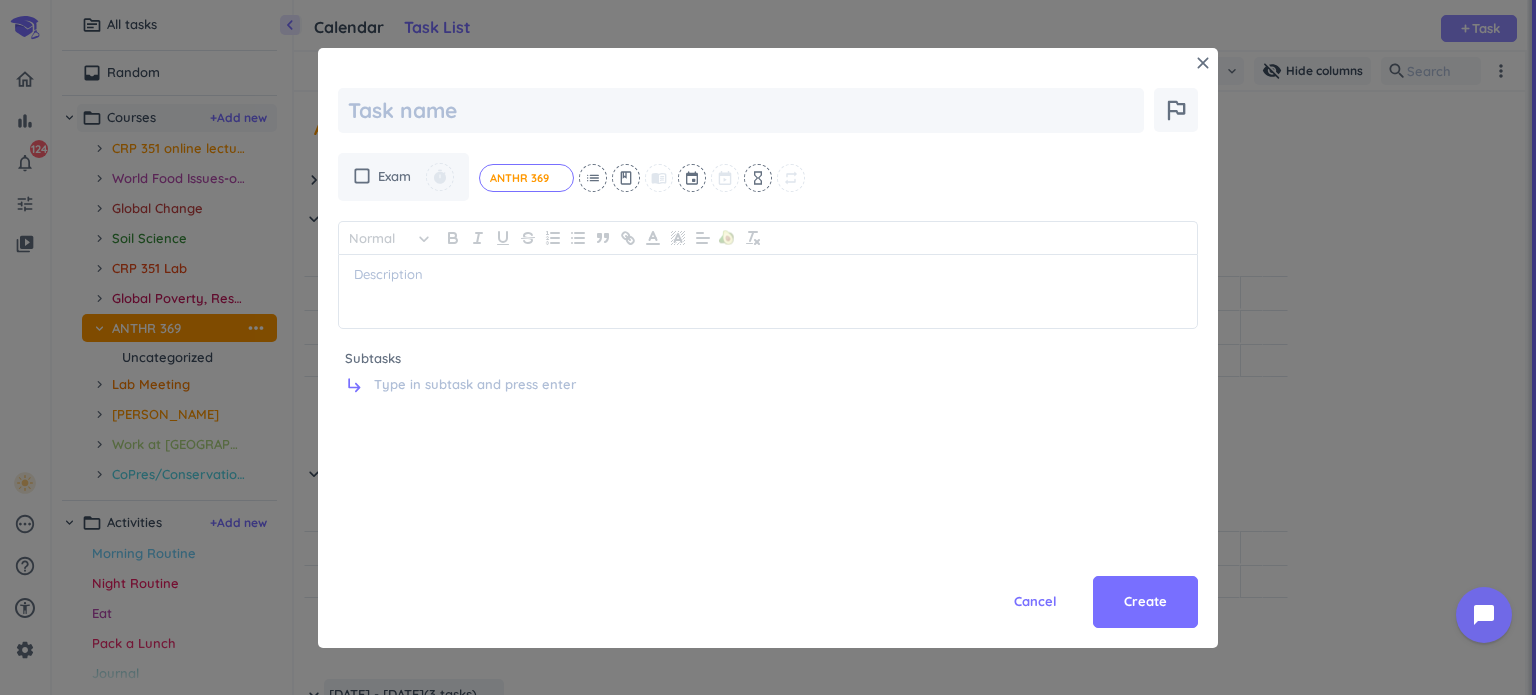 scroll, scrollTop: 0, scrollLeft: 0, axis: both 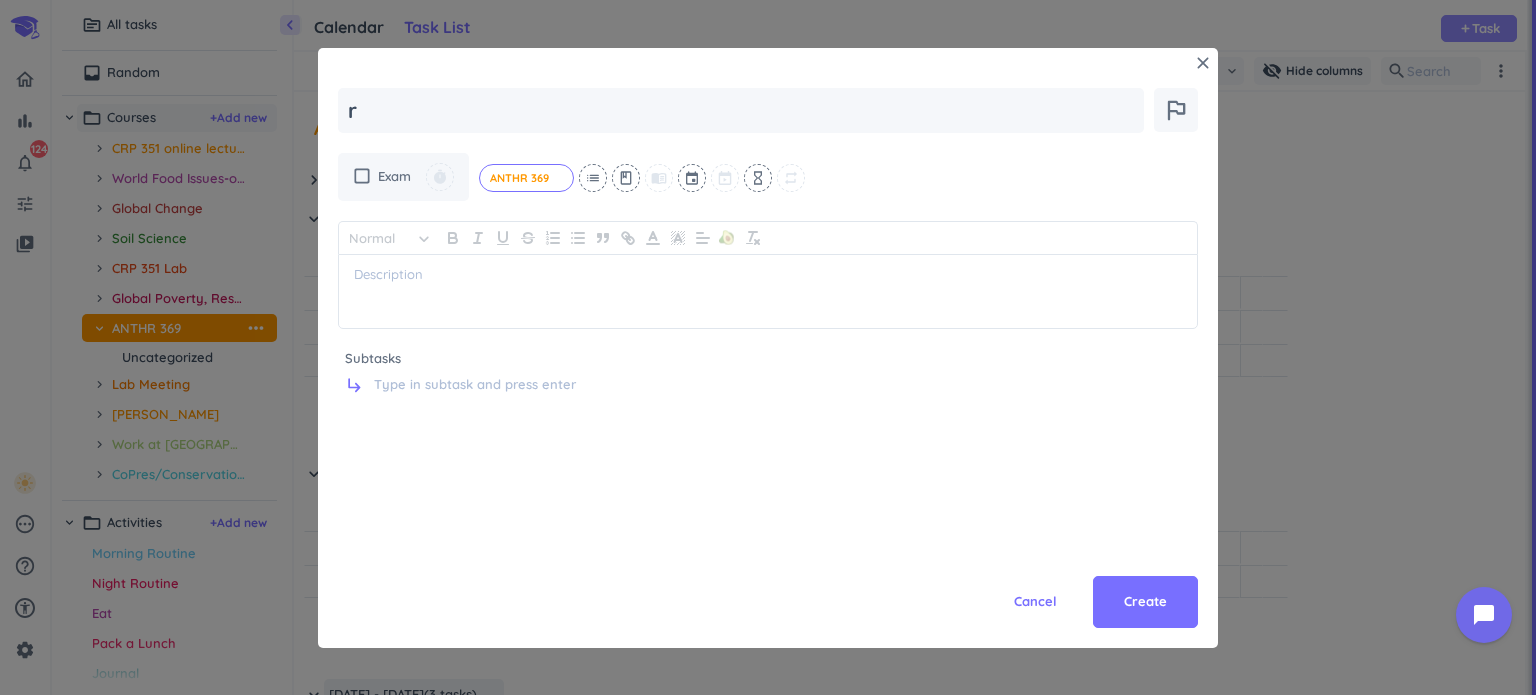 type on "x" 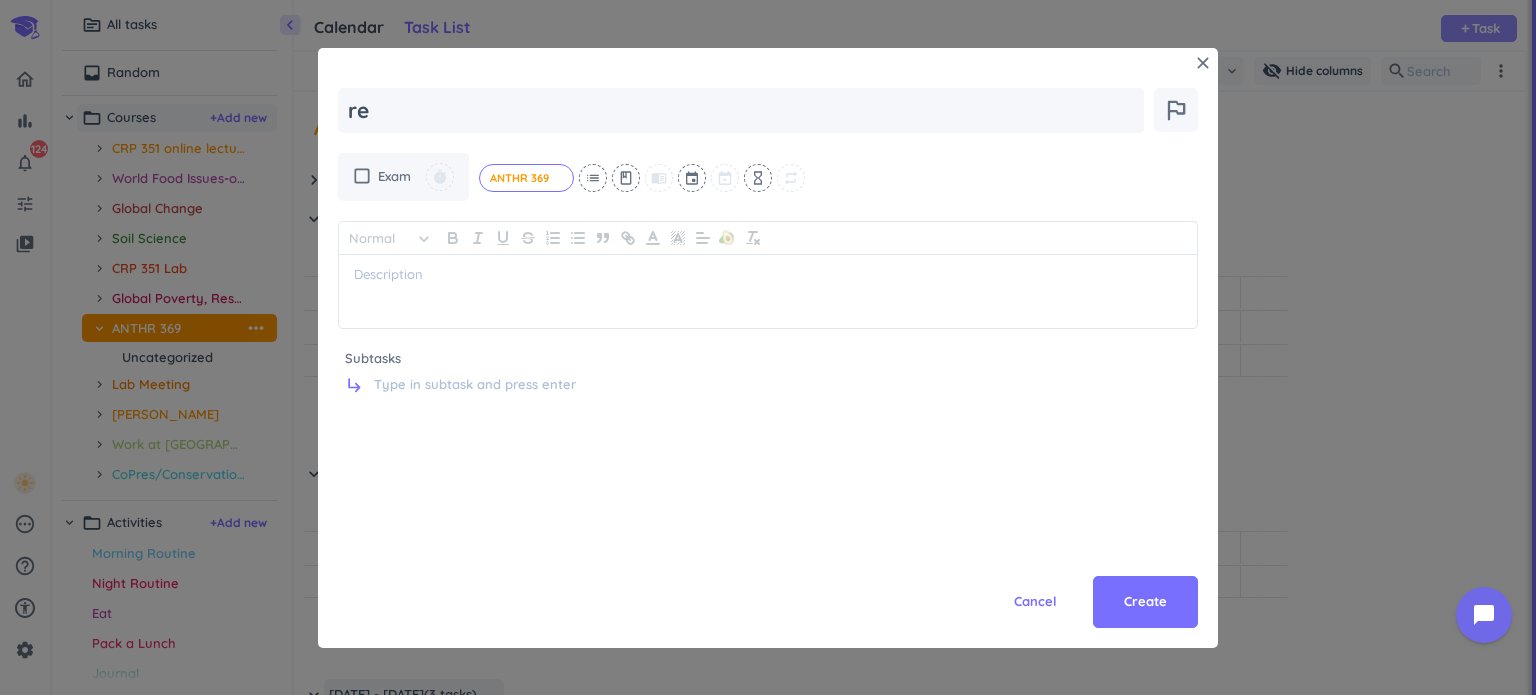 type on "x" 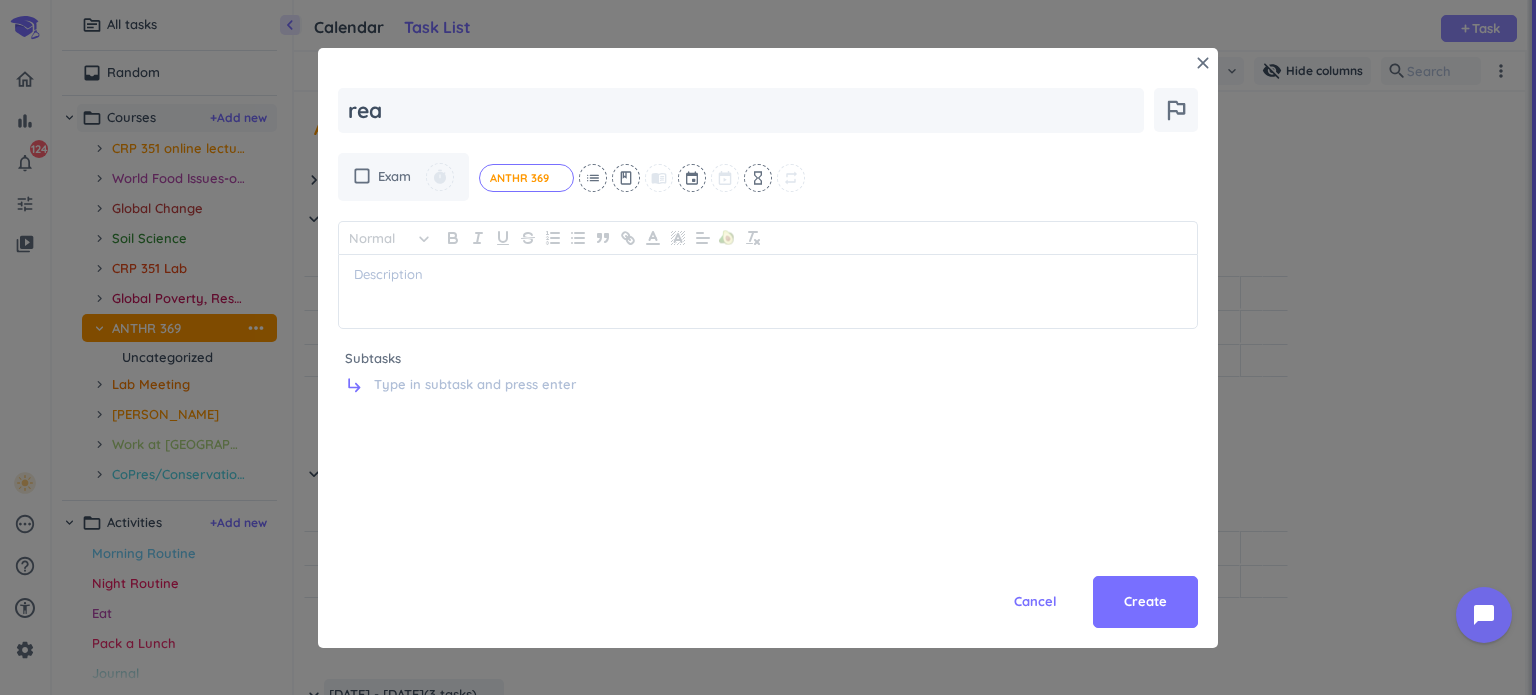 type on "x" 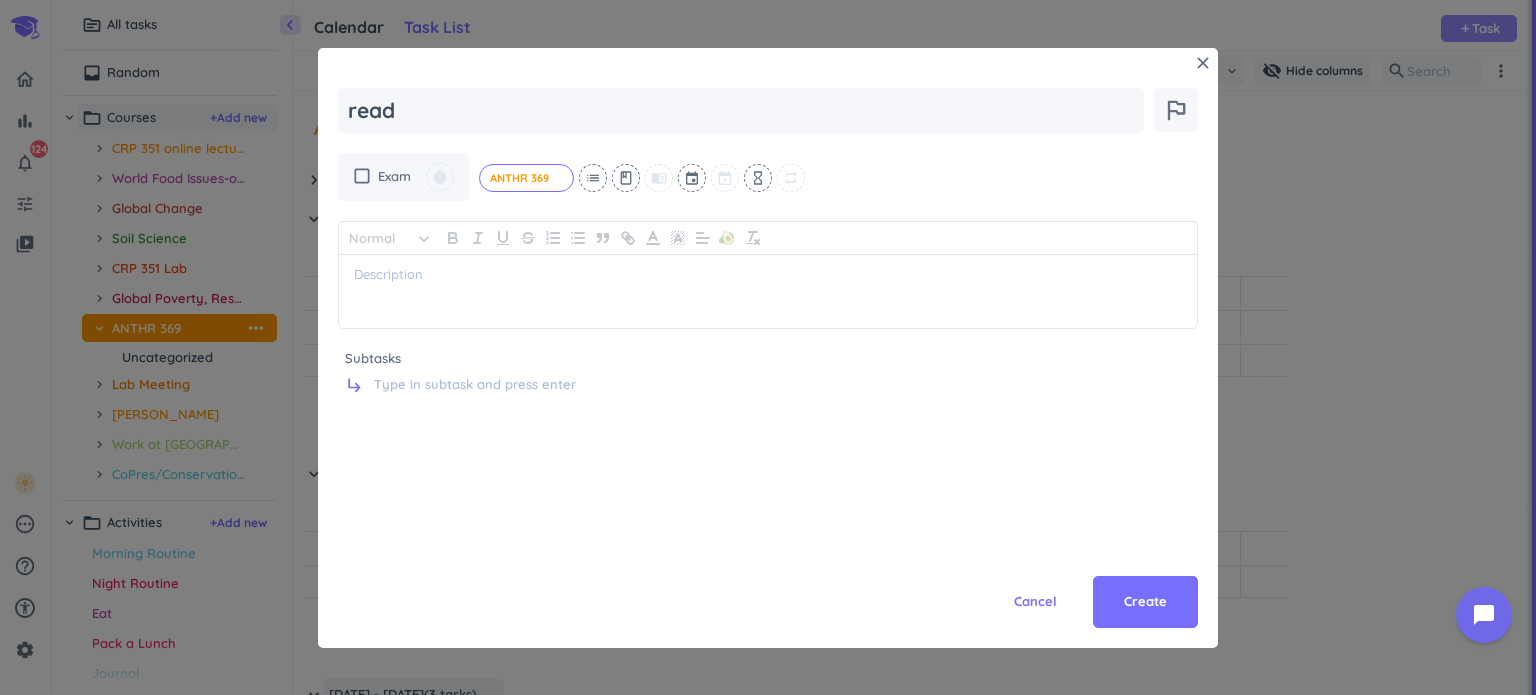 type on "x" 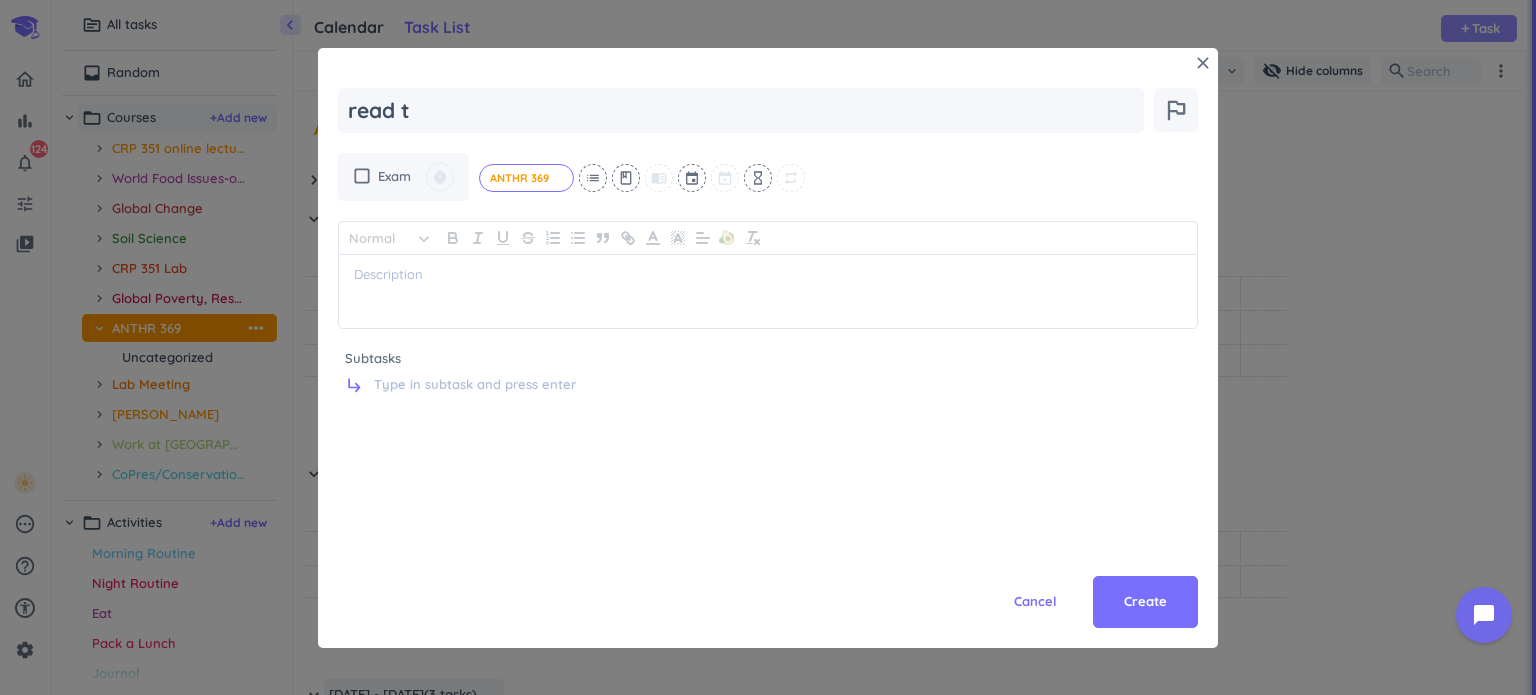 type on "x" 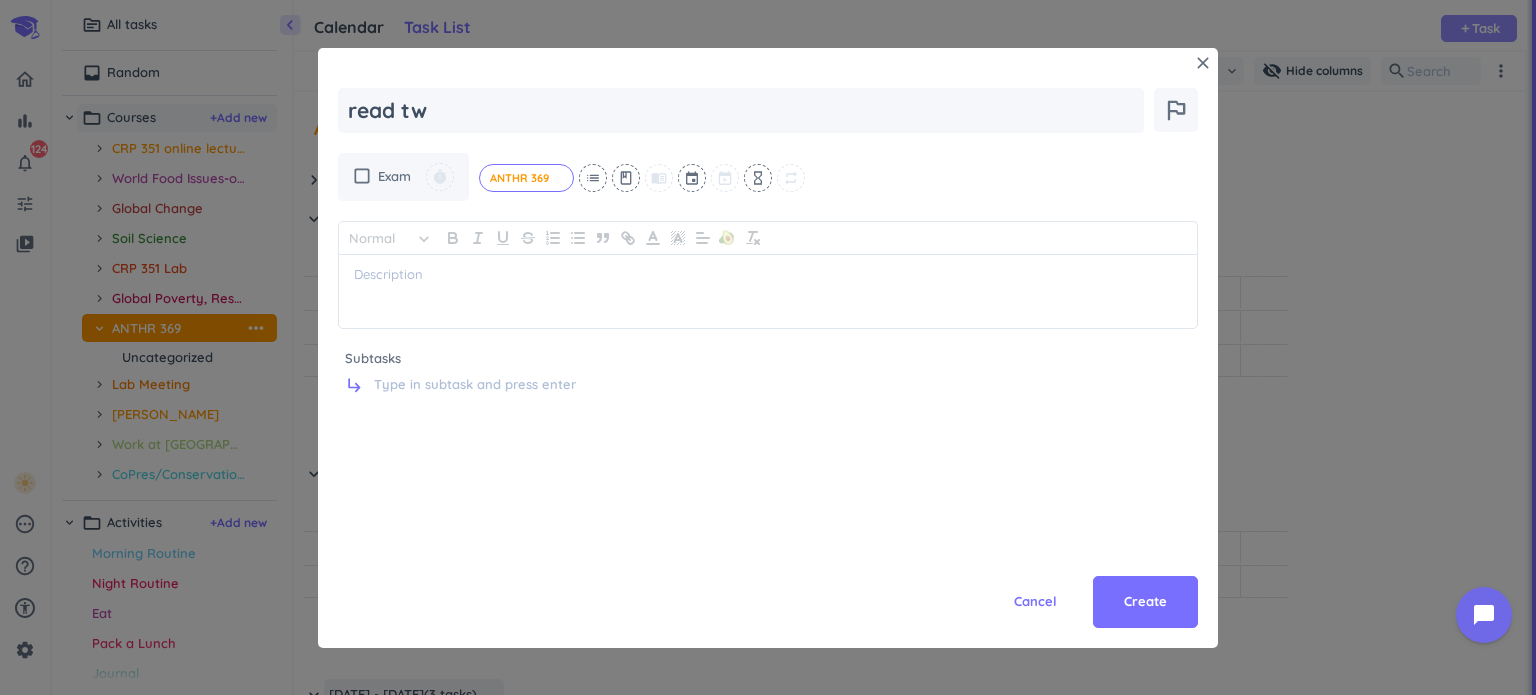 type on "x" 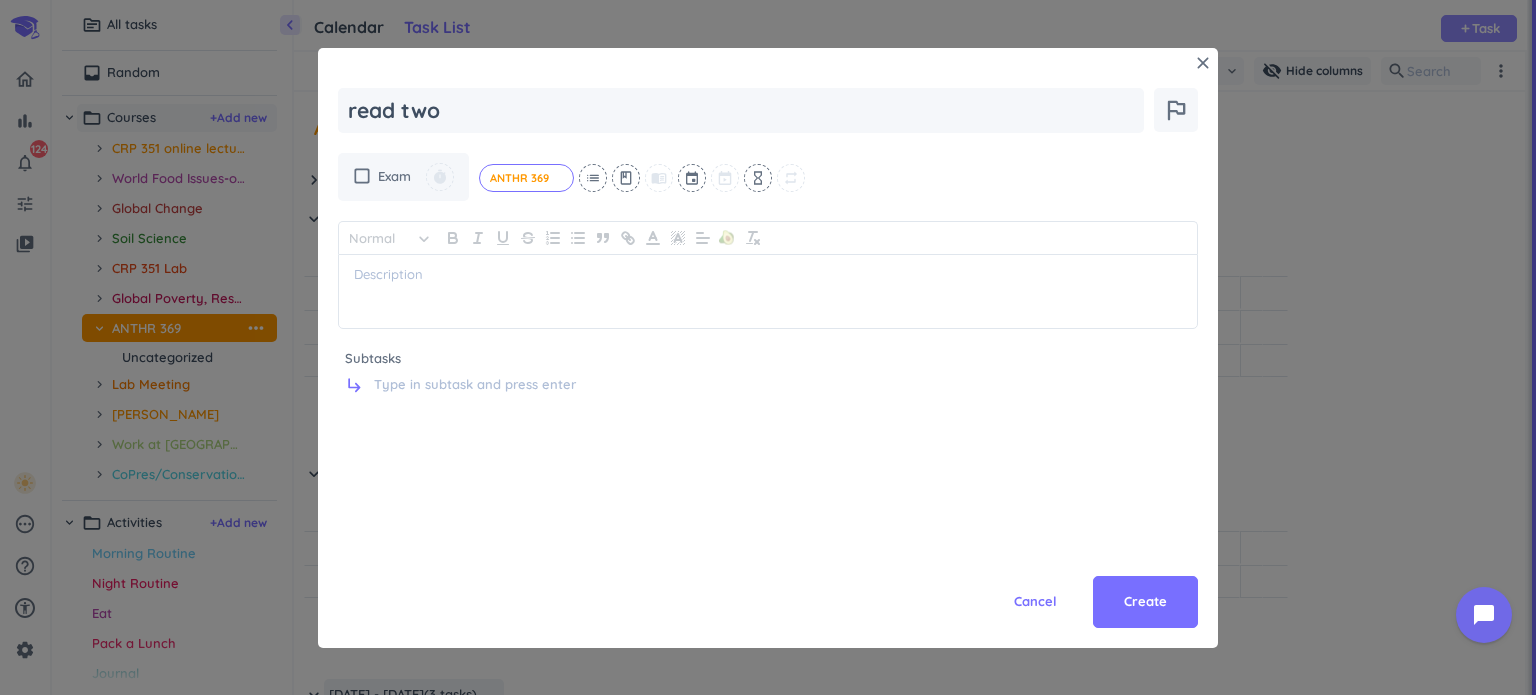 type on "x" 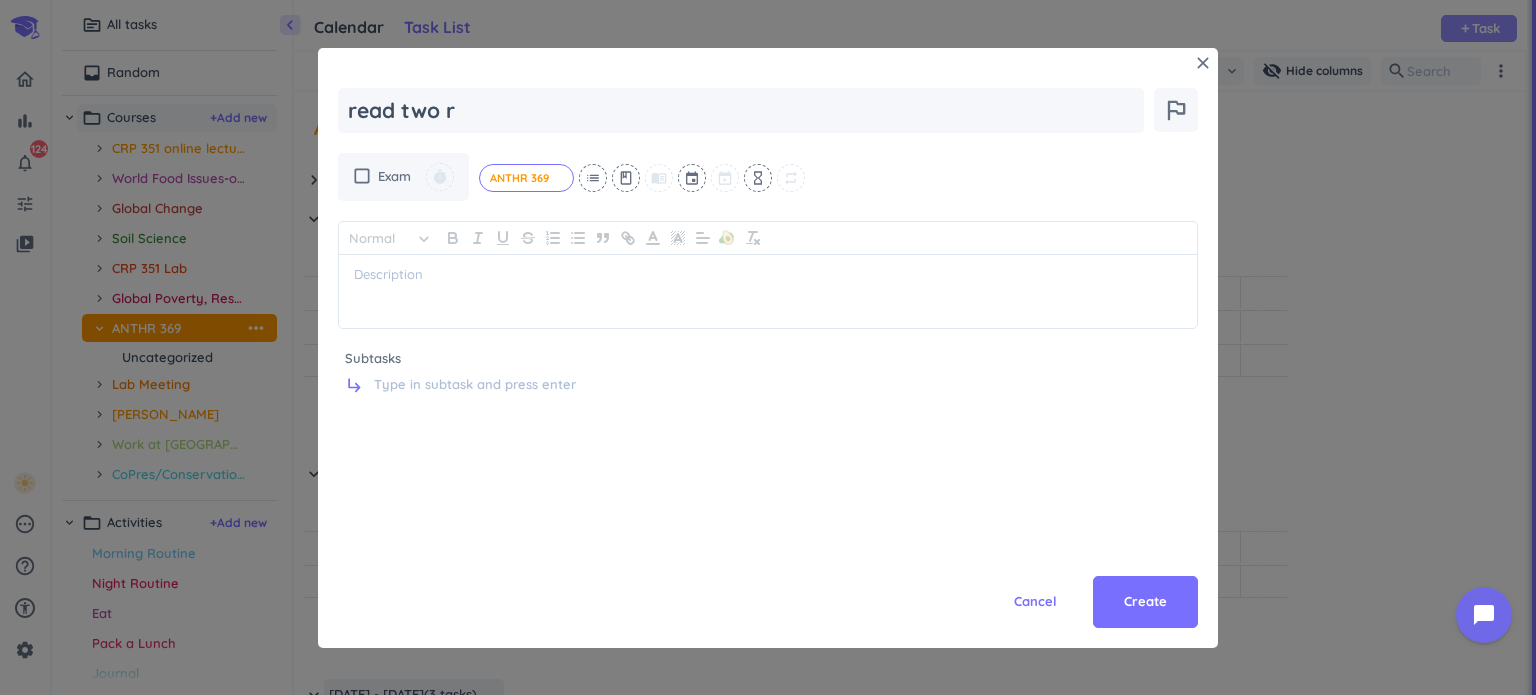 type on "x" 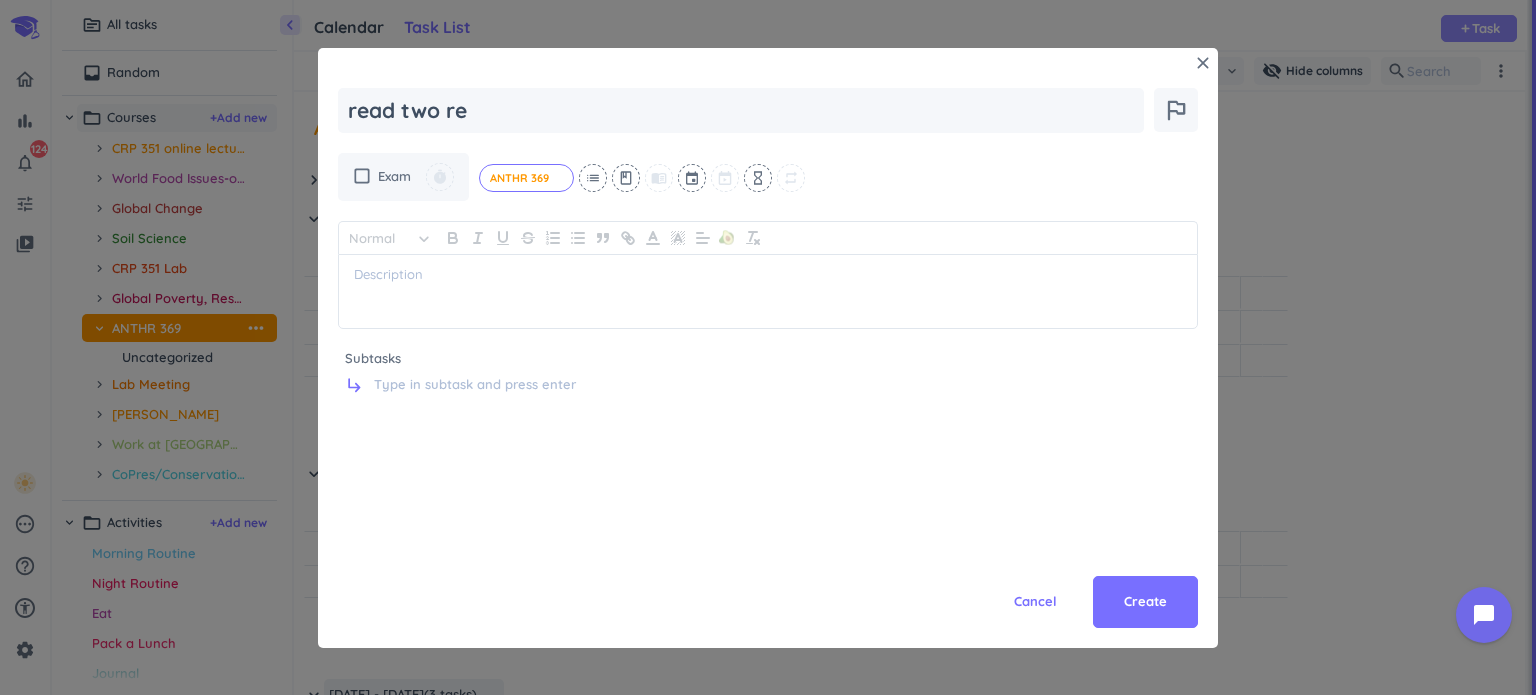 type on "x" 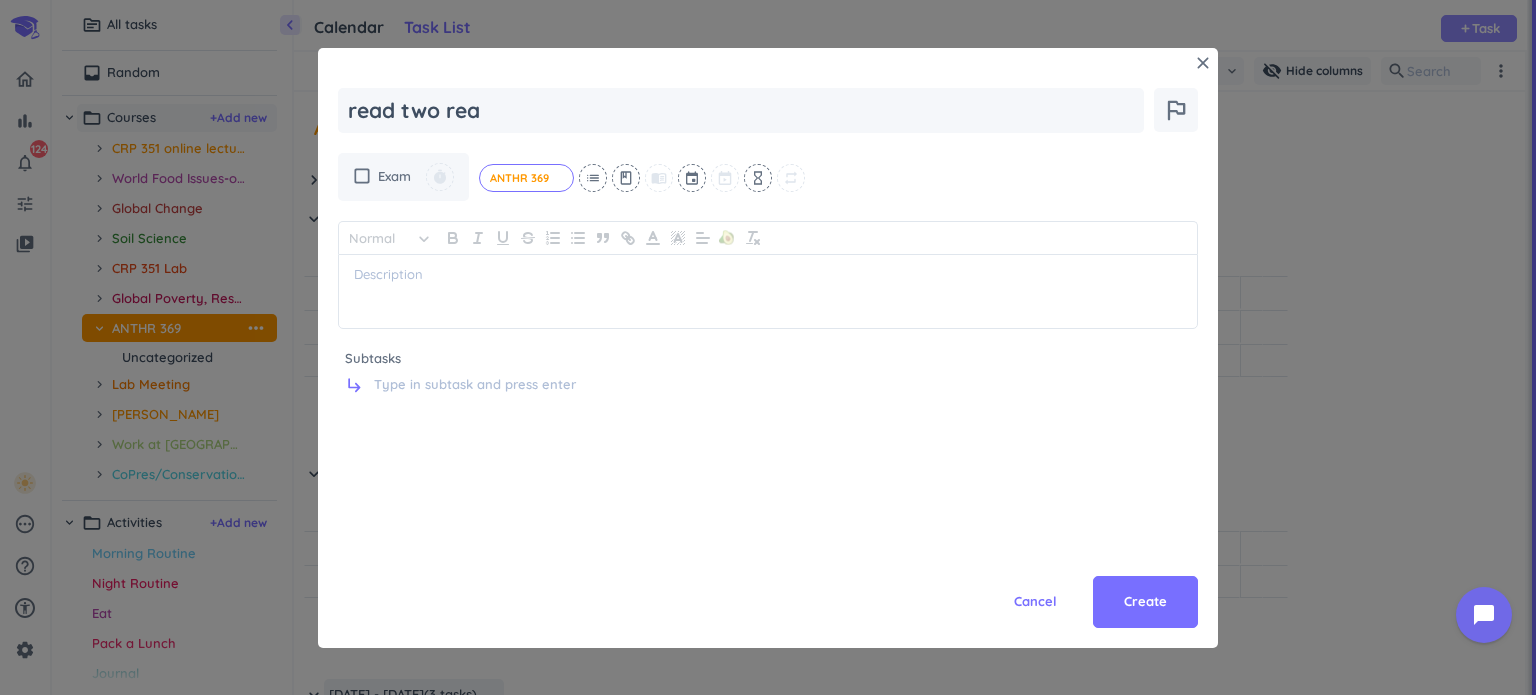 type on "x" 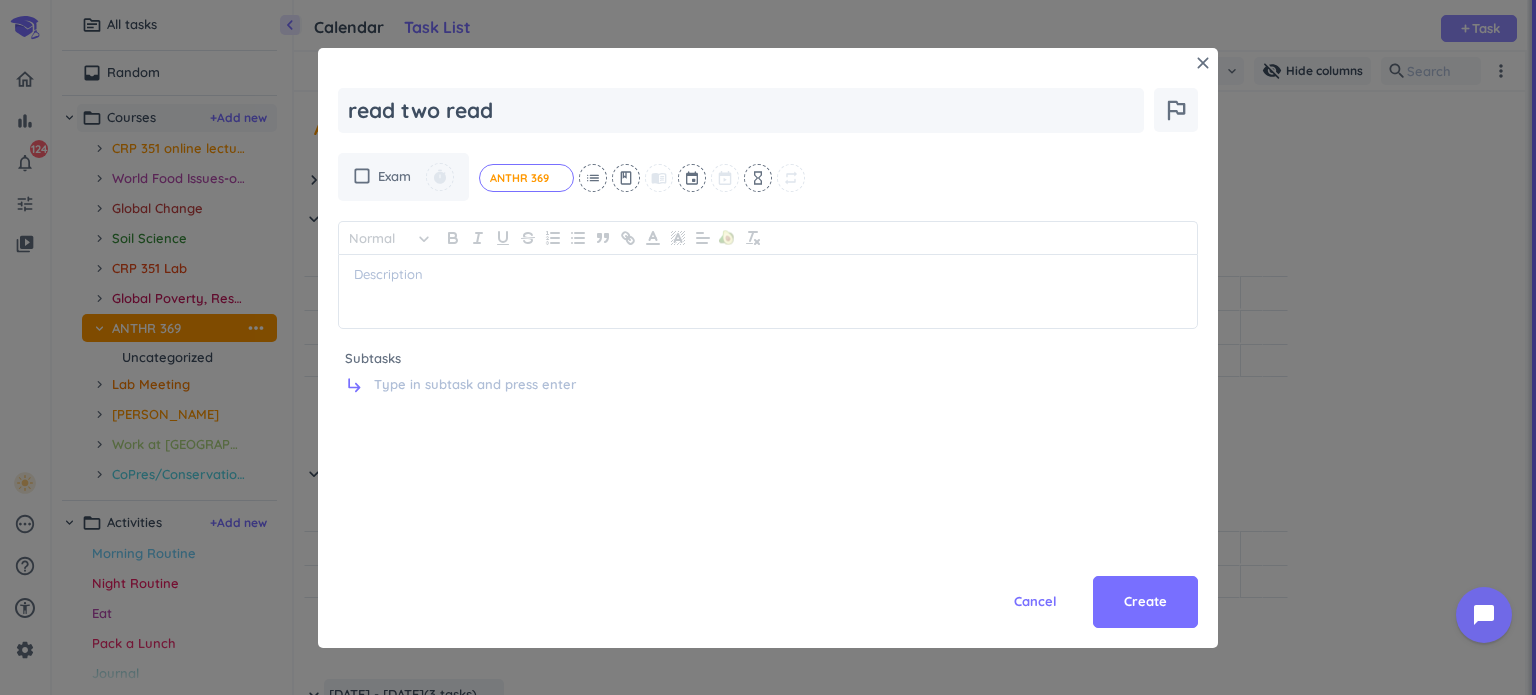 type on "x" 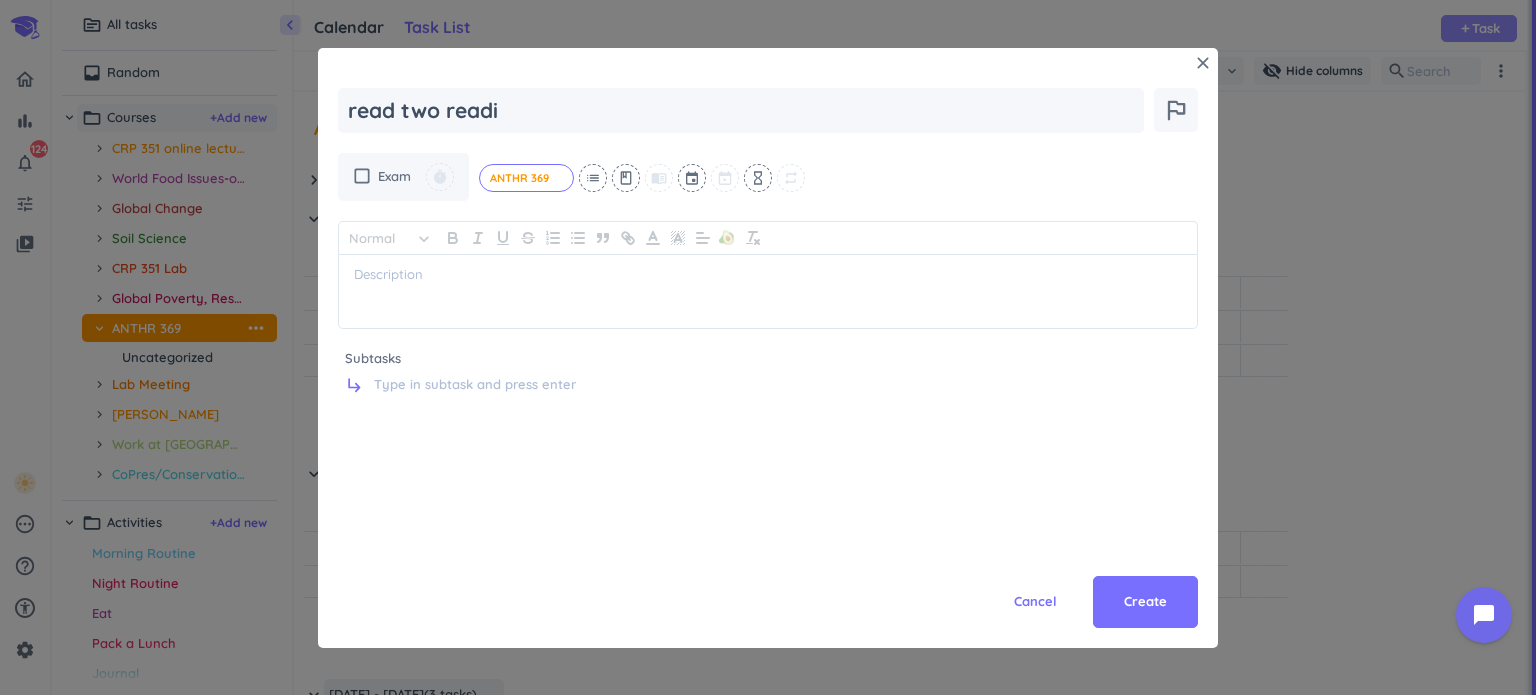 type on "x" 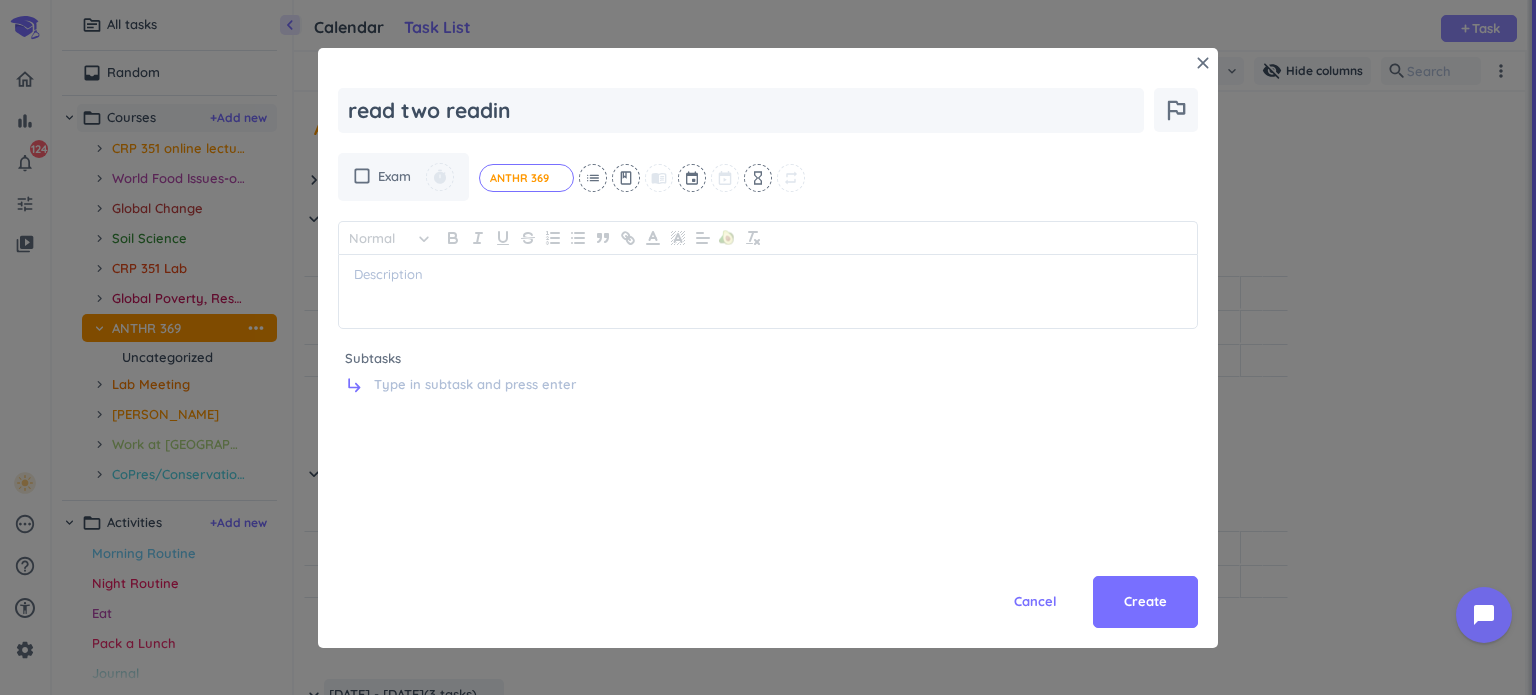 type on "x" 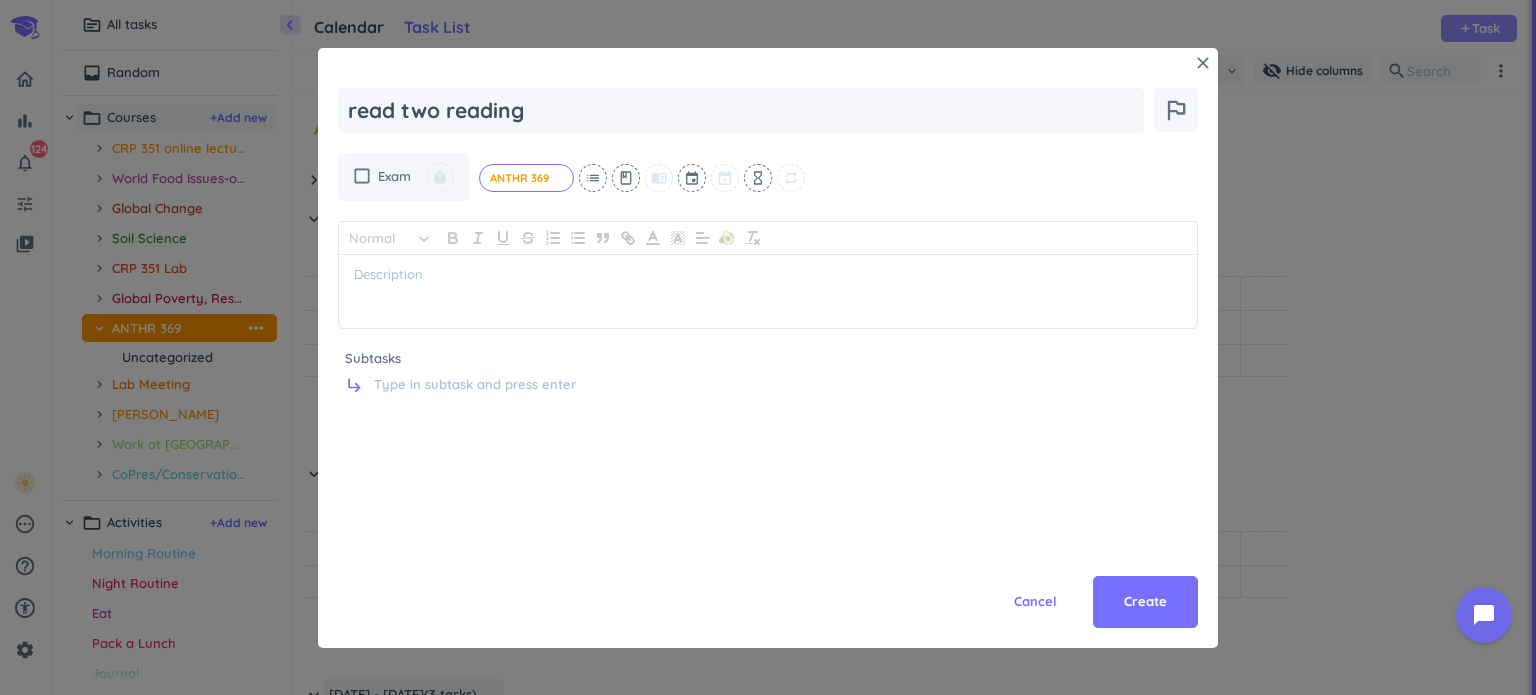 type on "x" 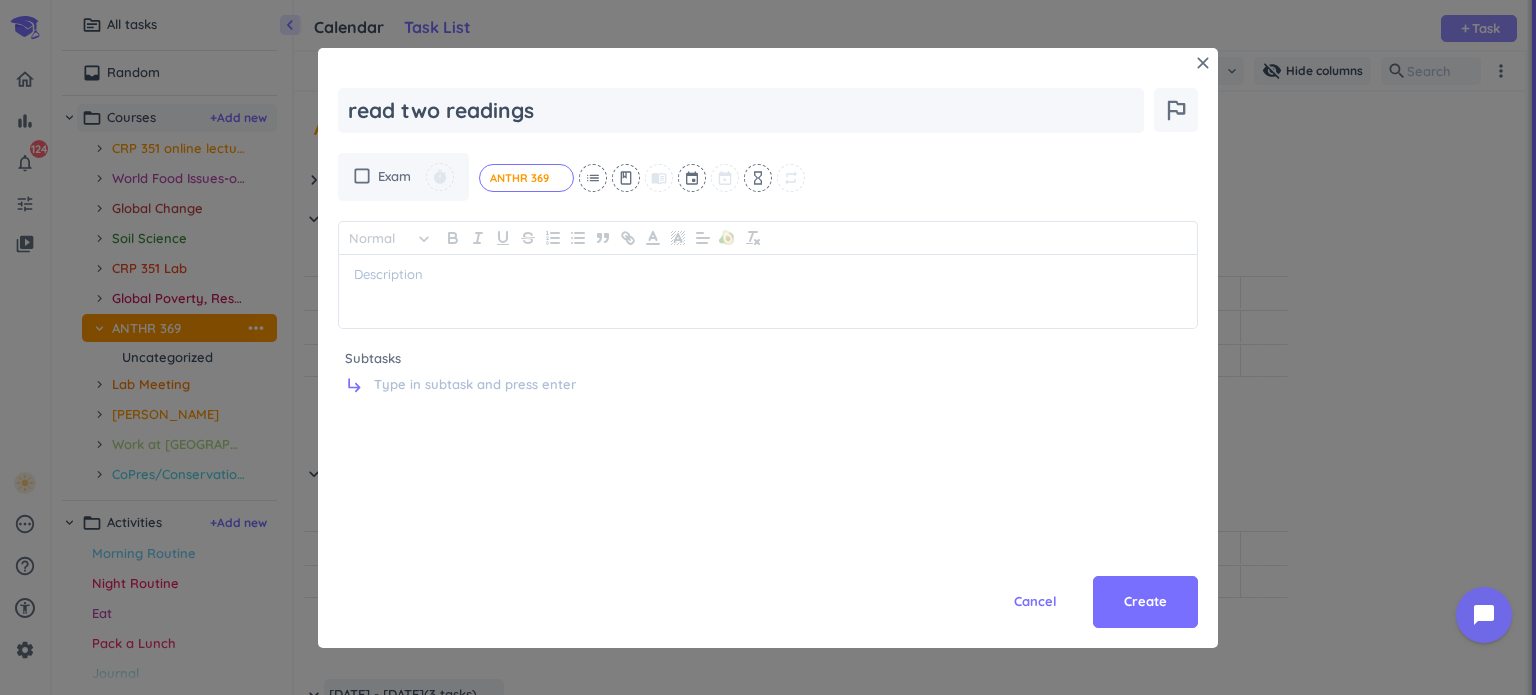 type on "x" 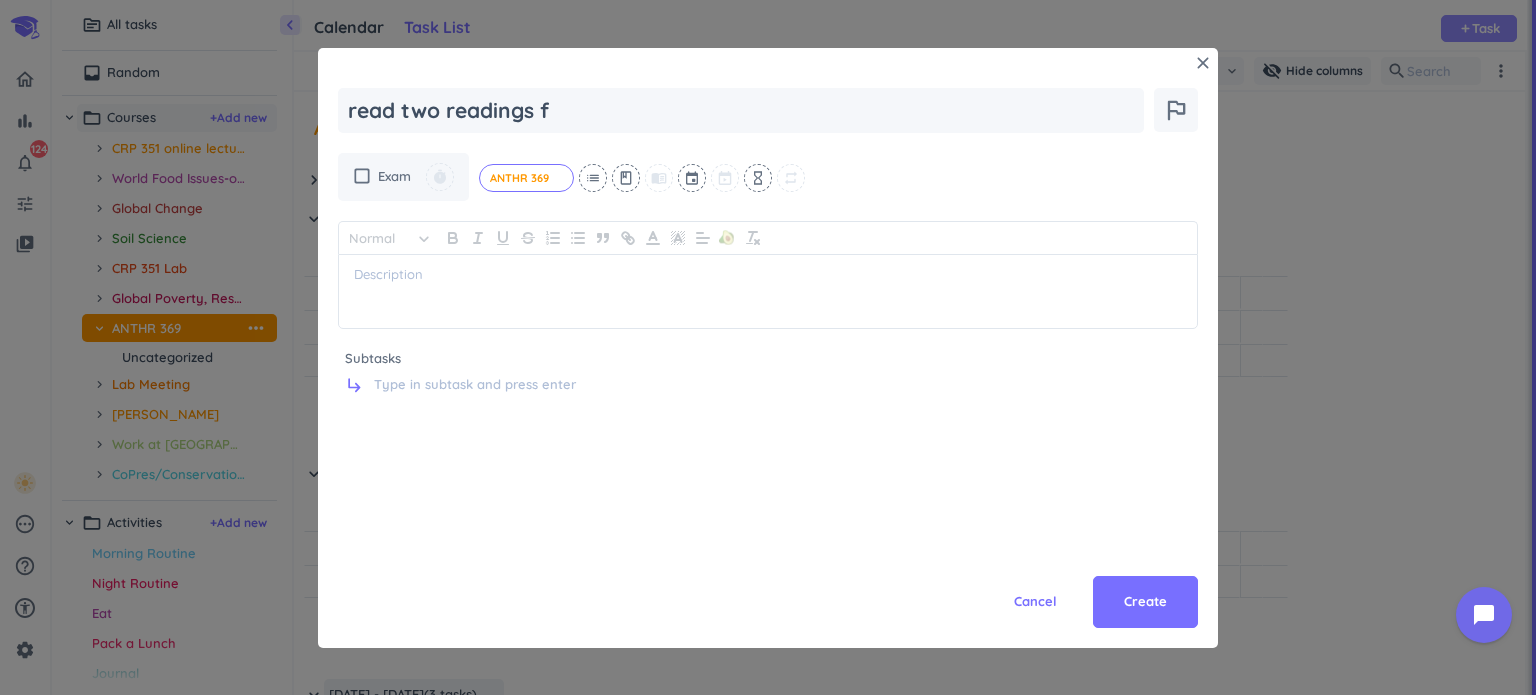 type on "x" 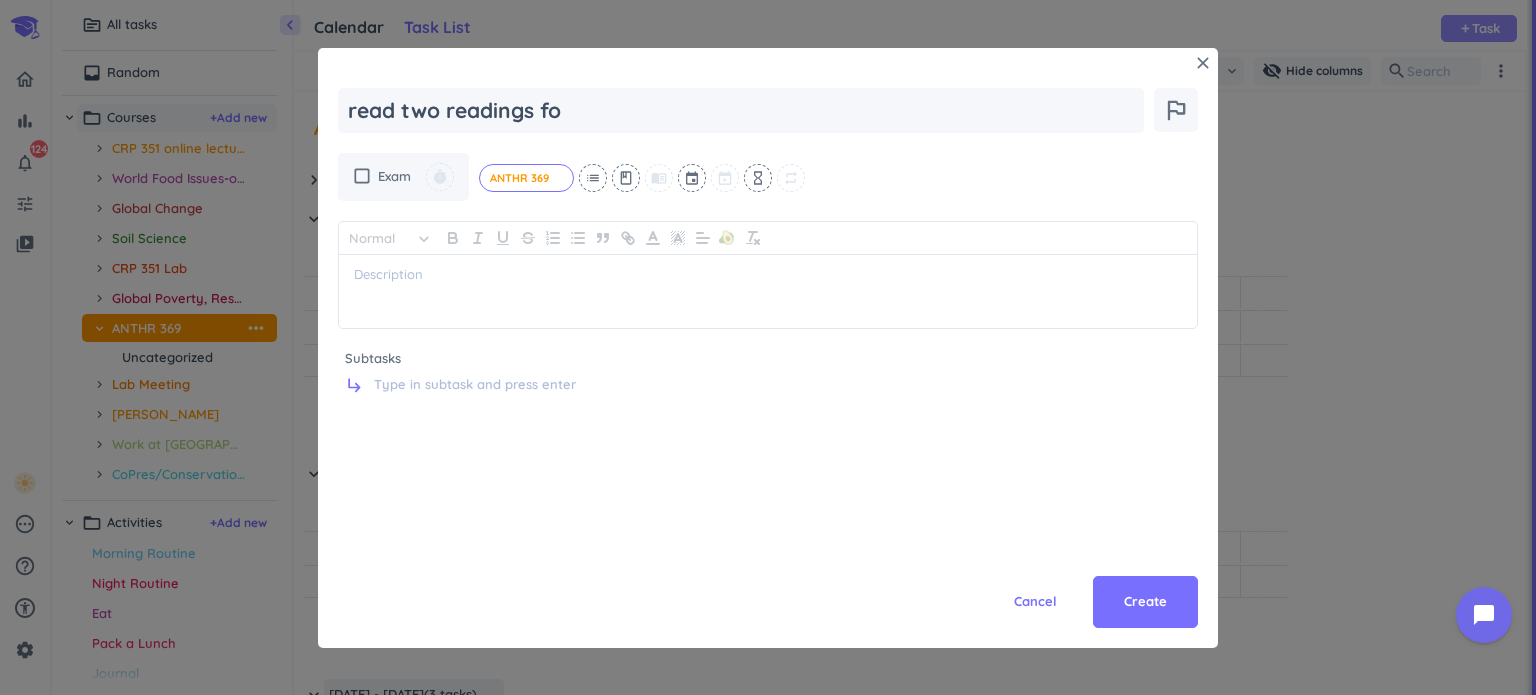 type on "x" 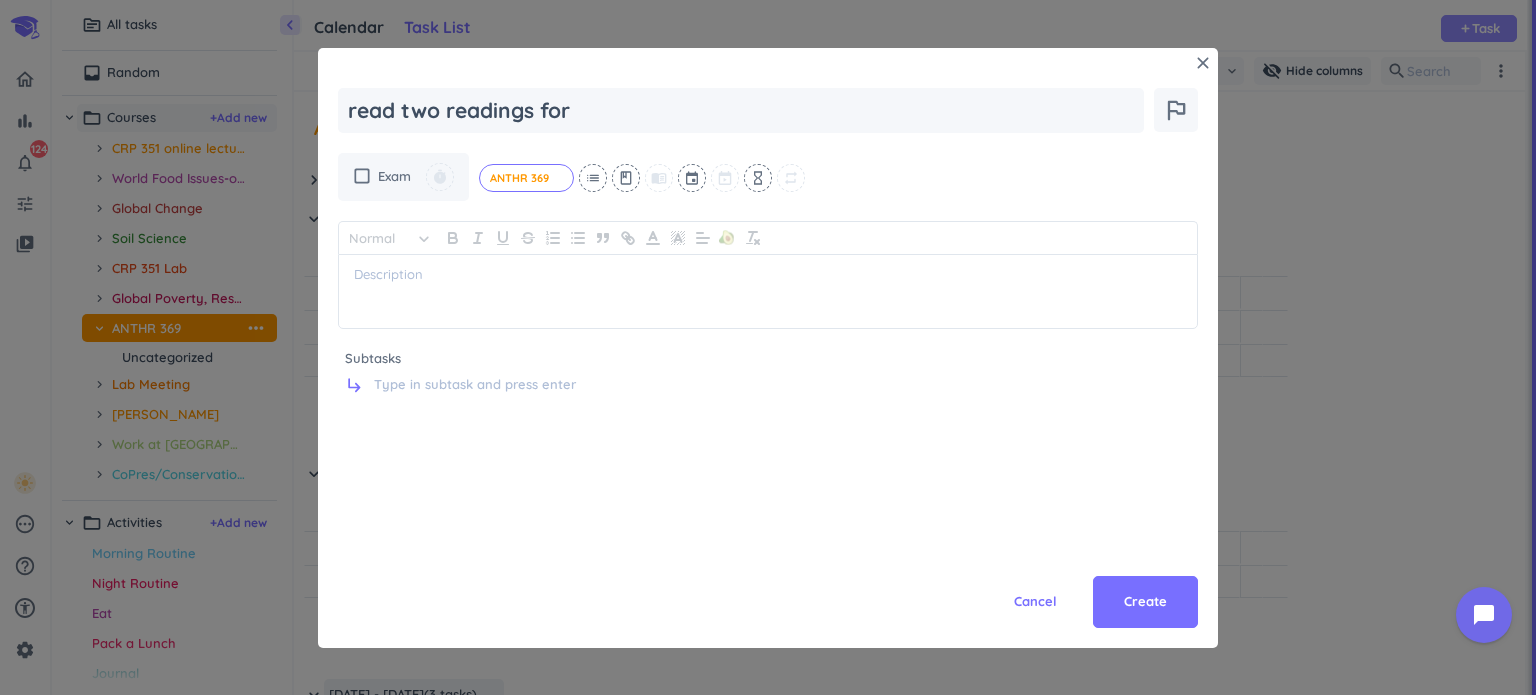 type on "x" 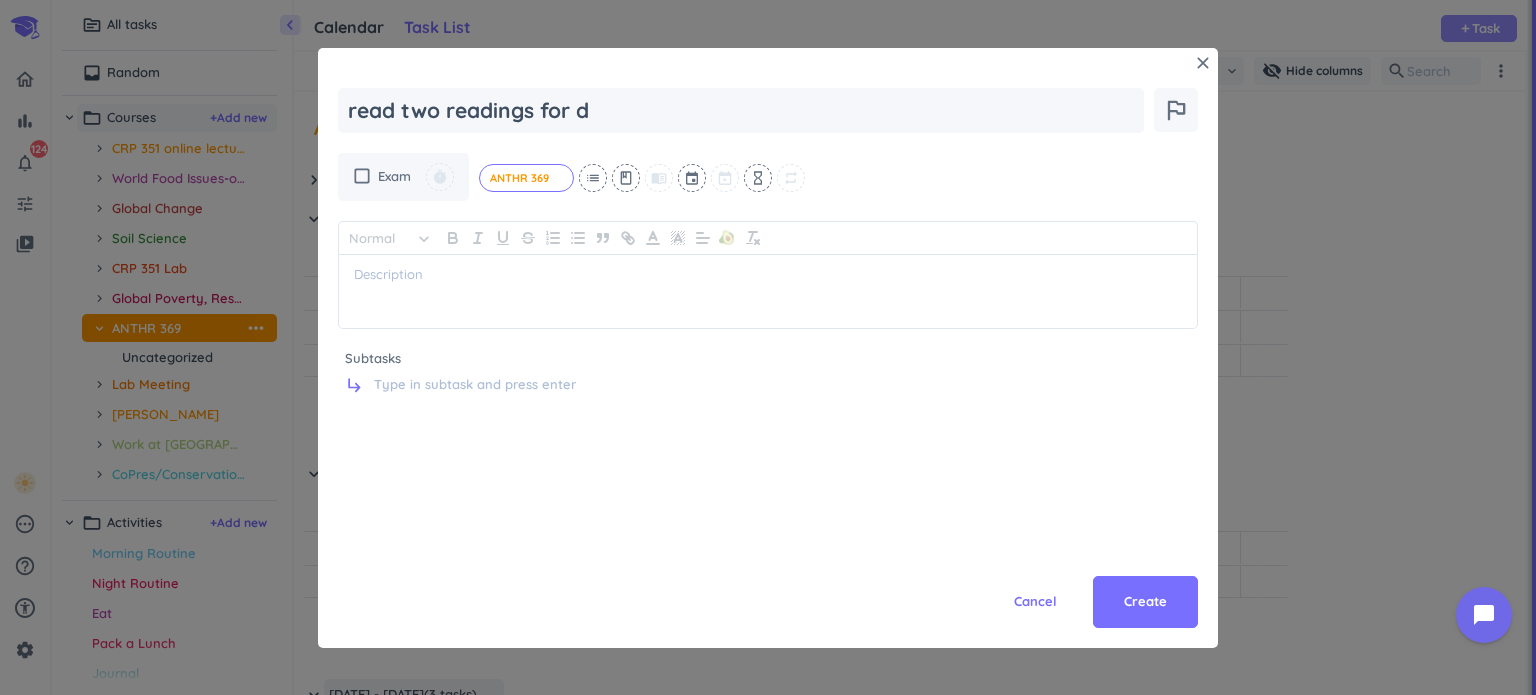 type on "x" 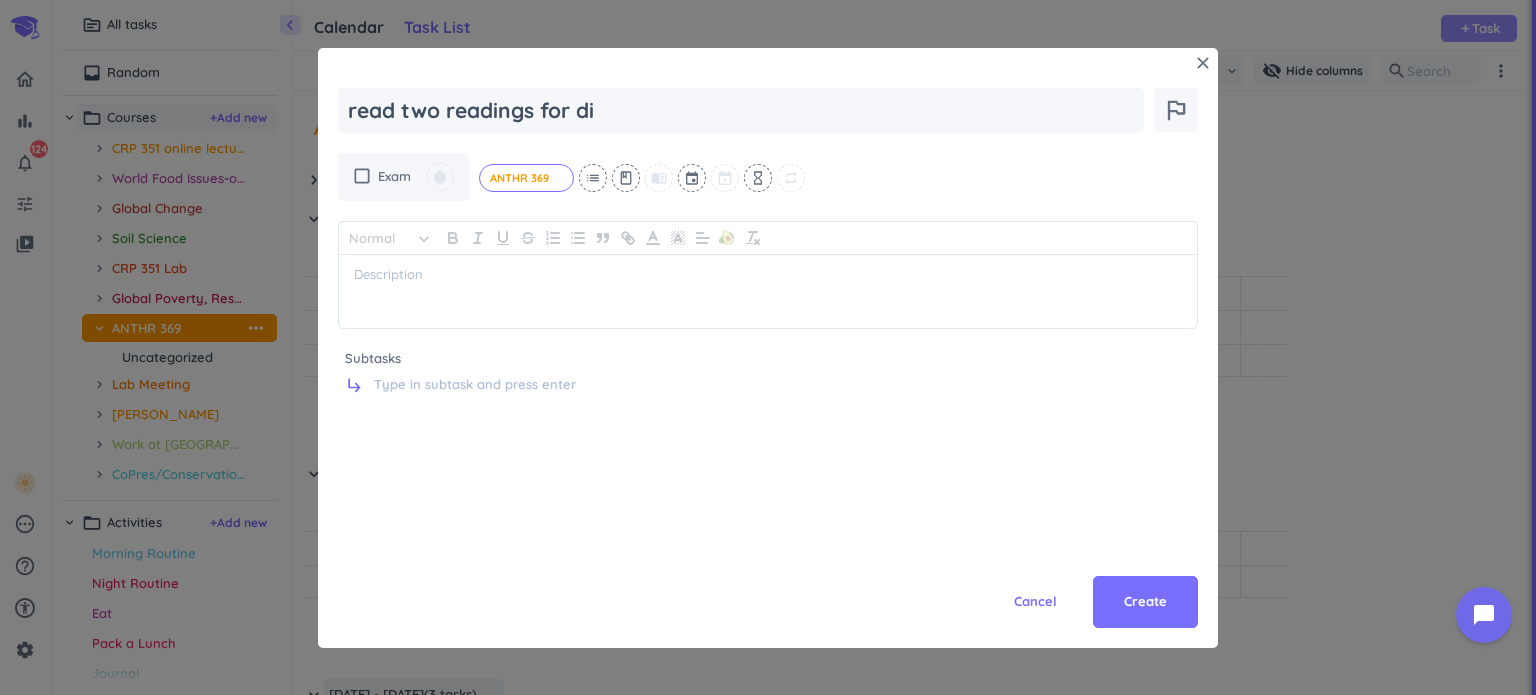 type on "x" 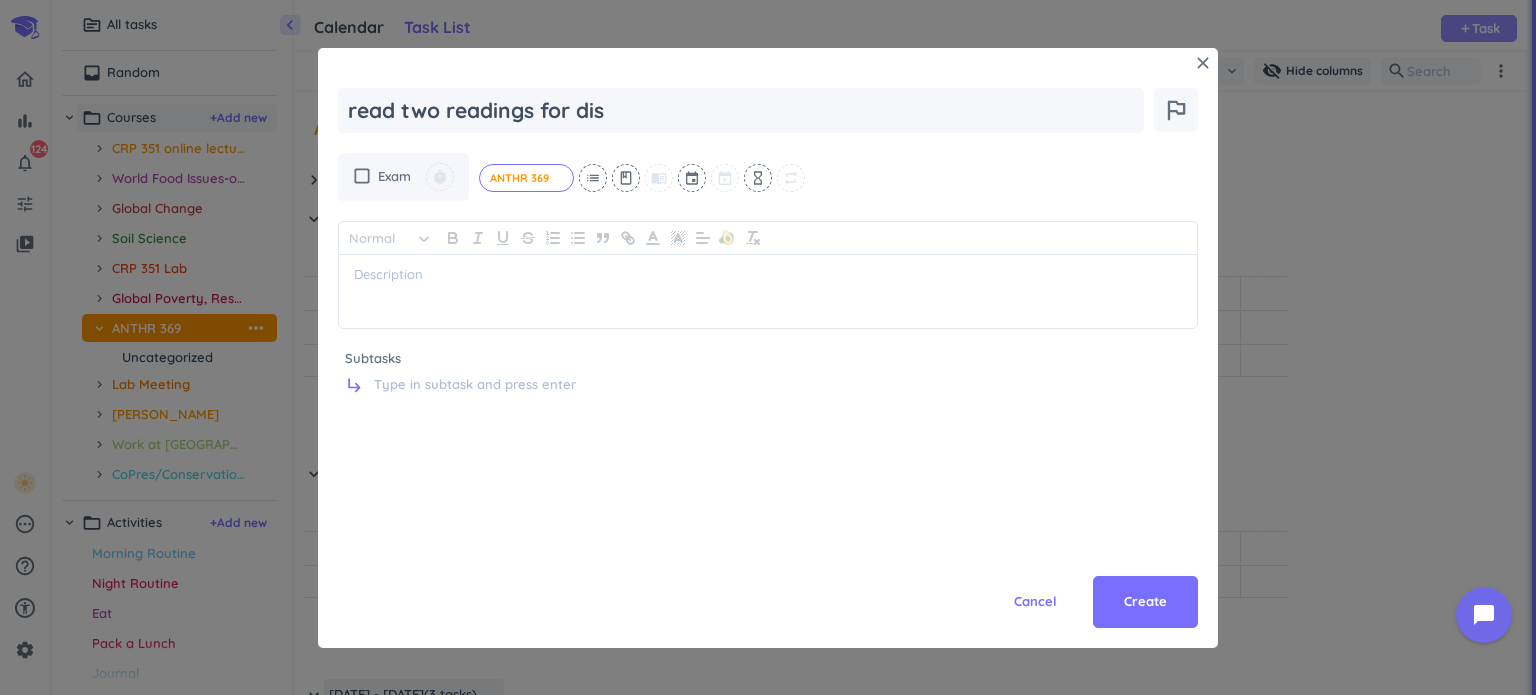 type on "x" 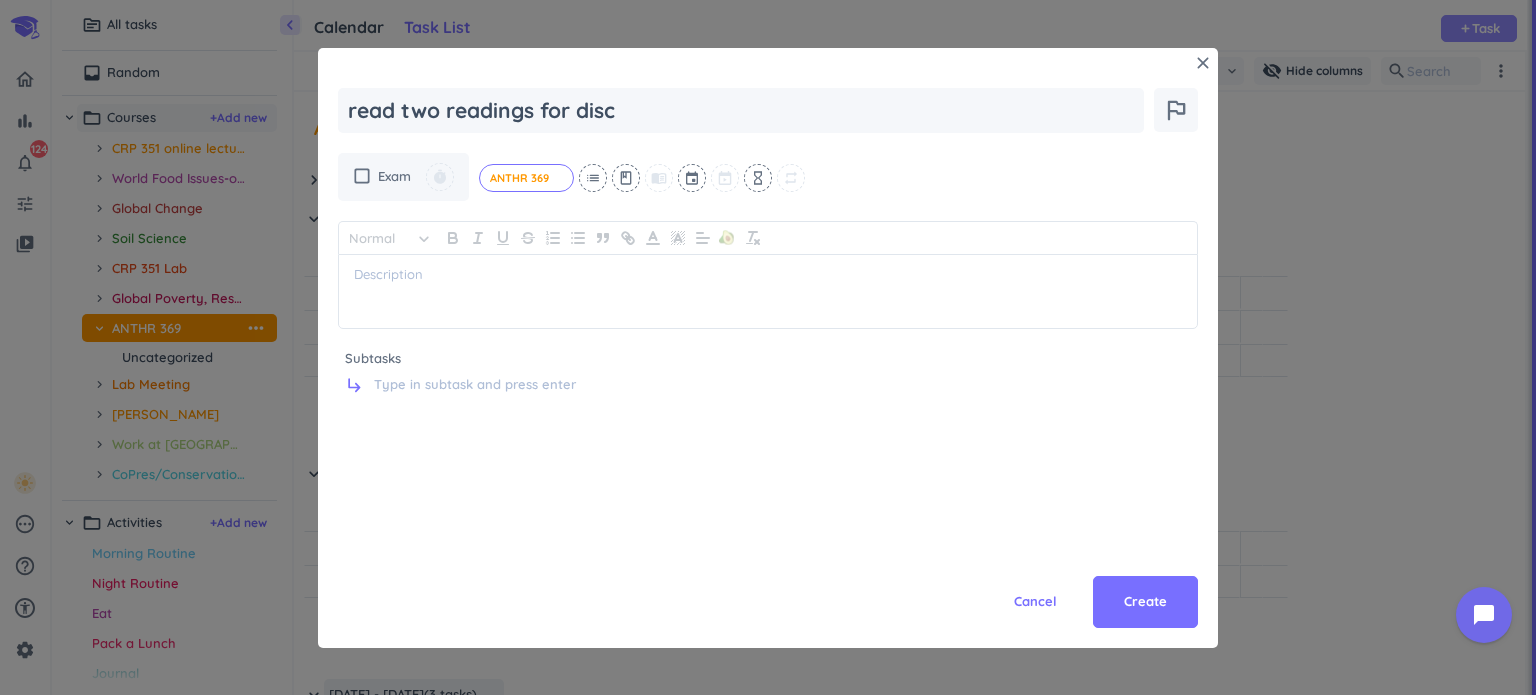 type on "x" 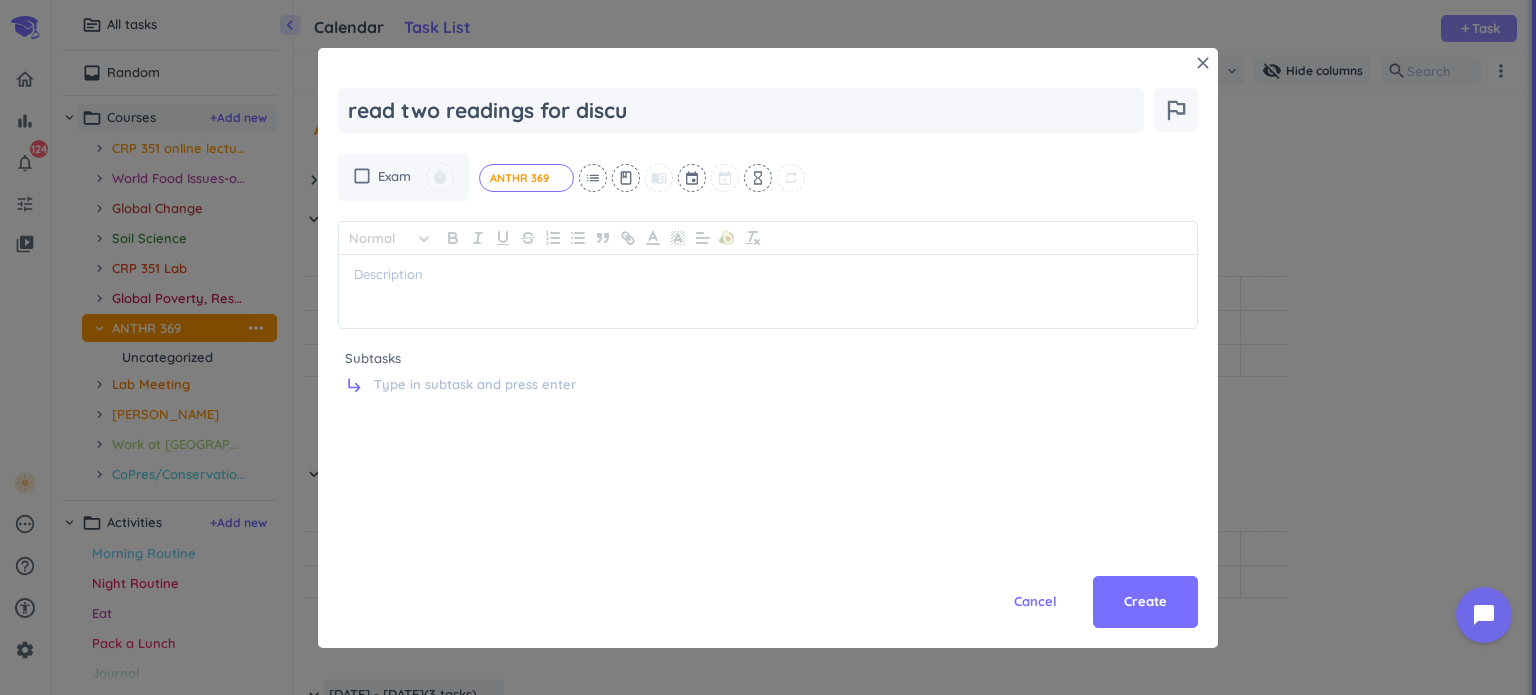 type on "x" 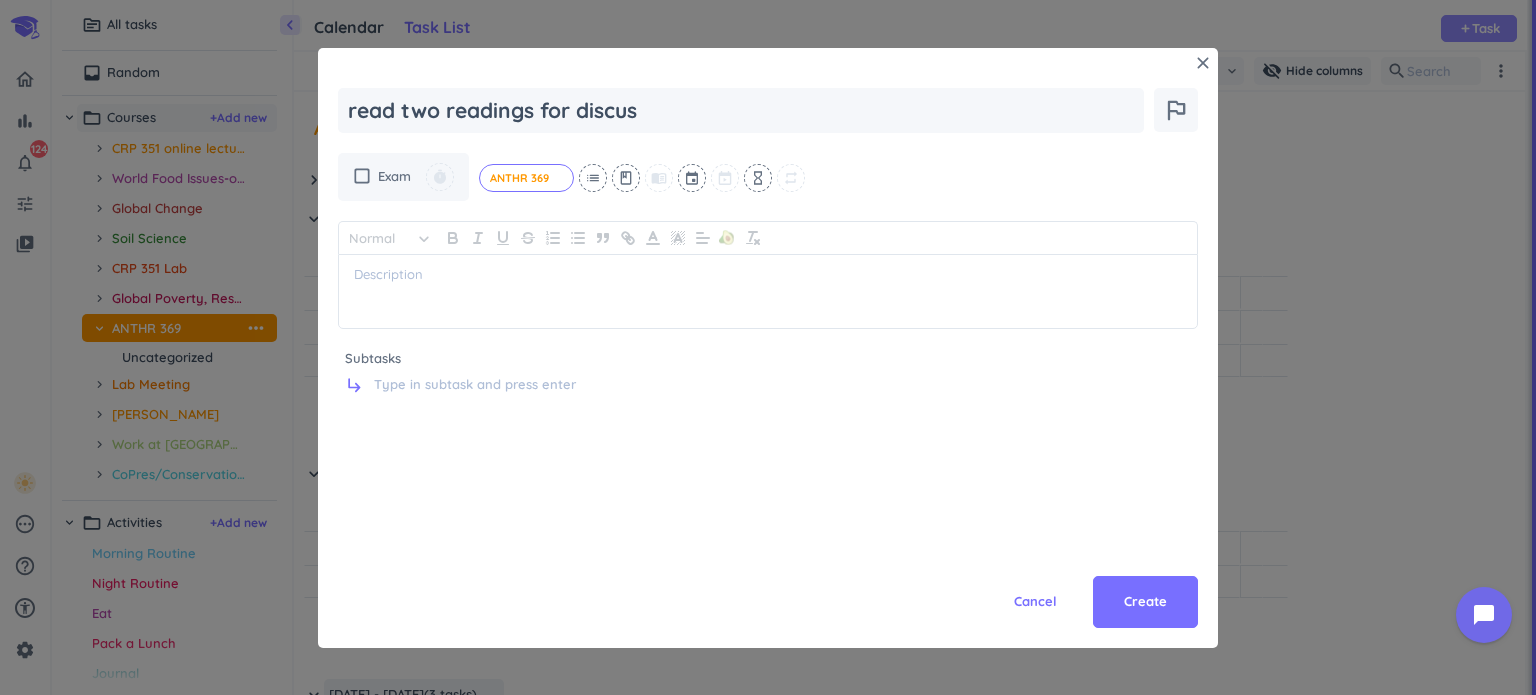 type on "x" 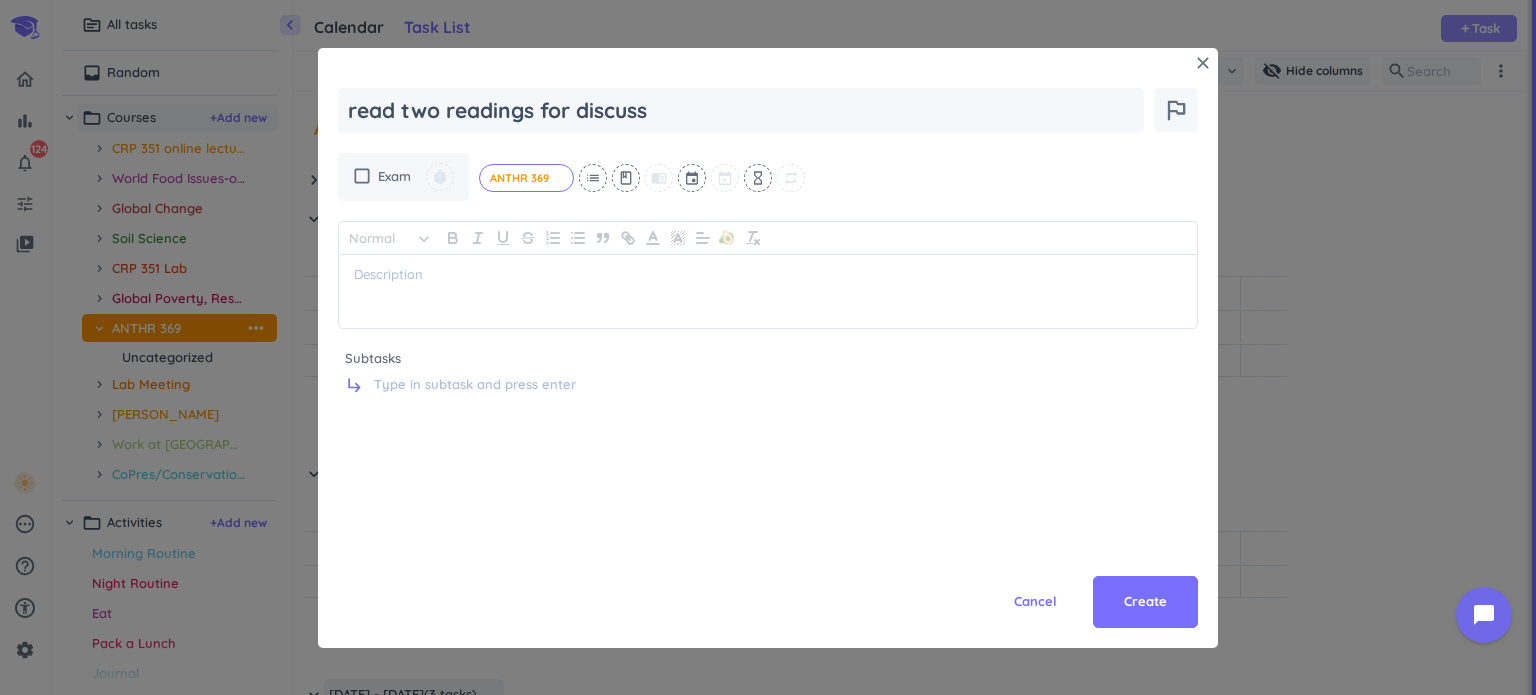 type on "x" 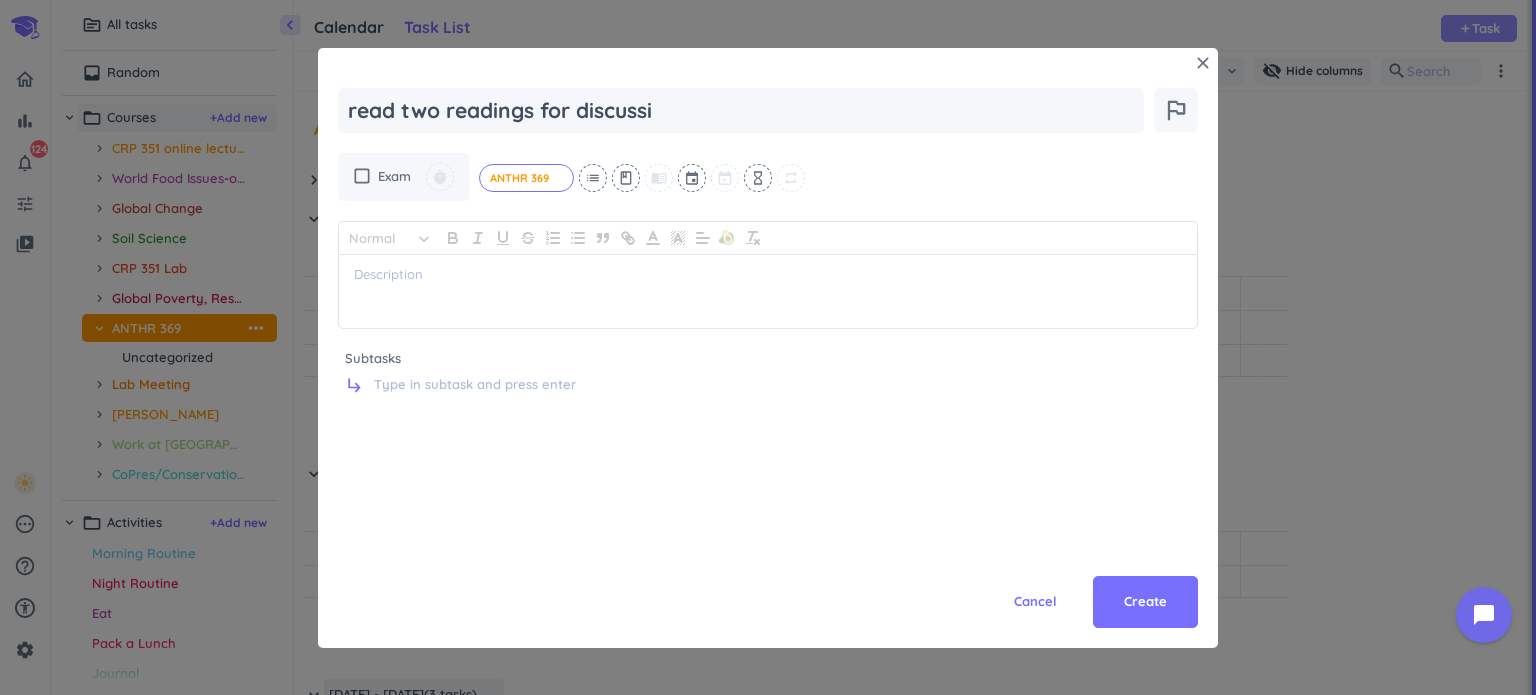 type on "x" 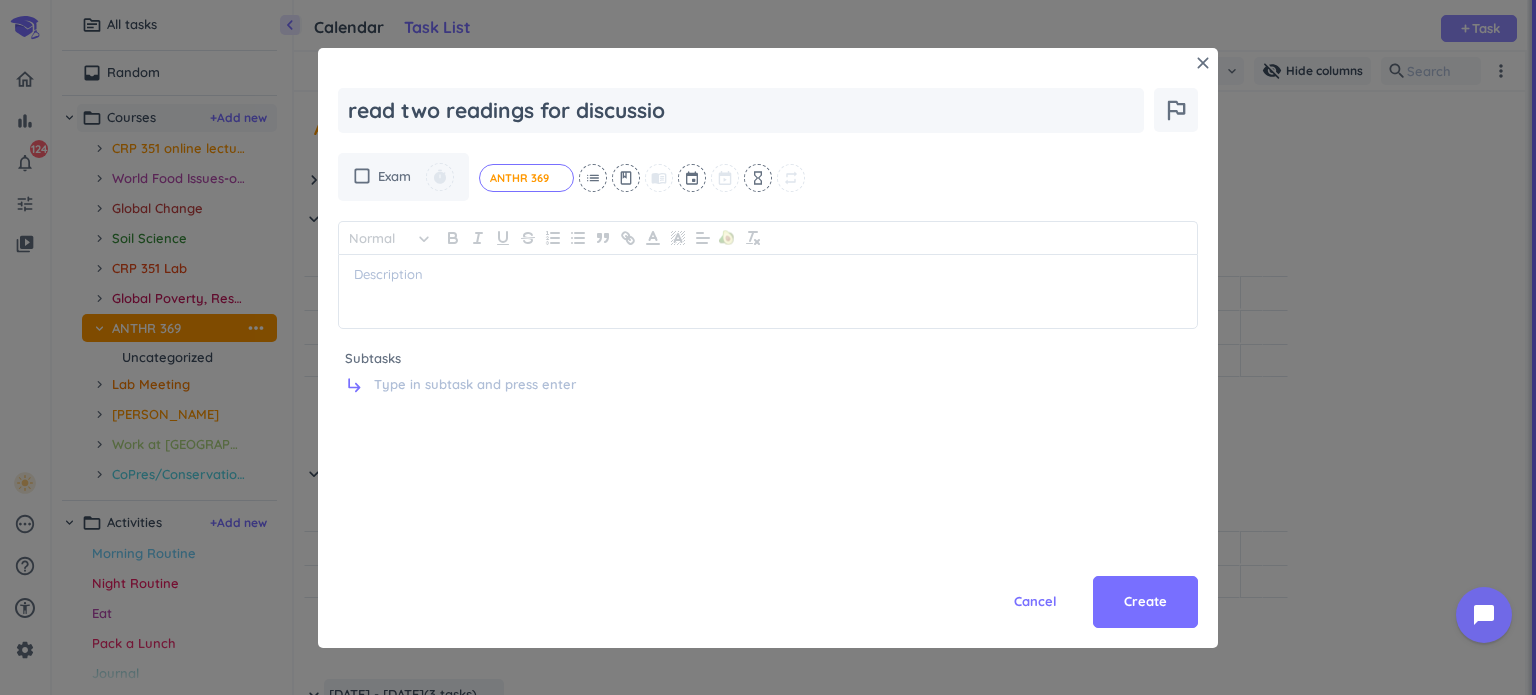 type on "x" 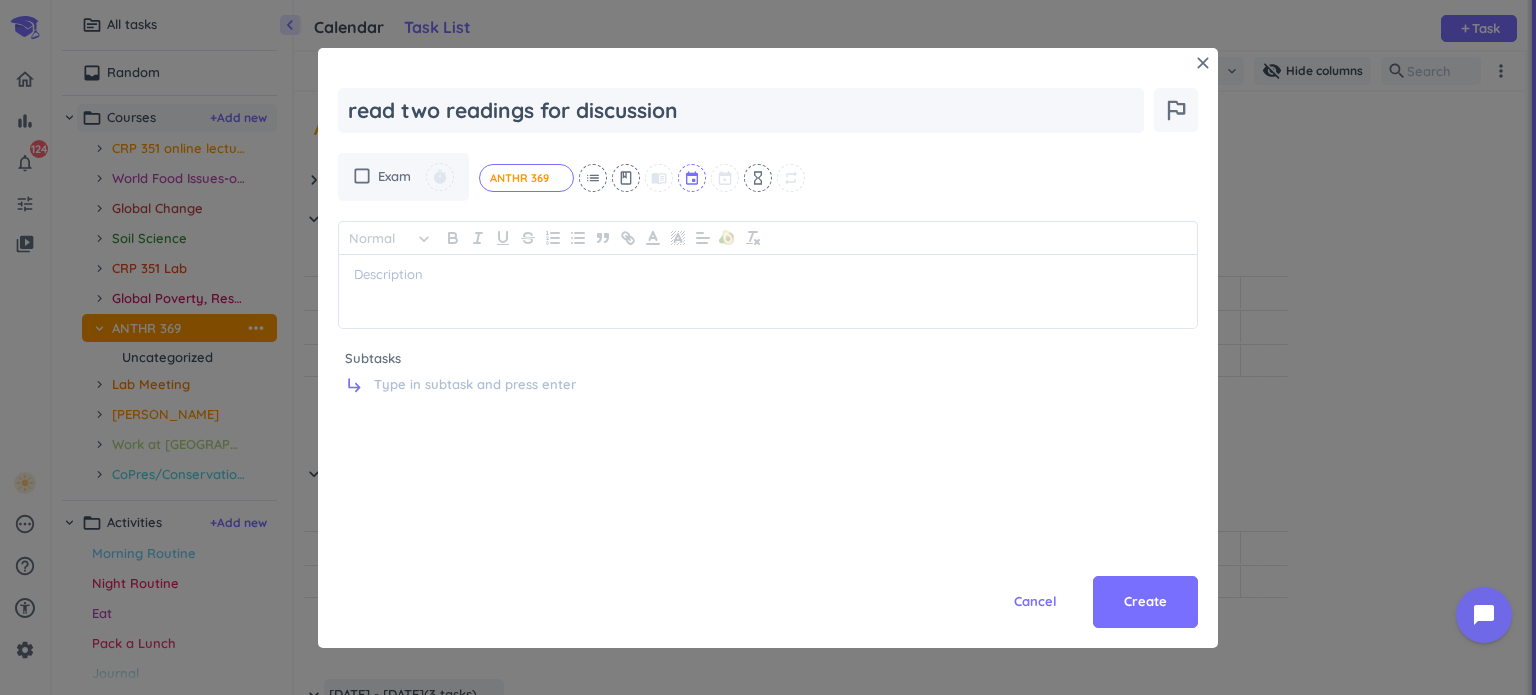 type on "read two readings for discussion" 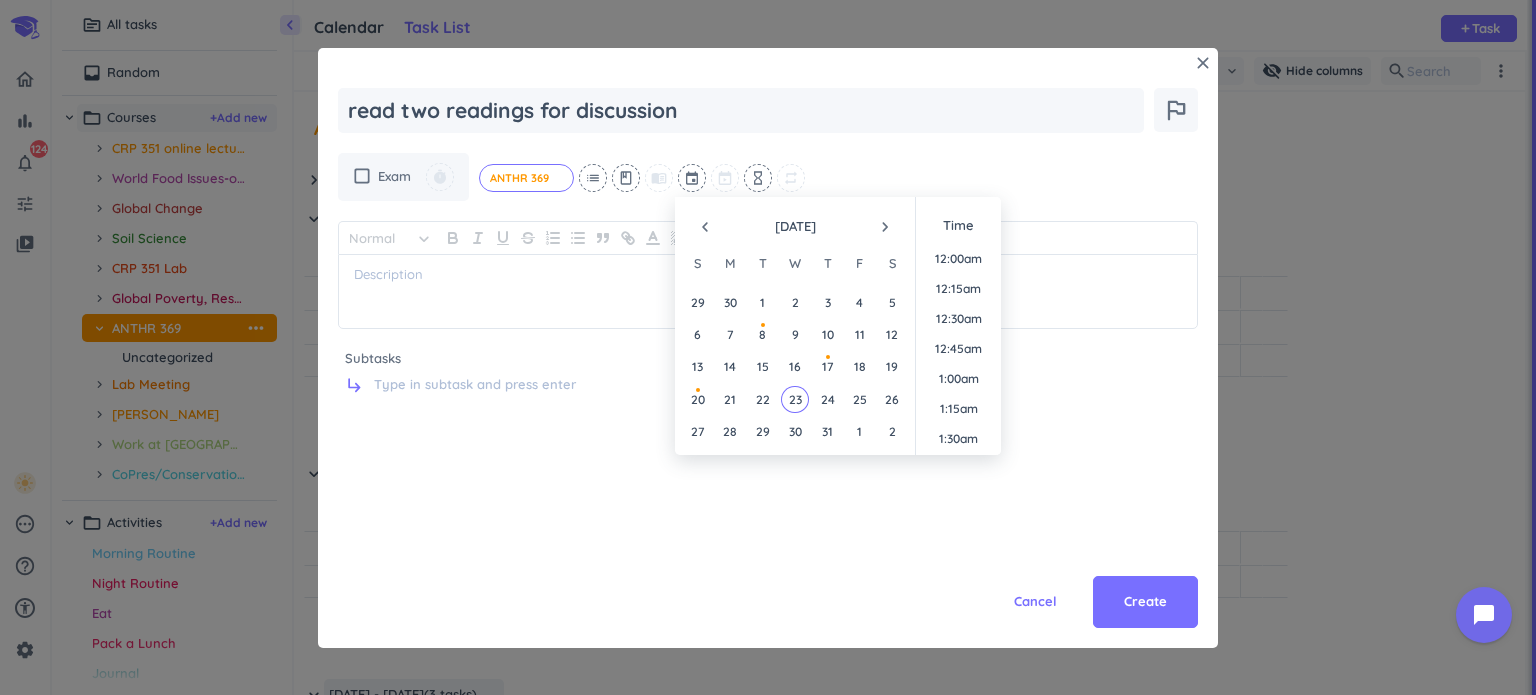 scroll, scrollTop: 2308, scrollLeft: 0, axis: vertical 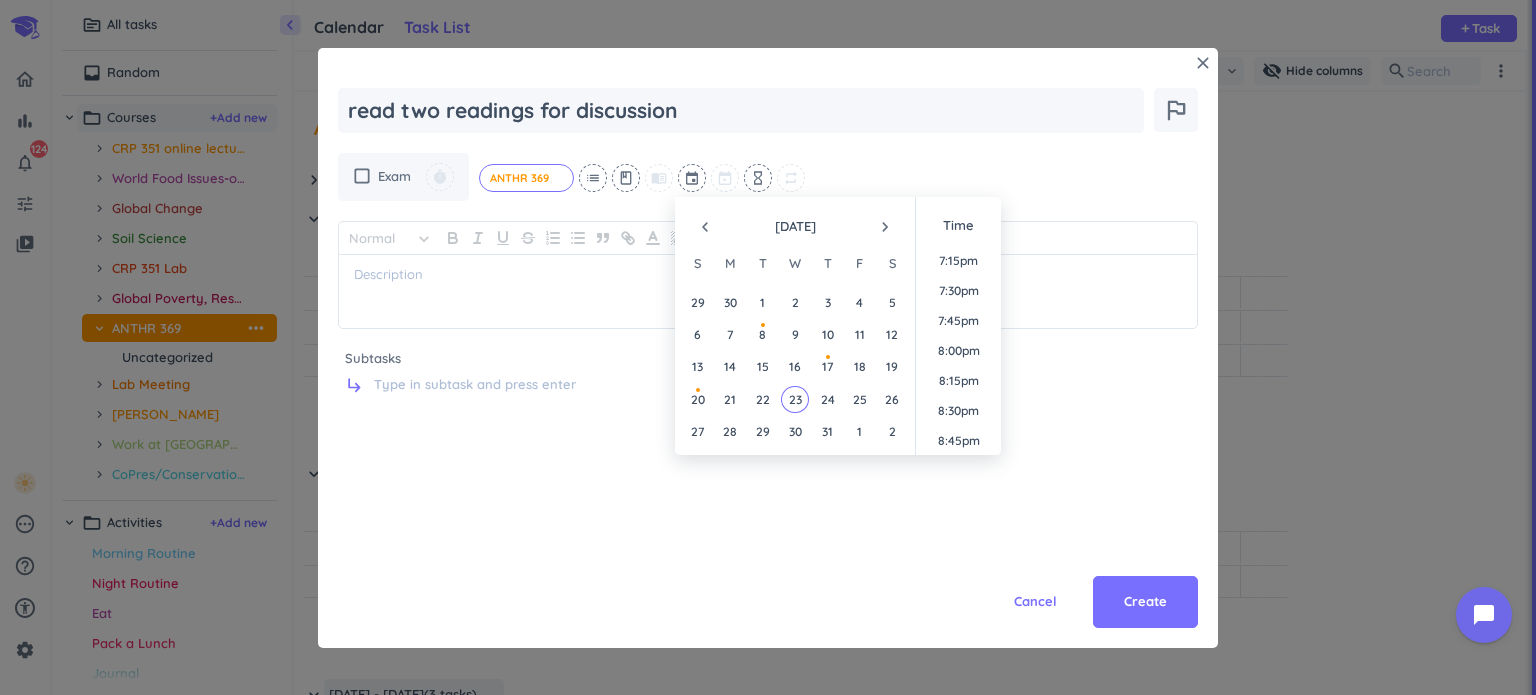 click on "20 21 22 23 24 25 26" at bounding box center [794, 399] 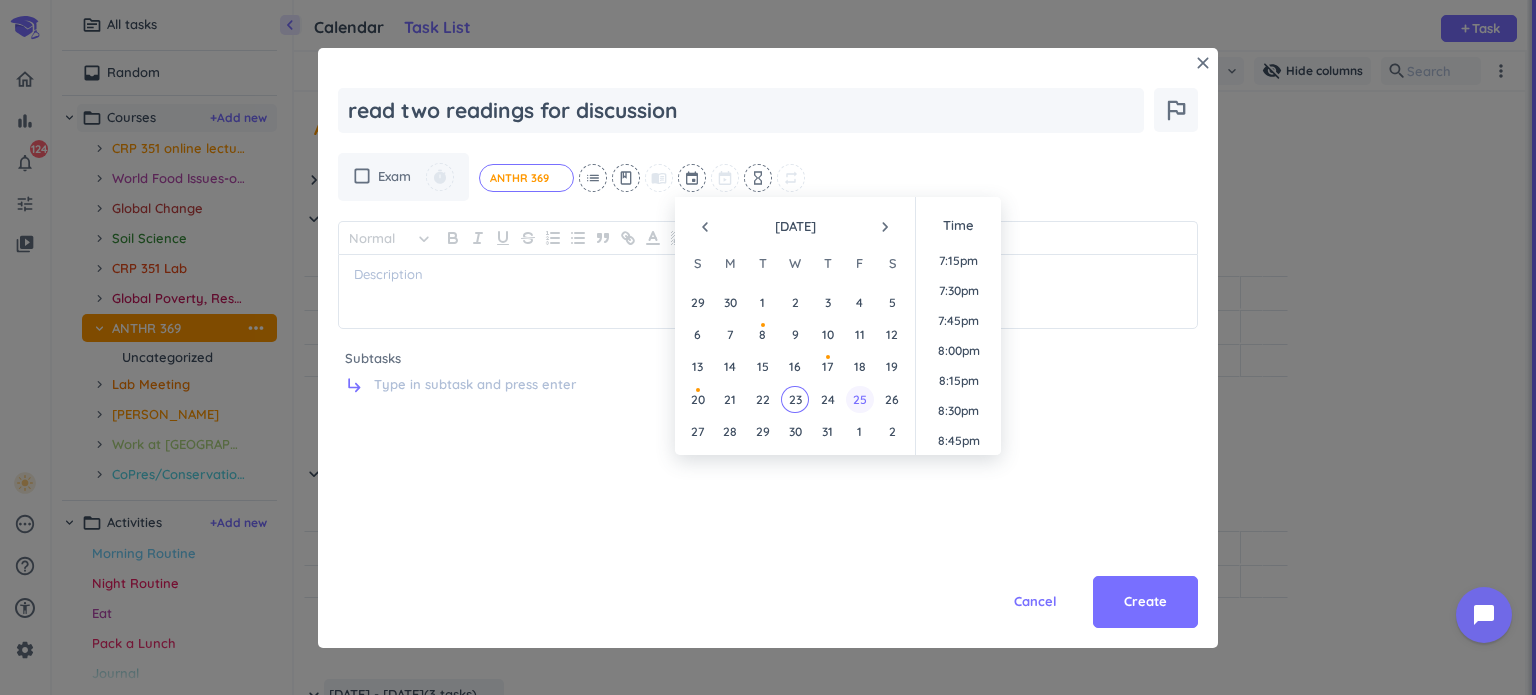 click on "25" at bounding box center (859, 399) 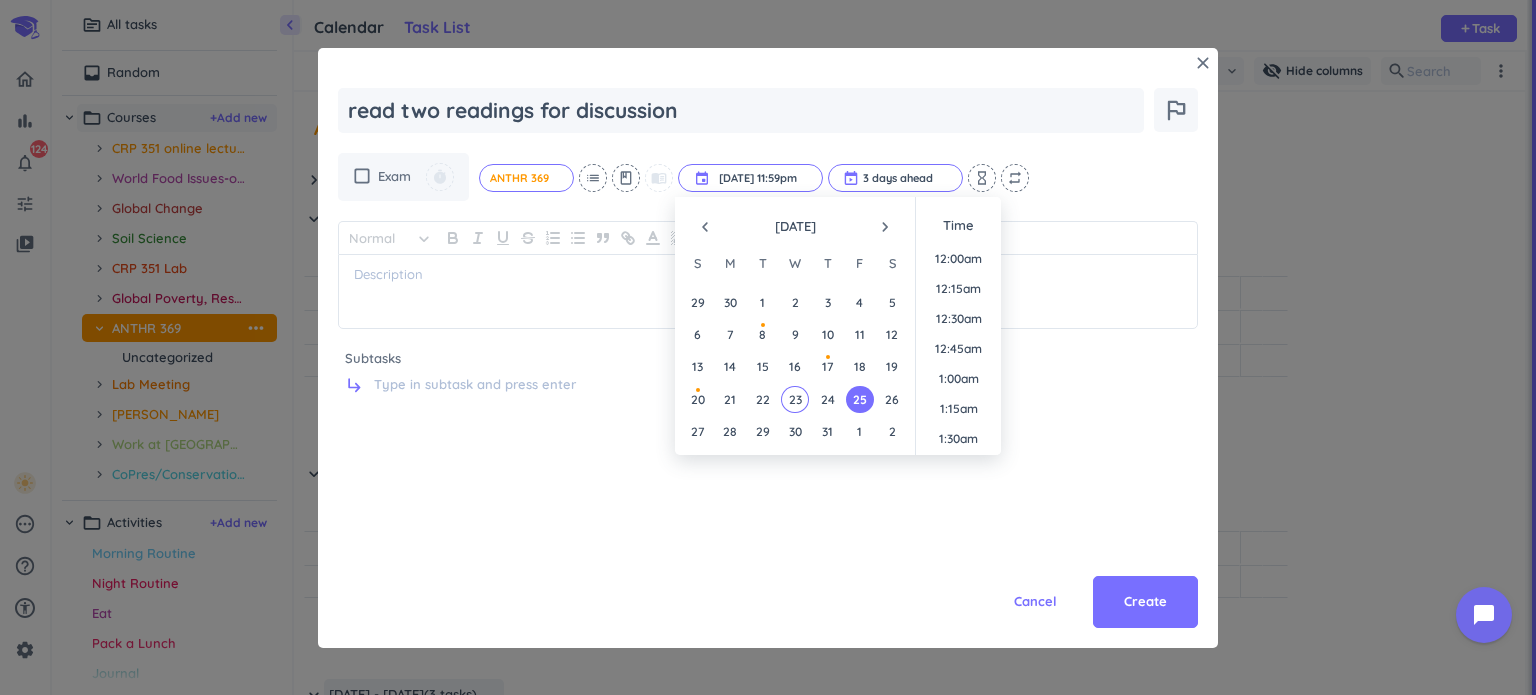 scroll, scrollTop: 2698, scrollLeft: 0, axis: vertical 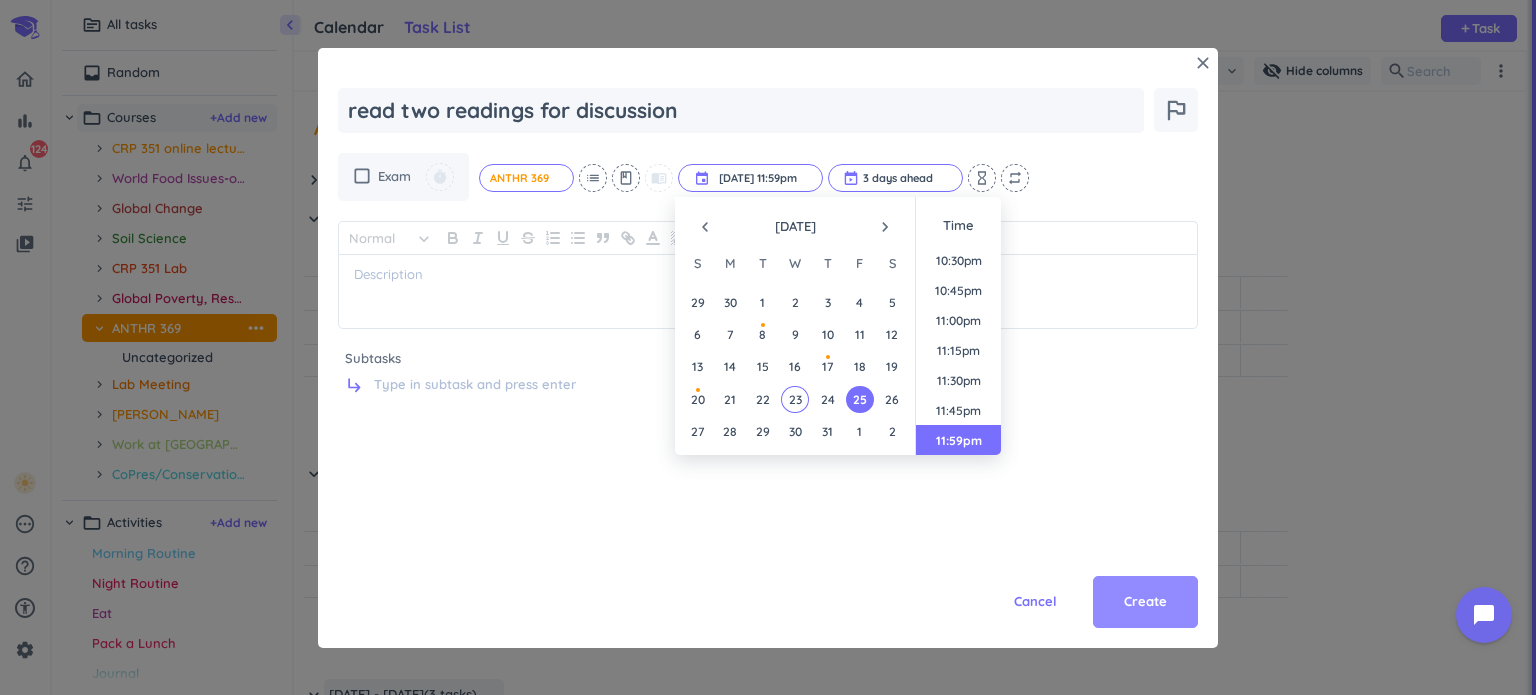 click on "Create" at bounding box center [1145, 602] 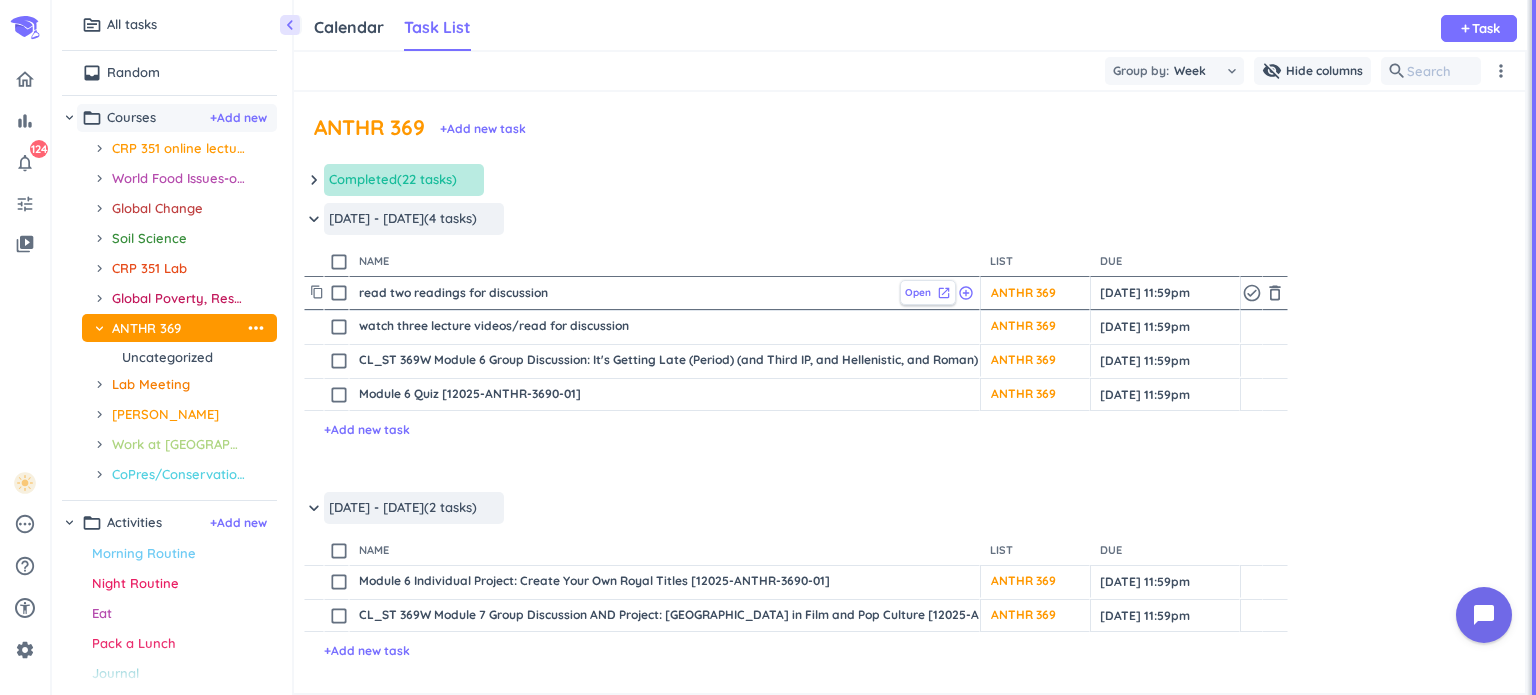 click on "launch" at bounding box center (944, 293) 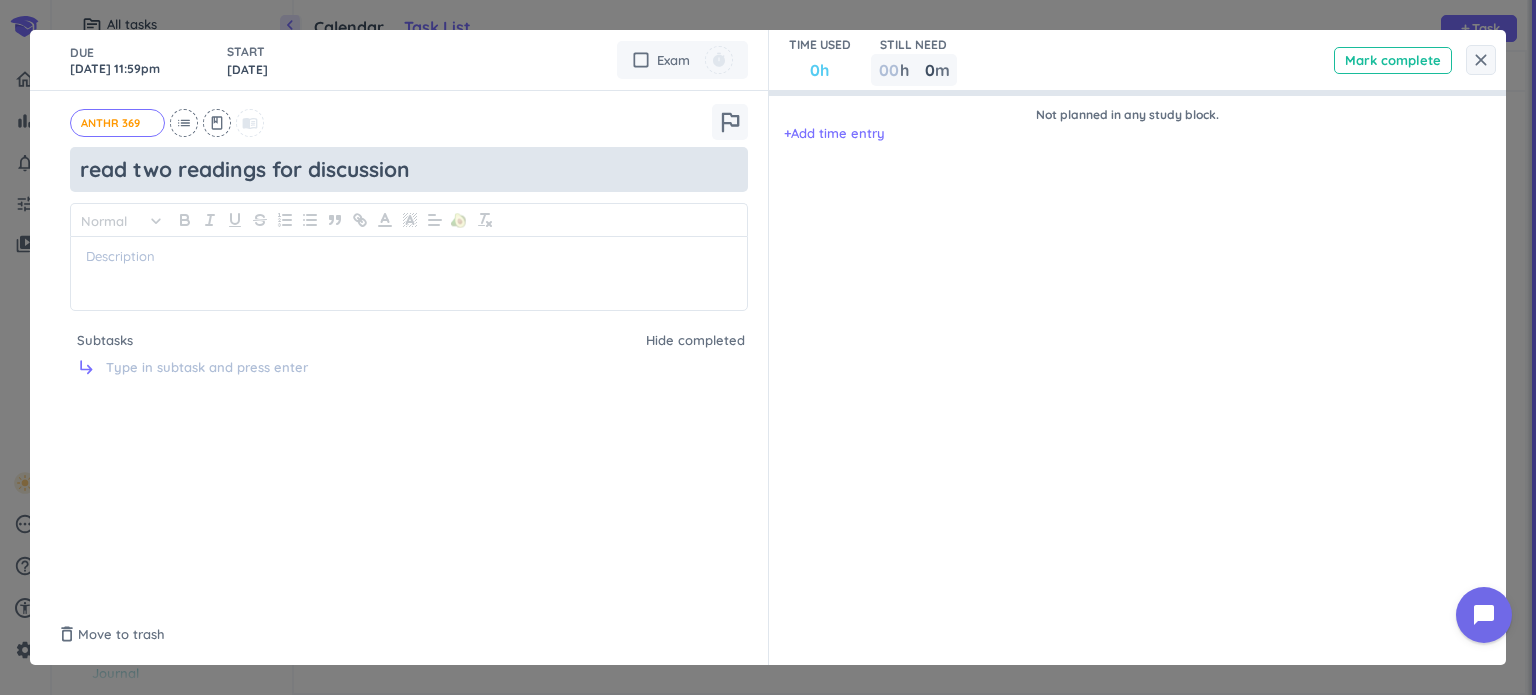 click on "read two readings for discussion" at bounding box center [409, 169] 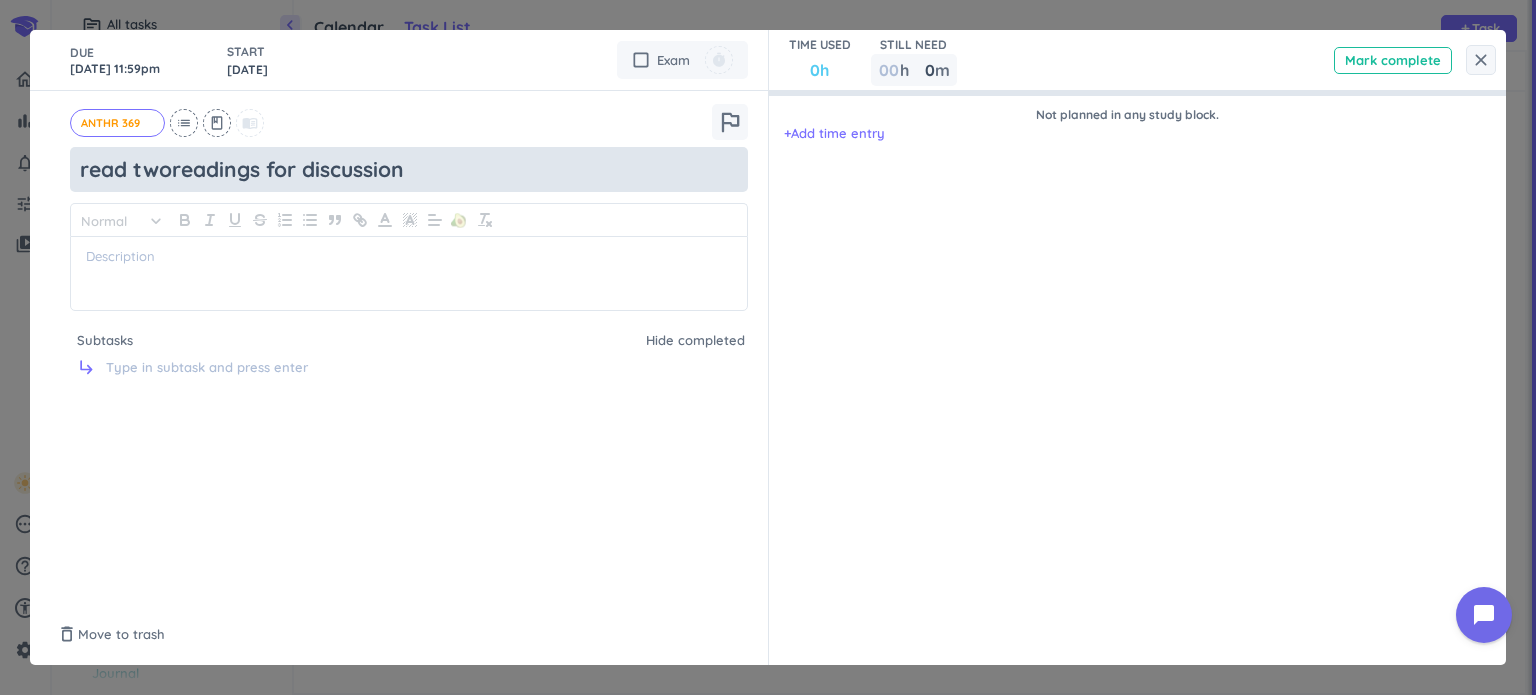 type on "x" 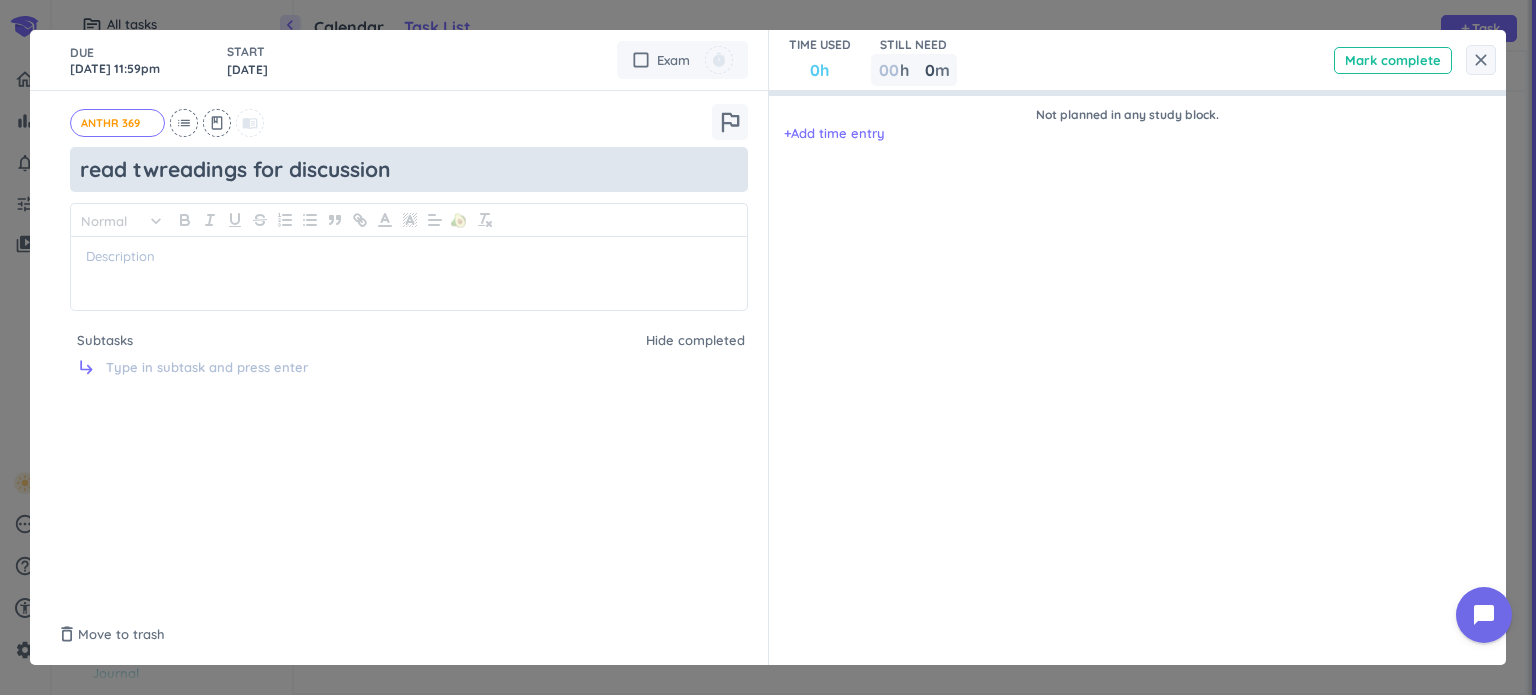 type on "x" 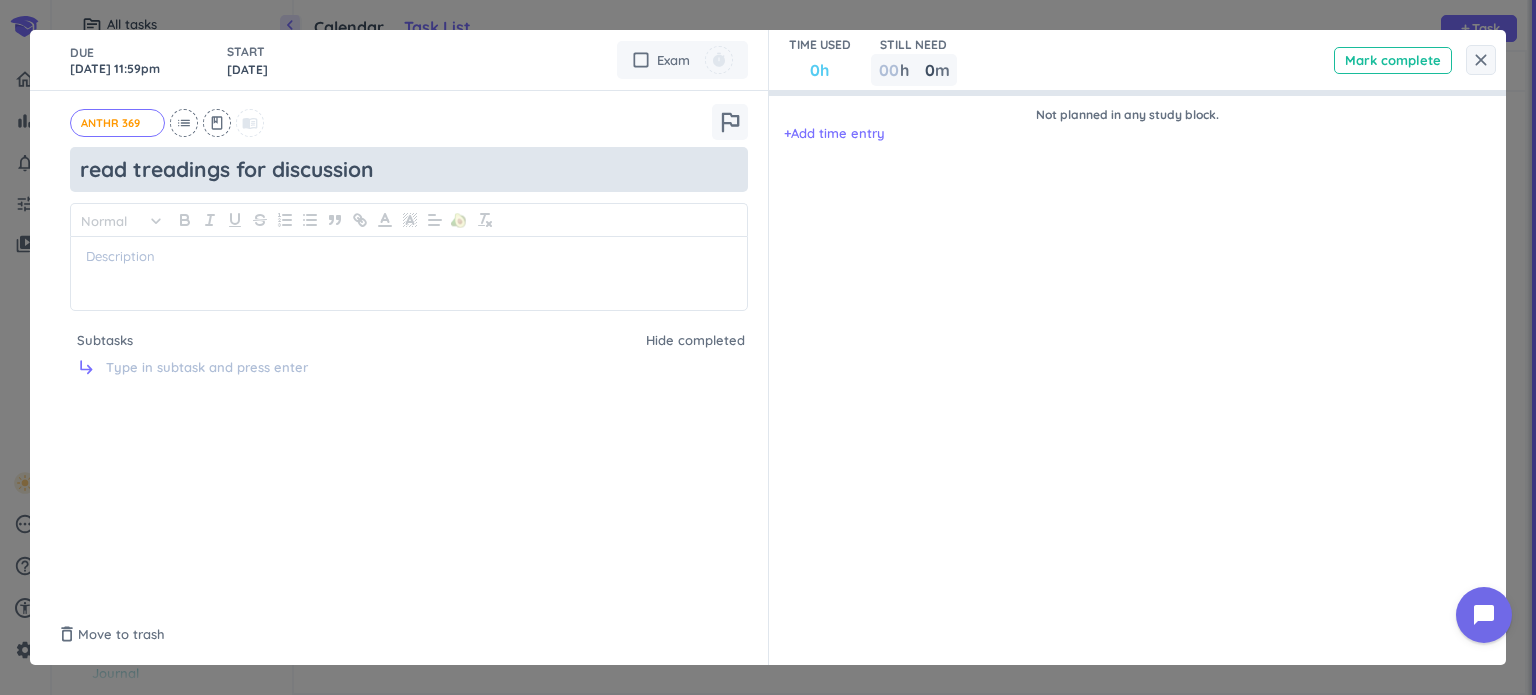 type on "x" 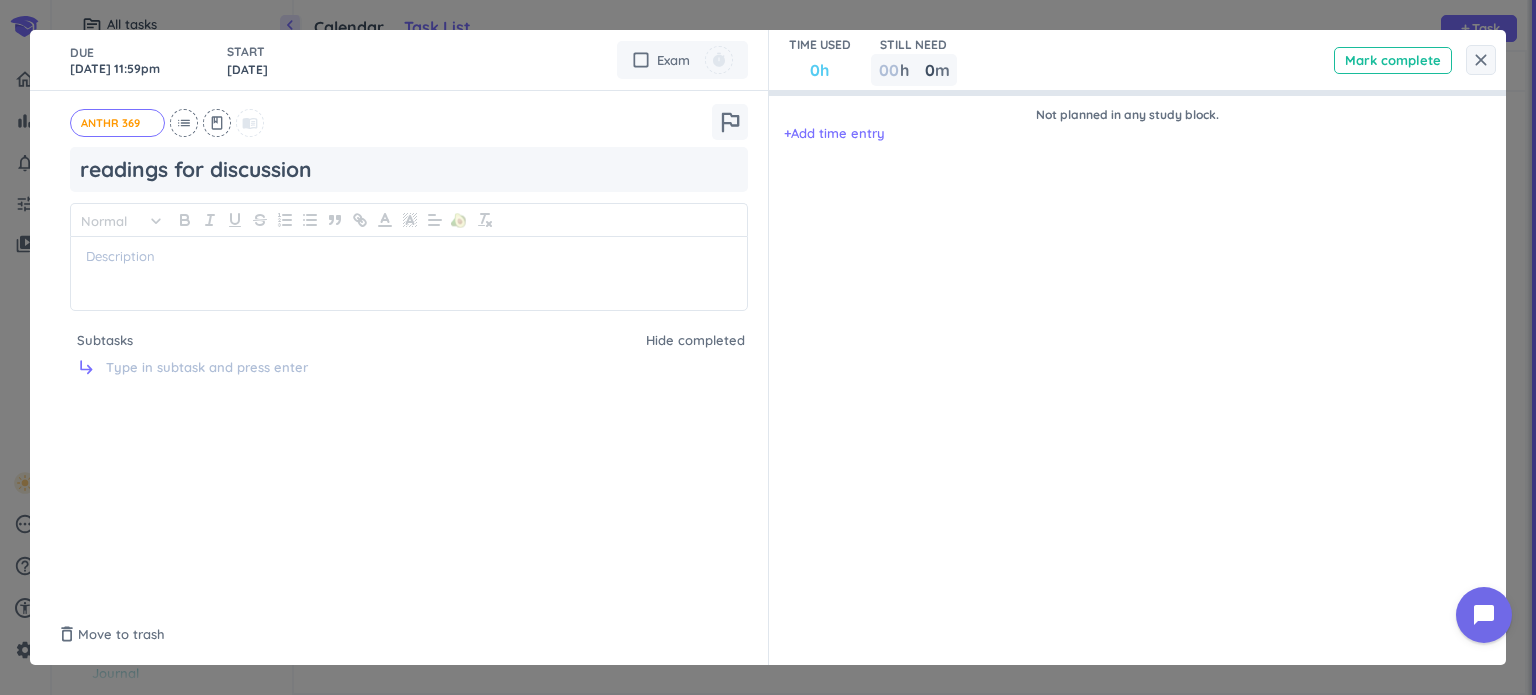 click on "Not planned in any study block. +  Add time entry" at bounding box center (1128, 348) 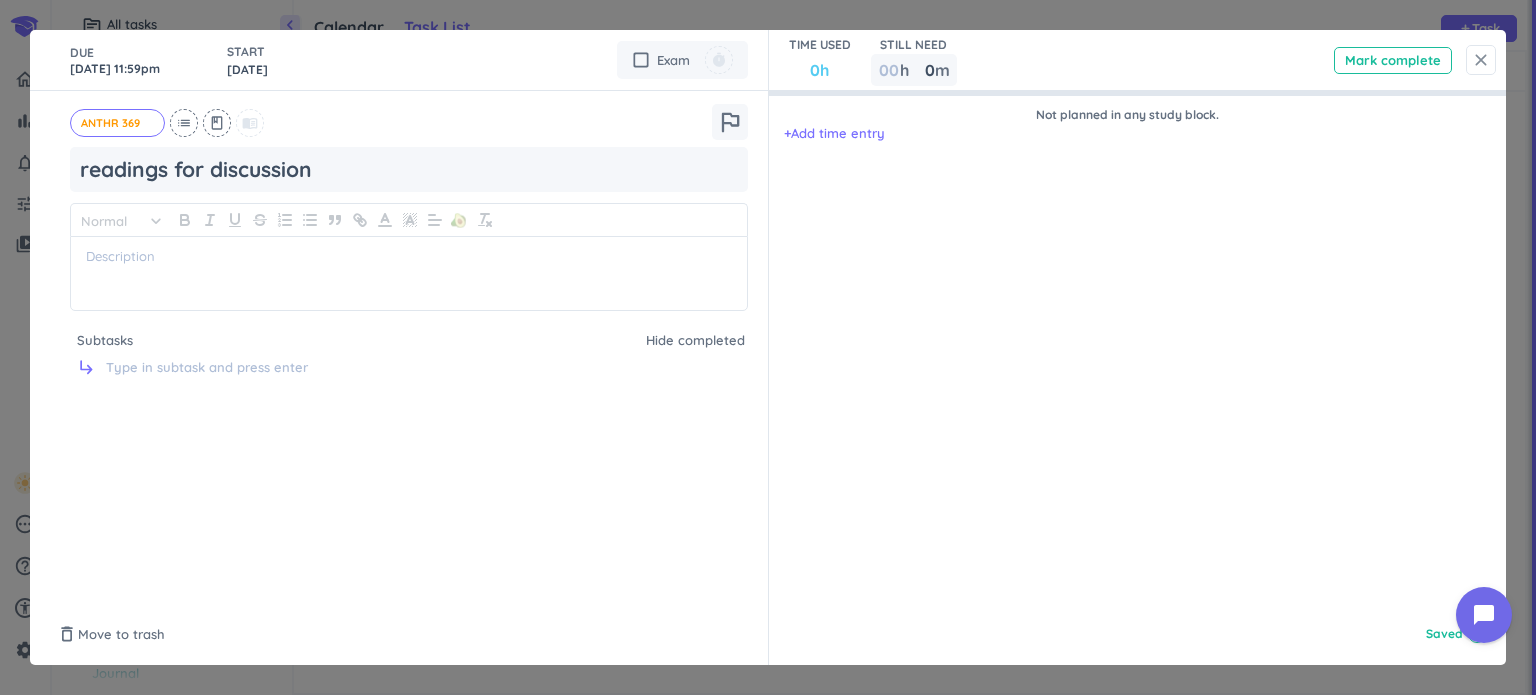 click on "close" at bounding box center [1481, 60] 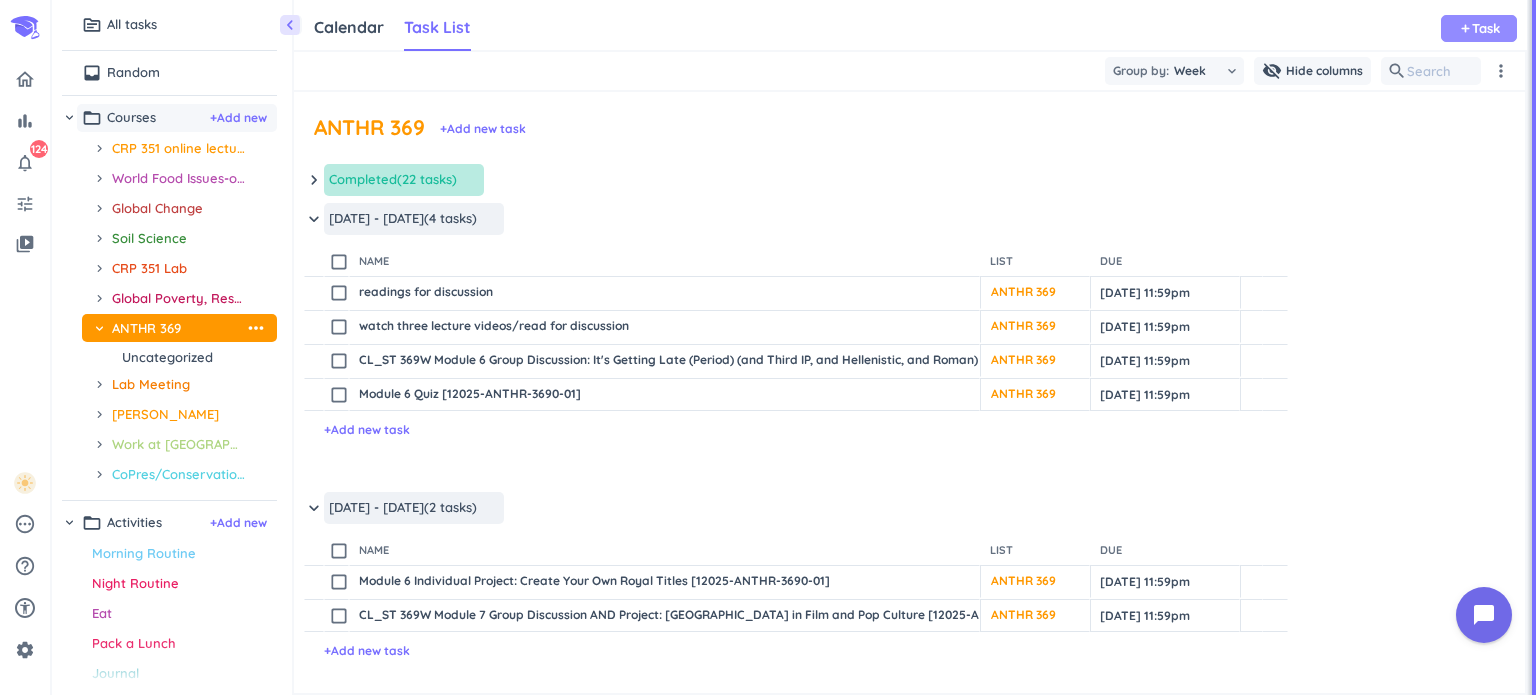 click on "Task" at bounding box center [1486, 28] 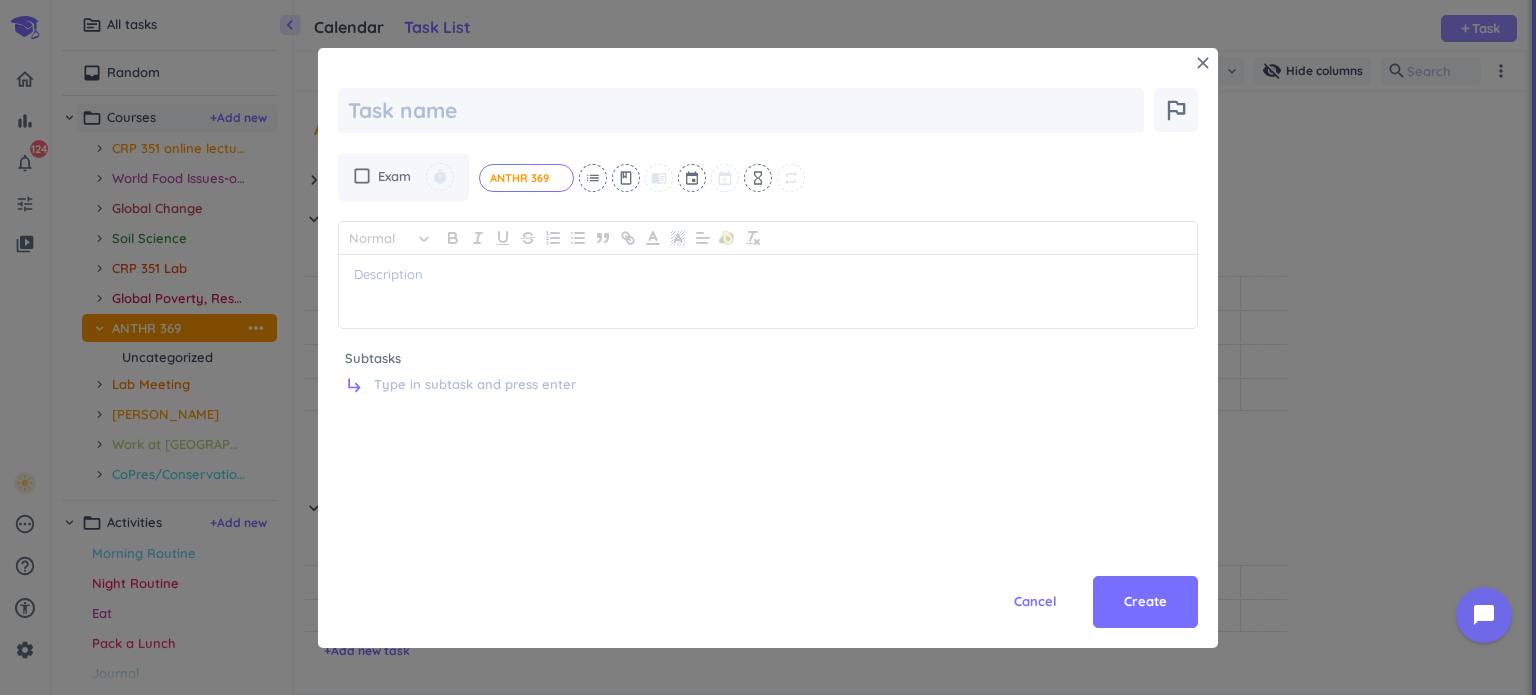 scroll, scrollTop: 0, scrollLeft: 0, axis: both 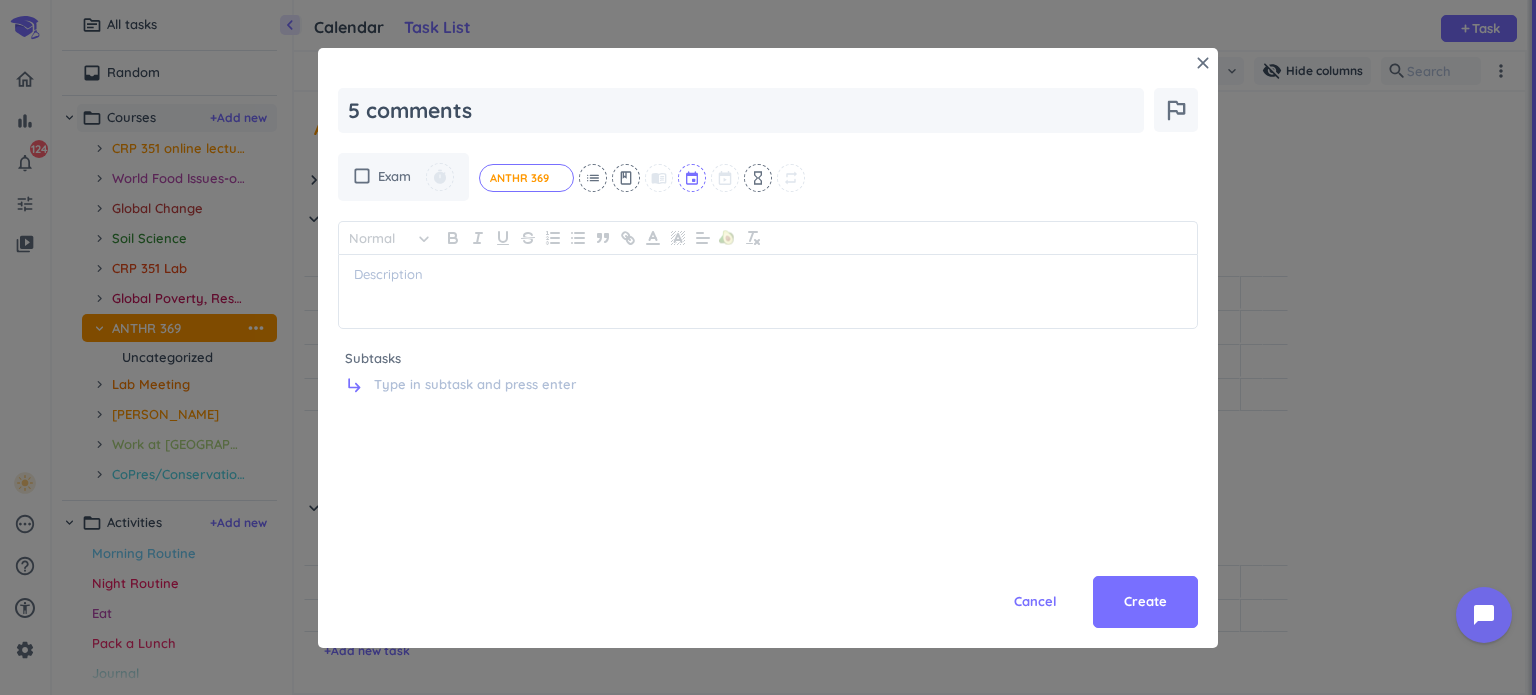 click at bounding box center (693, 178) 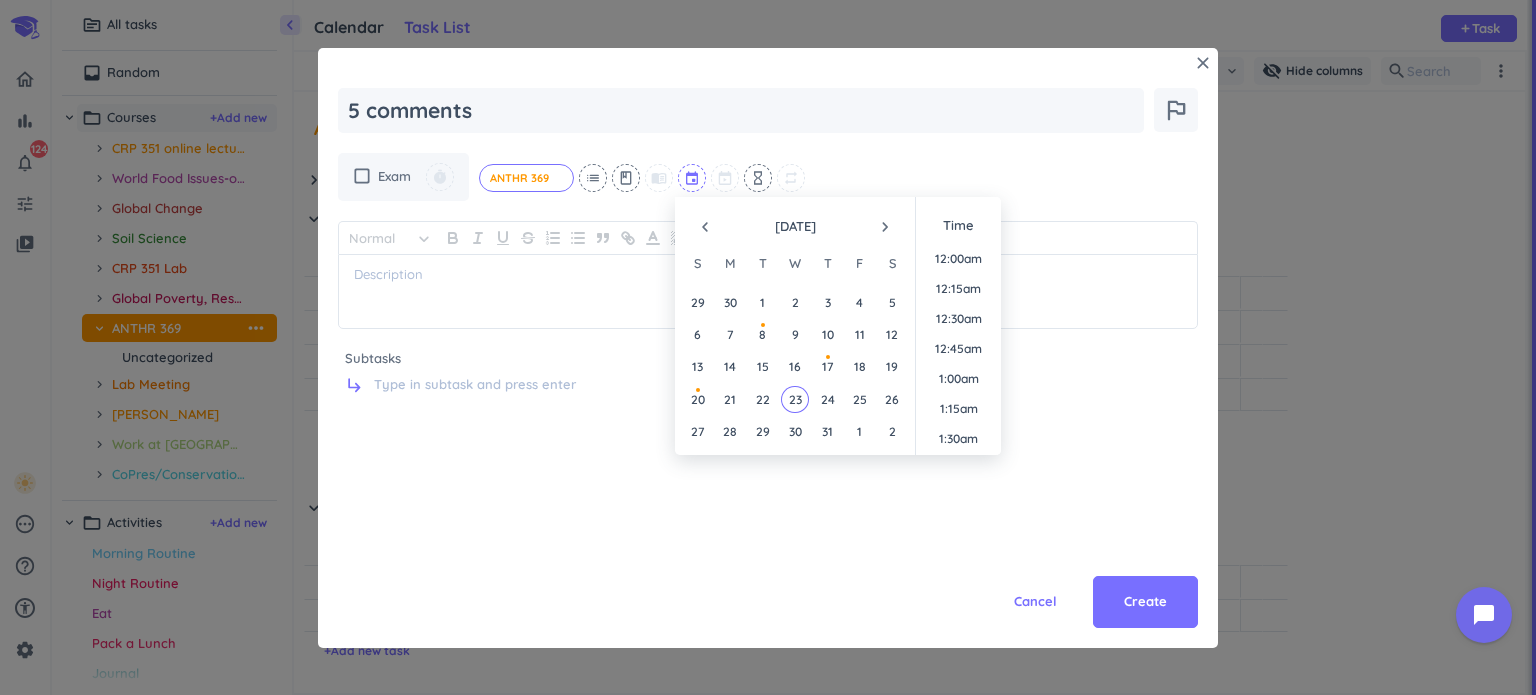 scroll, scrollTop: 2308, scrollLeft: 0, axis: vertical 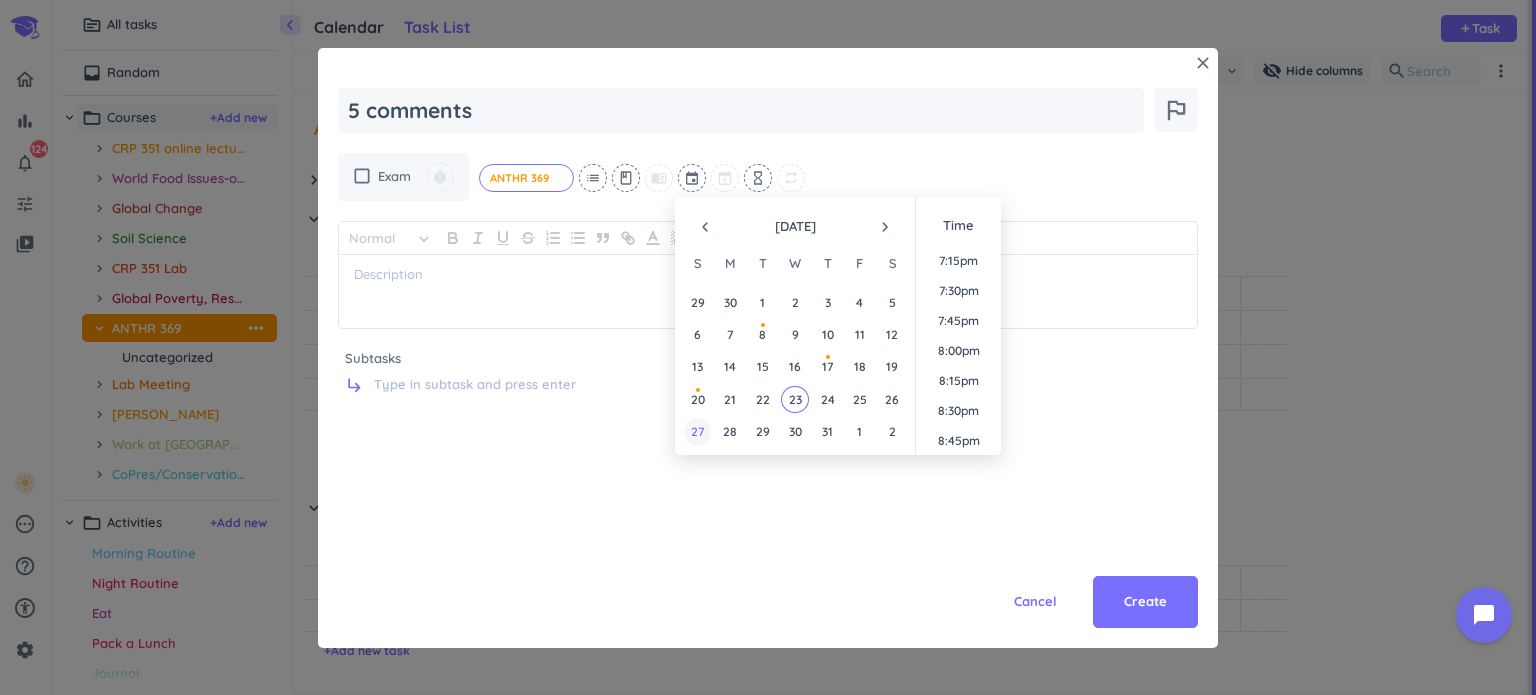 click on "27" at bounding box center (697, 431) 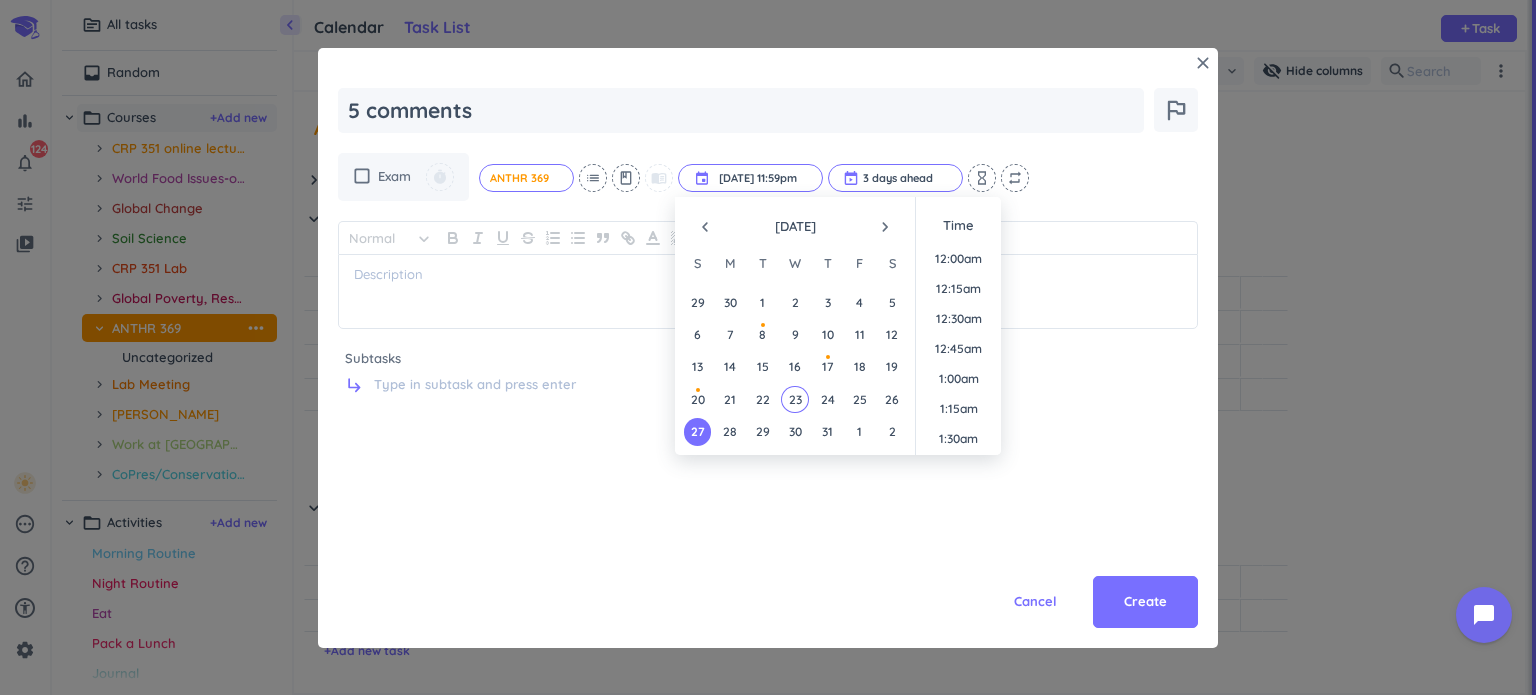 scroll, scrollTop: 2698, scrollLeft: 0, axis: vertical 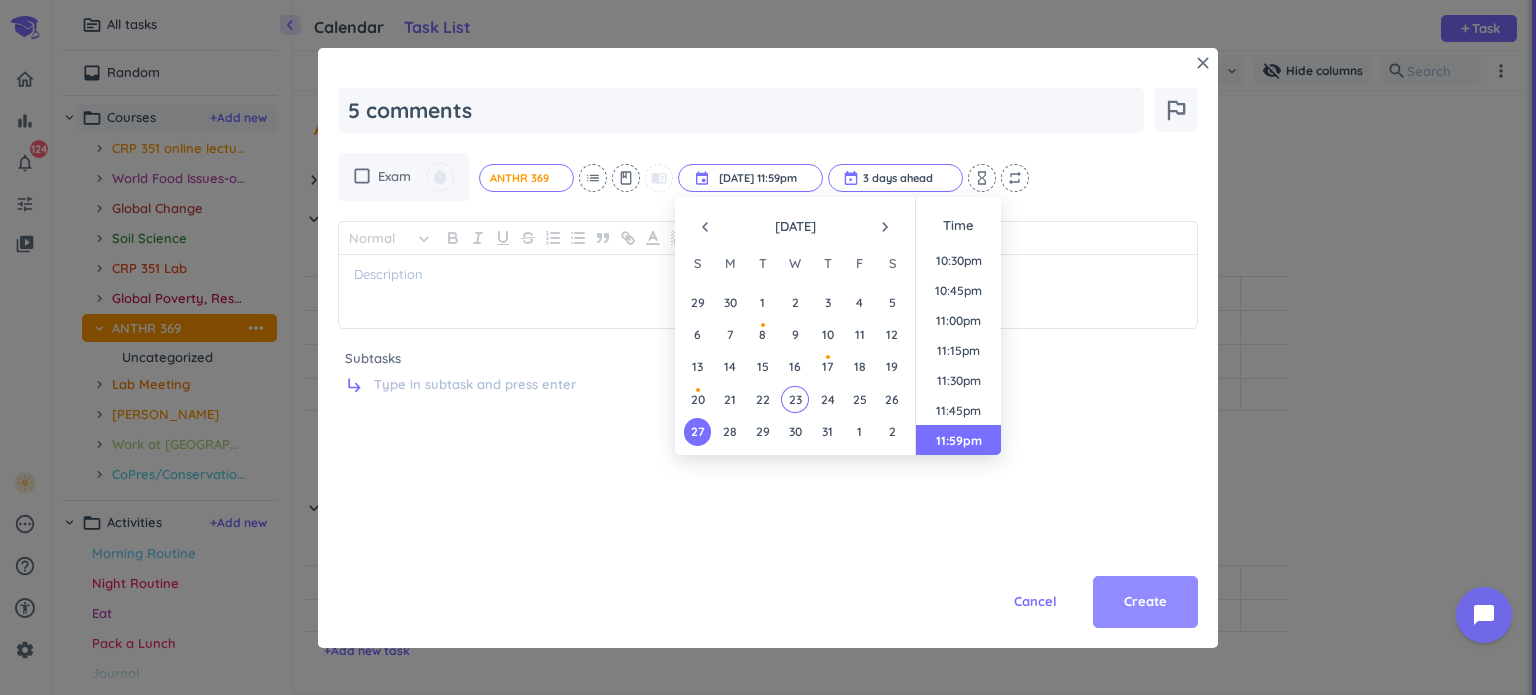 click on "Create" at bounding box center [1145, 602] 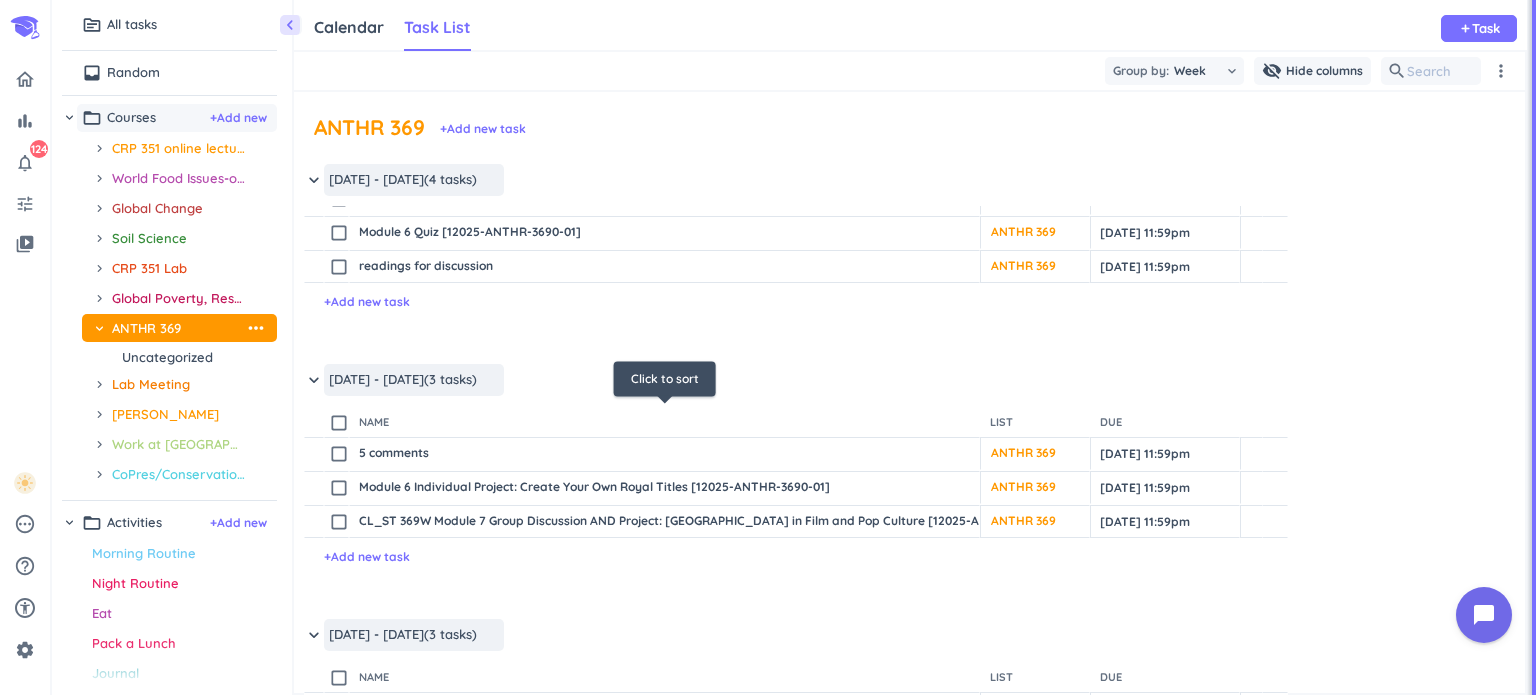 scroll, scrollTop: 128, scrollLeft: 0, axis: vertical 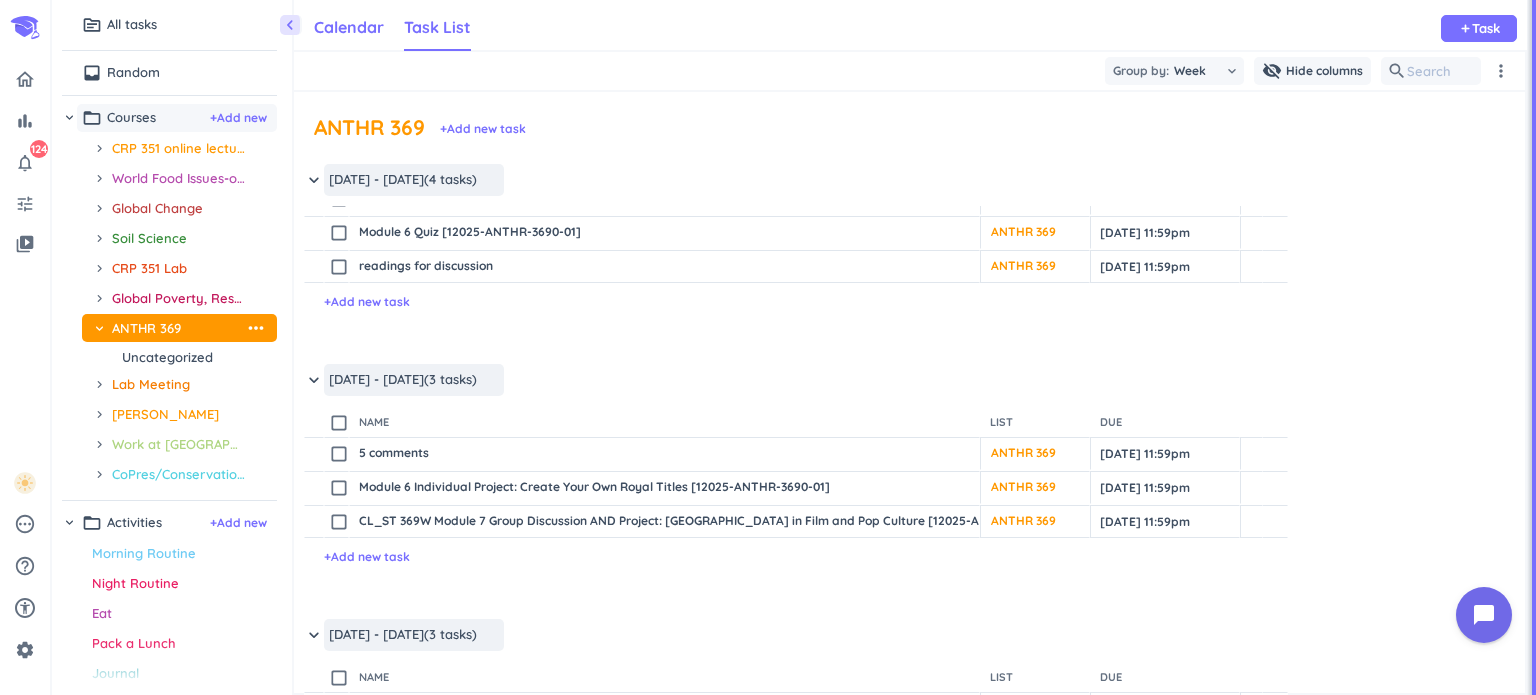 click on "Calendar" at bounding box center (349, 28) 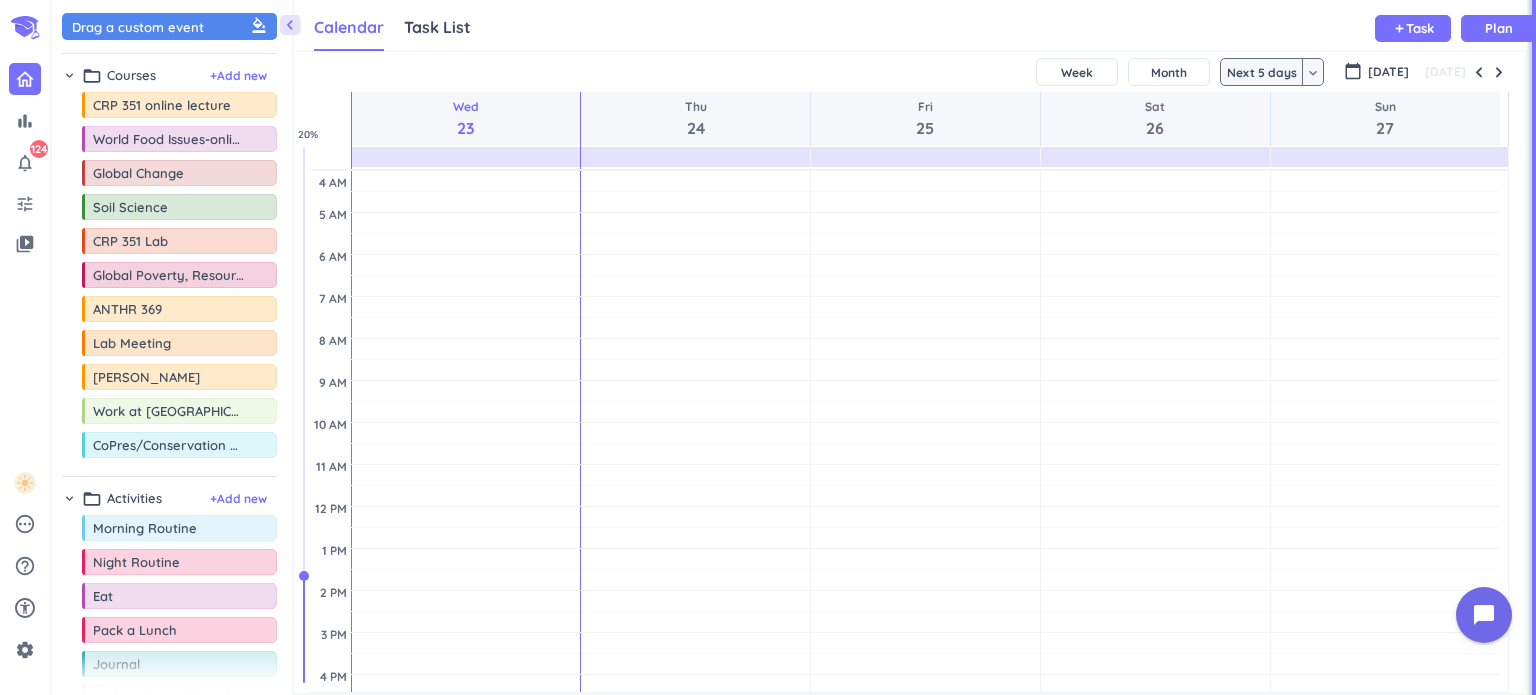 scroll, scrollTop: 8, scrollLeft: 9, axis: both 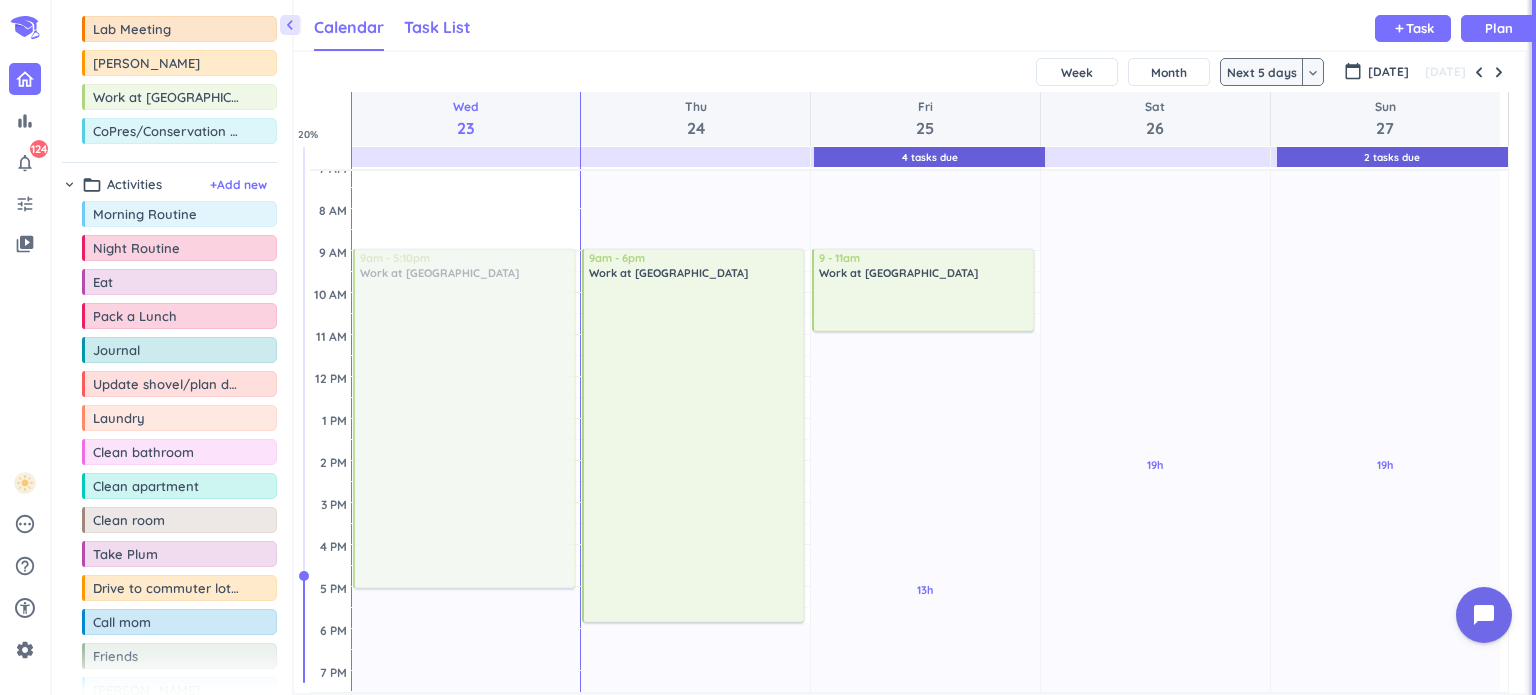 click on "Task List" at bounding box center (437, 27) 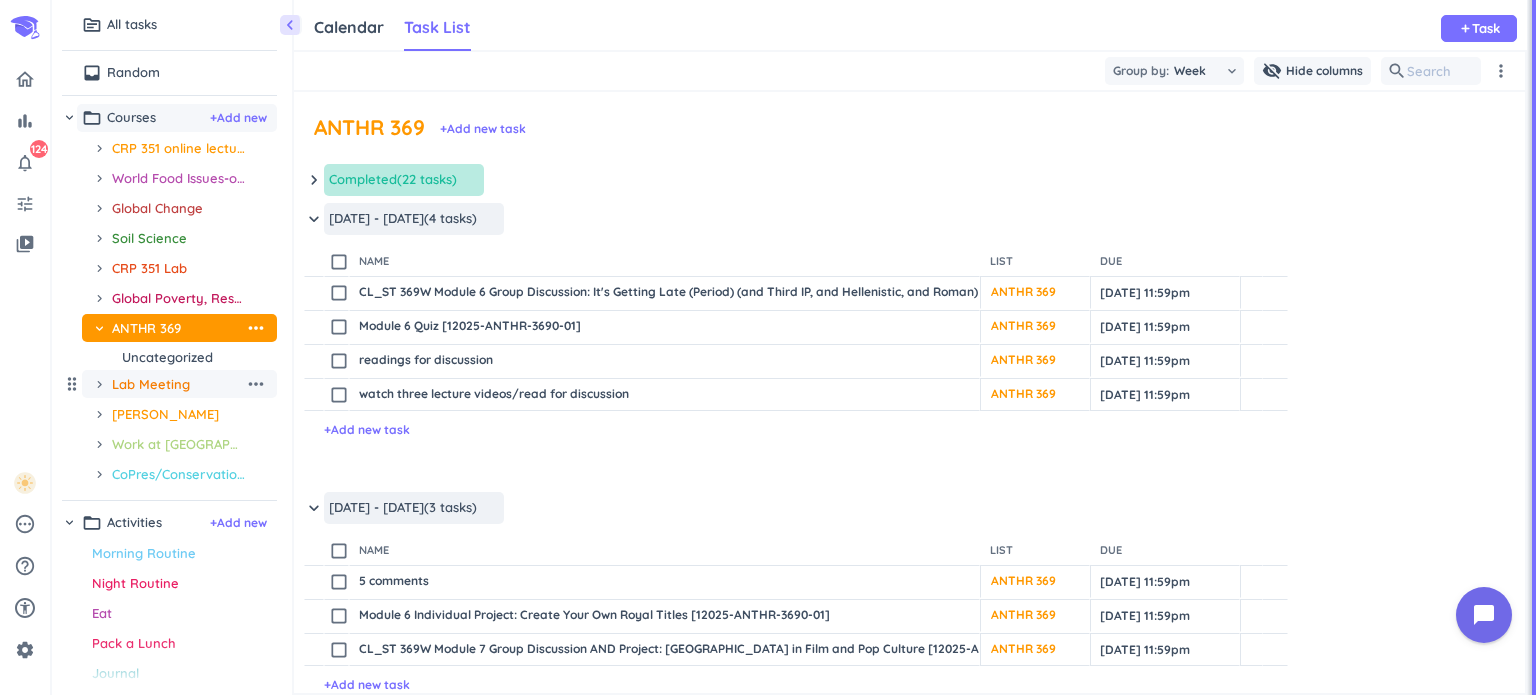 scroll, scrollTop: 8, scrollLeft: 9, axis: both 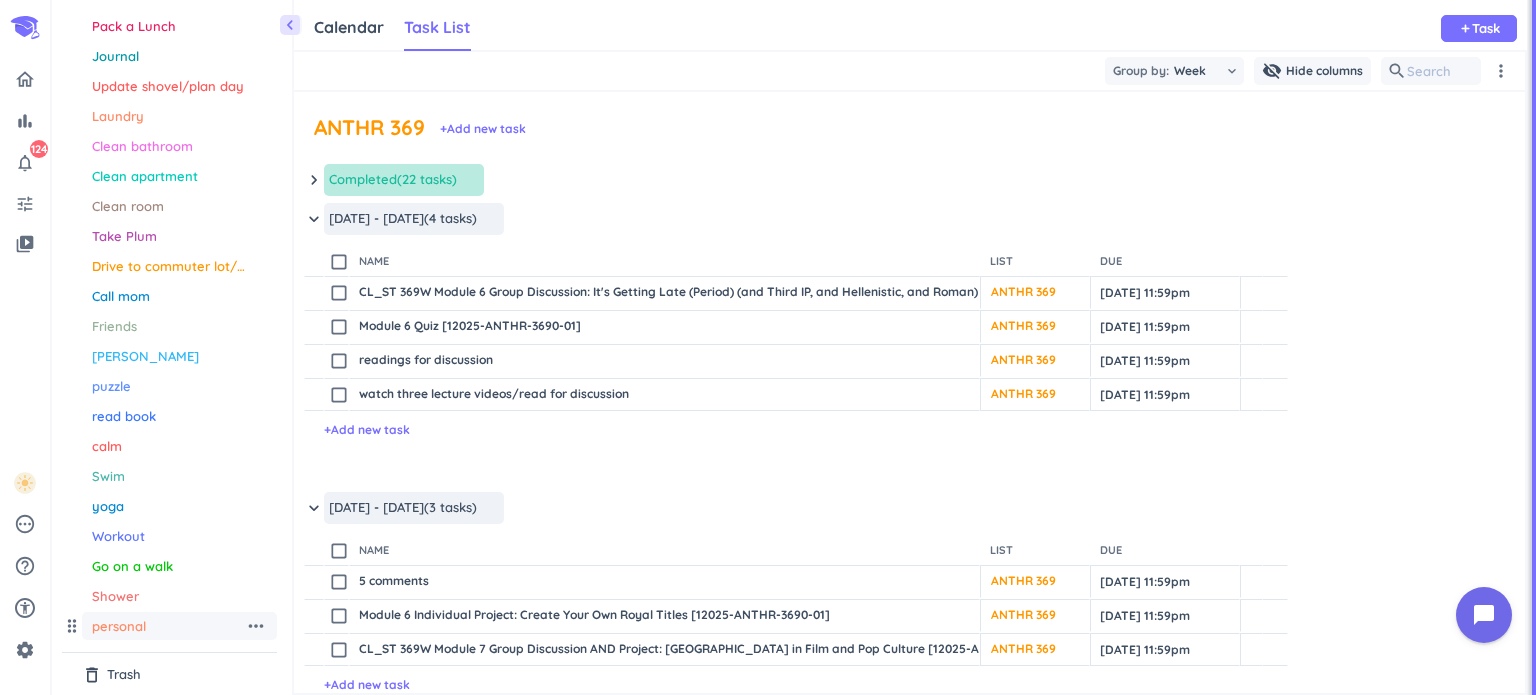 click on "personal" at bounding box center (168, 626) 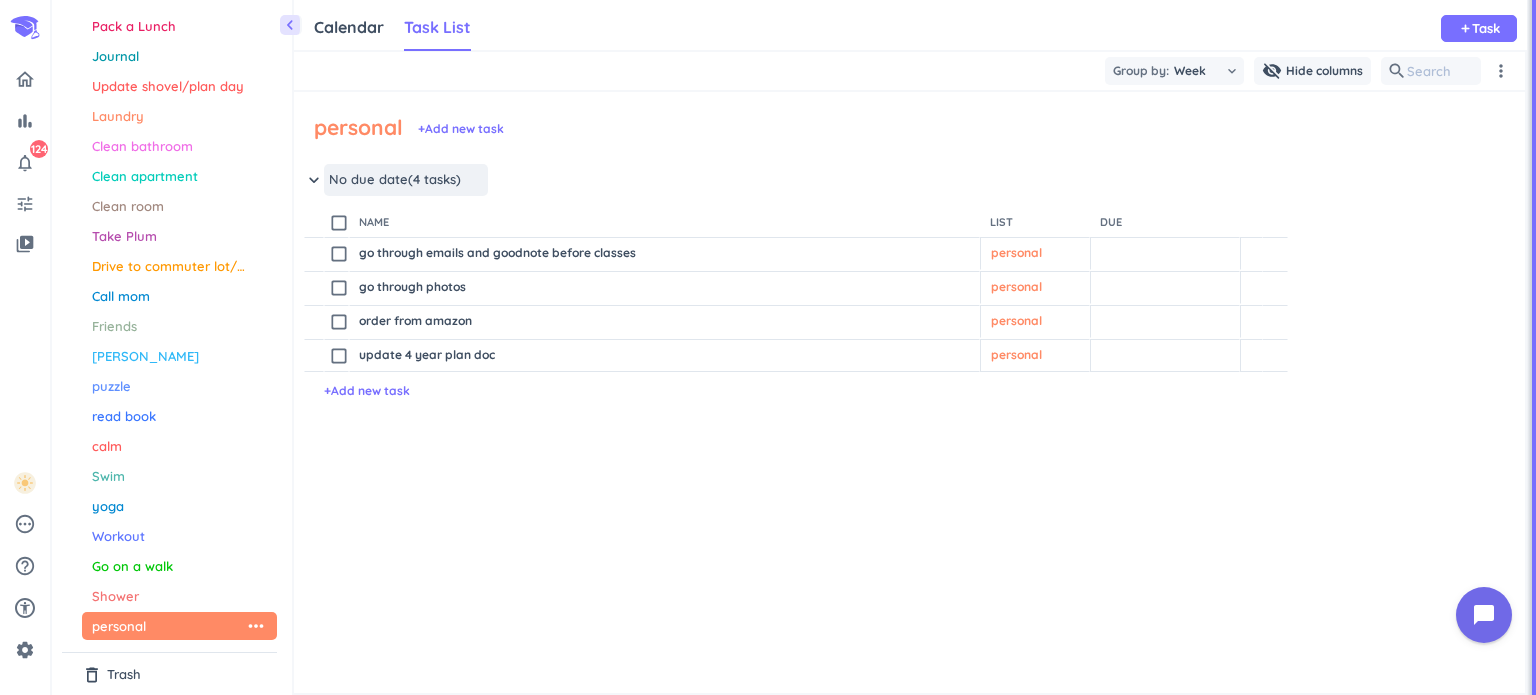 scroll, scrollTop: 8, scrollLeft: 8, axis: both 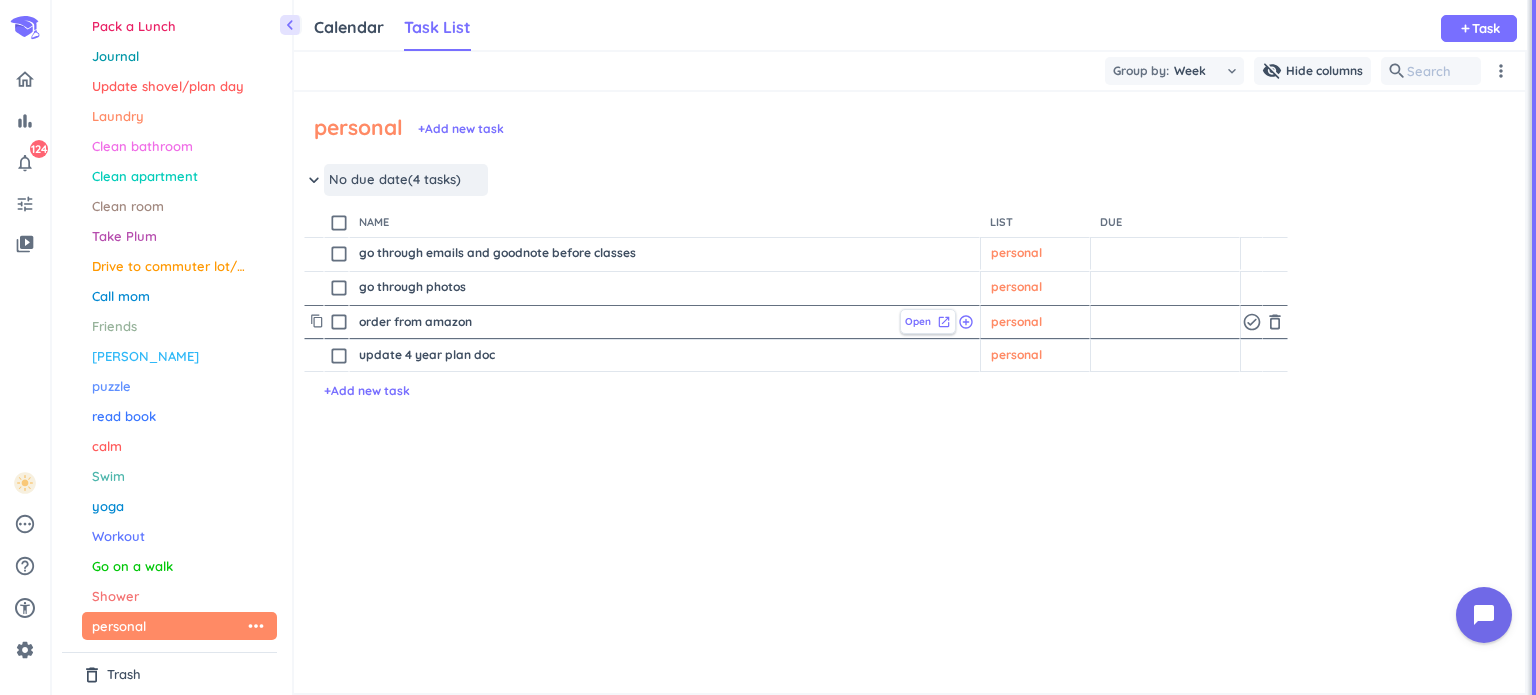 click on "launch" at bounding box center [944, 322] 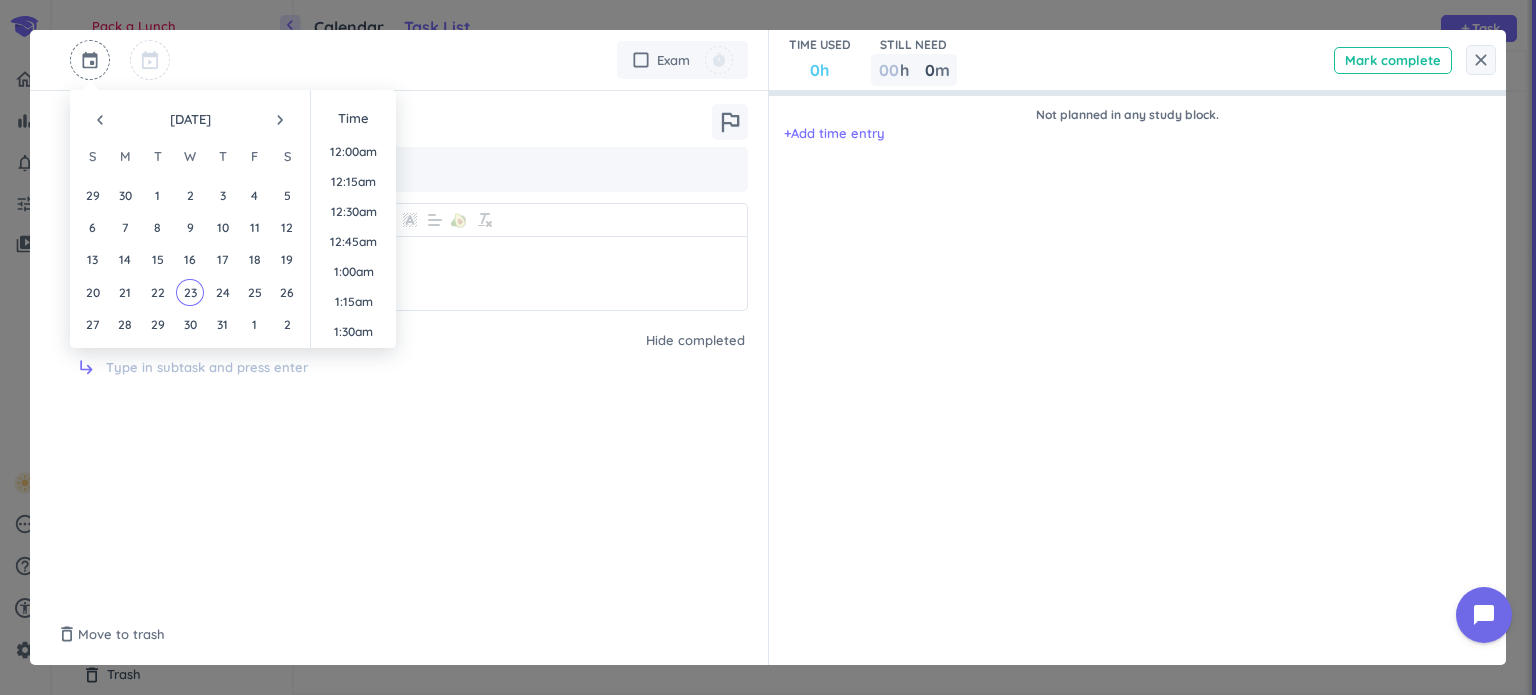click at bounding box center (90, 60) 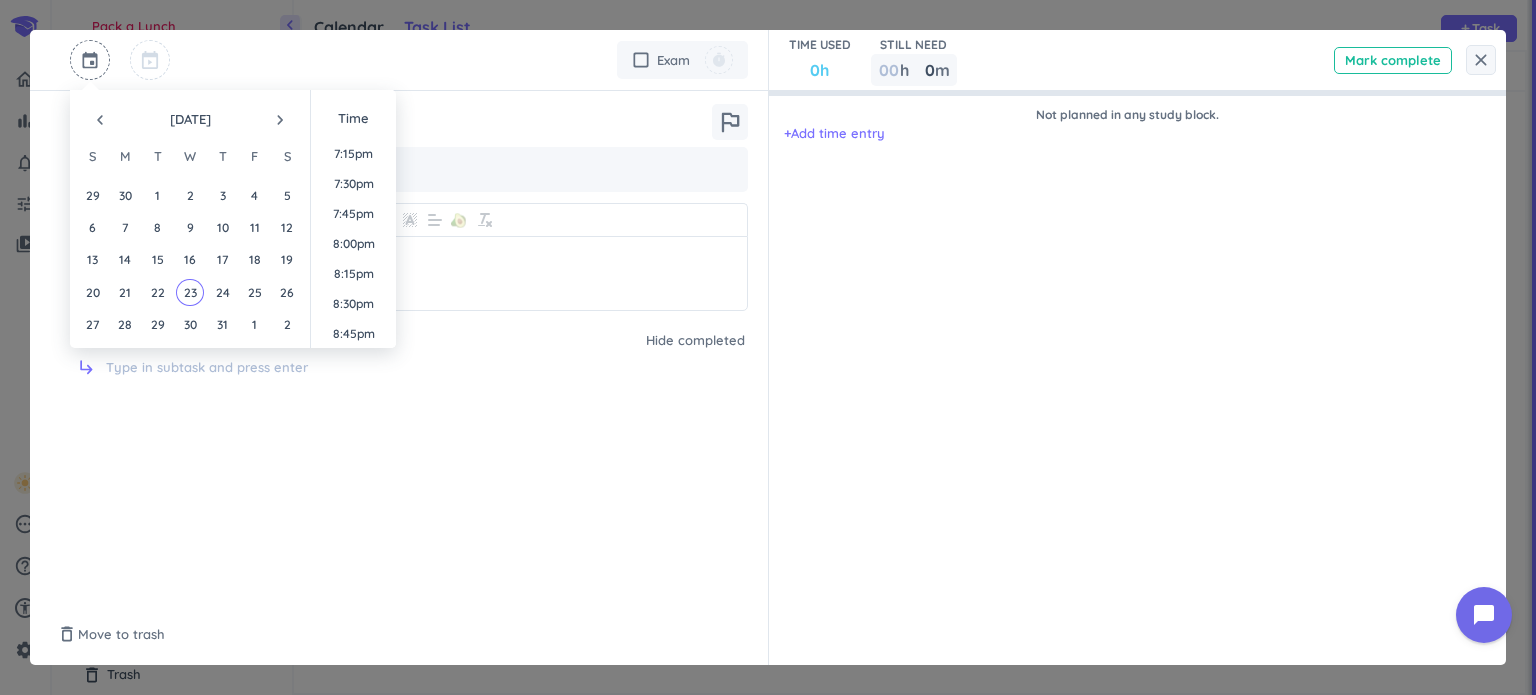 click on "navigate_next" at bounding box center [280, 120] 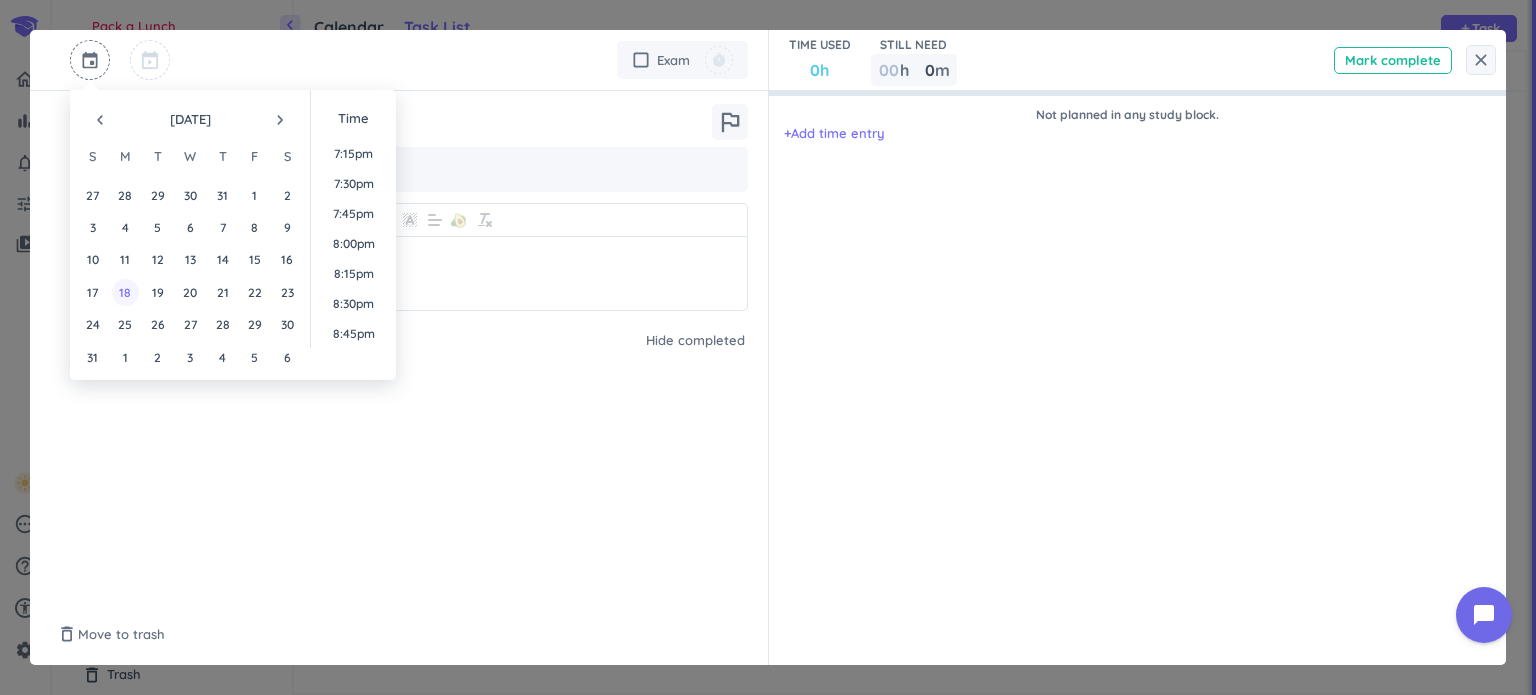click on "18" at bounding box center [125, 292] 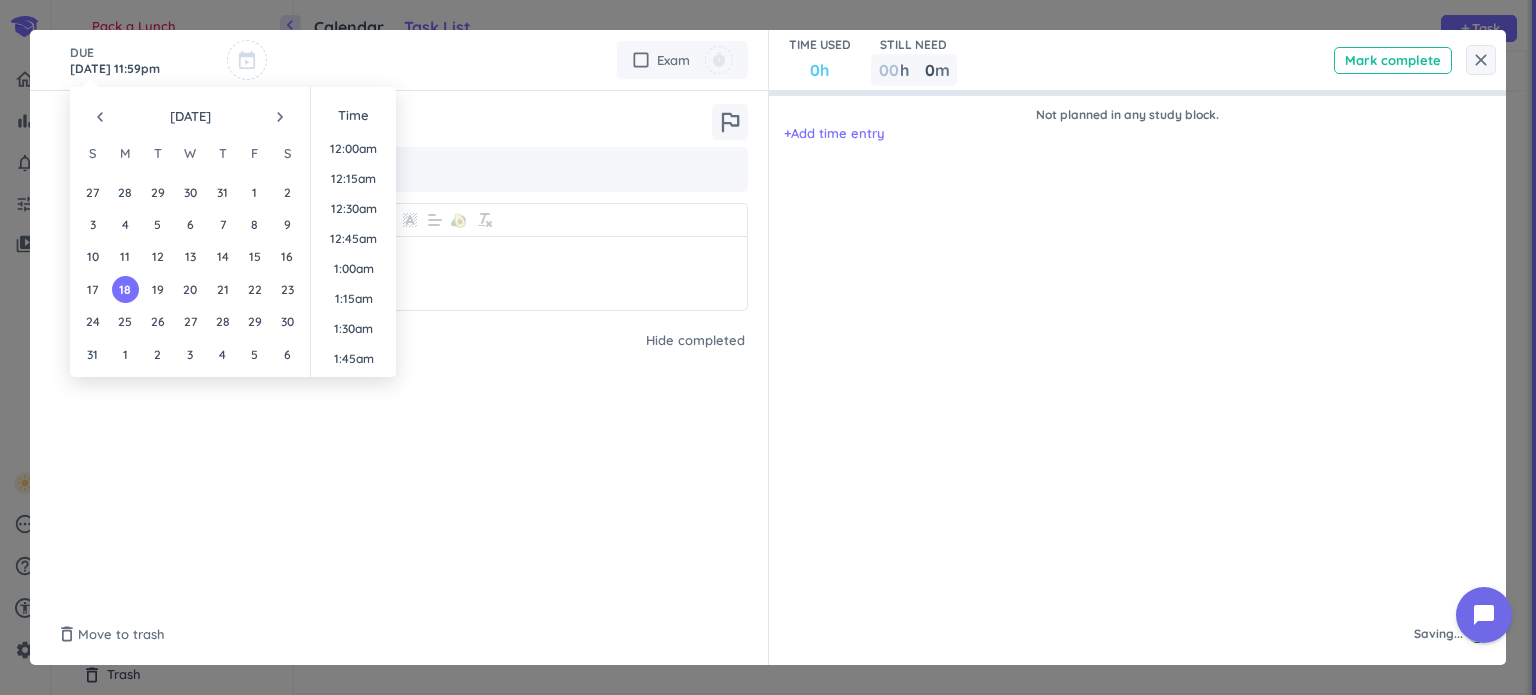 scroll, scrollTop: 2666, scrollLeft: 0, axis: vertical 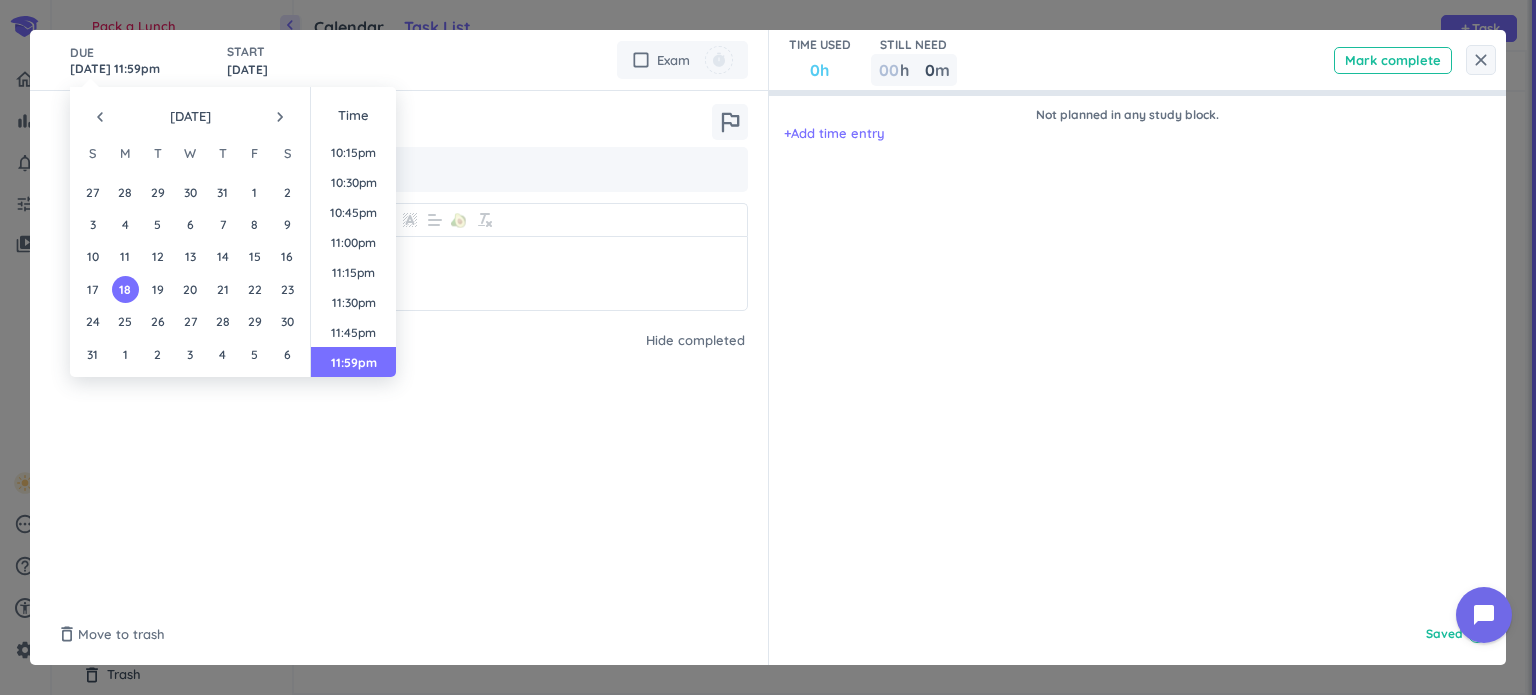 click on "Not planned in any study block. +  Add time entry" at bounding box center (1128, 348) 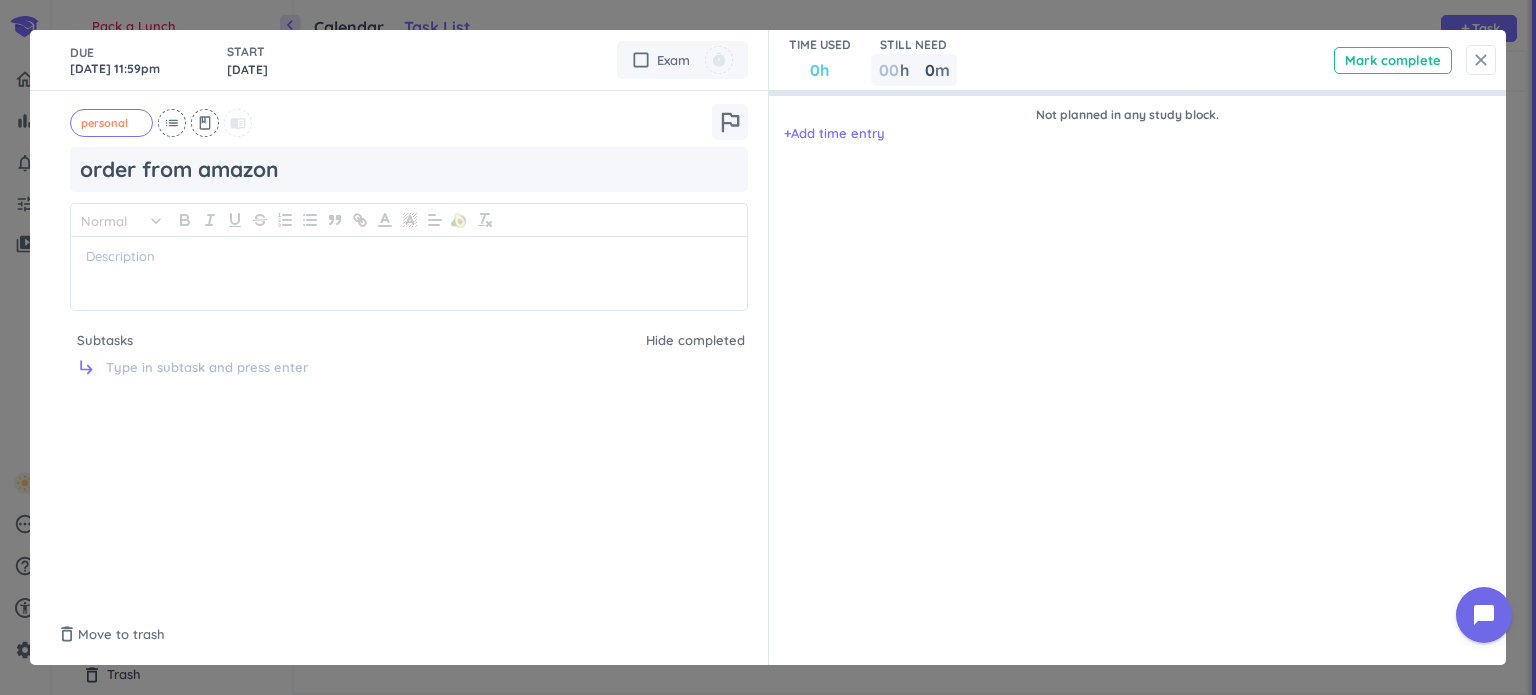 click on "close" at bounding box center [1481, 60] 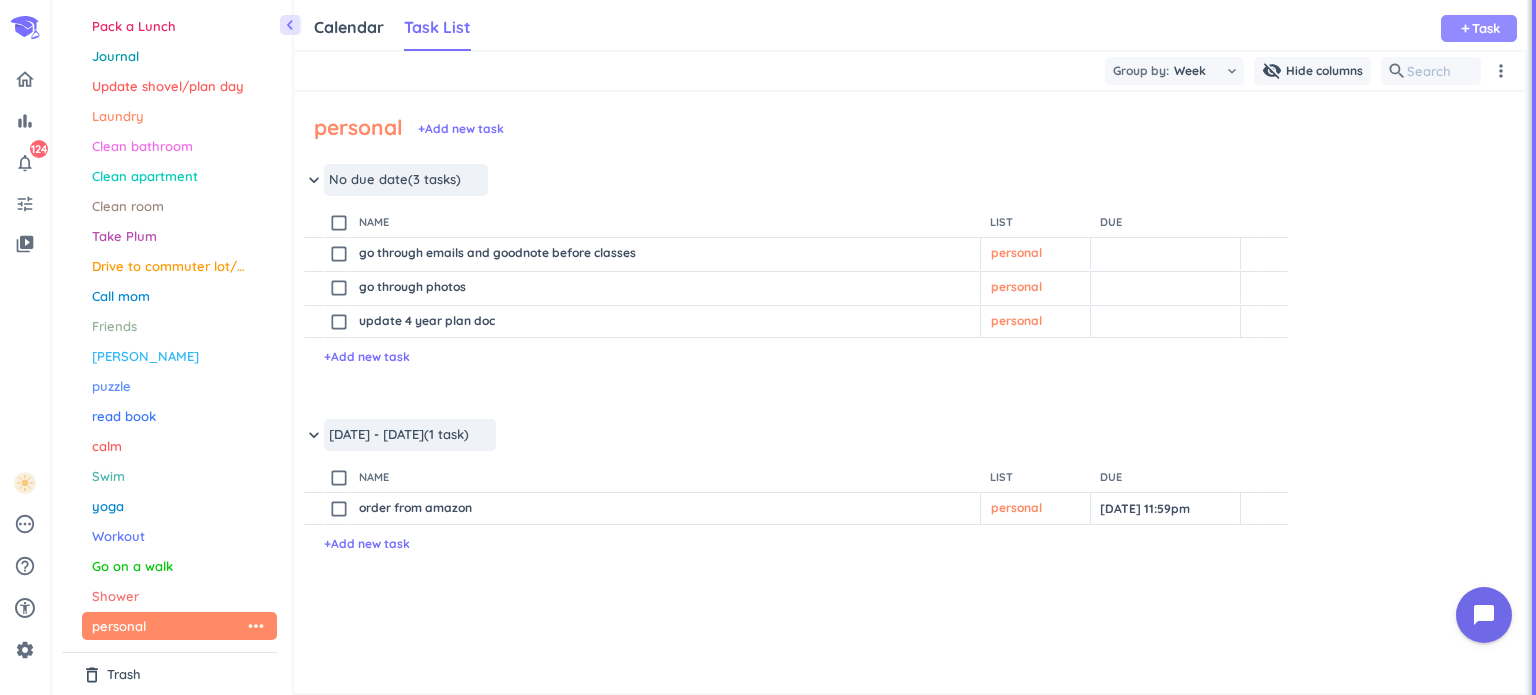 click on "add" at bounding box center [1465, 28] 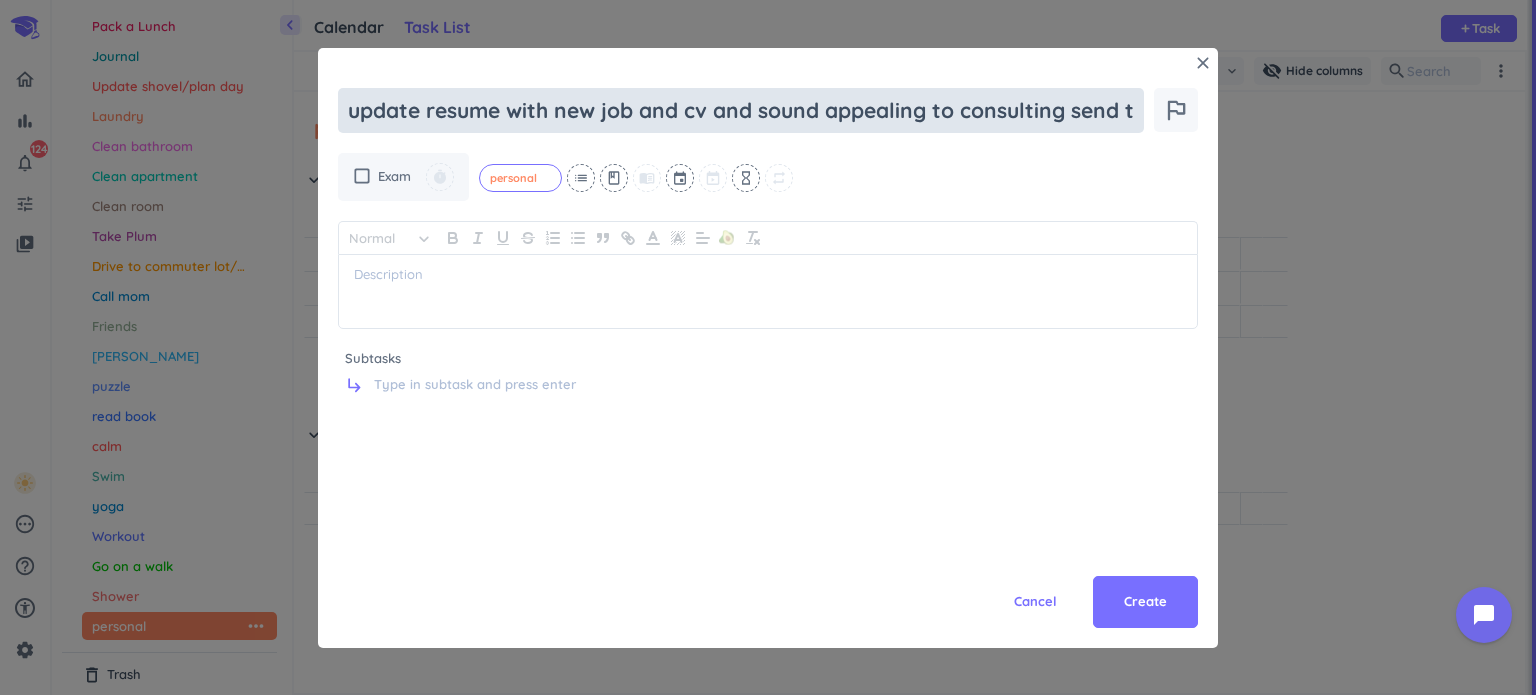 scroll, scrollTop: 0, scrollLeft: 0, axis: both 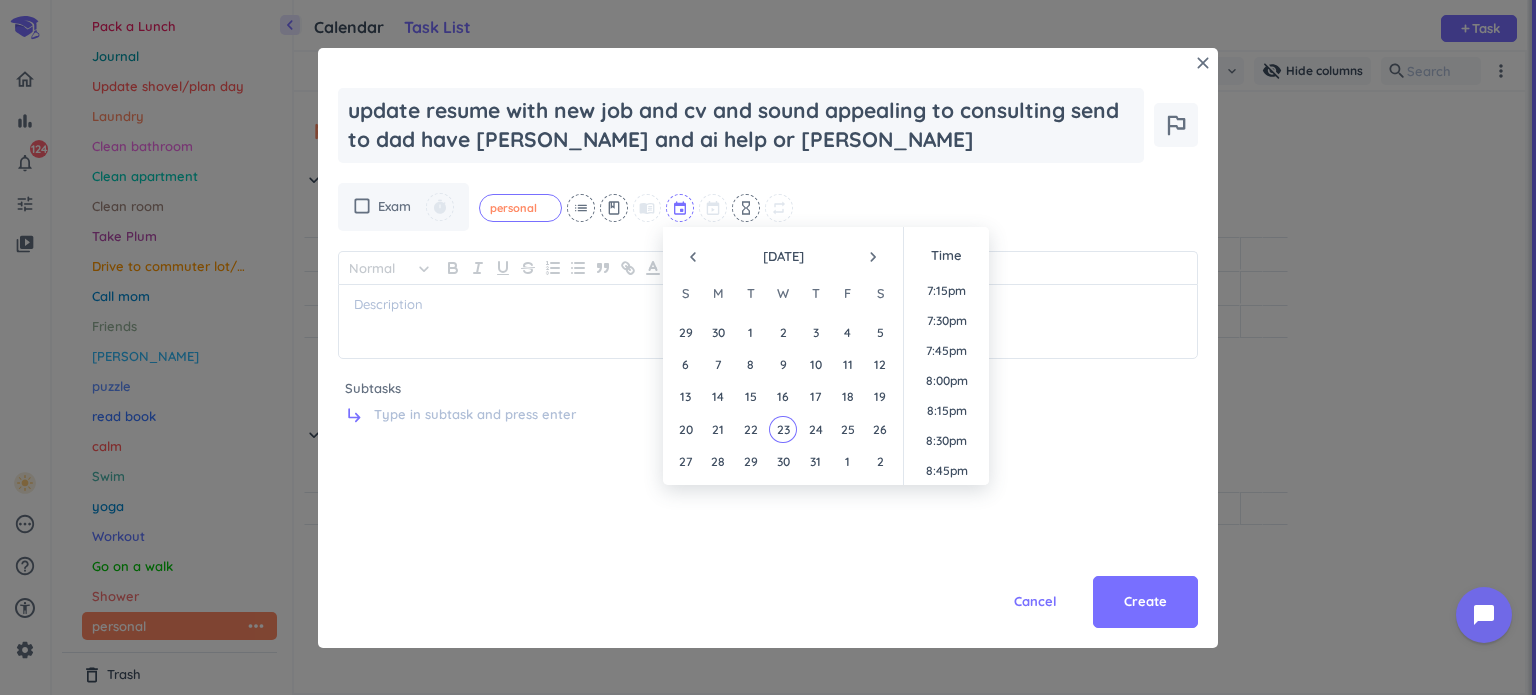 click at bounding box center [681, 208] 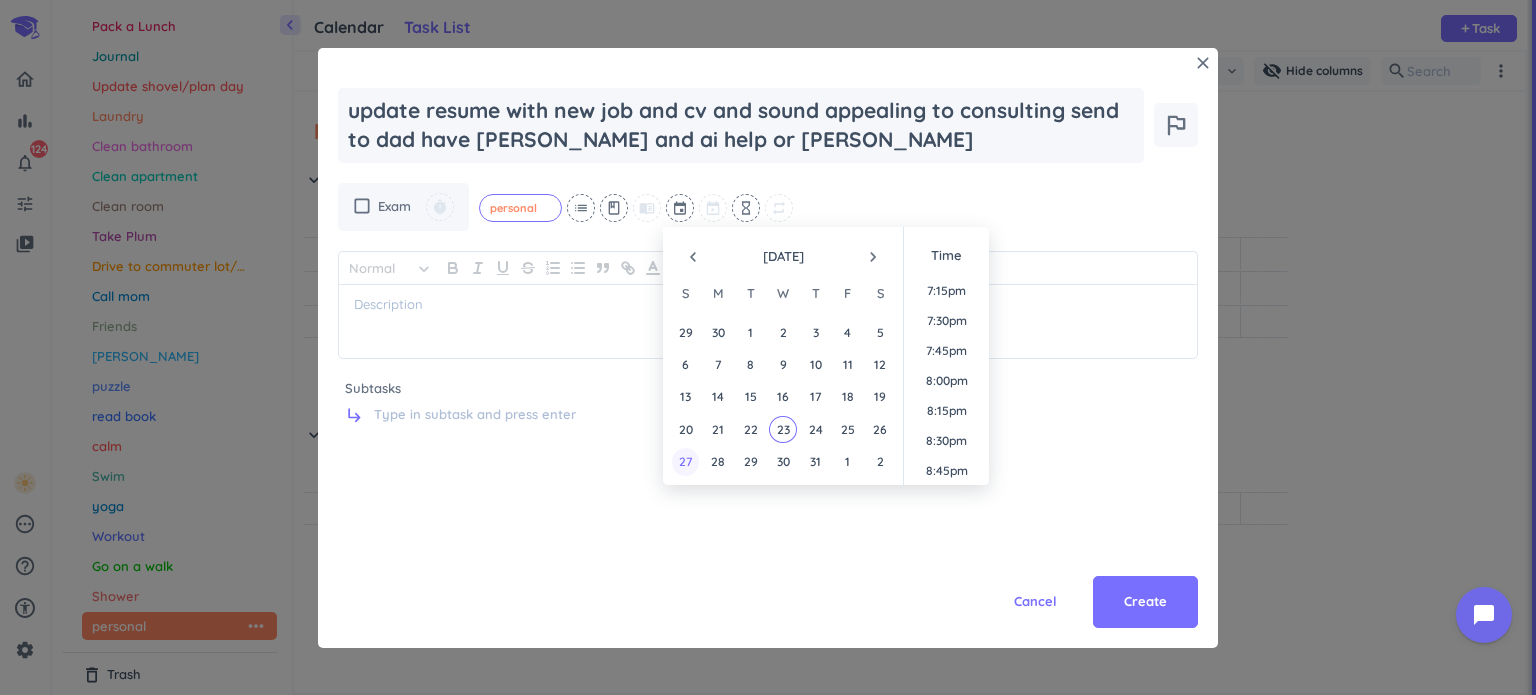 click on "27" at bounding box center [685, 461] 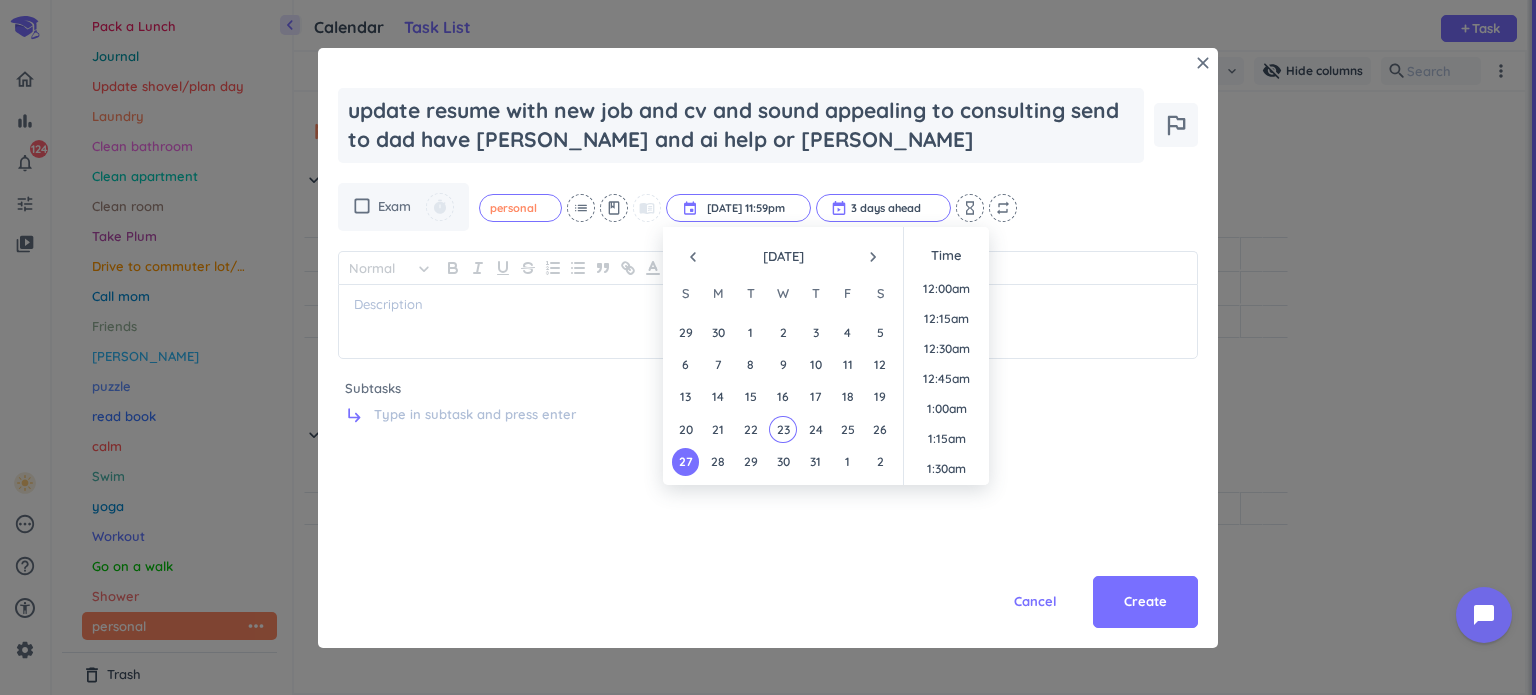 scroll, scrollTop: 2698, scrollLeft: 0, axis: vertical 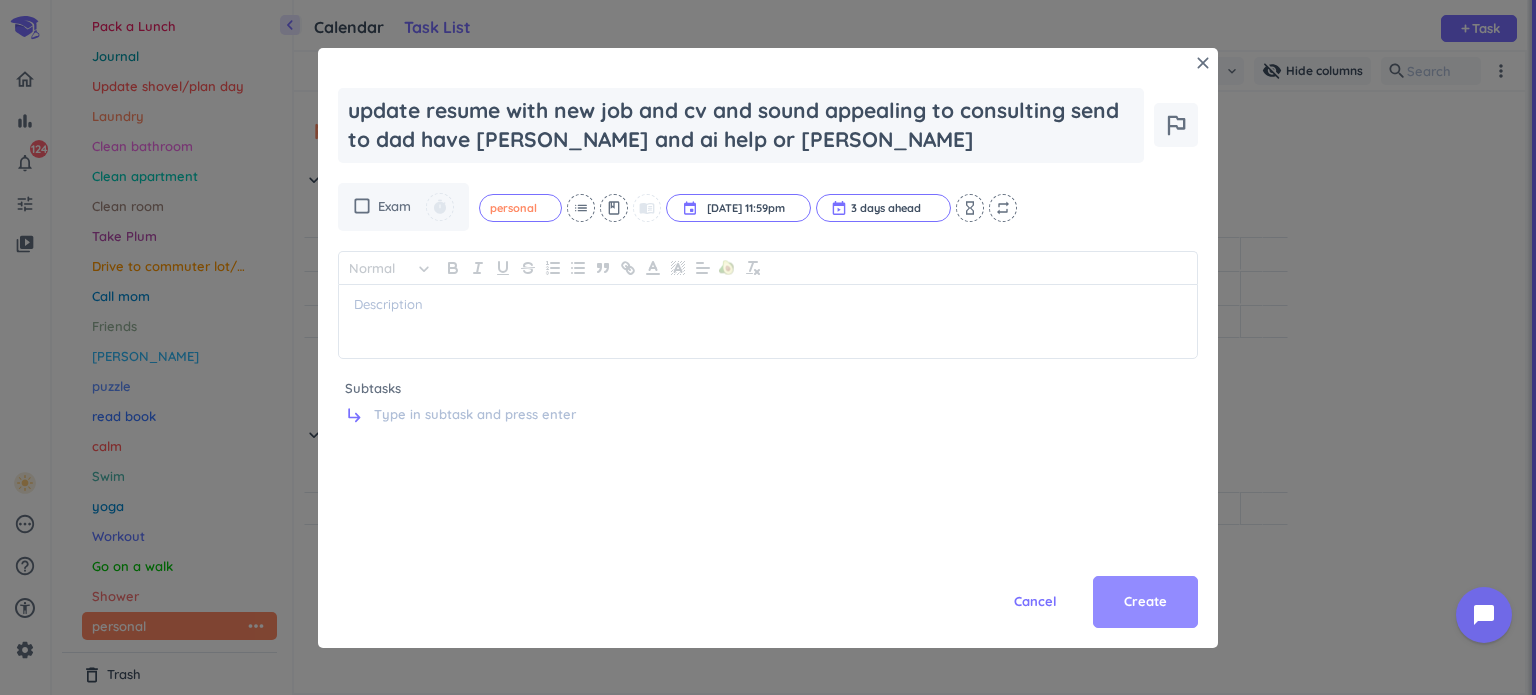 click on "Create" at bounding box center (1145, 602) 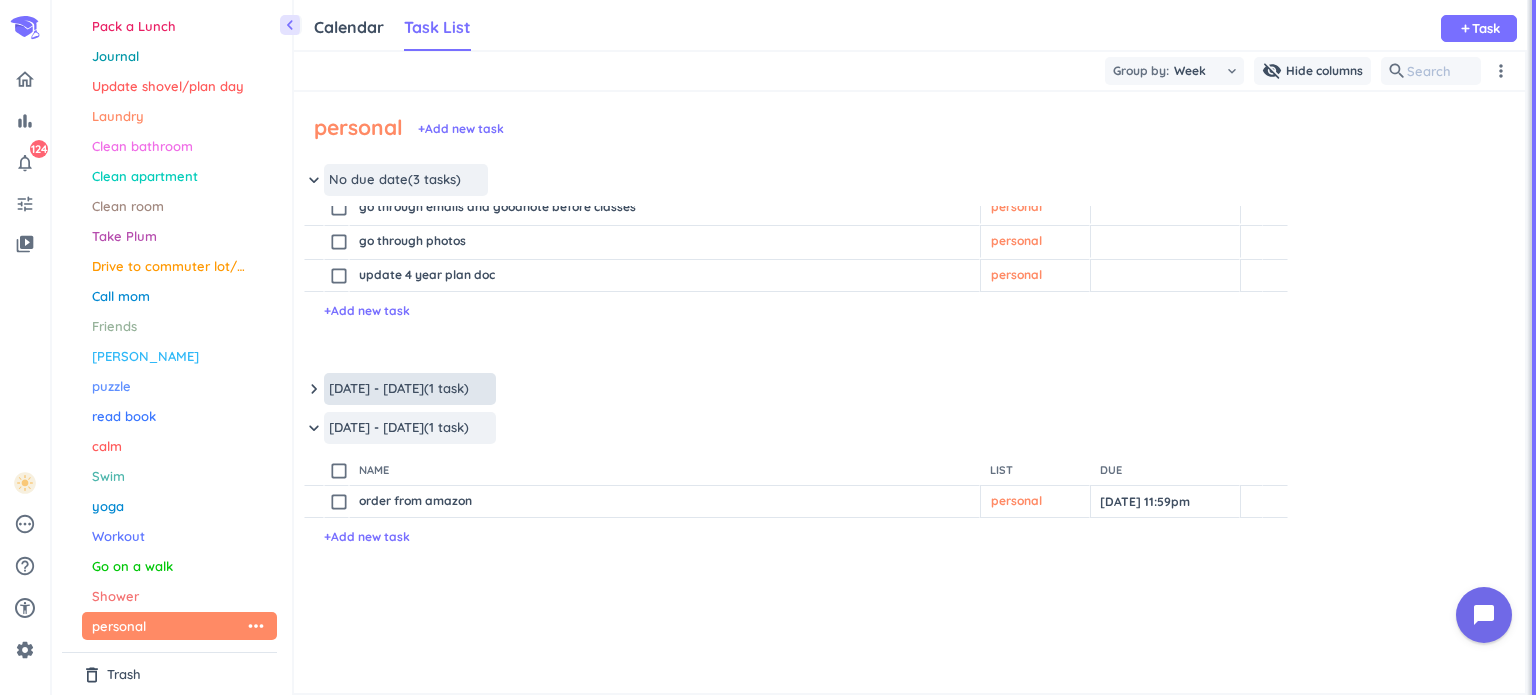 scroll, scrollTop: 44, scrollLeft: 0, axis: vertical 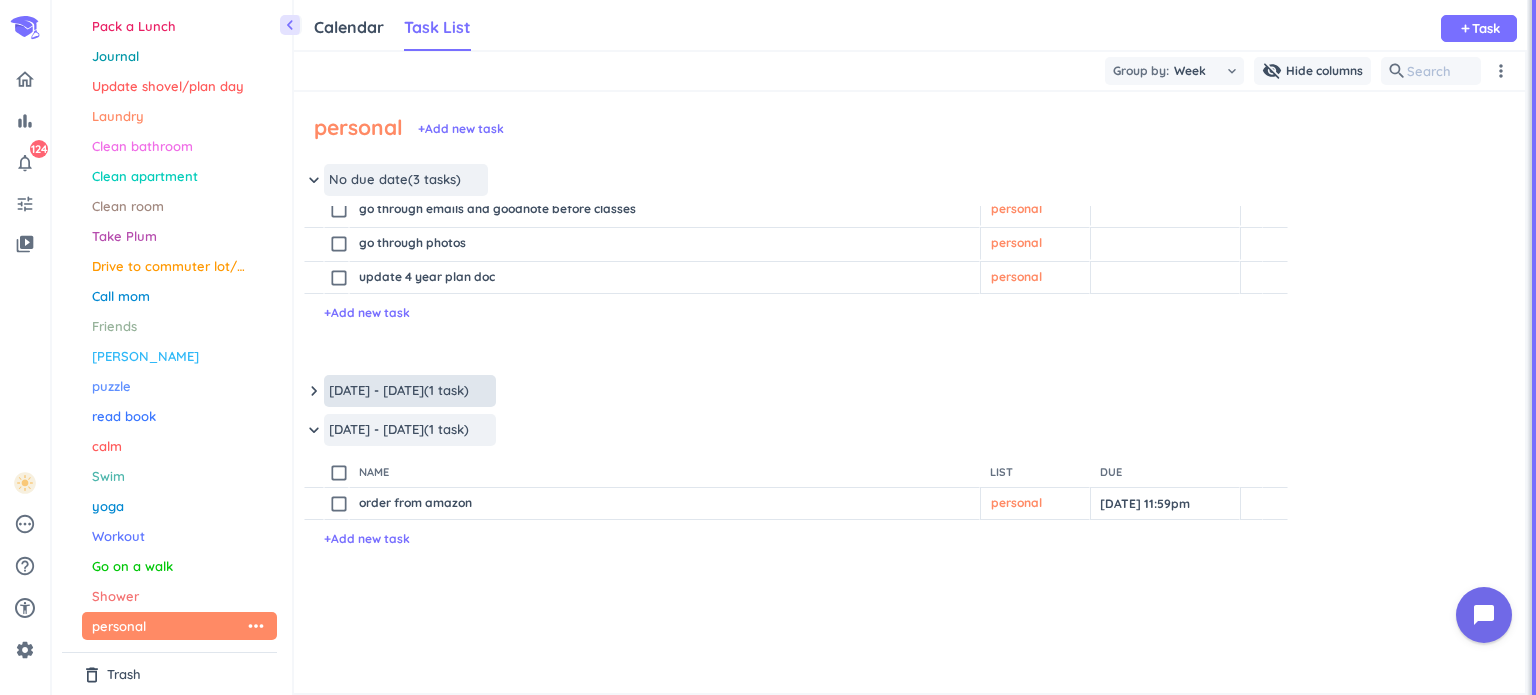 click on "keyboard_arrow_down" at bounding box center [314, 391] 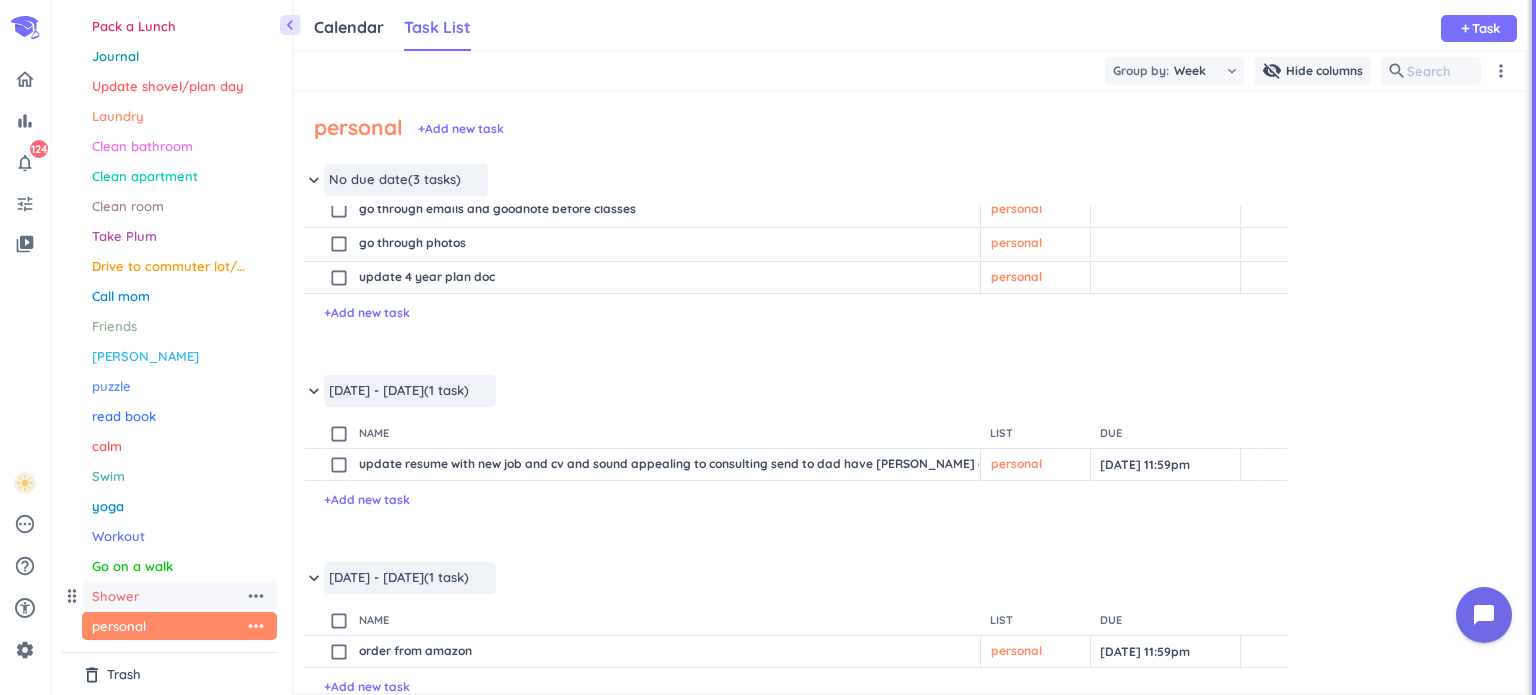click on "Shower" at bounding box center [168, 596] 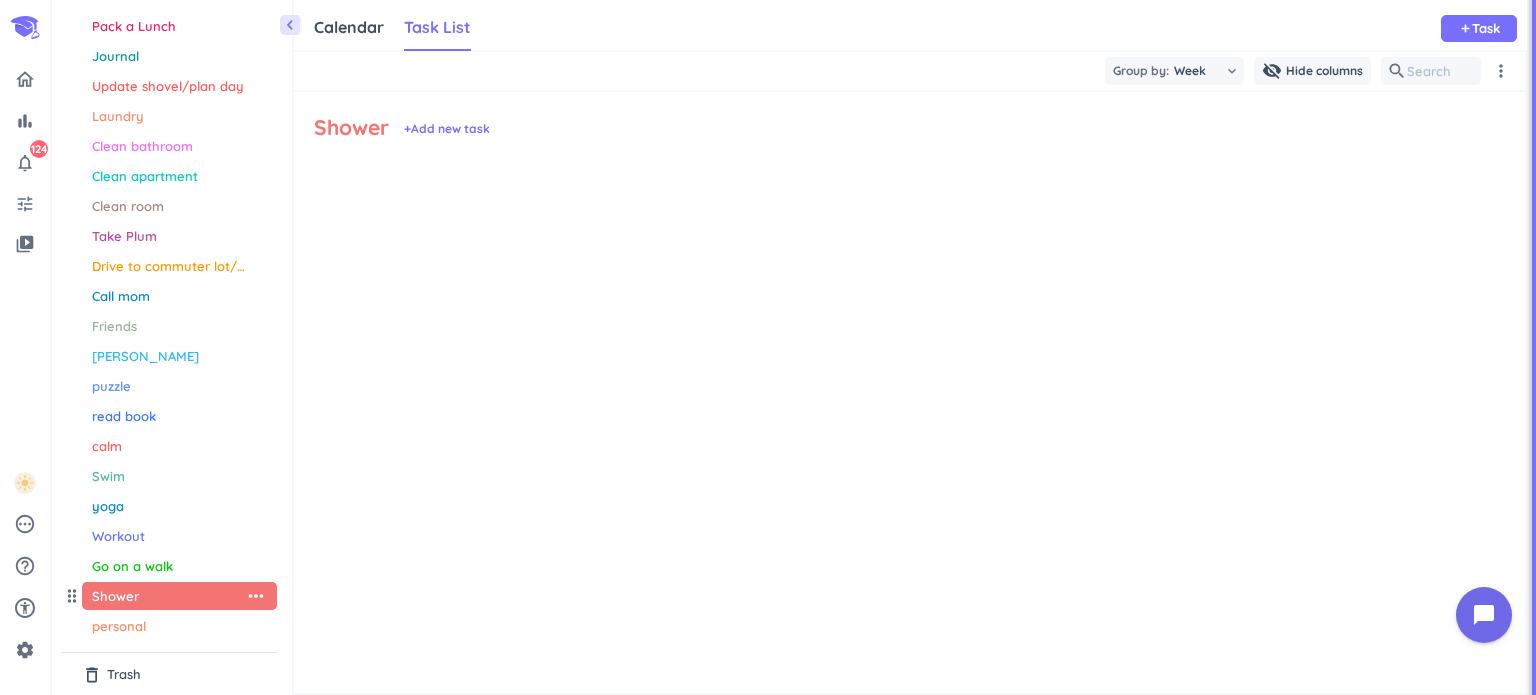 scroll, scrollTop: 8, scrollLeft: 8, axis: both 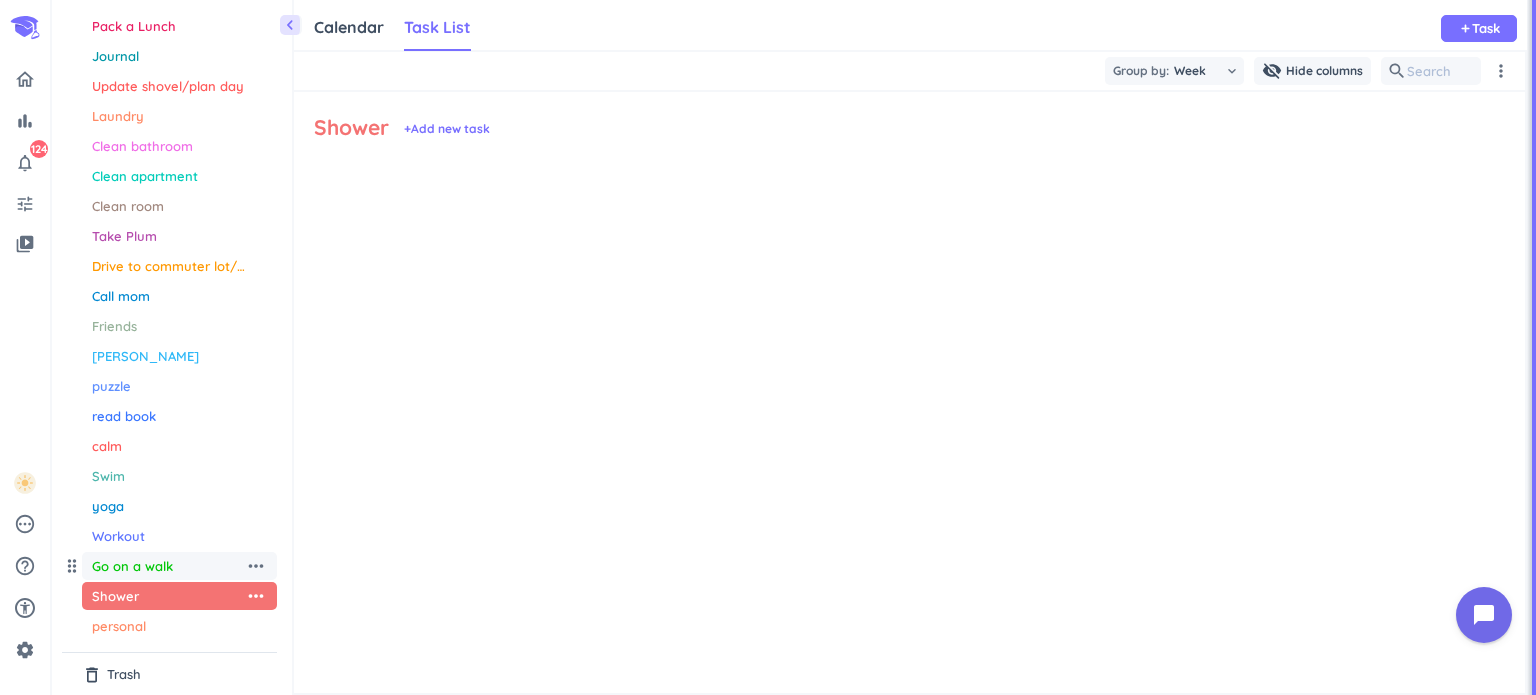 click on "Go on a walk" at bounding box center [168, 566] 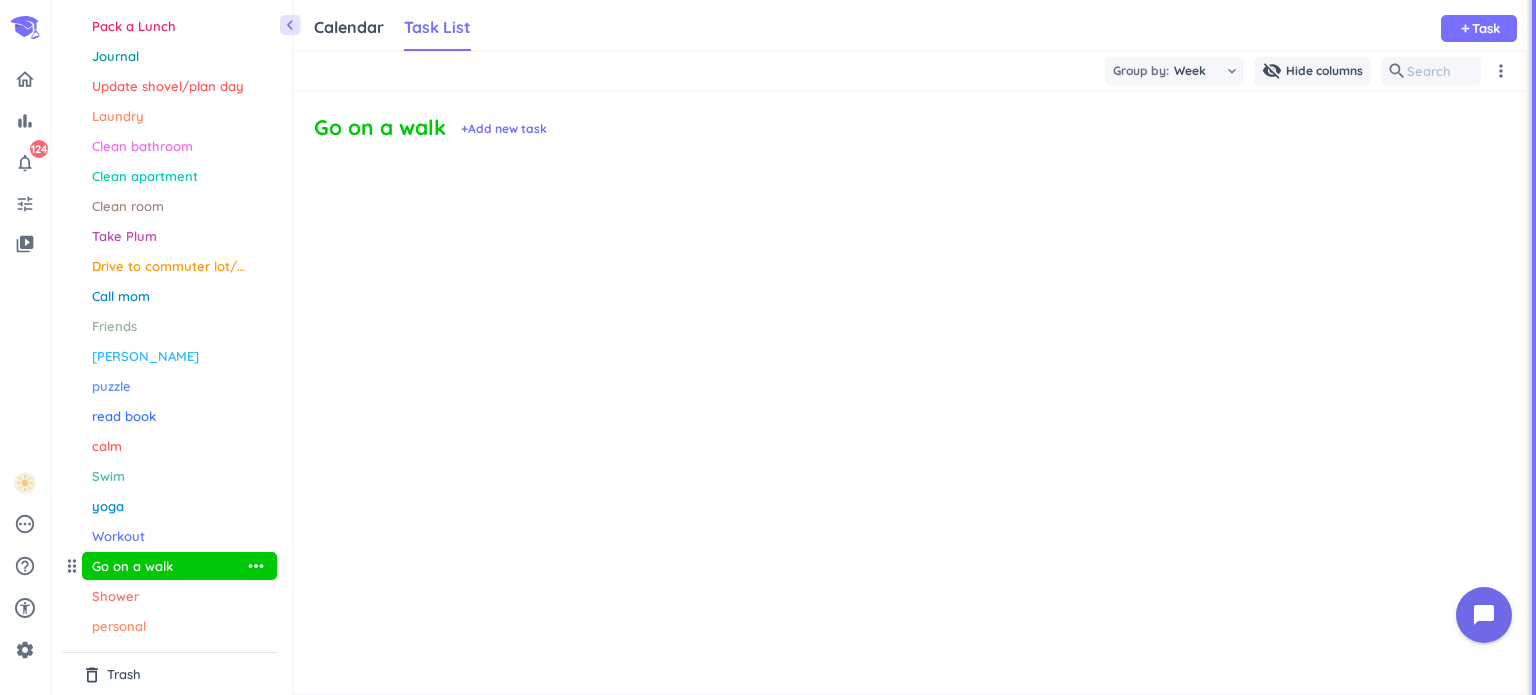 scroll, scrollTop: 8, scrollLeft: 8, axis: both 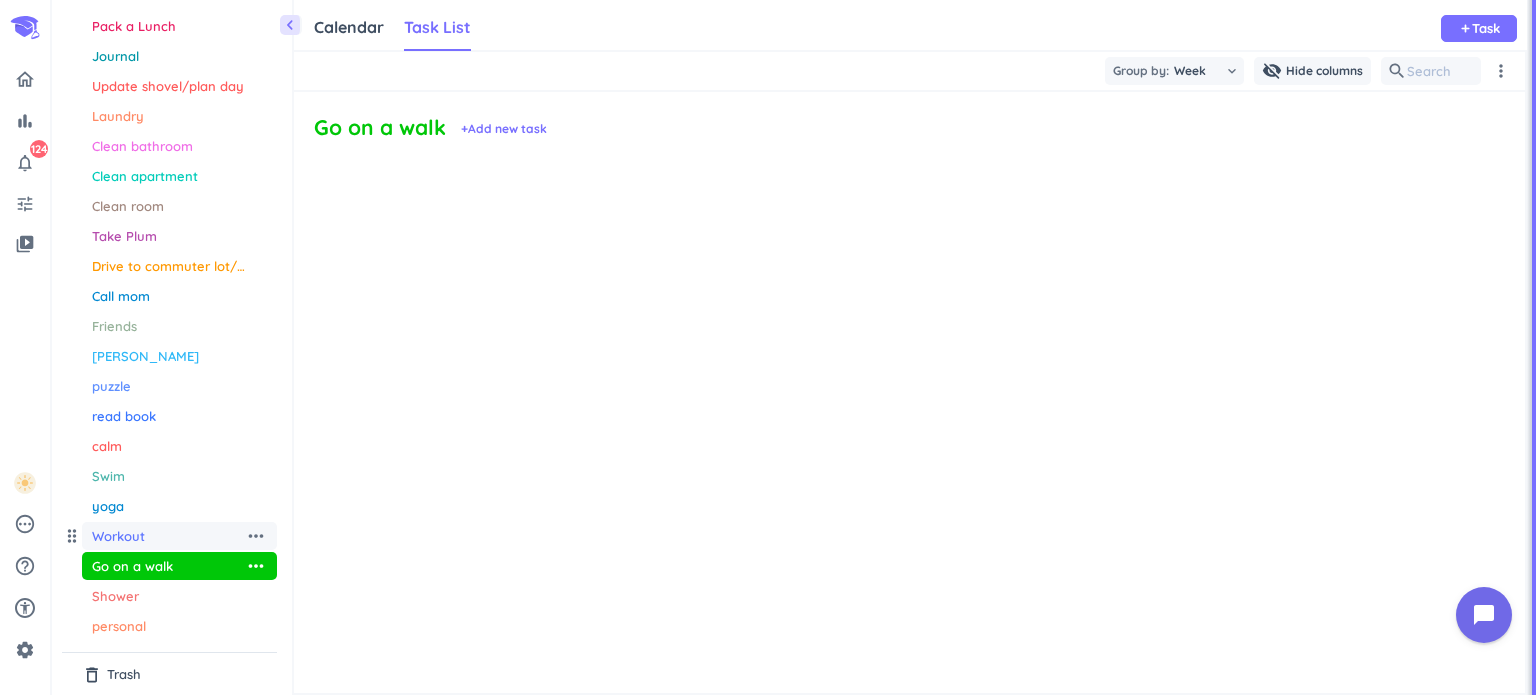 click on "Workout" at bounding box center [168, 536] 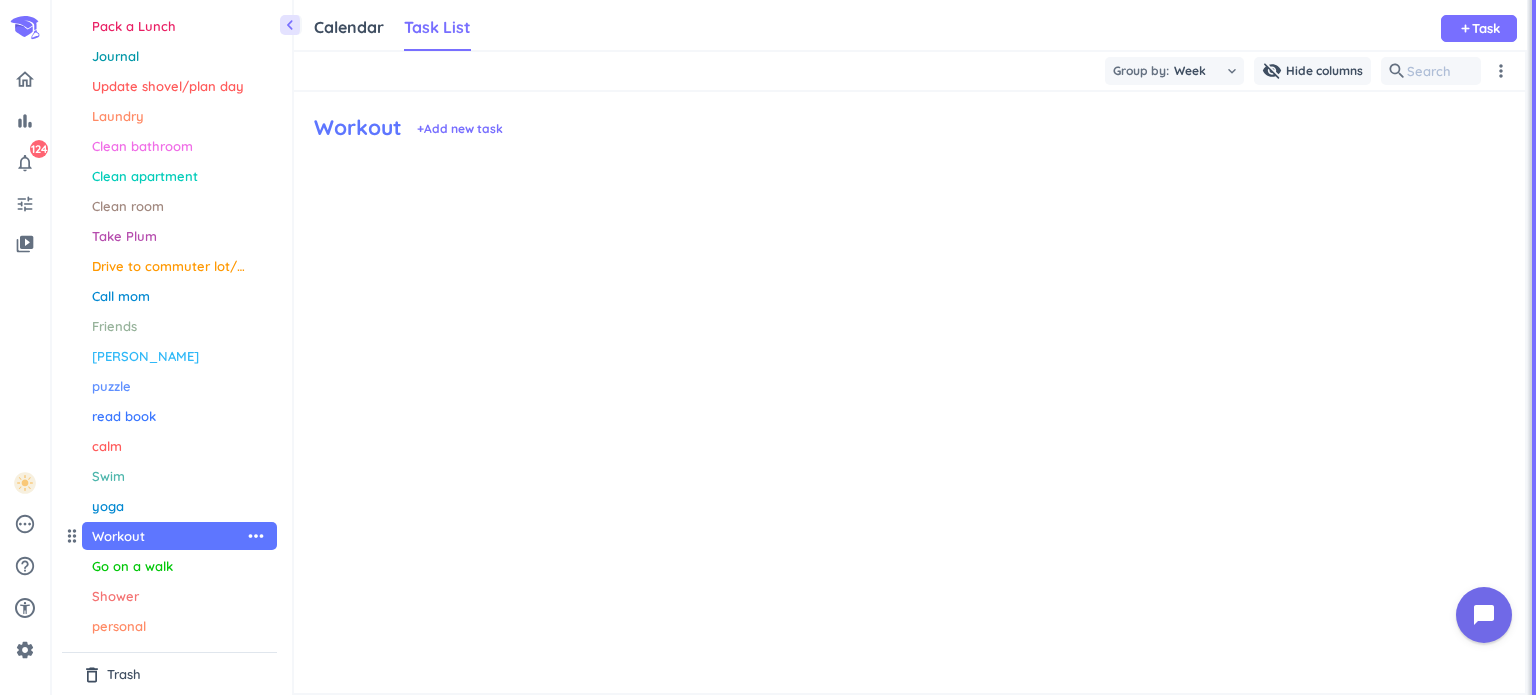 scroll, scrollTop: 8, scrollLeft: 8, axis: both 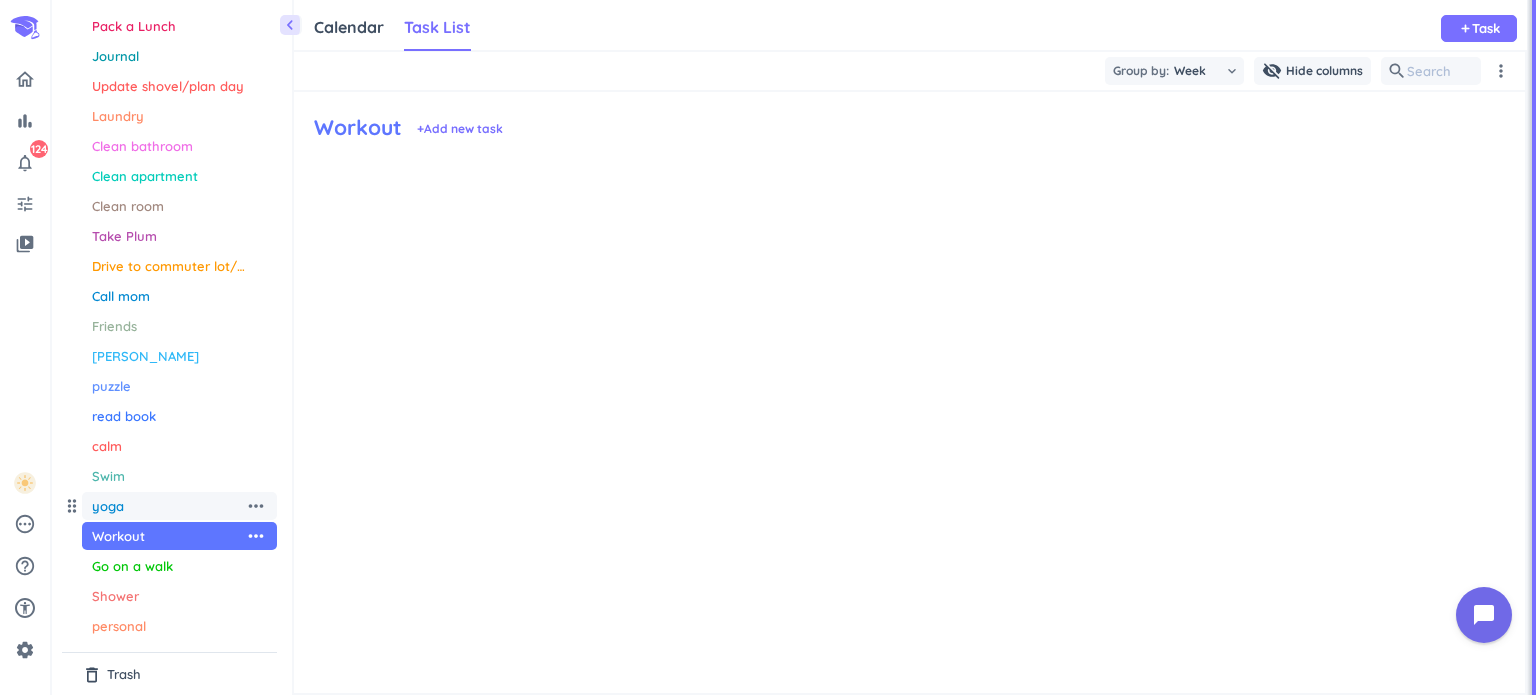 click on "yoga" at bounding box center (168, 506) 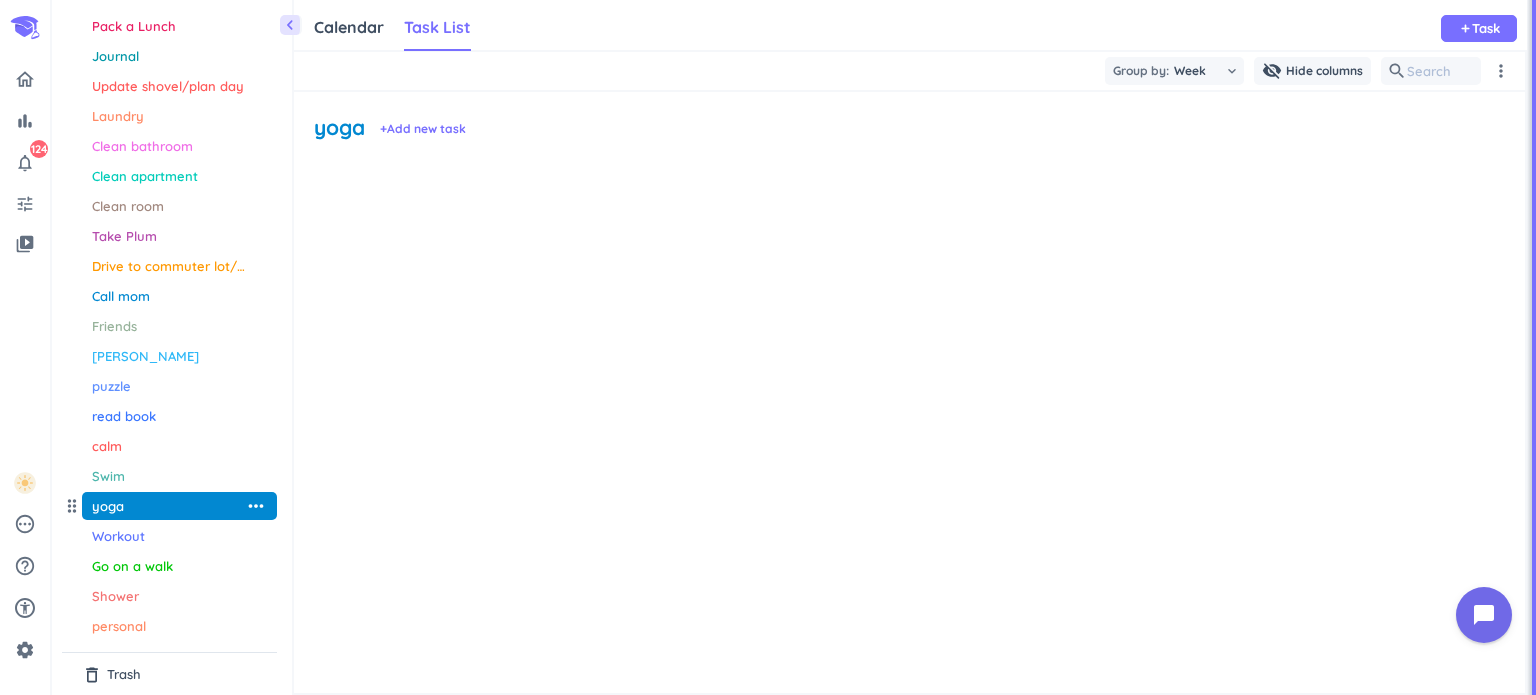 scroll, scrollTop: 8, scrollLeft: 8, axis: both 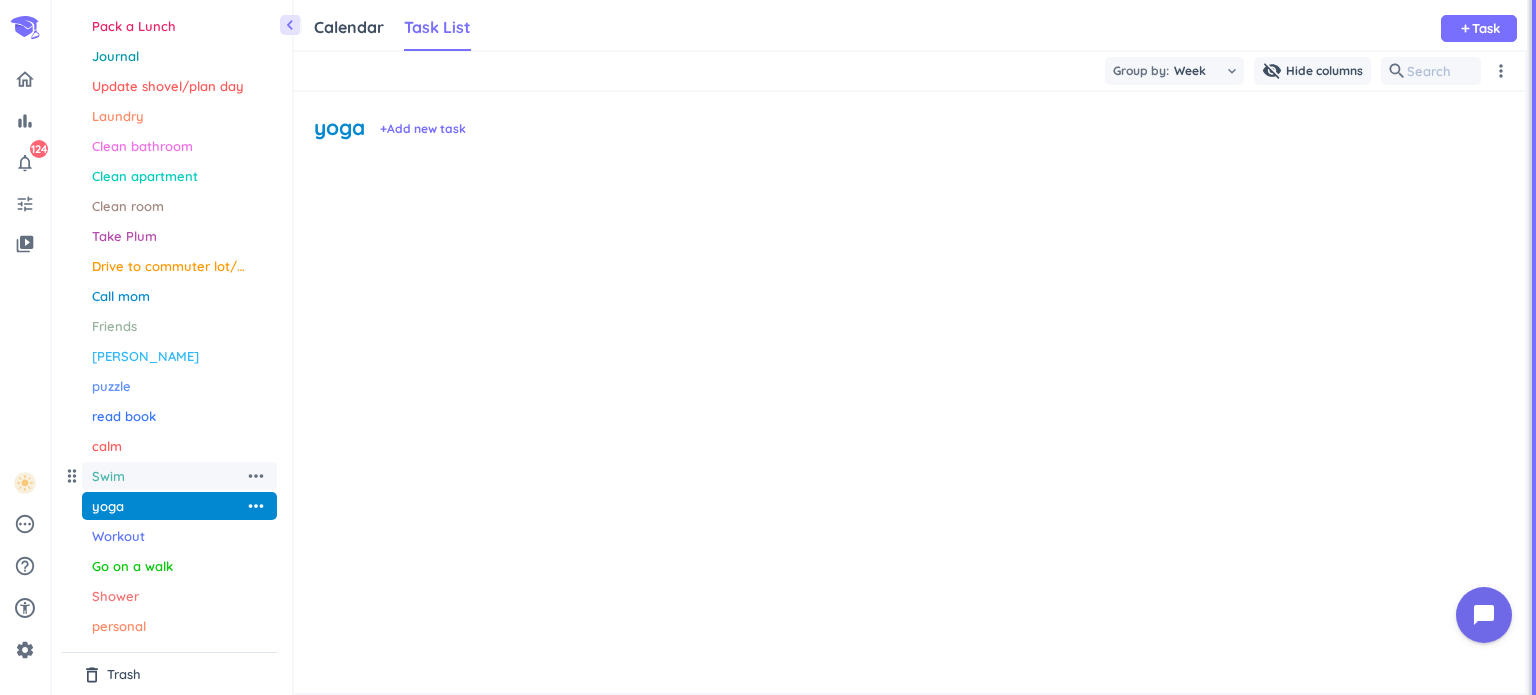 click on "Swim" at bounding box center [168, 476] 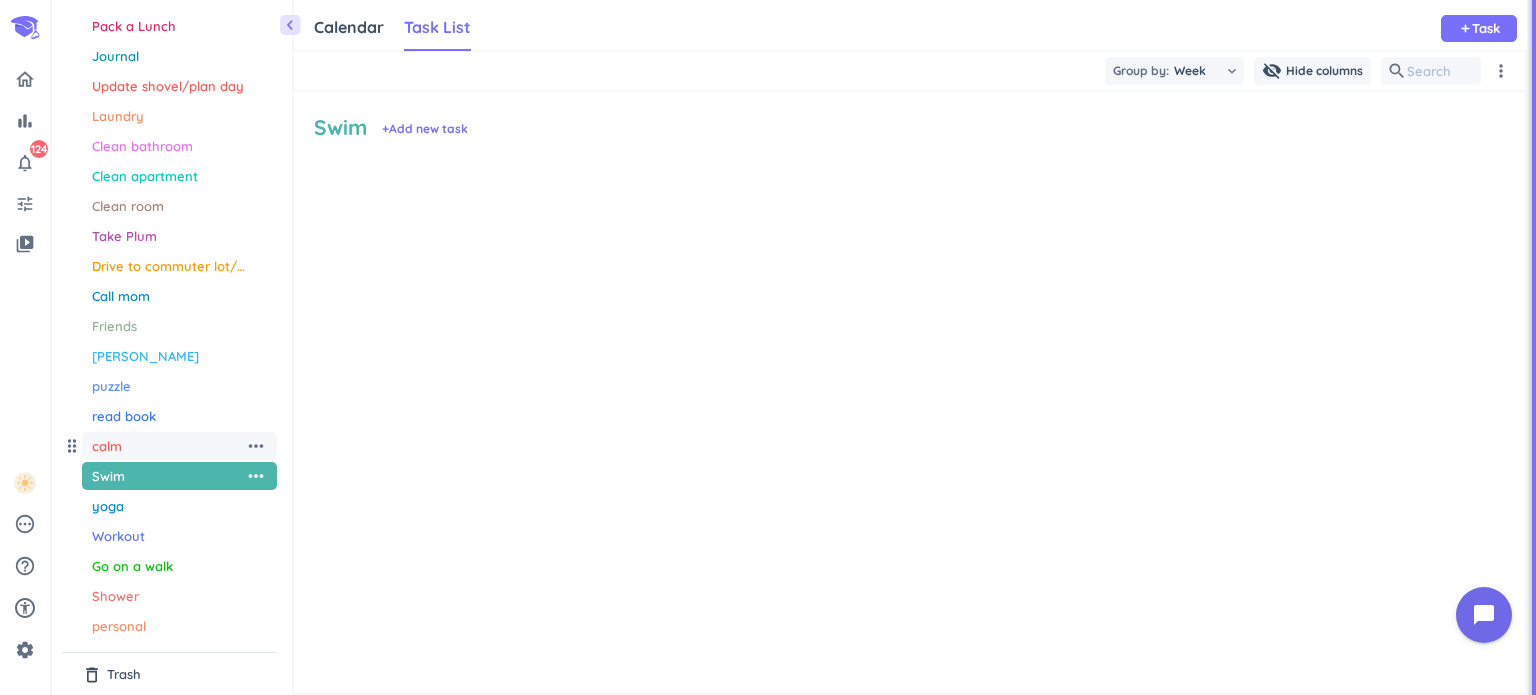 scroll, scrollTop: 8, scrollLeft: 8, axis: both 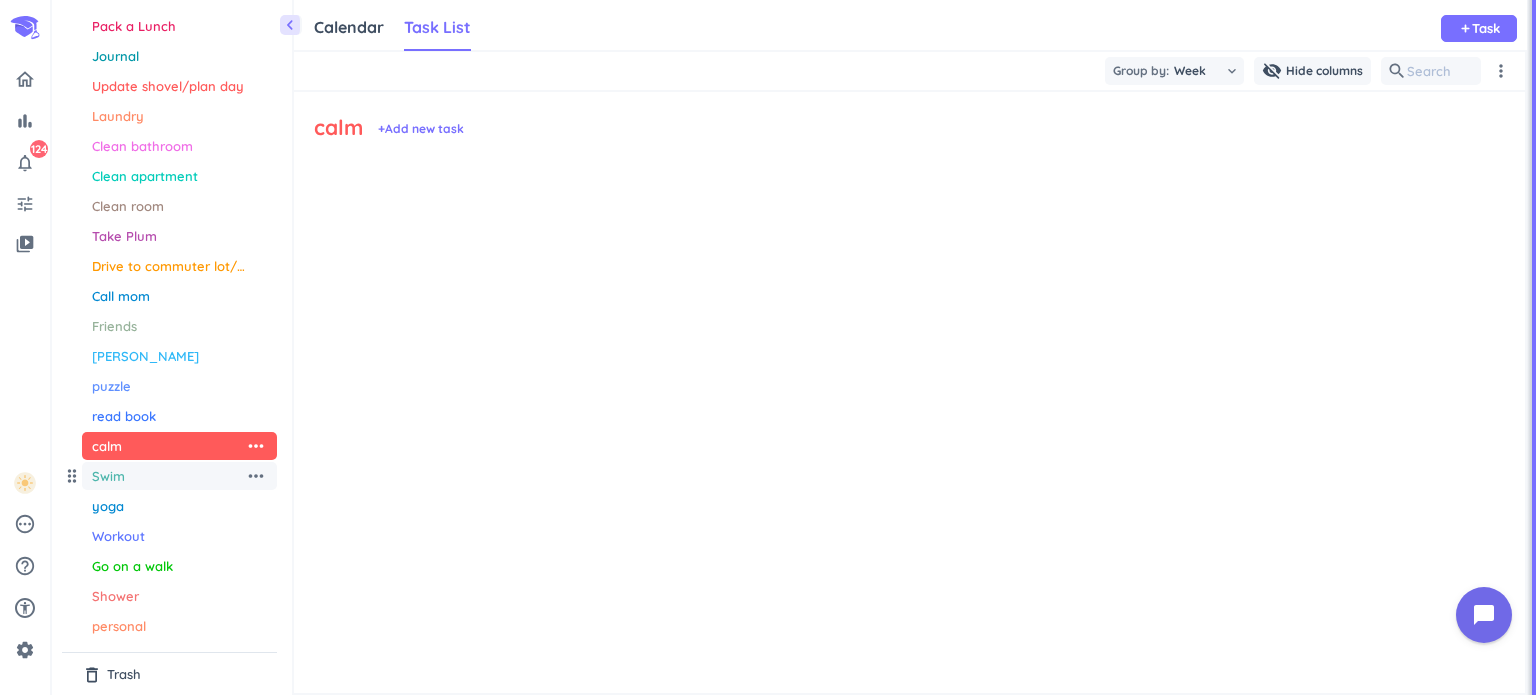 click on "Swim" at bounding box center [168, 476] 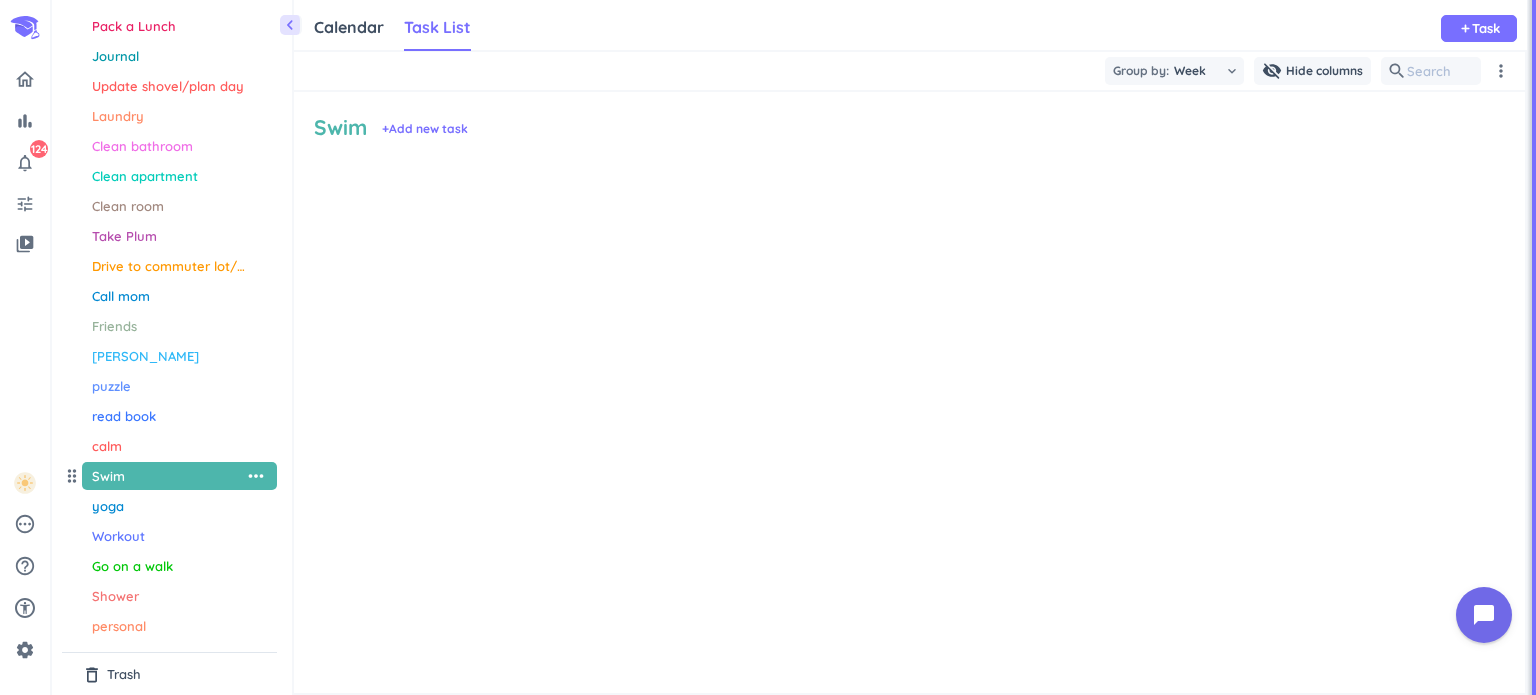 scroll, scrollTop: 592, scrollLeft: 1223, axis: both 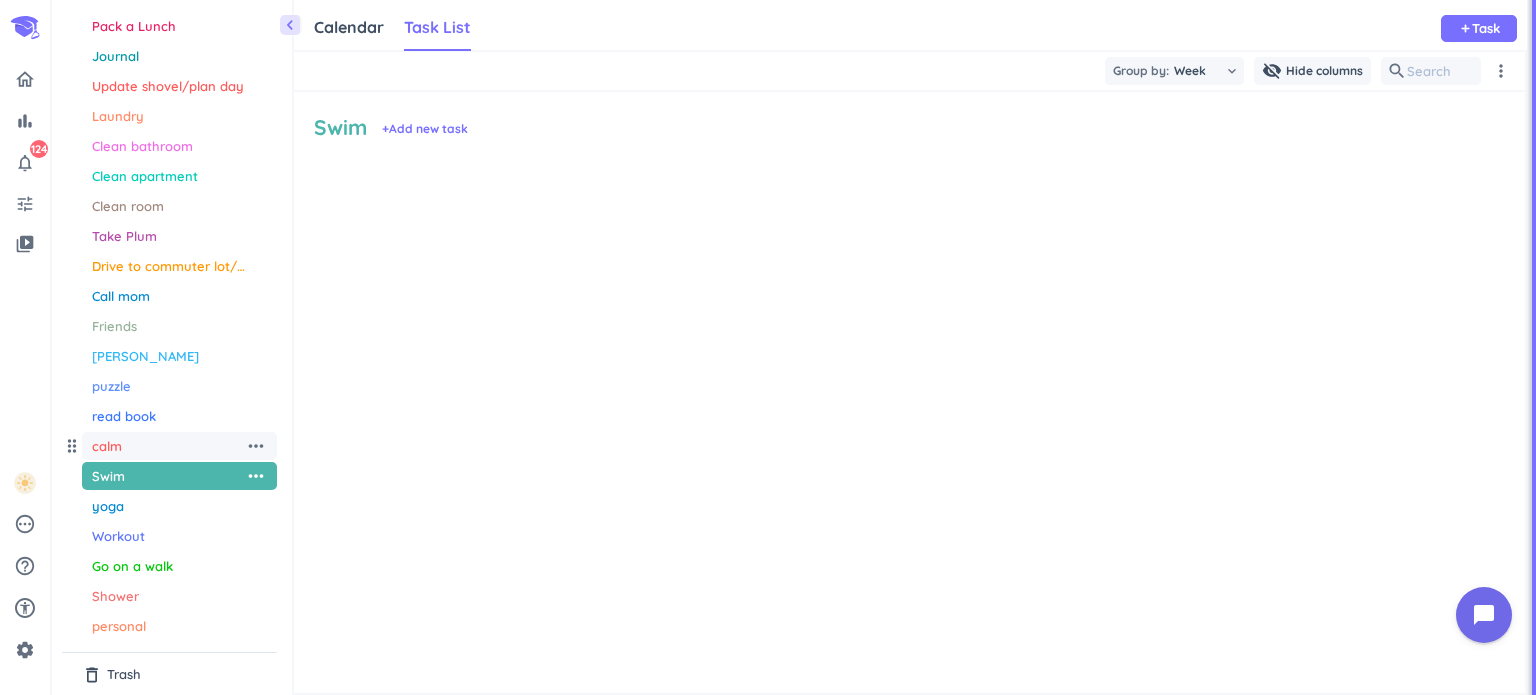 click on "calm" at bounding box center [168, 446] 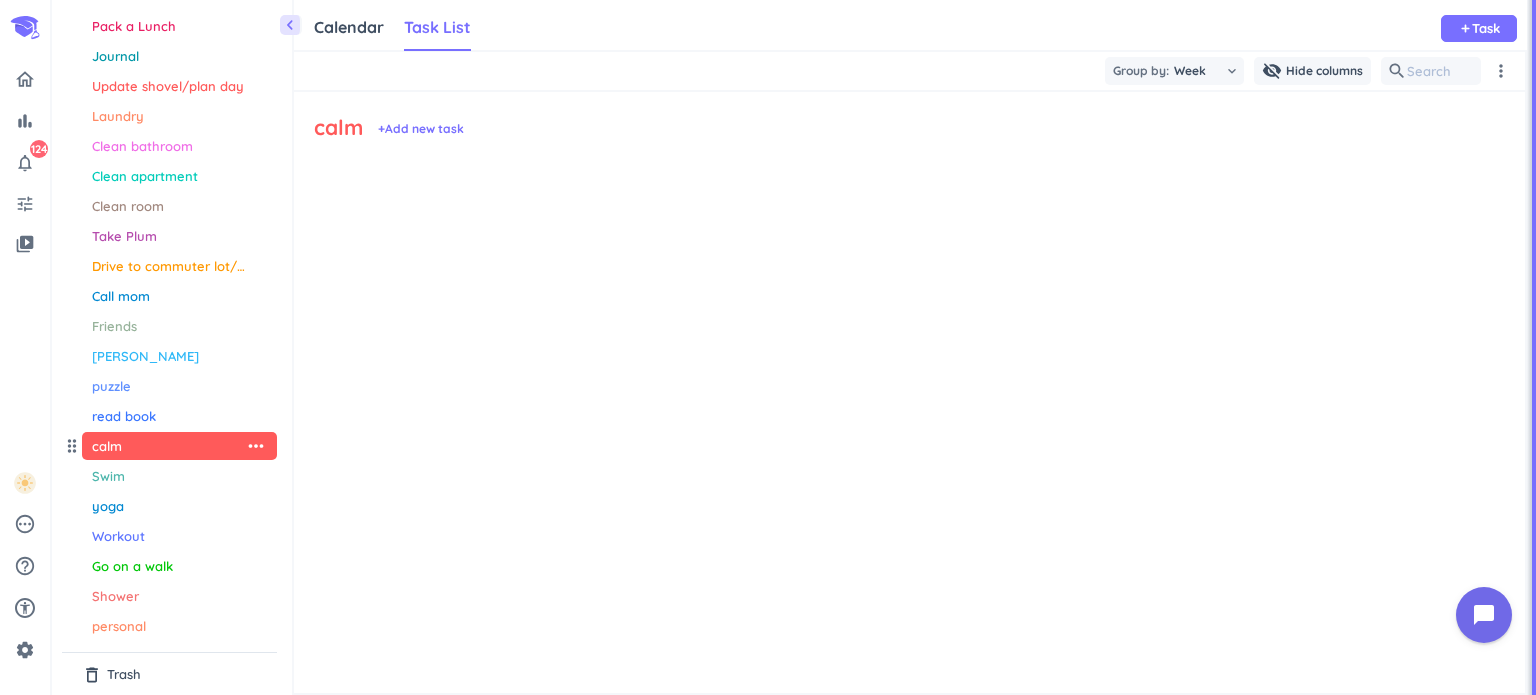 scroll, scrollTop: 8, scrollLeft: 8, axis: both 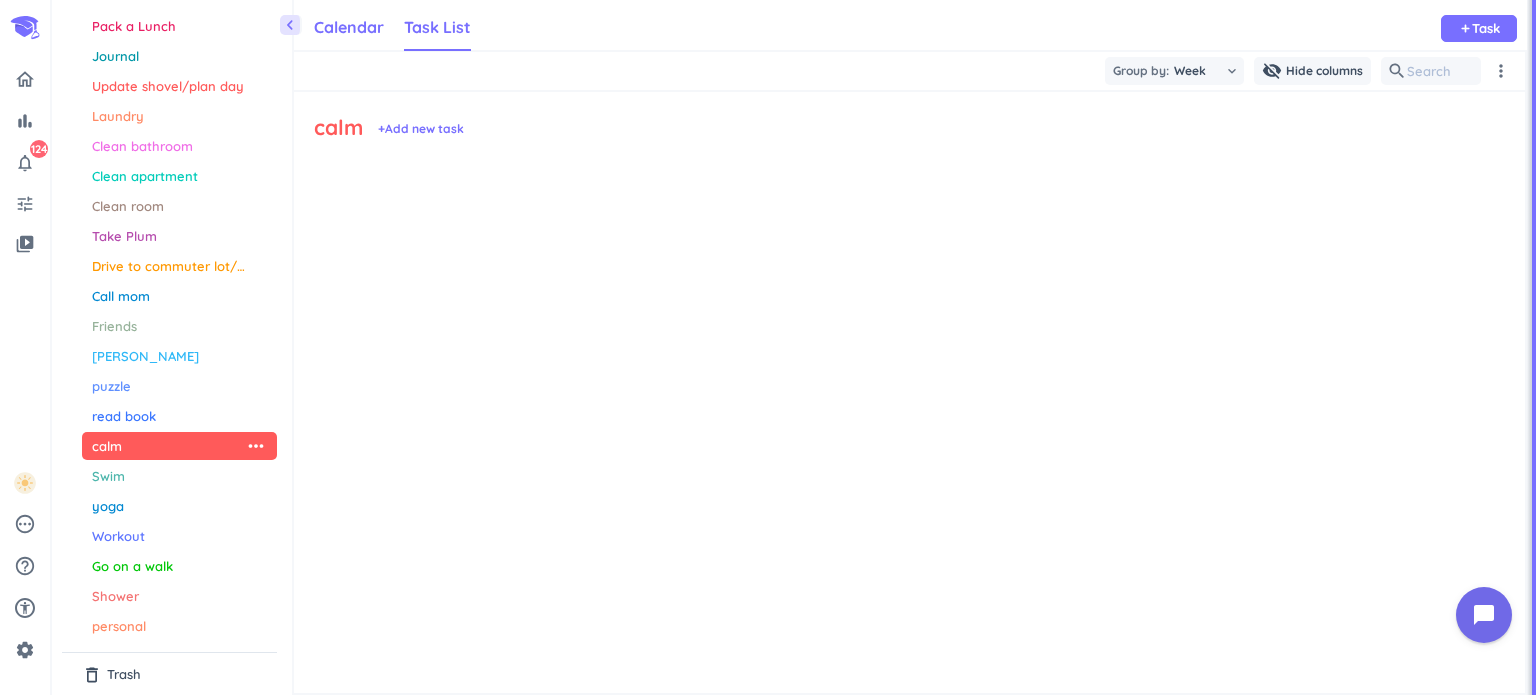 click on "Calendar" at bounding box center [349, 27] 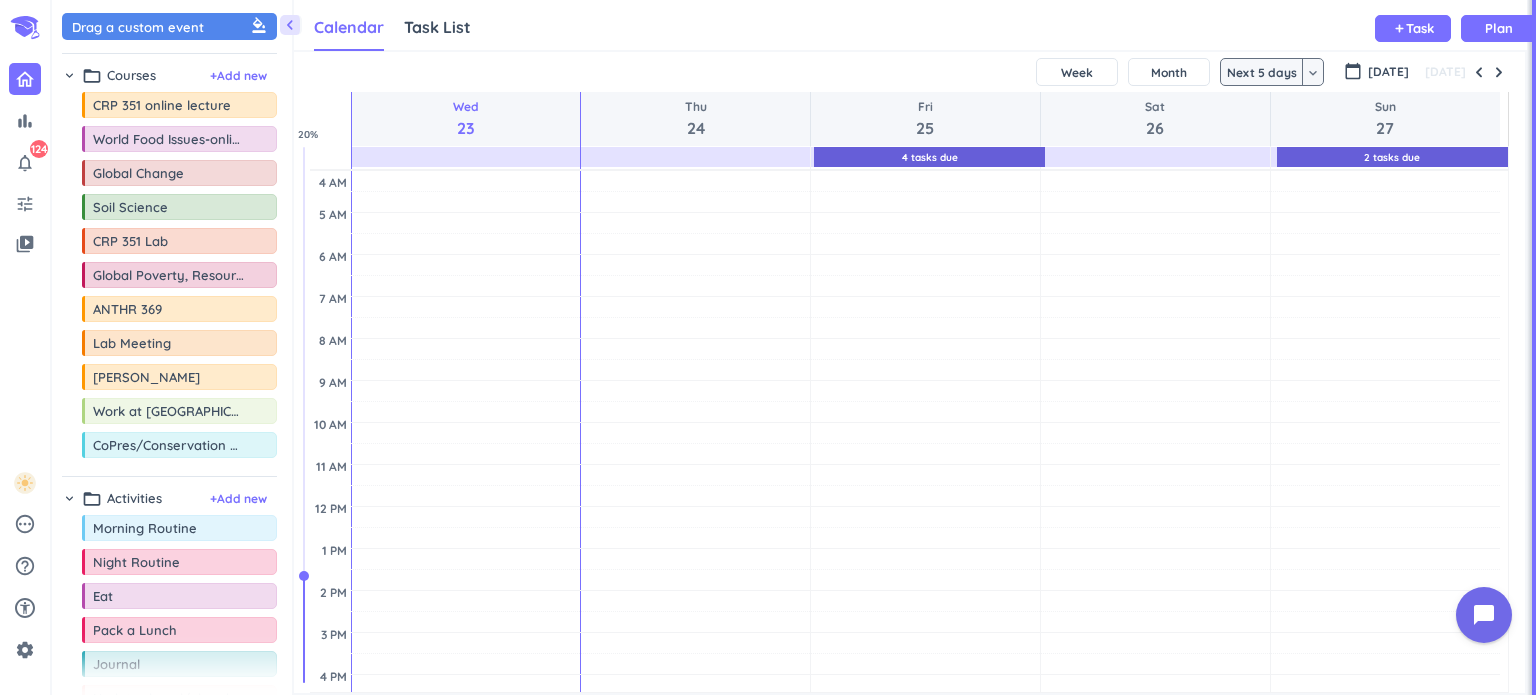 scroll, scrollTop: 8, scrollLeft: 9, axis: both 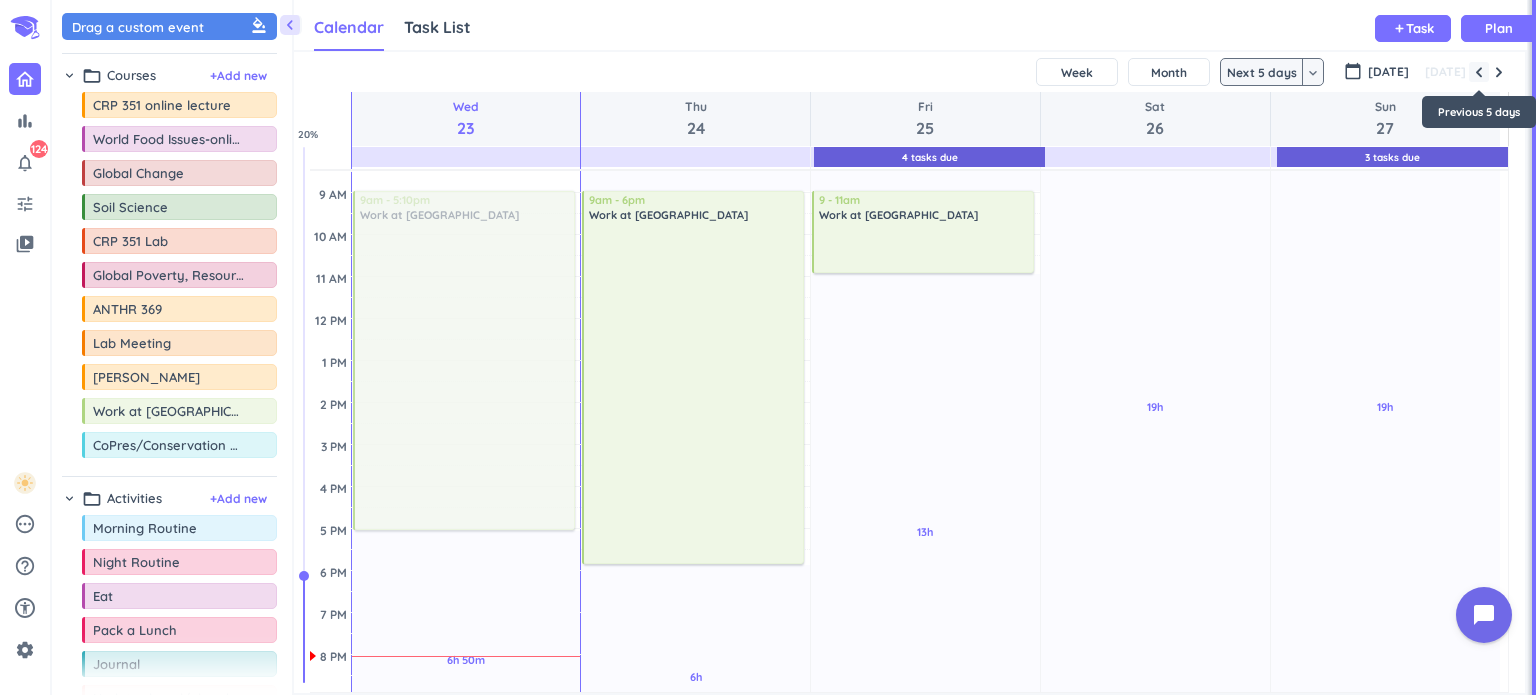 click at bounding box center (1479, 72) 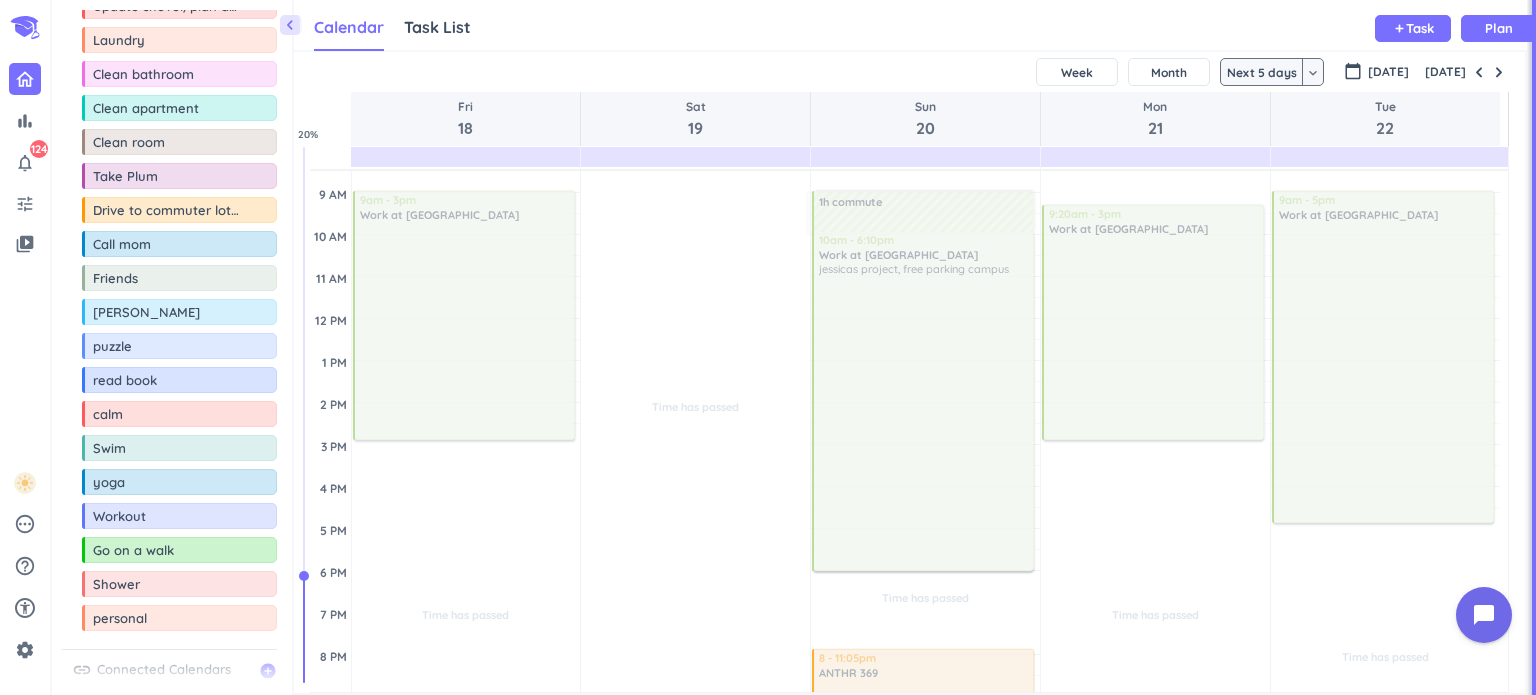scroll, scrollTop: 748, scrollLeft: 0, axis: vertical 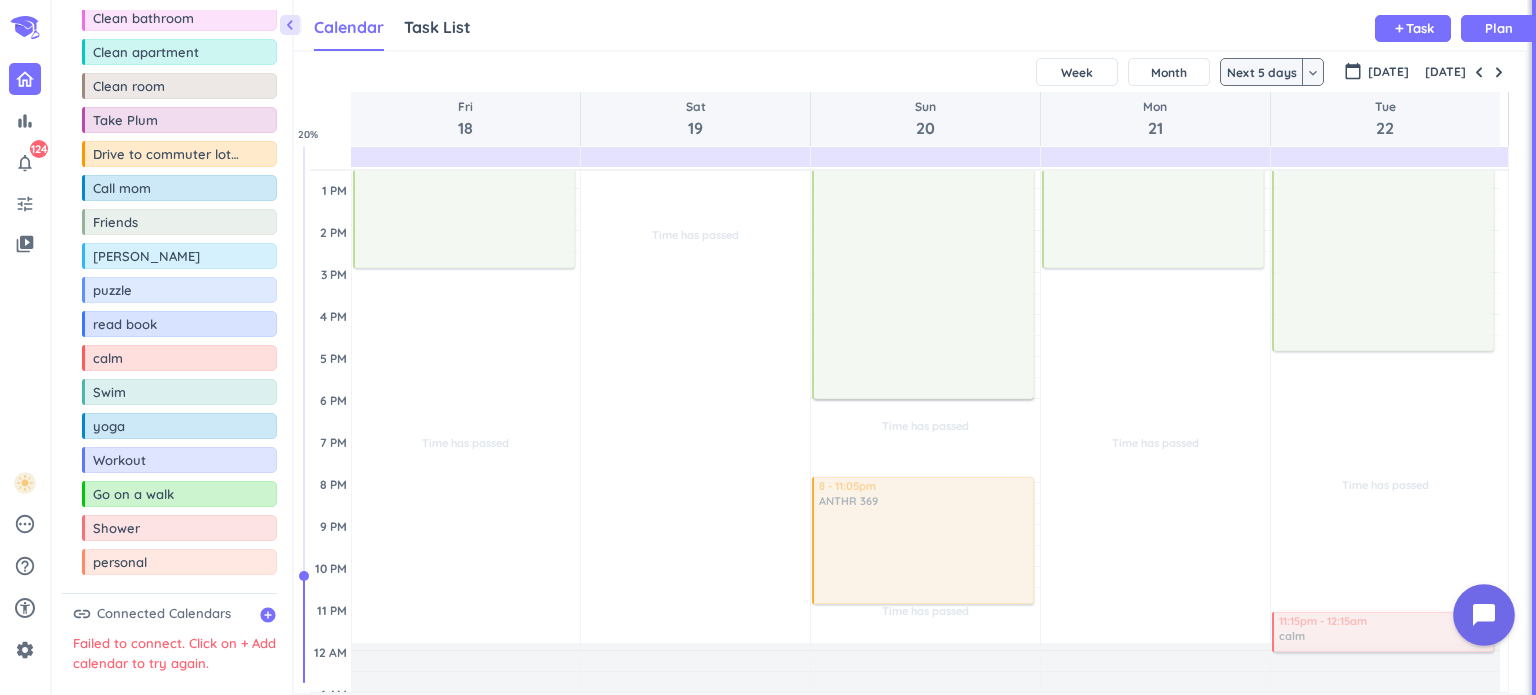 drag, startPoint x: 159, startPoint y: 347, endPoint x: 1478, endPoint y: 614, distance: 1345.7526 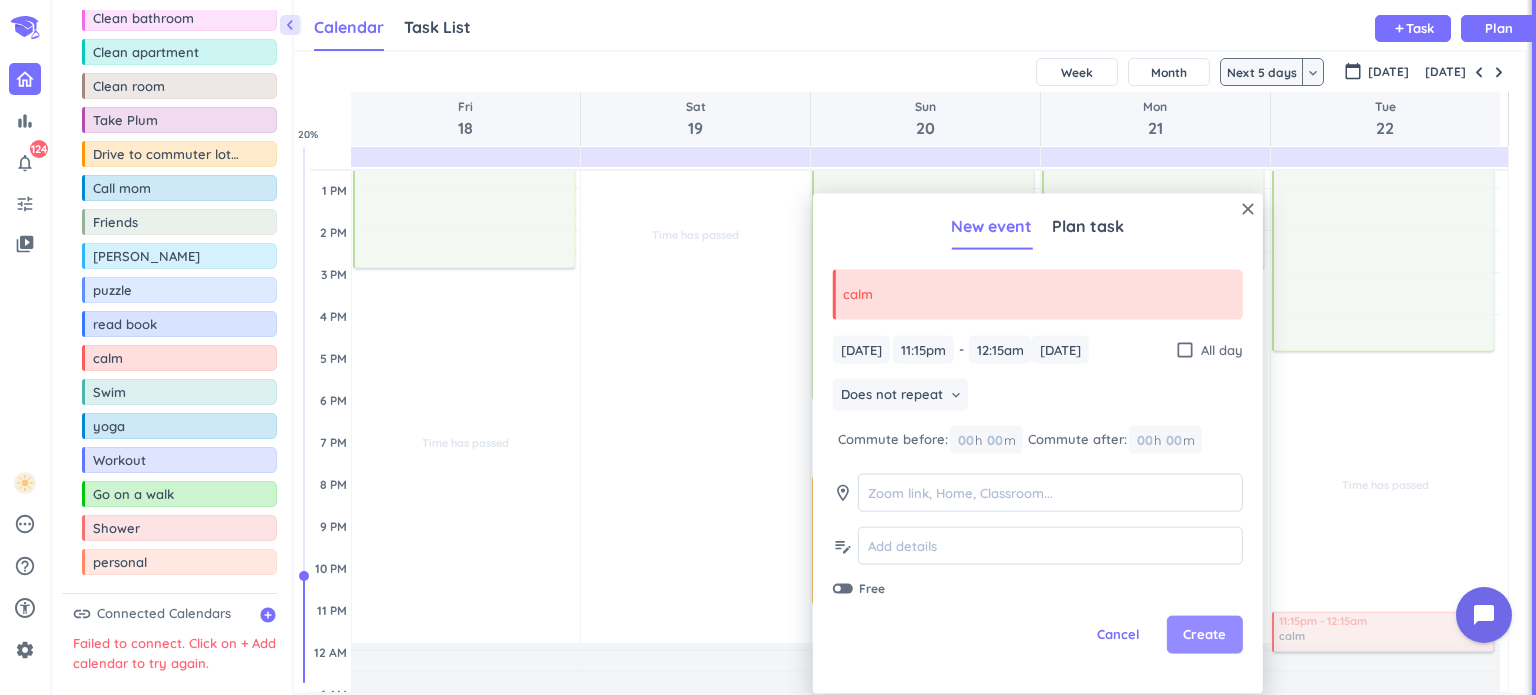 click on "Create" at bounding box center [1204, 635] 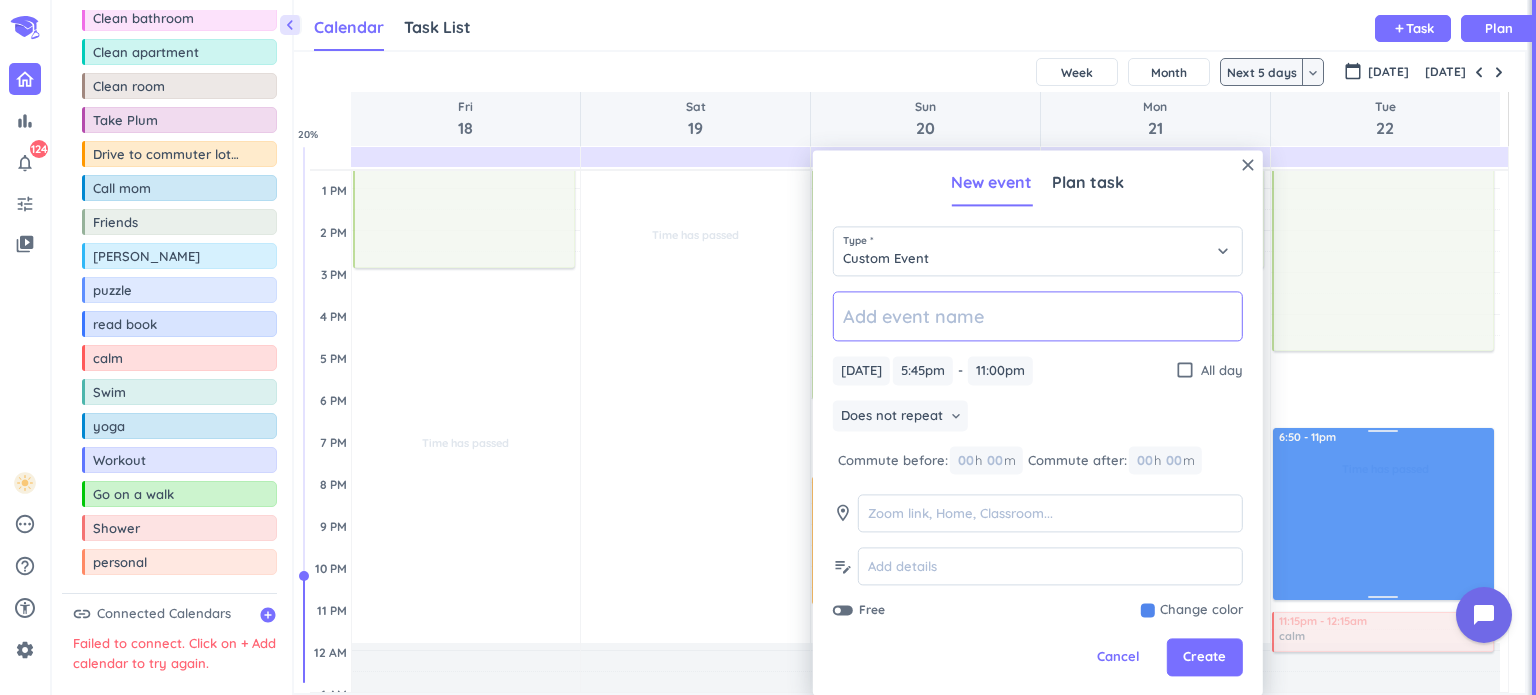 drag, startPoint x: 1272, startPoint y: 561, endPoint x: 1344, endPoint y: 428, distance: 151.23822 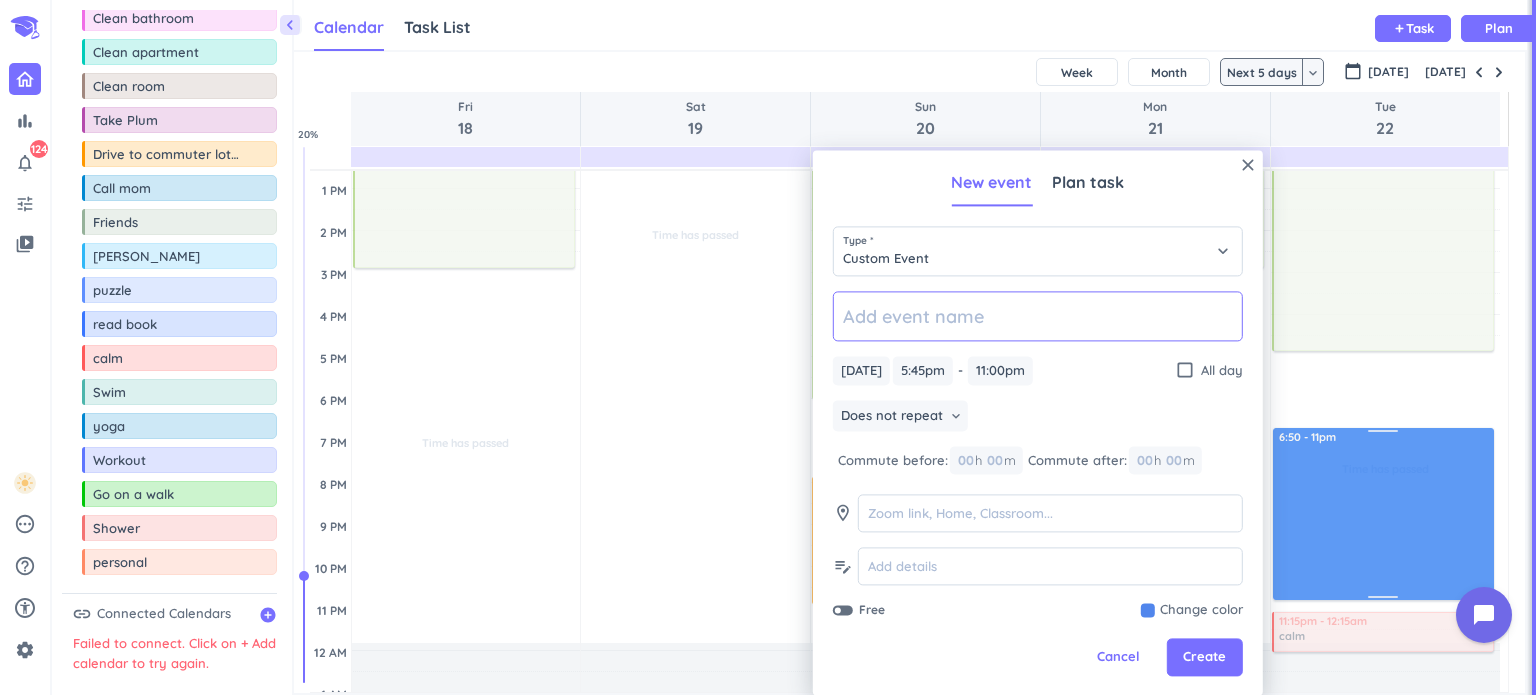 click on "Time has passed Past due Plan Time has passed Past due Plan Adjust Awake Time Adjust Awake Time 9am - 5pm Work at Lab delete_outline 5:45 - 11pm 11:15pm - 12:15am calm delete_outline priority_high 6:50 - 11pm" at bounding box center (1385, 315) 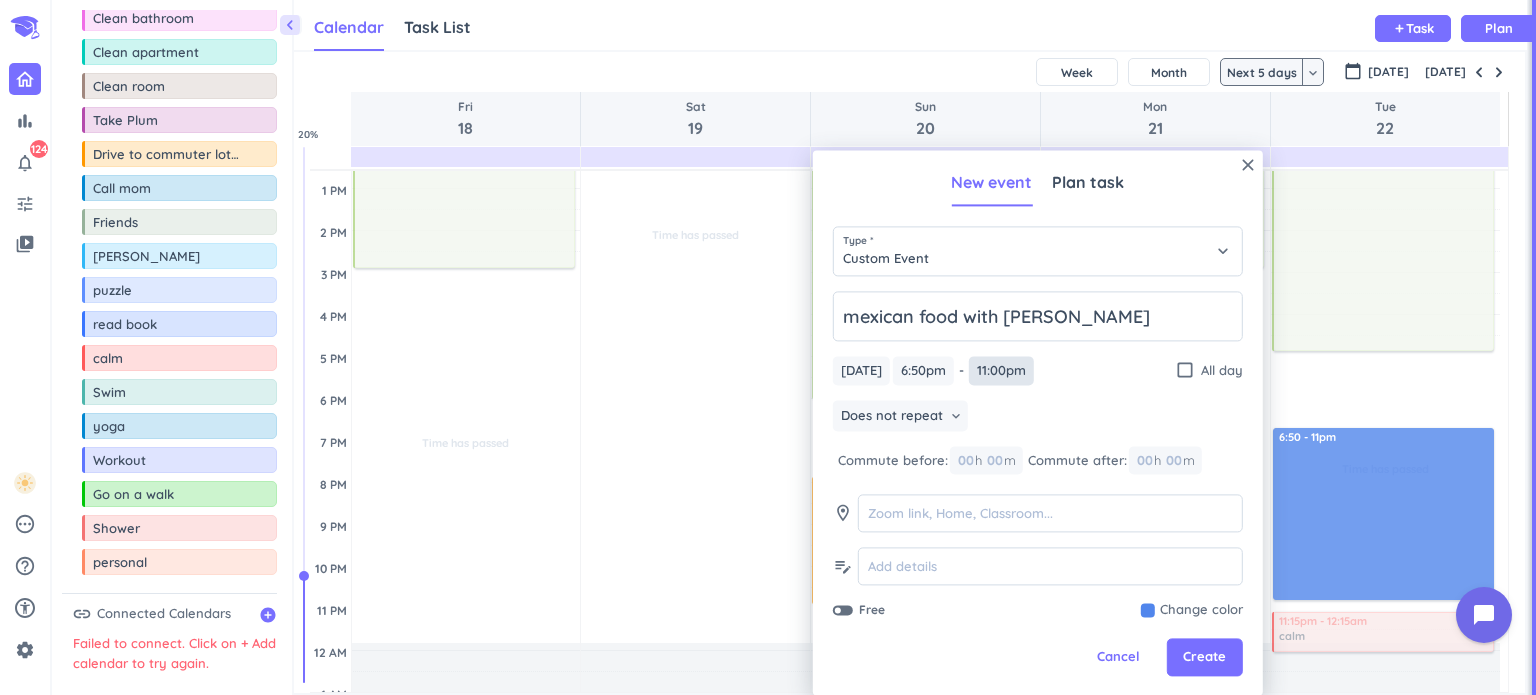 click on "11:00pm" at bounding box center (1001, 370) 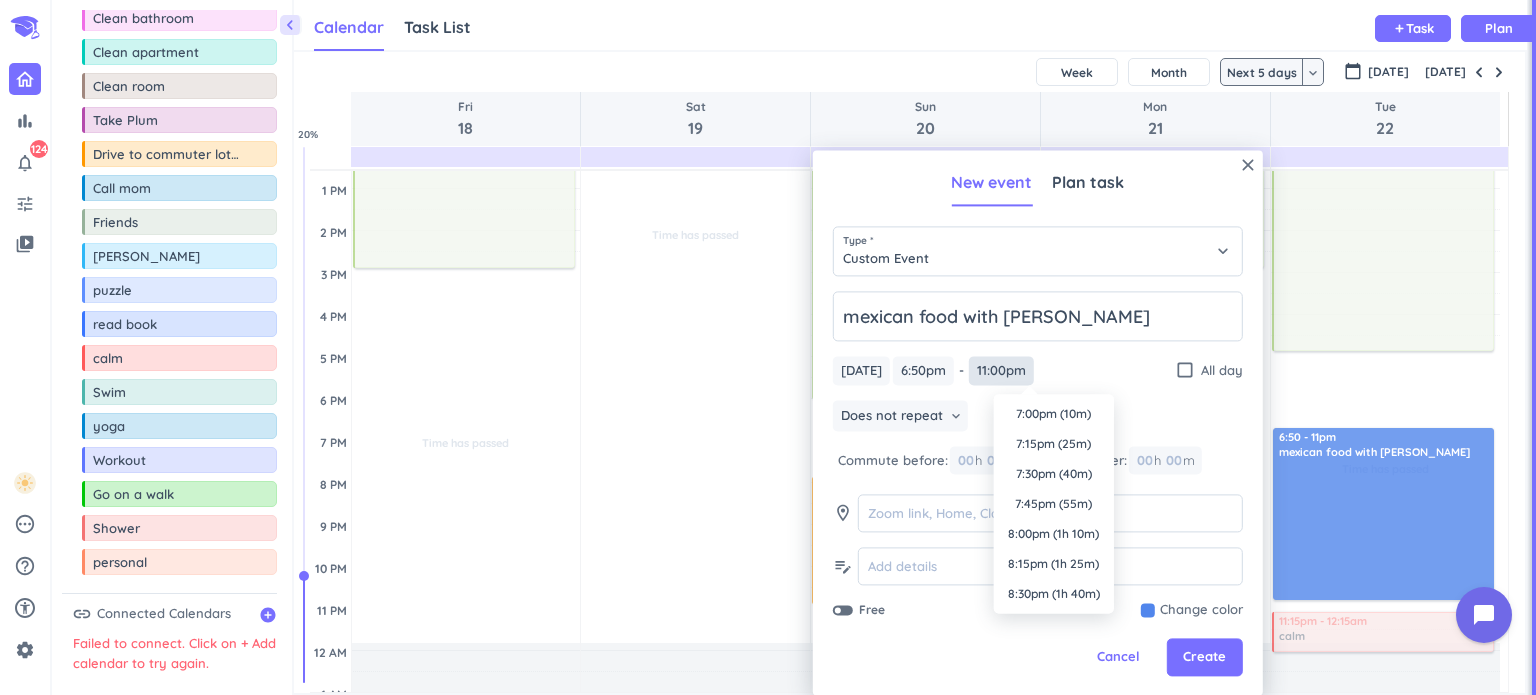 scroll, scrollTop: 480, scrollLeft: 0, axis: vertical 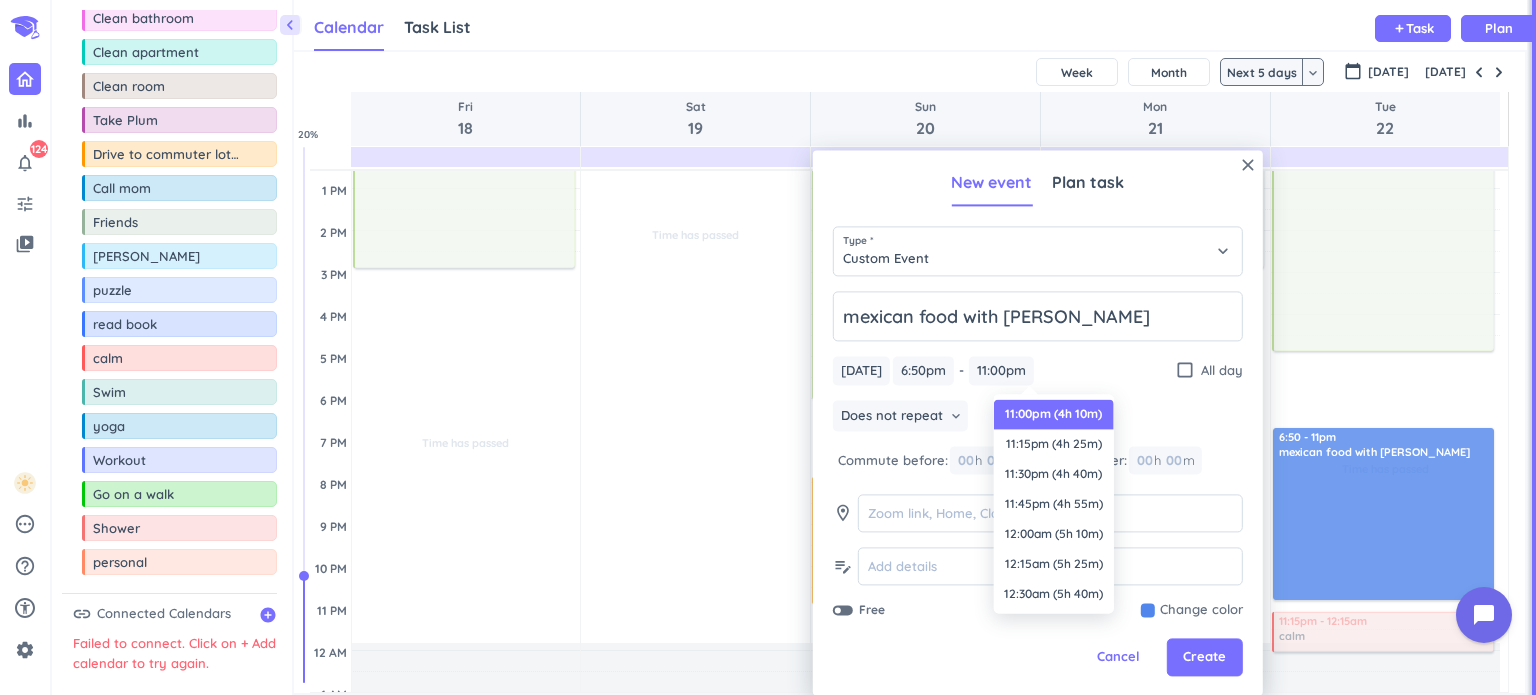 click on "[DATE] [DATE]   6:50pm 6:50pm - 11:00pm 11:00pm check_box_outline_blank All day" at bounding box center [1038, 370] 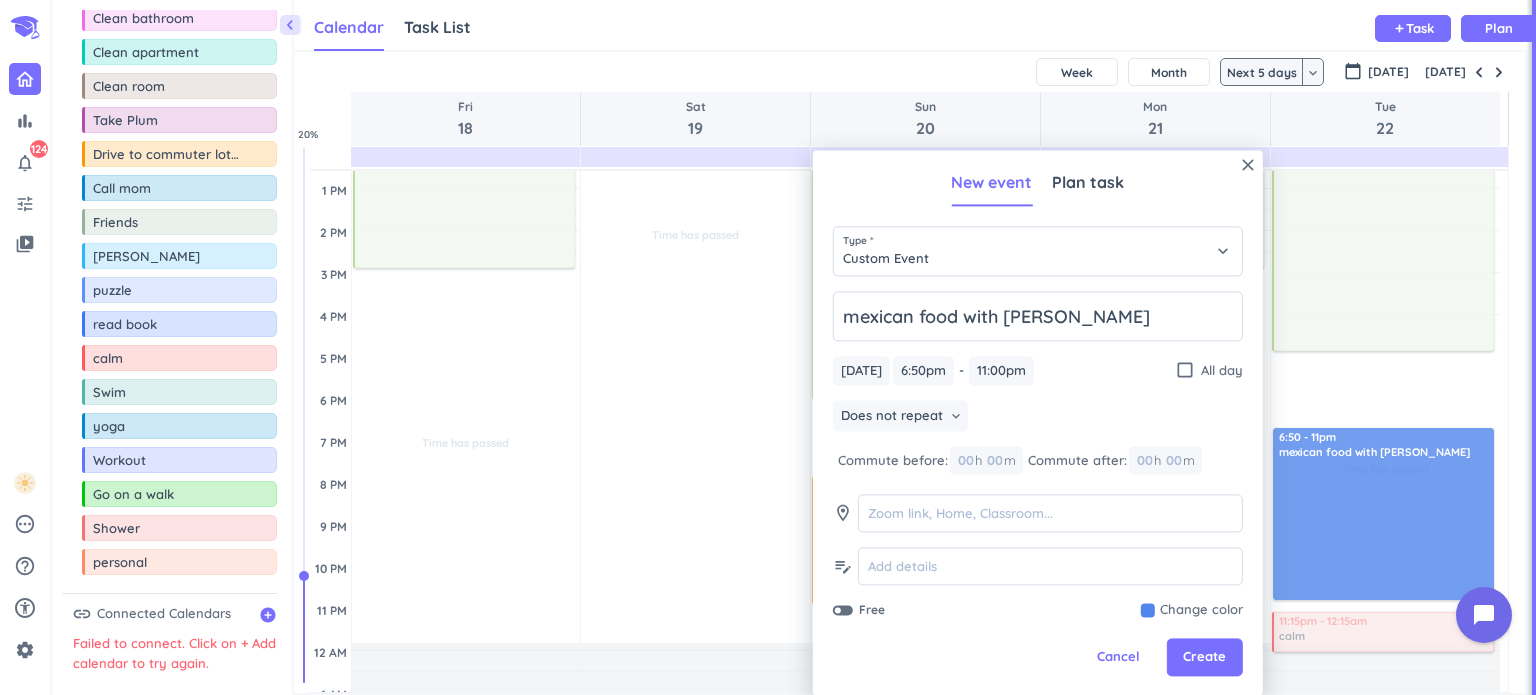 click at bounding box center [1192, 611] 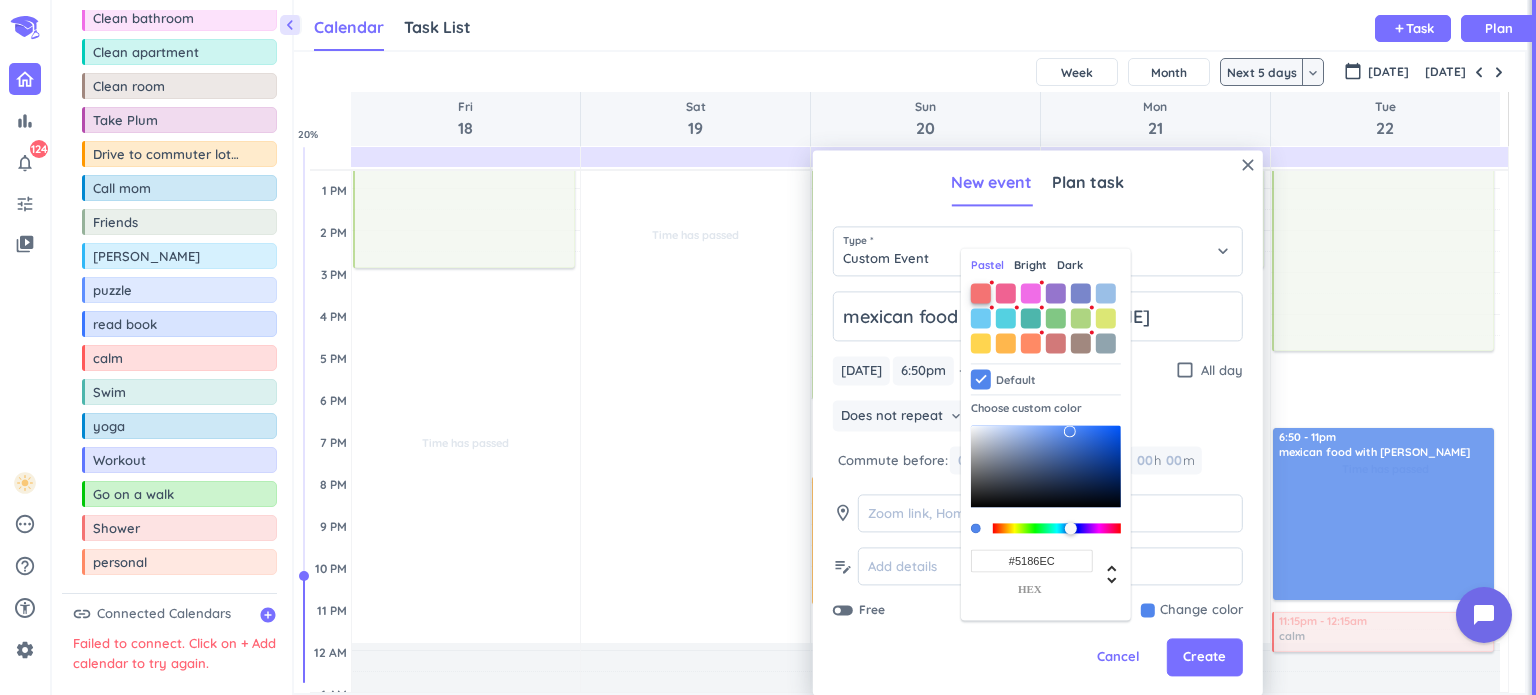 click at bounding box center (981, 293) 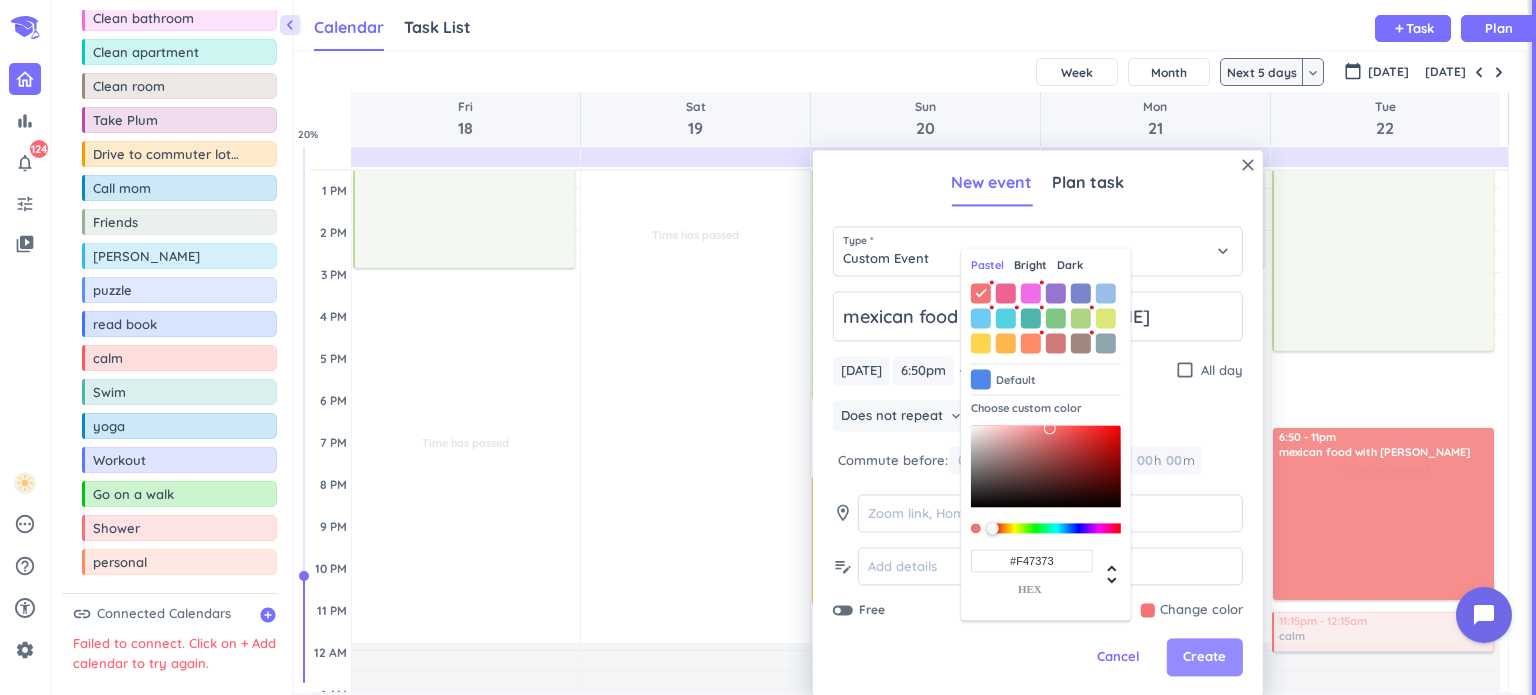 click on "Create" at bounding box center (1205, 658) 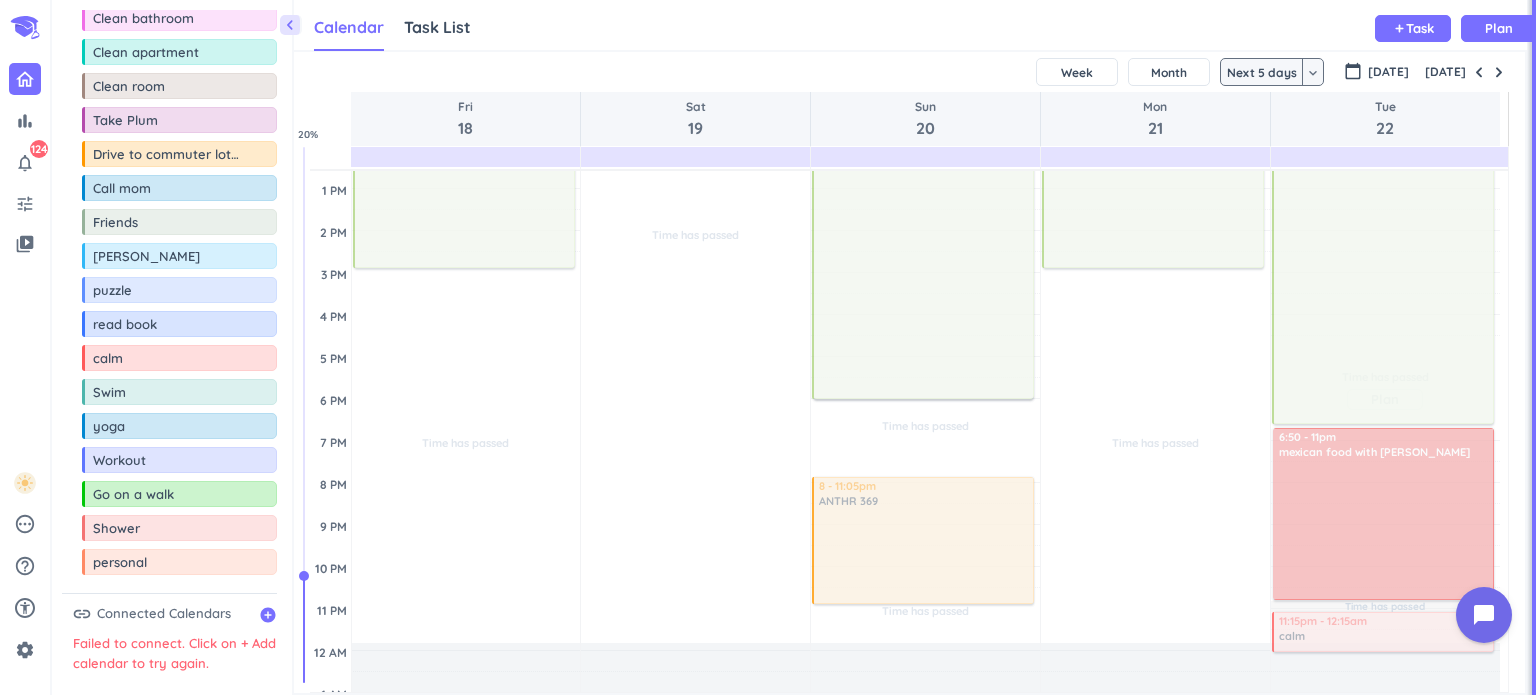 drag, startPoint x: 1381, startPoint y: 351, endPoint x: 1378, endPoint y: 424, distance: 73.061615 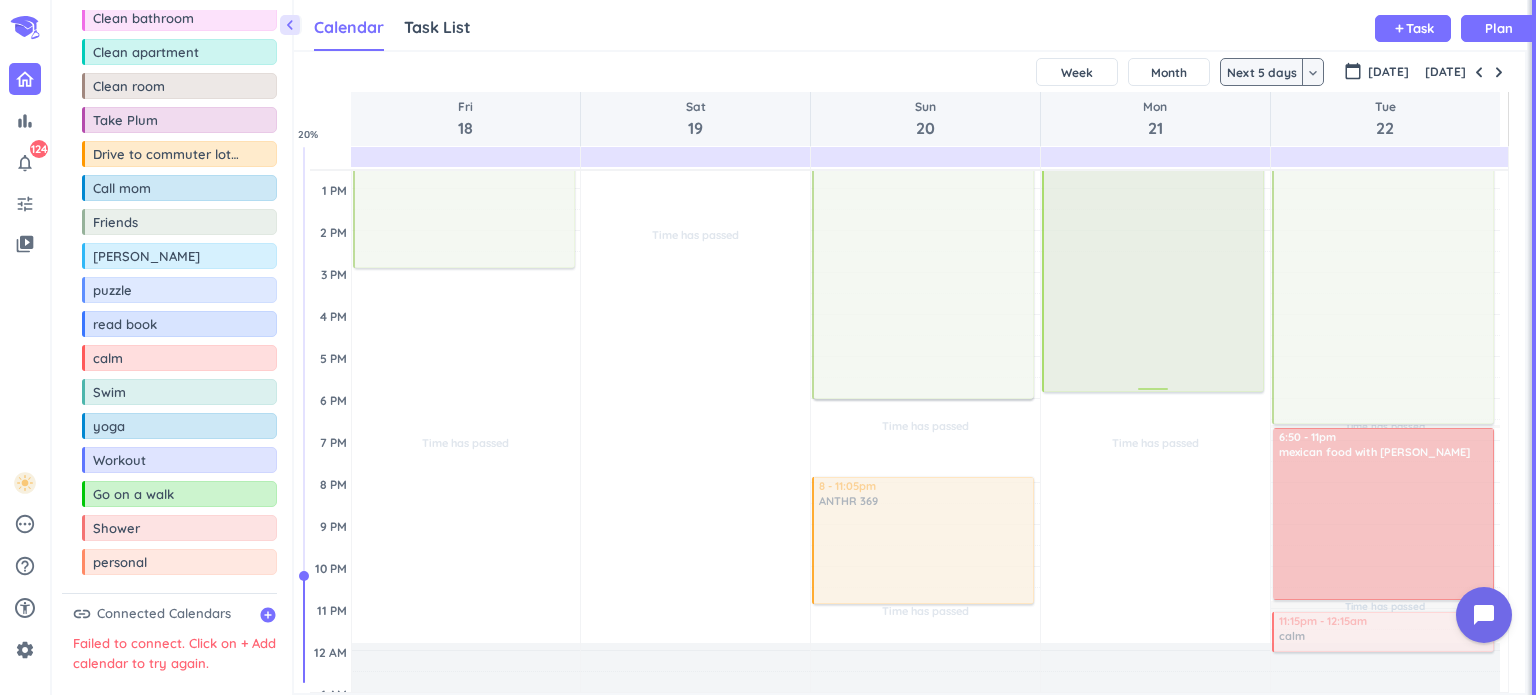 drag, startPoint x: 1153, startPoint y: 263, endPoint x: 1137, endPoint y: 388, distance: 126.01984 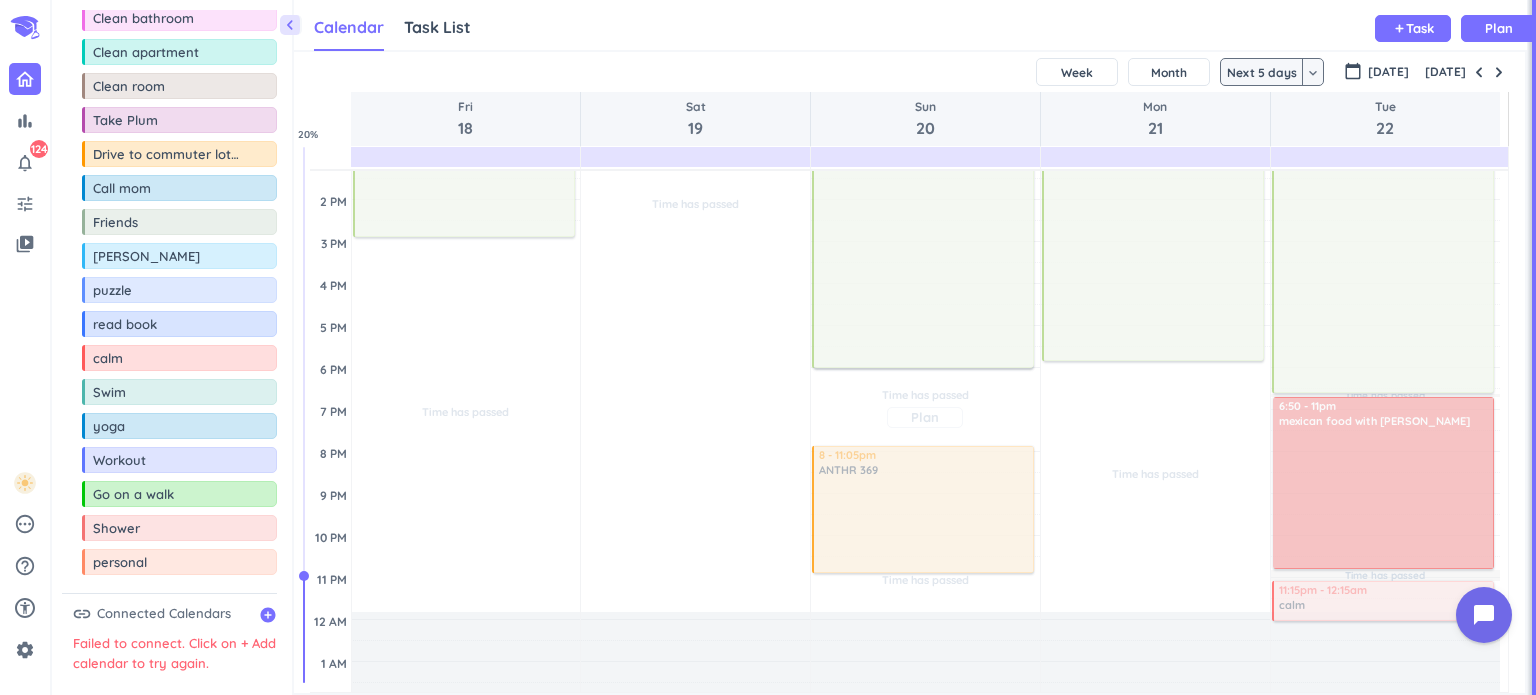scroll, scrollTop: 400, scrollLeft: 0, axis: vertical 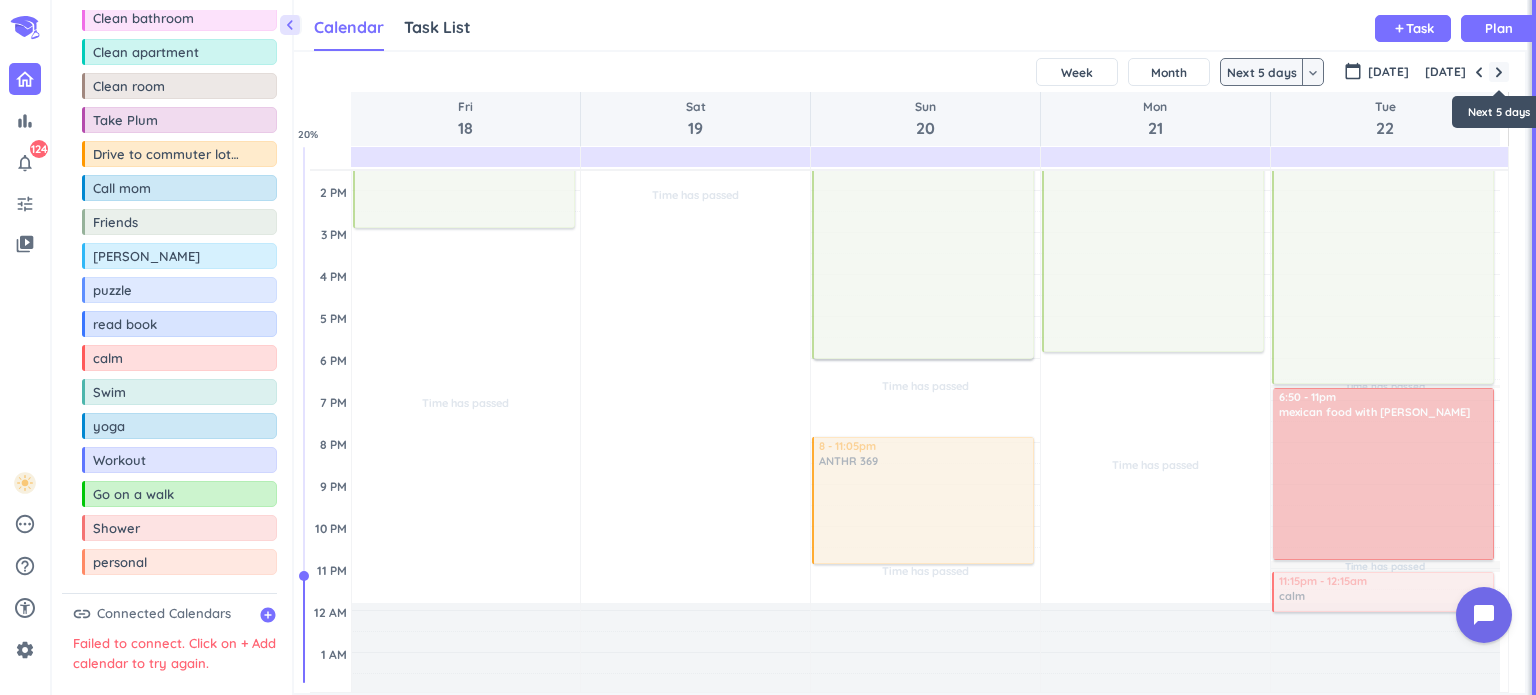 click at bounding box center (1499, 72) 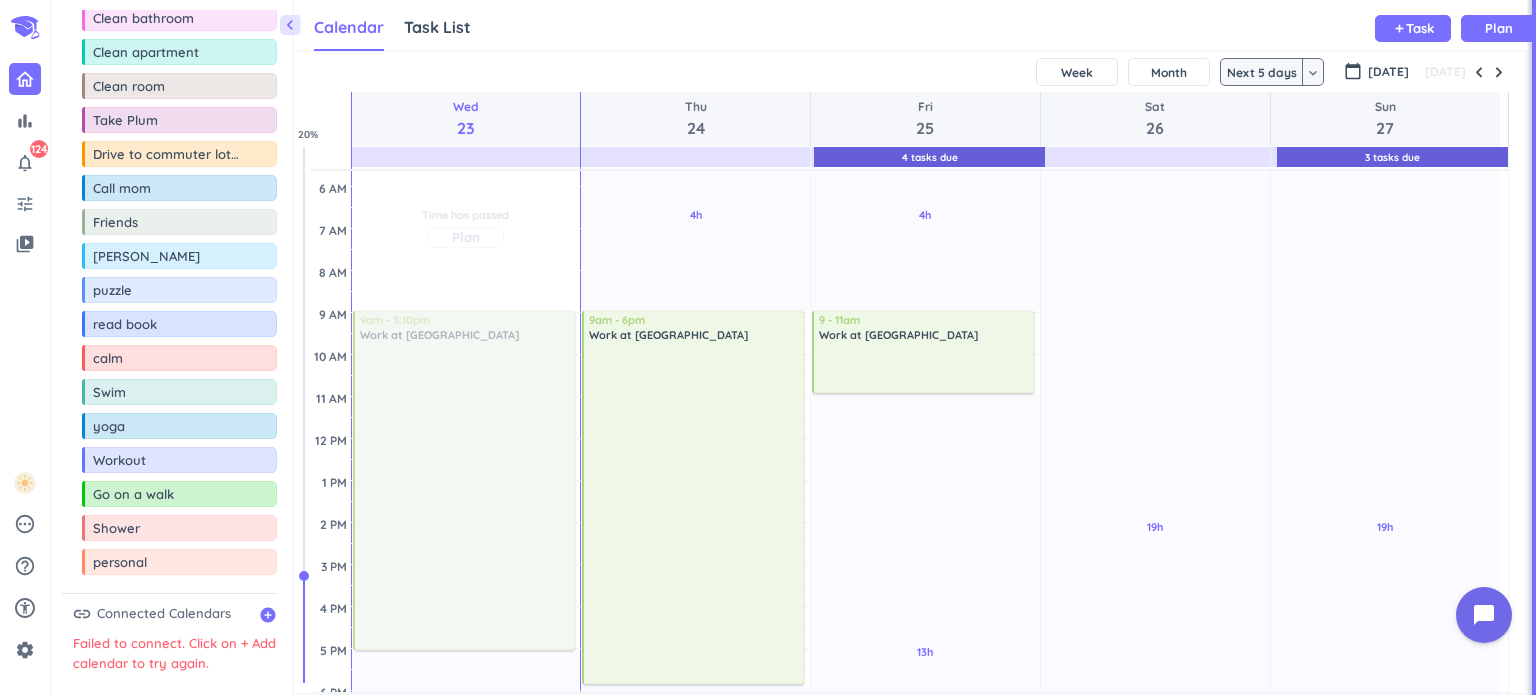 scroll, scrollTop: 0, scrollLeft: 0, axis: both 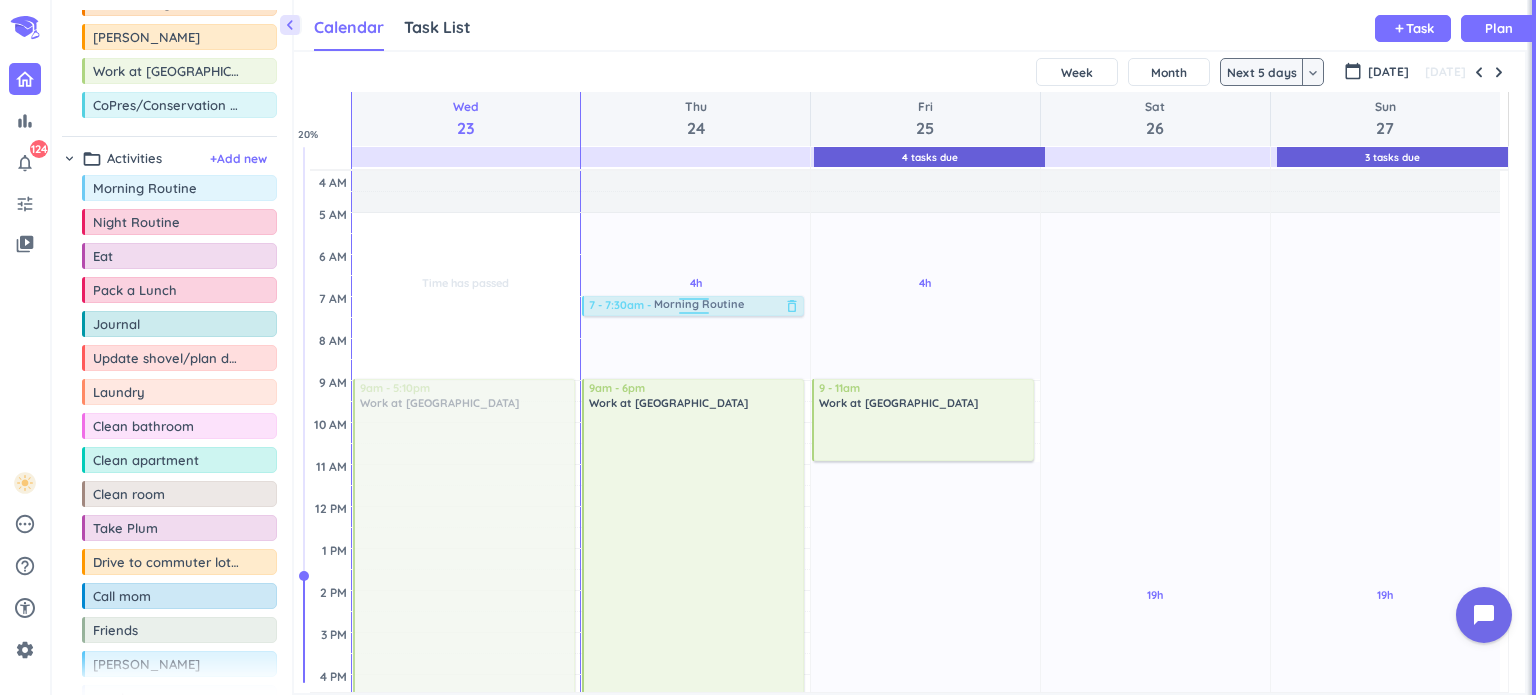 click on "chevron_left Drag a custom event format_color_fill chevron_right folder_open Courses   +  Add new drag_indicator CRP 351 online lecture more_horiz drag_indicator World Food Issues-online more_horiz drag_indicator Global Change more_horiz drag_indicator Soil Science more_horiz drag_indicator CRP 351 Lab more_horiz drag_indicator Global Poverty, Resources and Sustainable Development more_horiz drag_indicator ANTHR 369 more_horiz drag_indicator Lab Meeting more_horiz drag_indicator [PERSON_NAME] more_horiz drag_indicator Work at Lab more_horiz drag_indicator CoPres/Conservation Club more_horiz chevron_right folder_open Activities   +  Add new drag_indicator Morning Routine more_horiz drag_indicator Night Routine more_horiz drag_indicator Eat more_horiz drag_indicator Pack a Lunch more_horiz drag_indicator Journal more_horiz drag_indicator Update shovel/plan day more_horiz drag_indicator Laundry more_horiz drag_indicator Clean bathroom more_horiz drag_indicator Clean apartment more_horiz drag_indicator Clean room Friends" at bounding box center [794, 347] 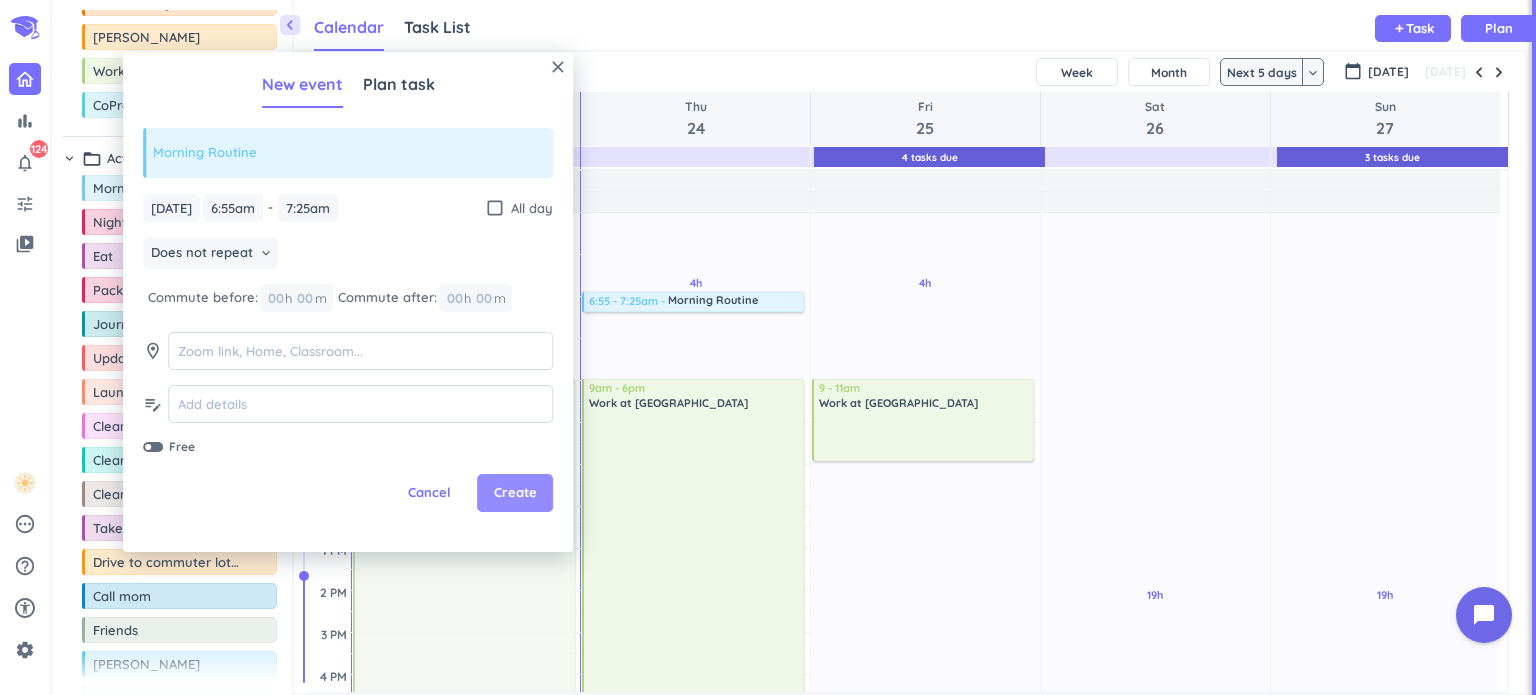 click on "Create" at bounding box center [515, 493] 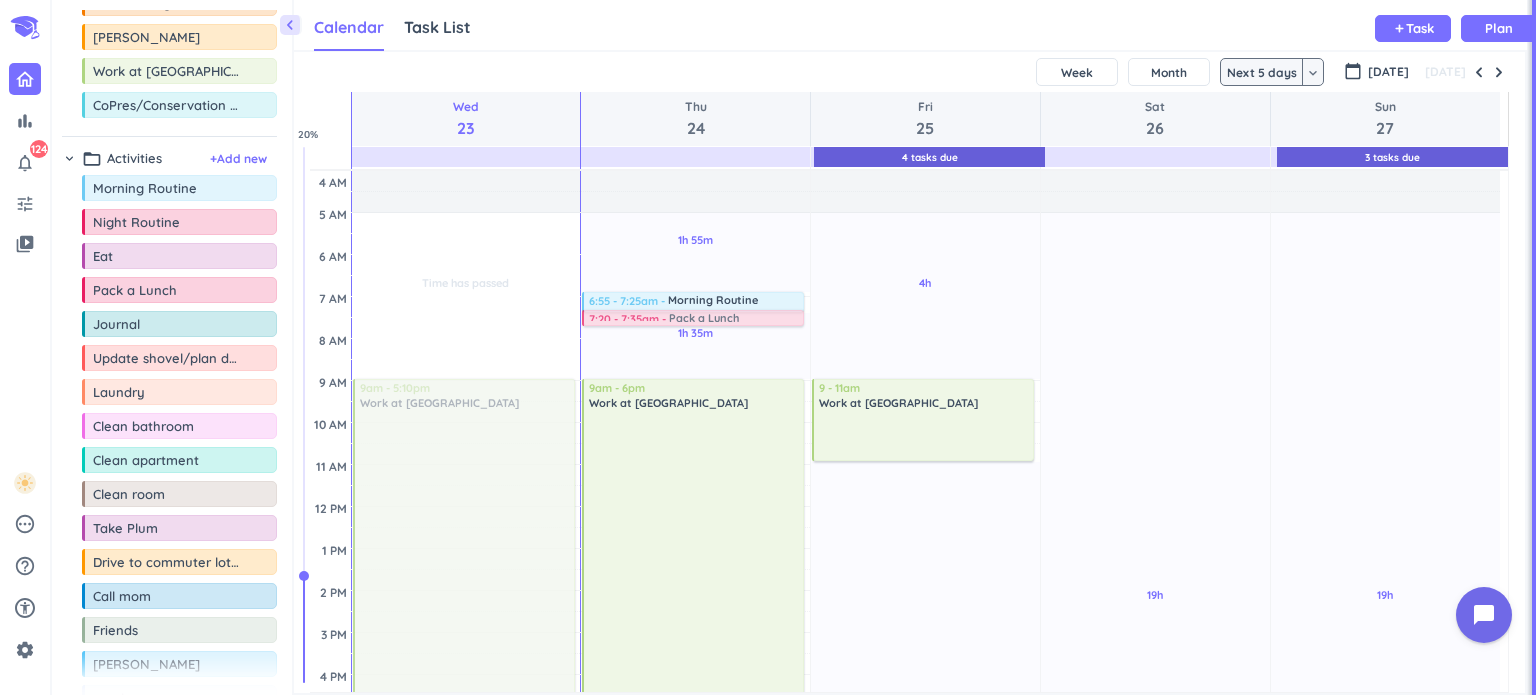 drag, startPoint x: 140, startPoint y: 285, endPoint x: 725, endPoint y: 310, distance: 585.53394 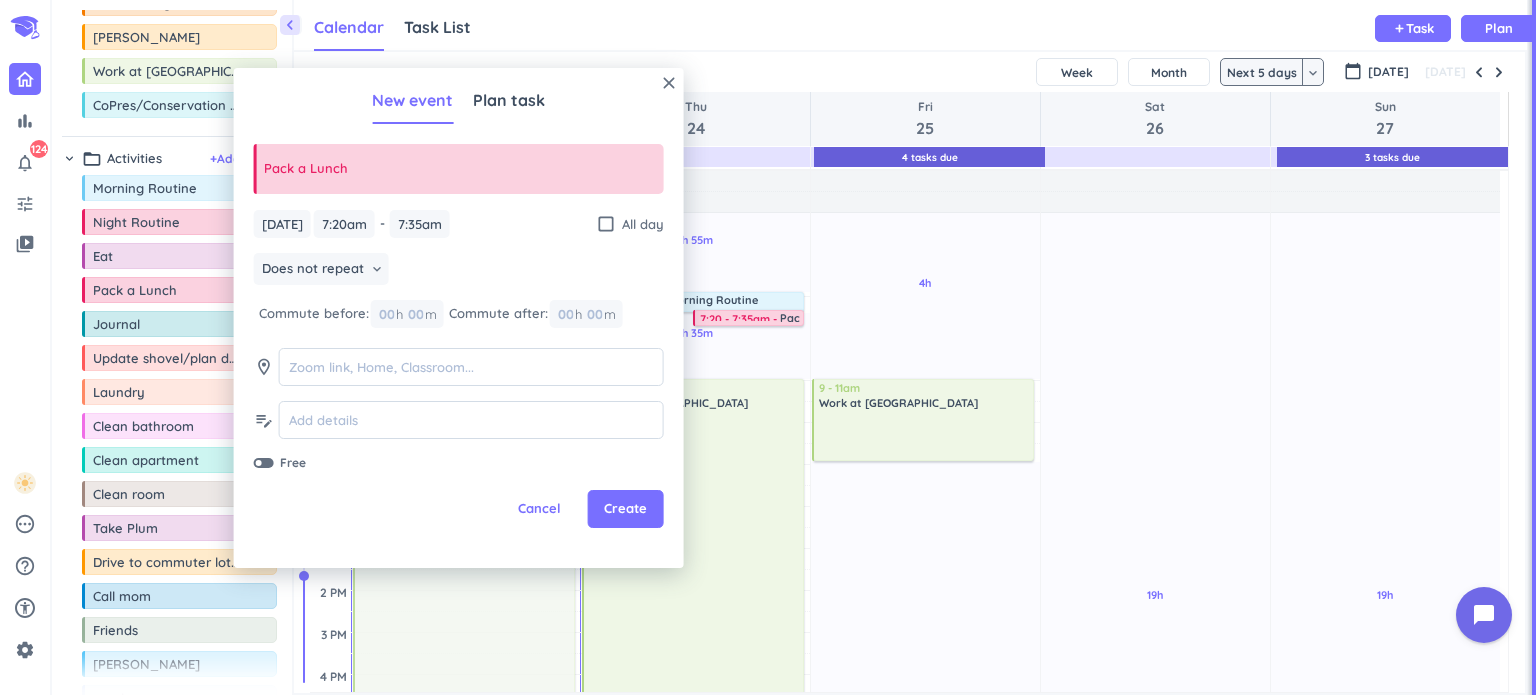 click on "close New event Plan task Pack a Lunch [DATE] [DATE]   7:20am 7:20am - 7:35am 7:35am check_box_outline_blank All day Does not repeat keyboard_arrow_down Commute before: 00 h 00 m Commute after: 00 h 00 m room edit_note Free Cancel Create" at bounding box center (459, 318) 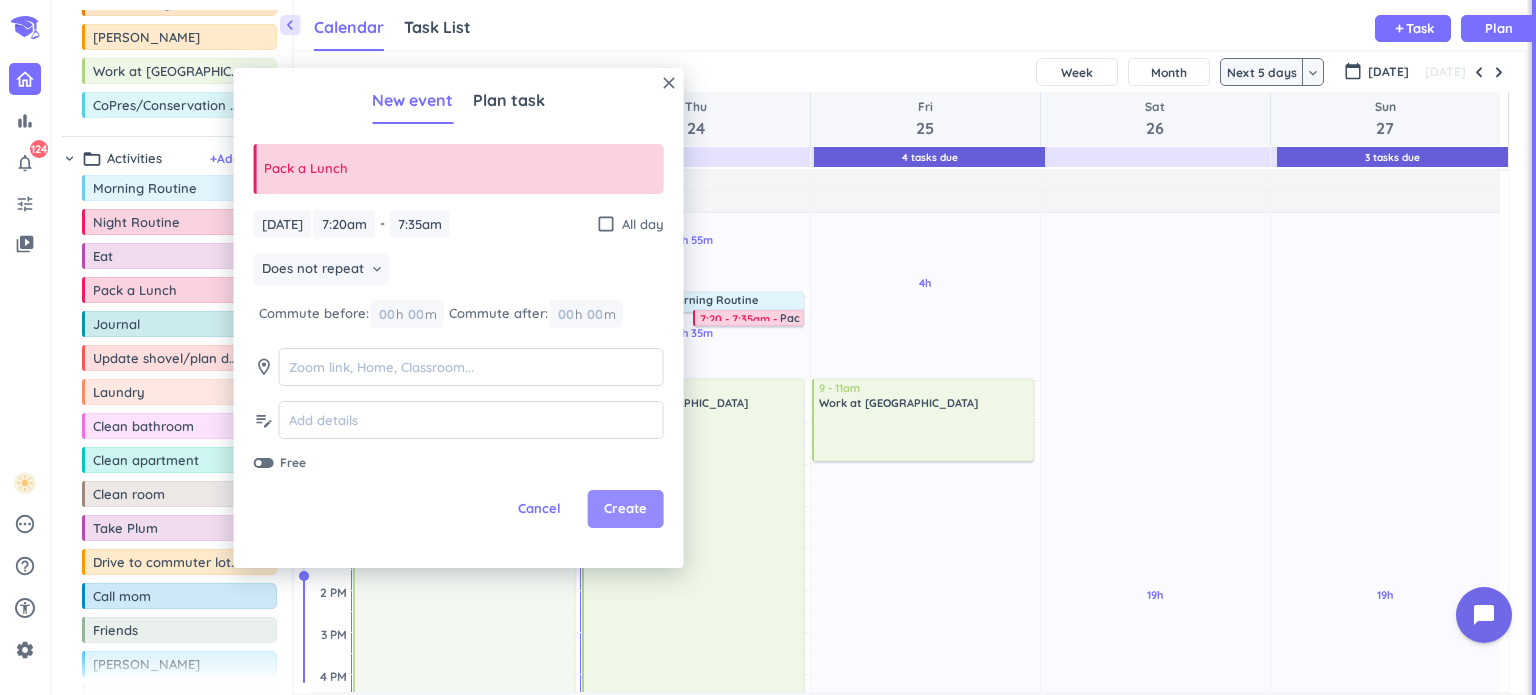 click on "Create" at bounding box center [626, 509] 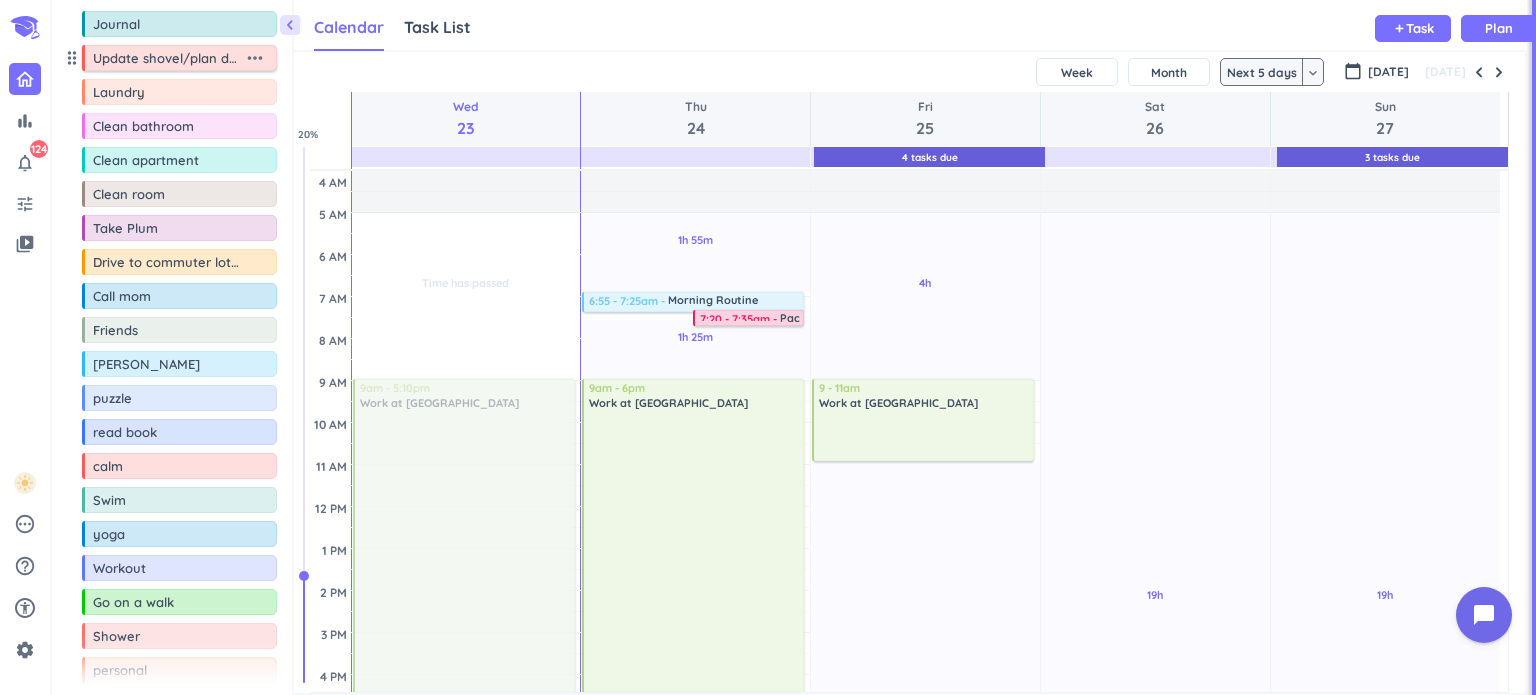 scroll, scrollTop: 641, scrollLeft: 0, axis: vertical 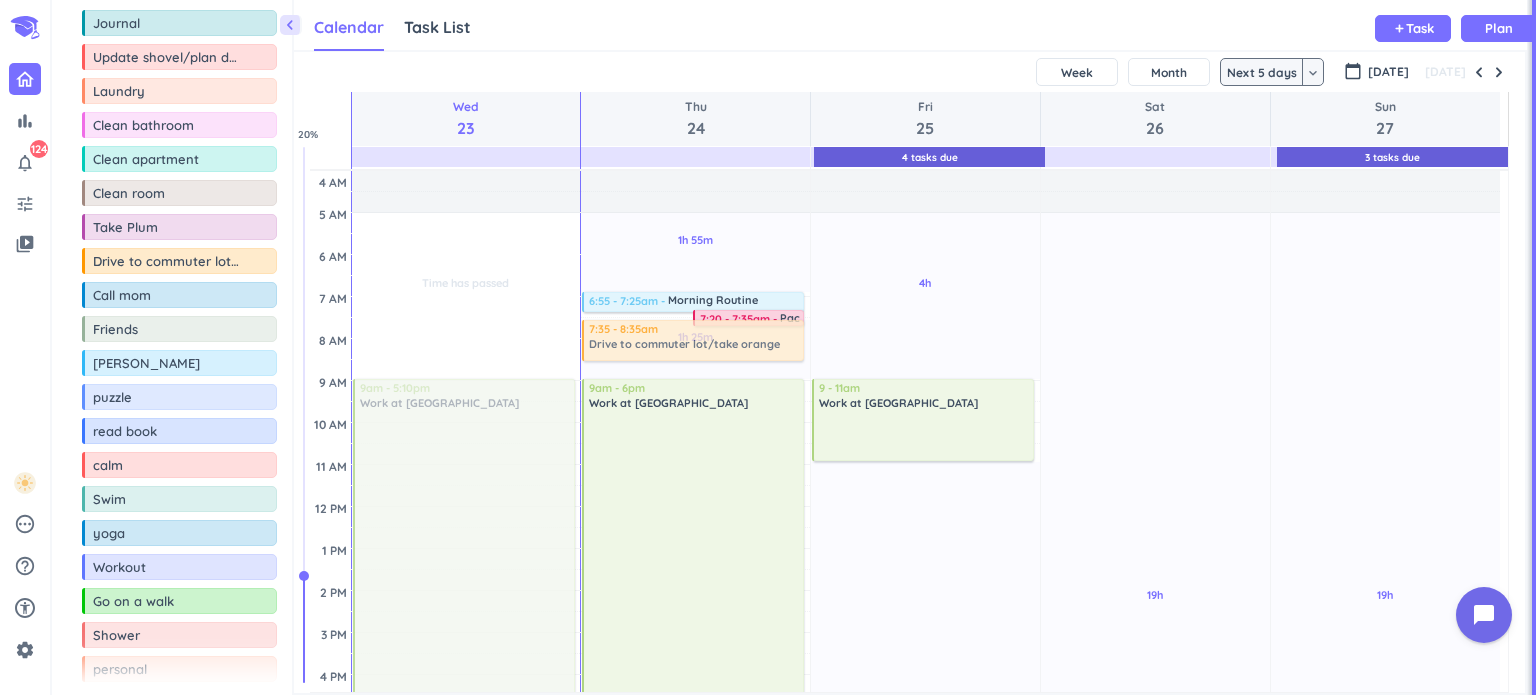 drag, startPoint x: 187, startPoint y: 256, endPoint x: 646, endPoint y: 320, distance: 463.4404 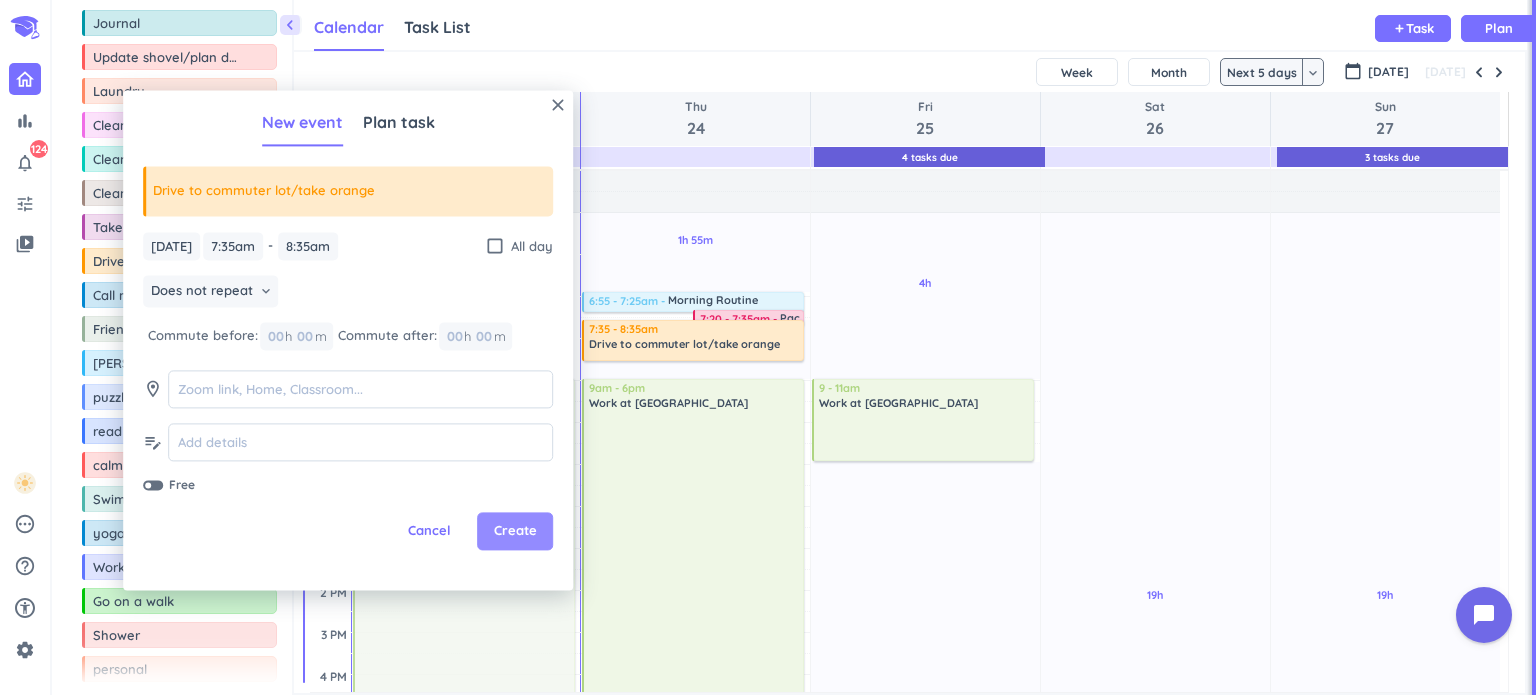 click on "Create" at bounding box center (515, 532) 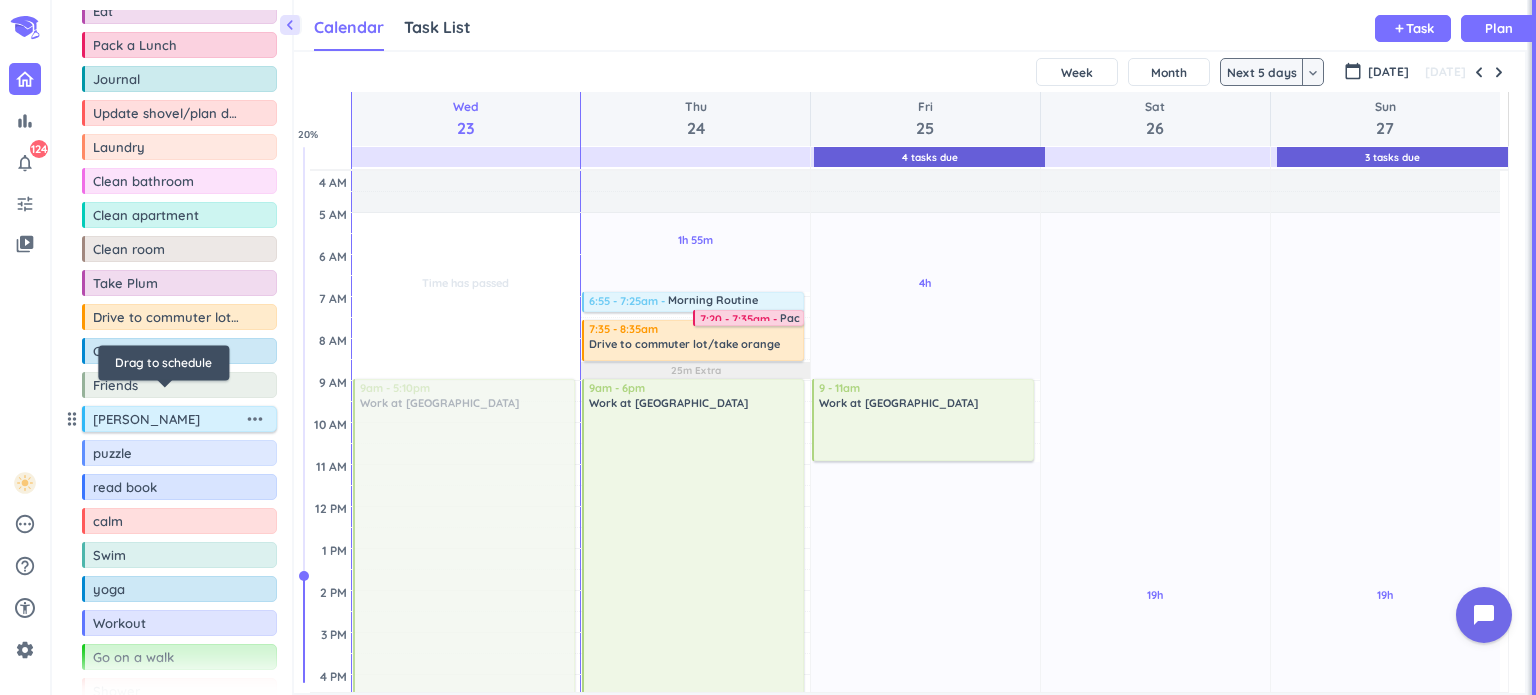 scroll, scrollTop: 581, scrollLeft: 0, axis: vertical 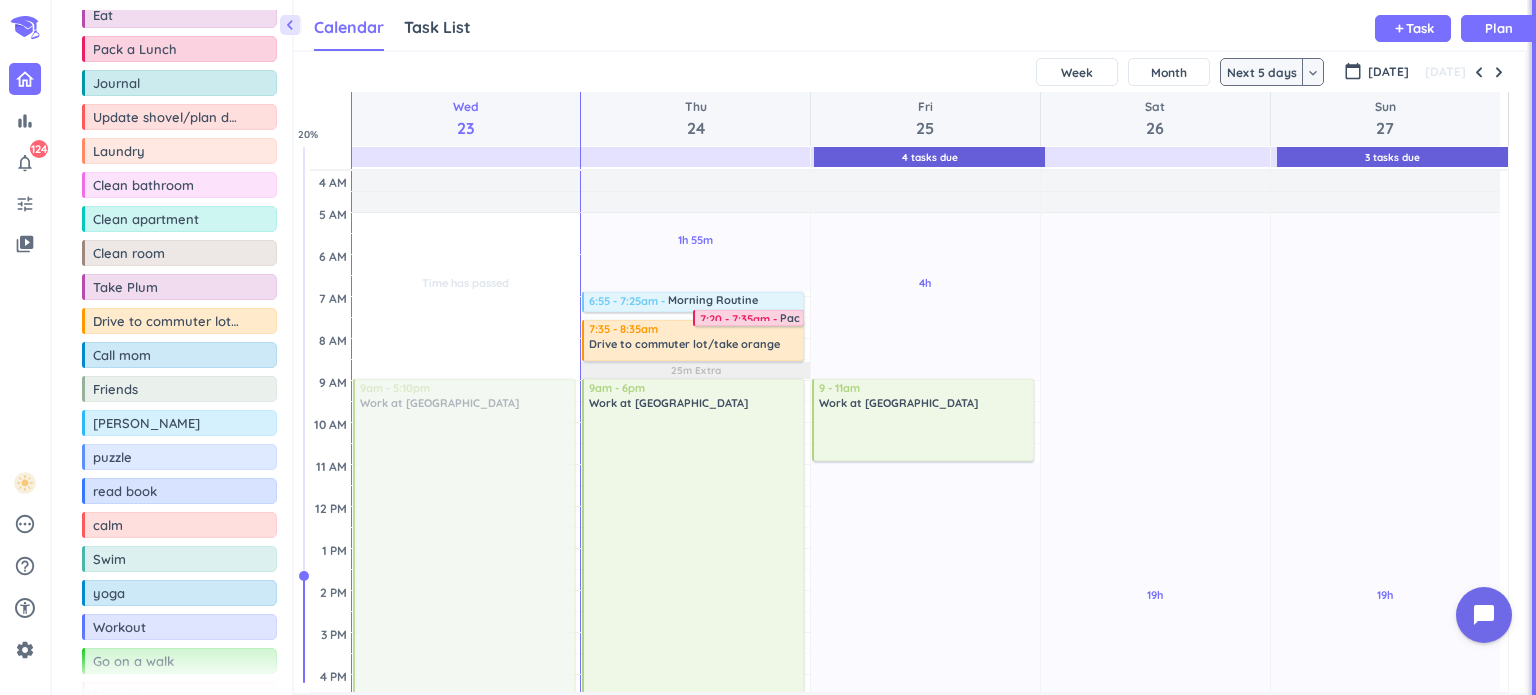 click on "keyboard_arrow_down" at bounding box center [1313, 72] 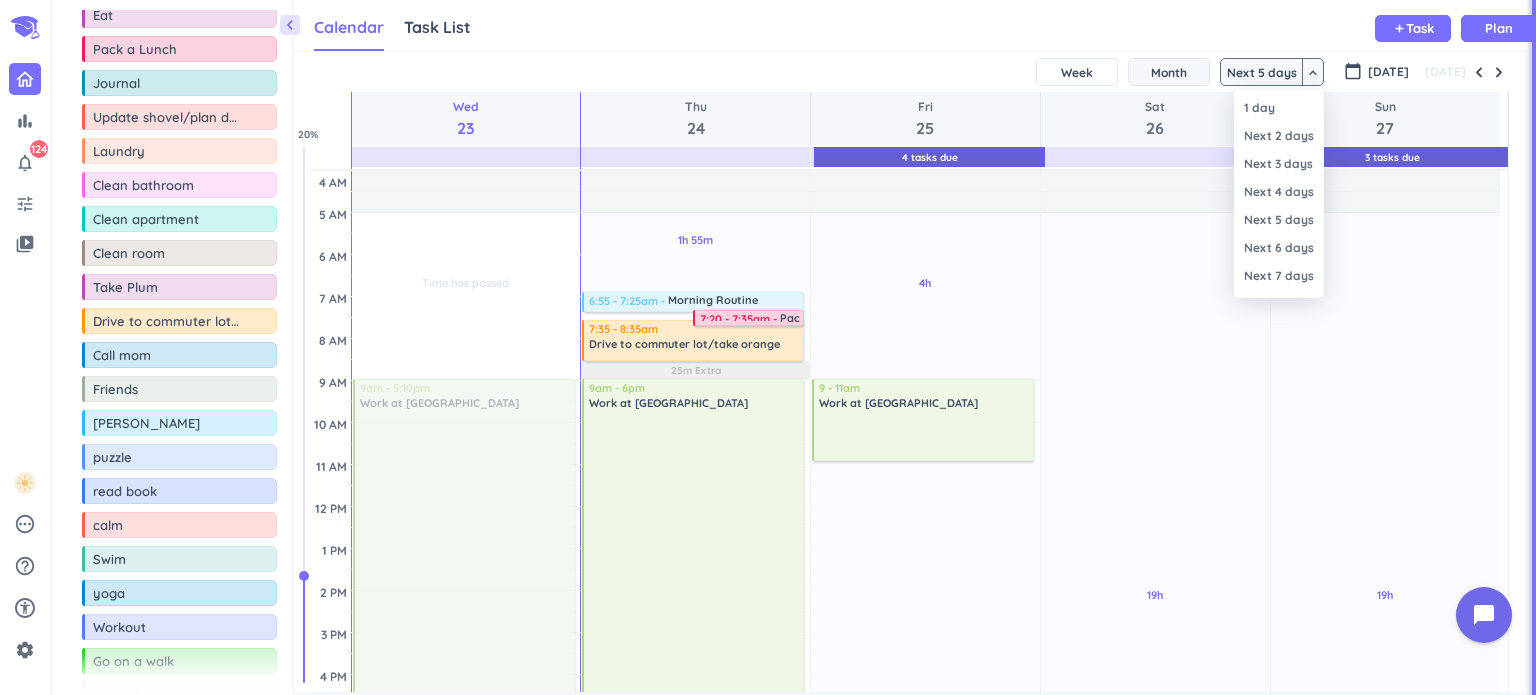 click on "Next 7 days" at bounding box center [1279, 276] 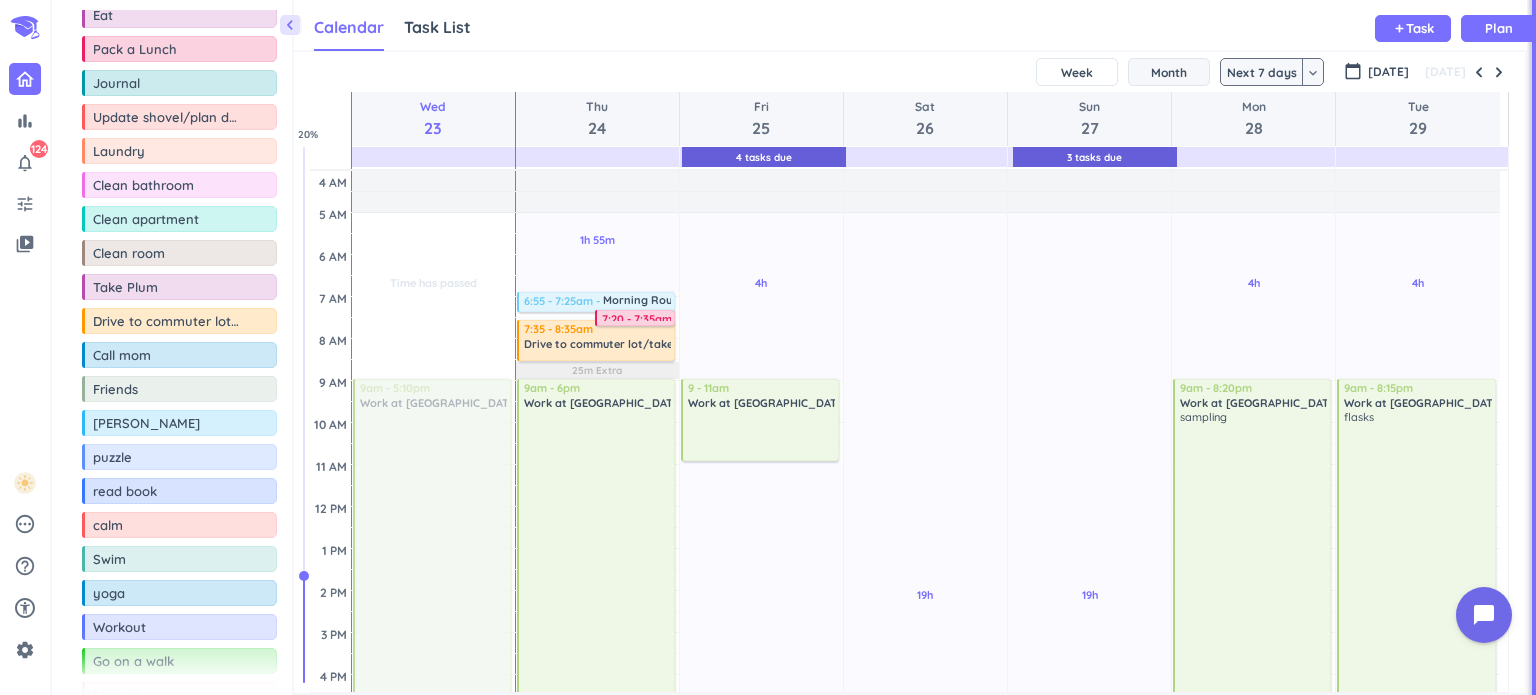 scroll, scrollTop: 188, scrollLeft: 0, axis: vertical 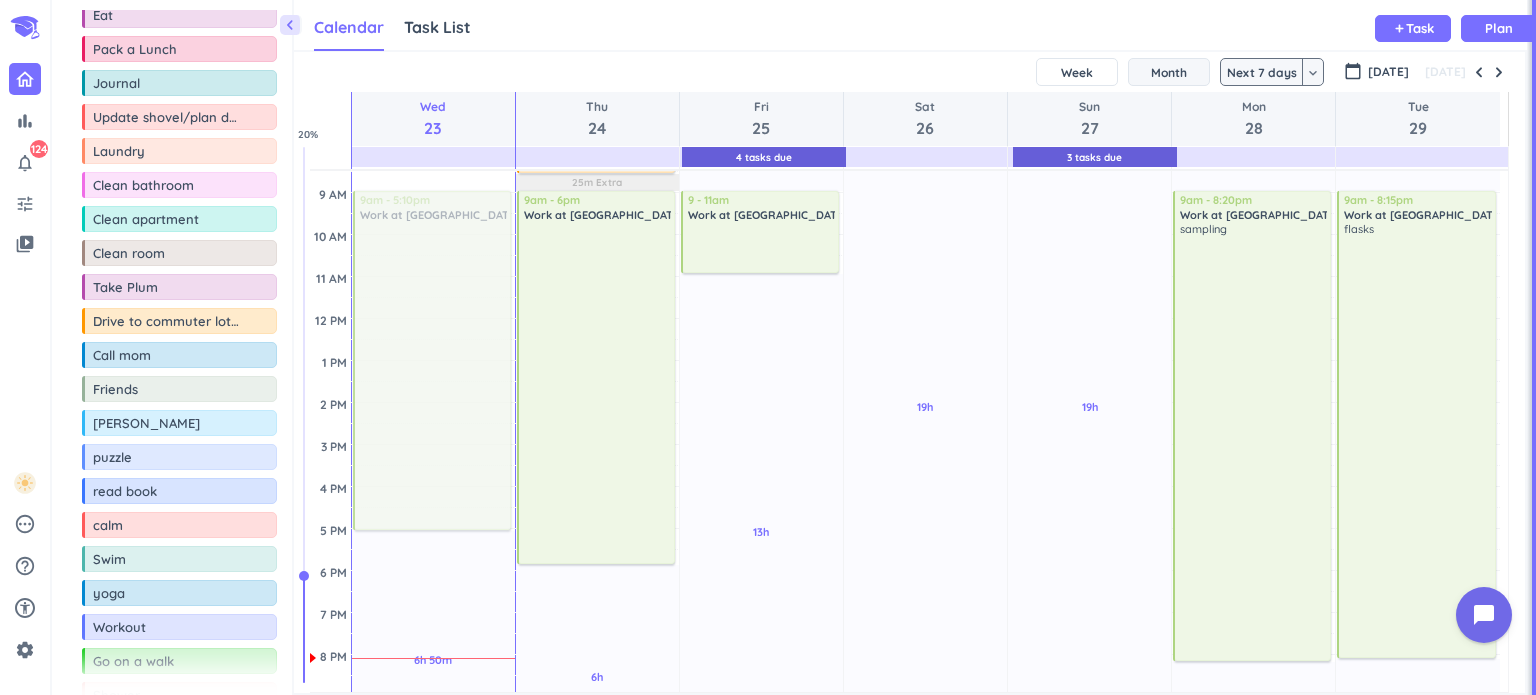 click on "Month" at bounding box center [1169, 72] 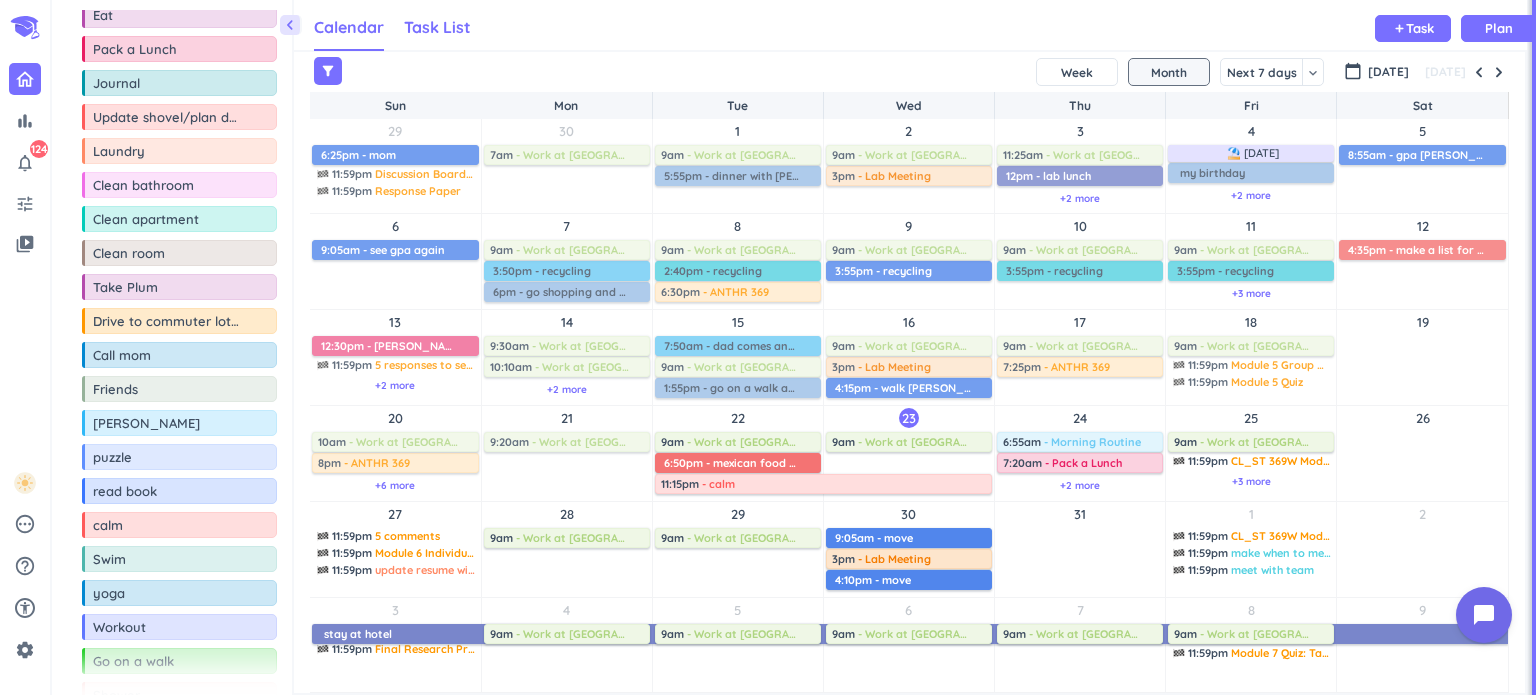 click on "Task List" at bounding box center (437, 27) 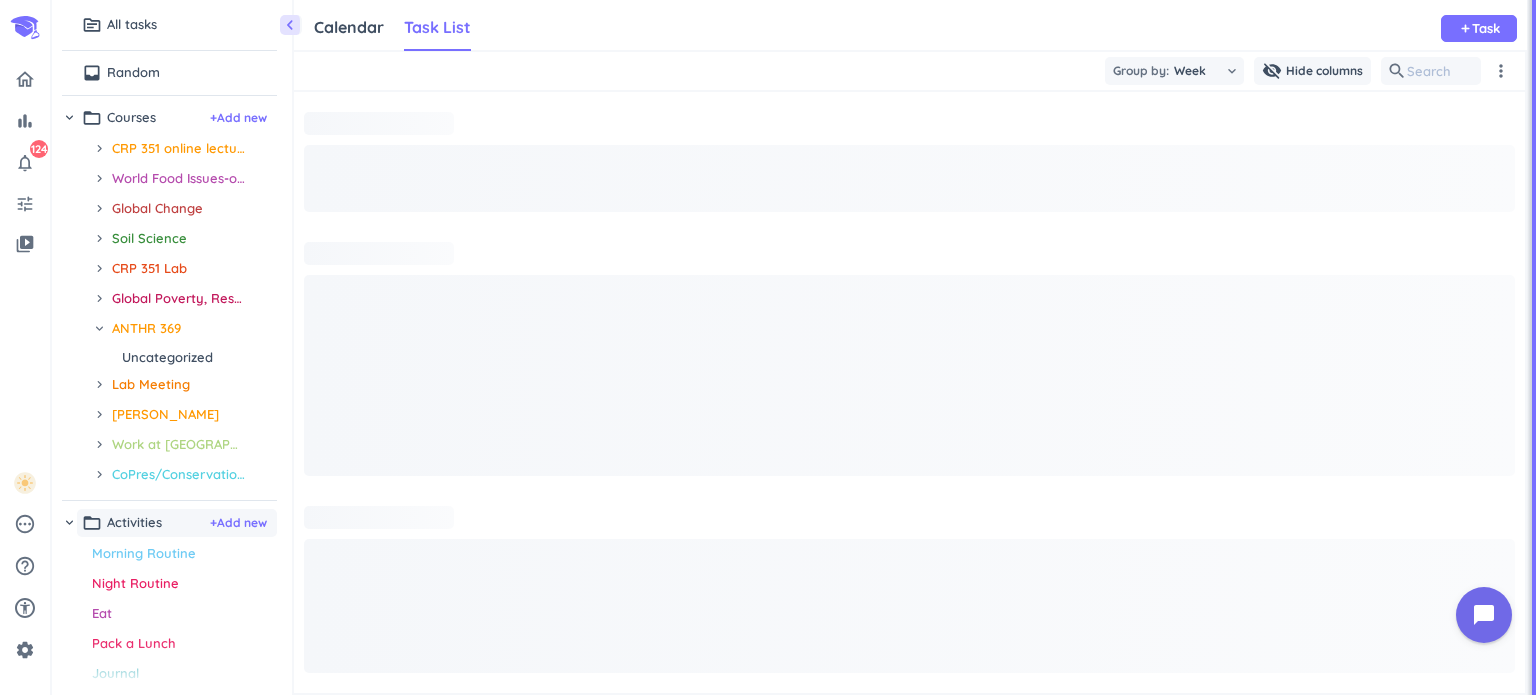 scroll, scrollTop: 8, scrollLeft: 9, axis: both 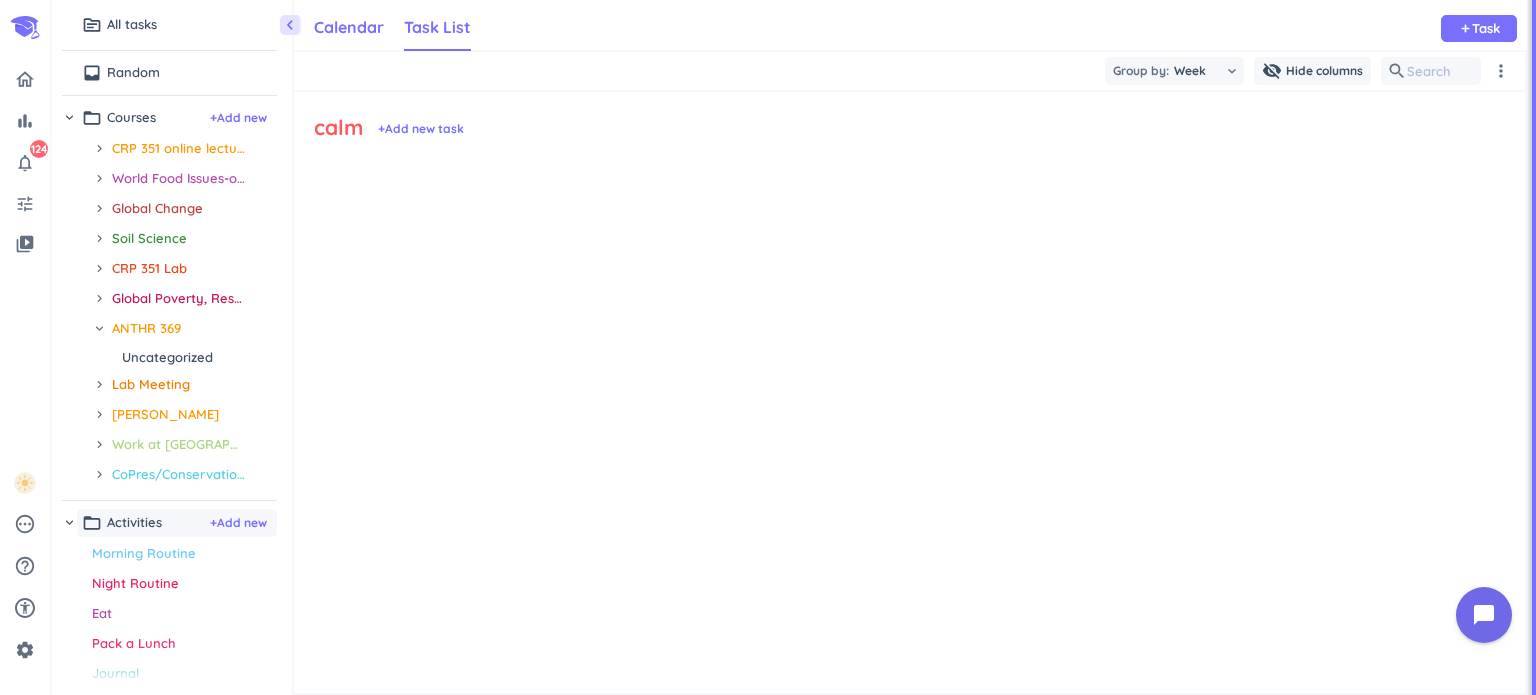 click on "Calendar" at bounding box center [349, 27] 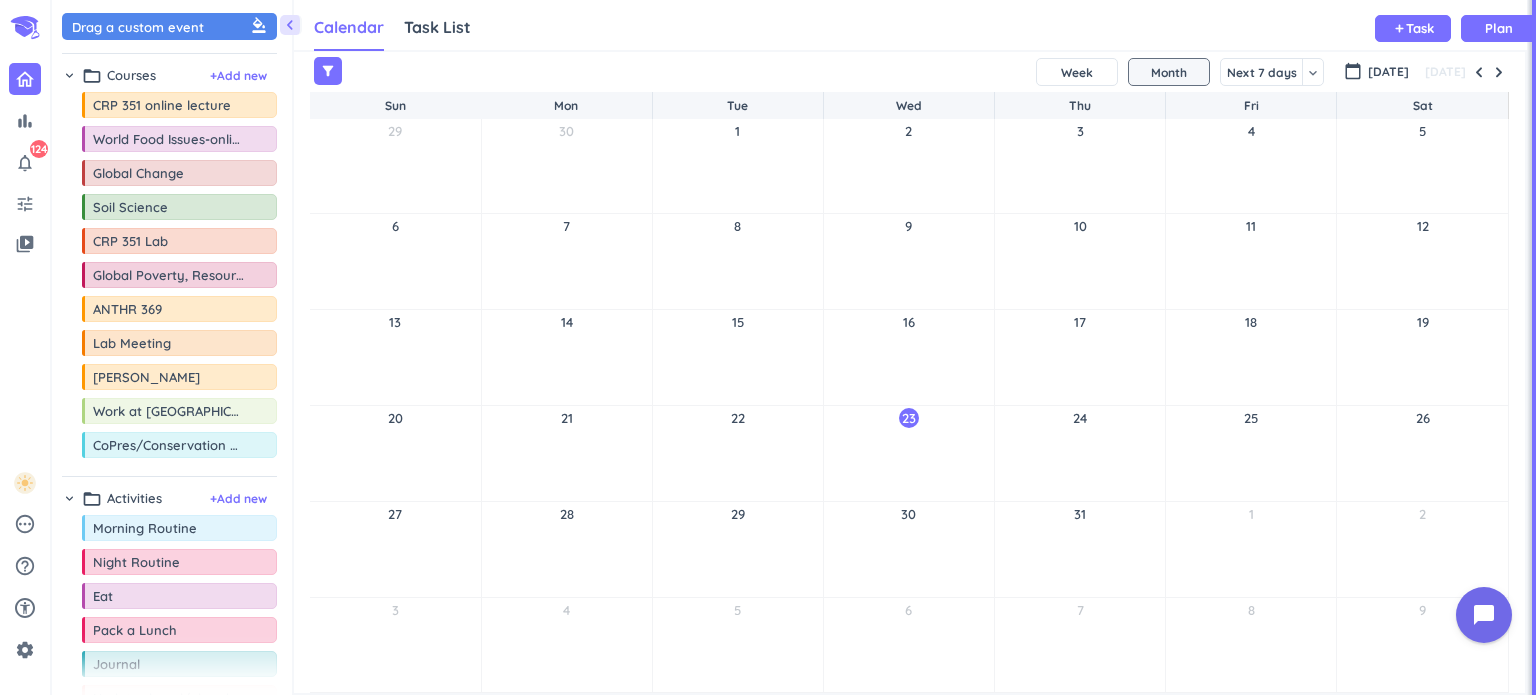scroll, scrollTop: 8, scrollLeft: 9, axis: both 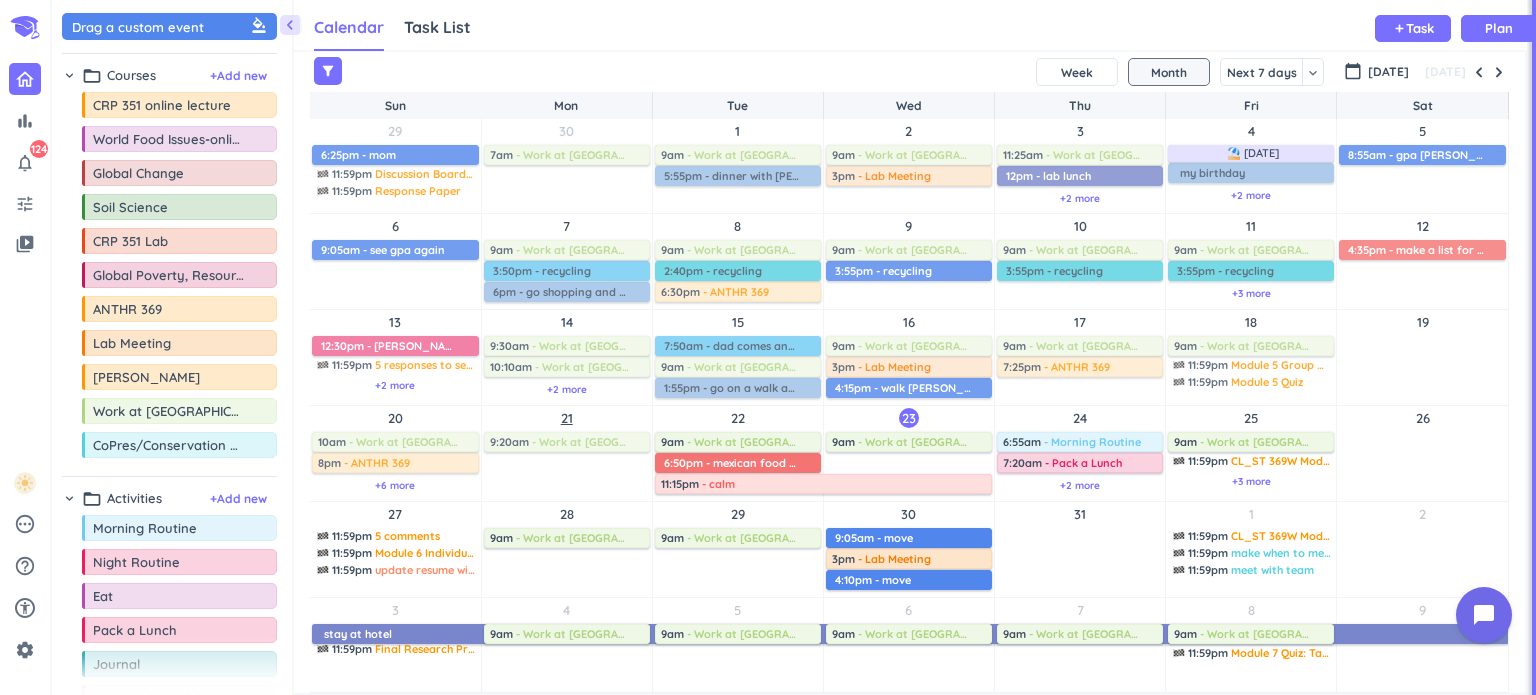 click on "21" at bounding box center (567, 418) 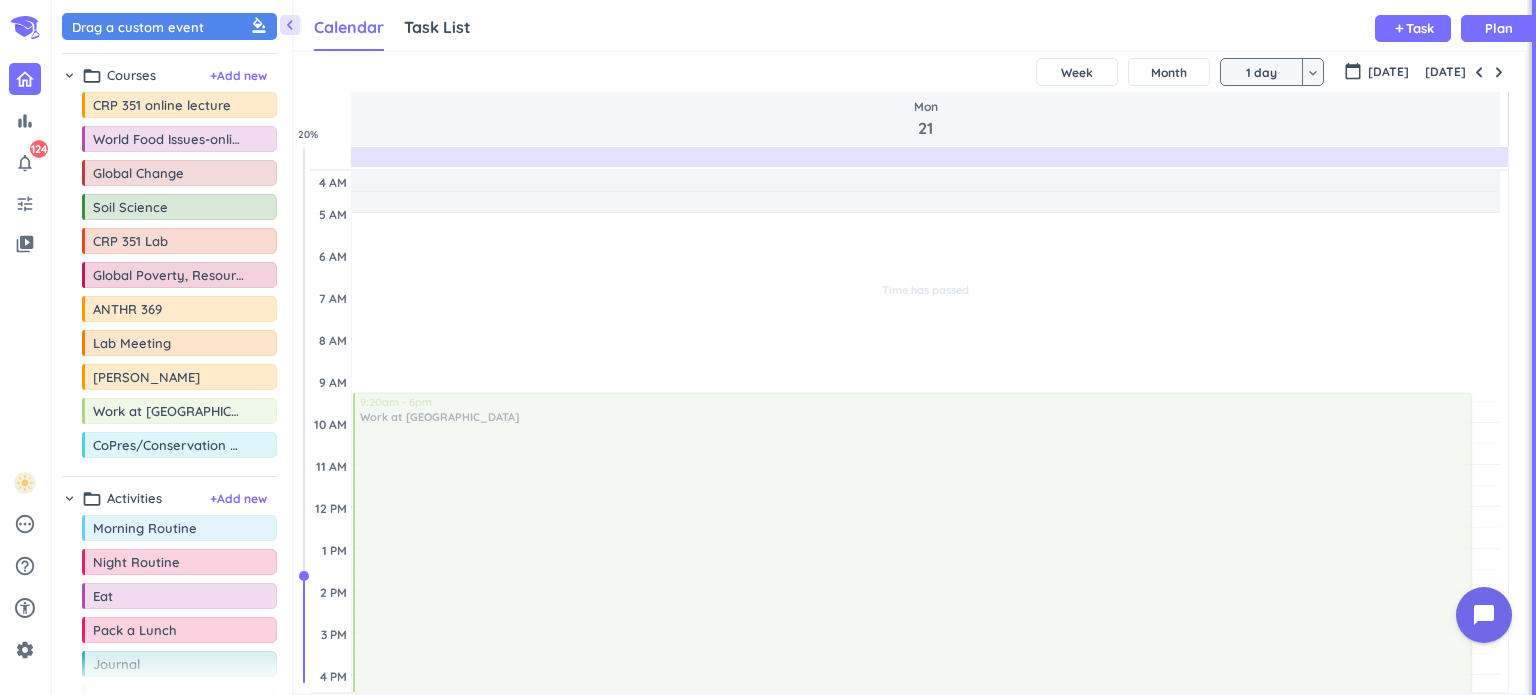 scroll, scrollTop: 218, scrollLeft: 0, axis: vertical 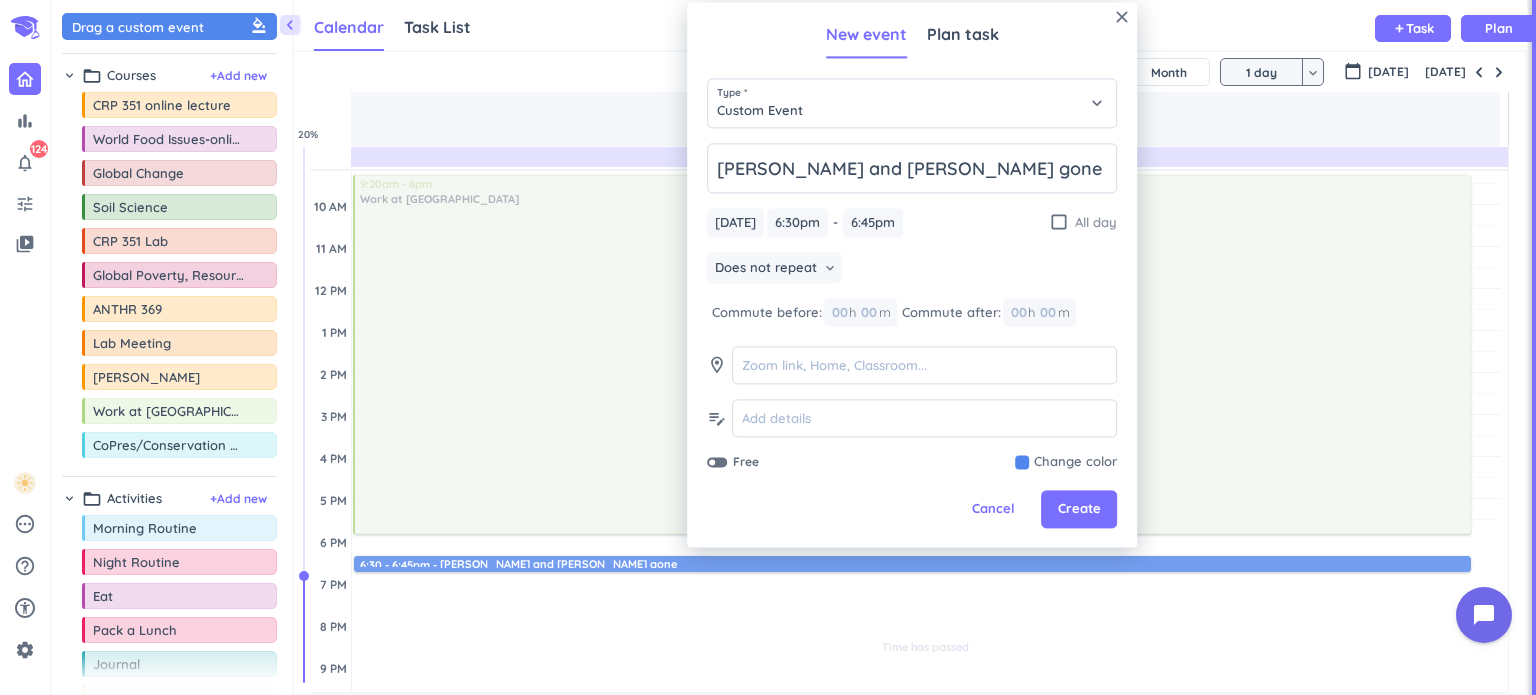 click on "check_box_outline_blank" at bounding box center [1059, 223] 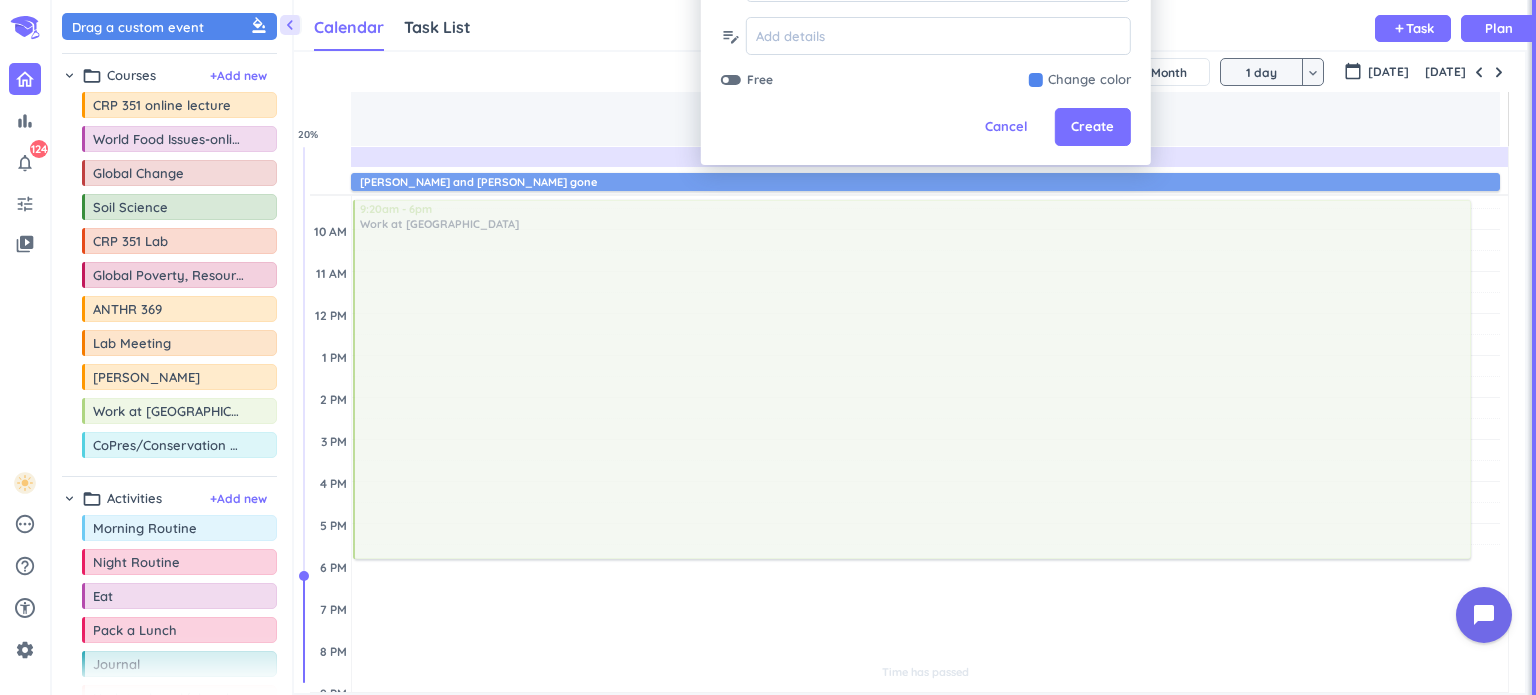 click at bounding box center [731, 80] 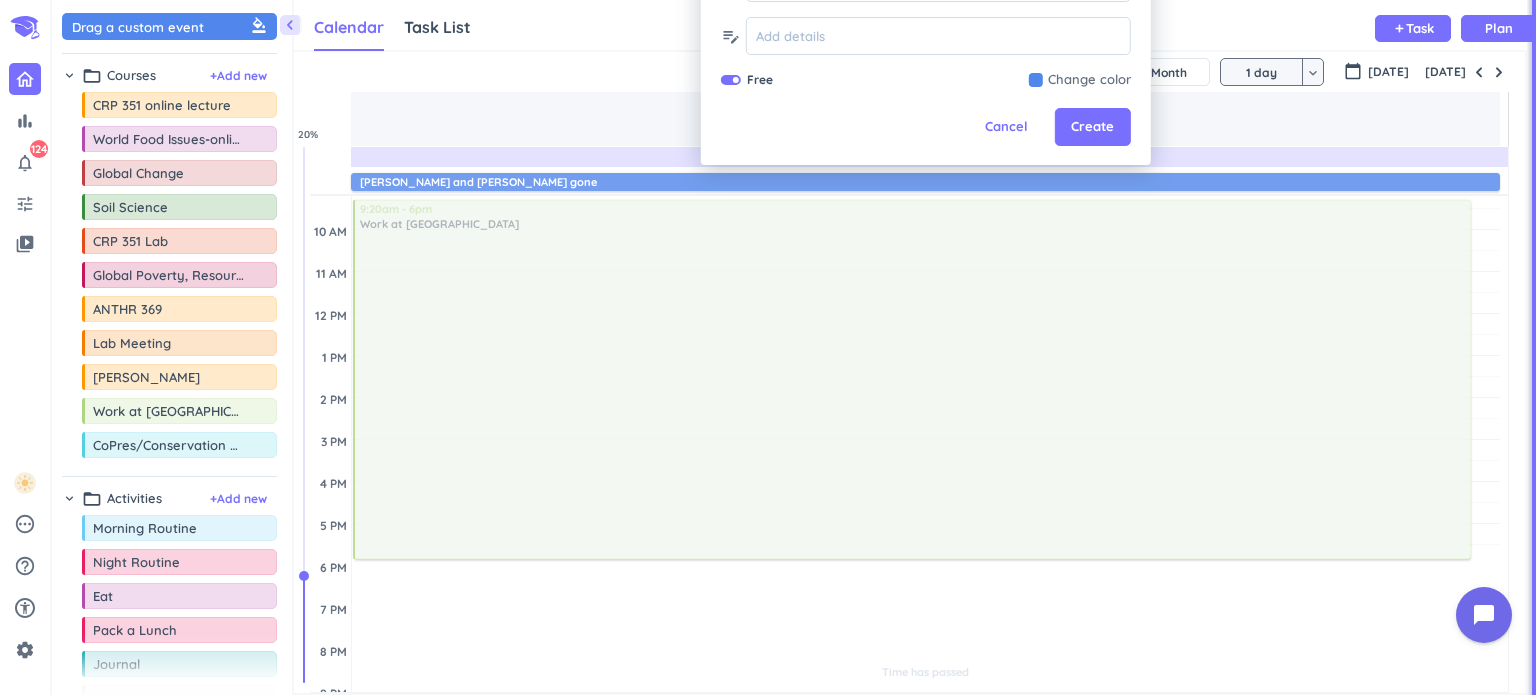 click at bounding box center [1080, 80] 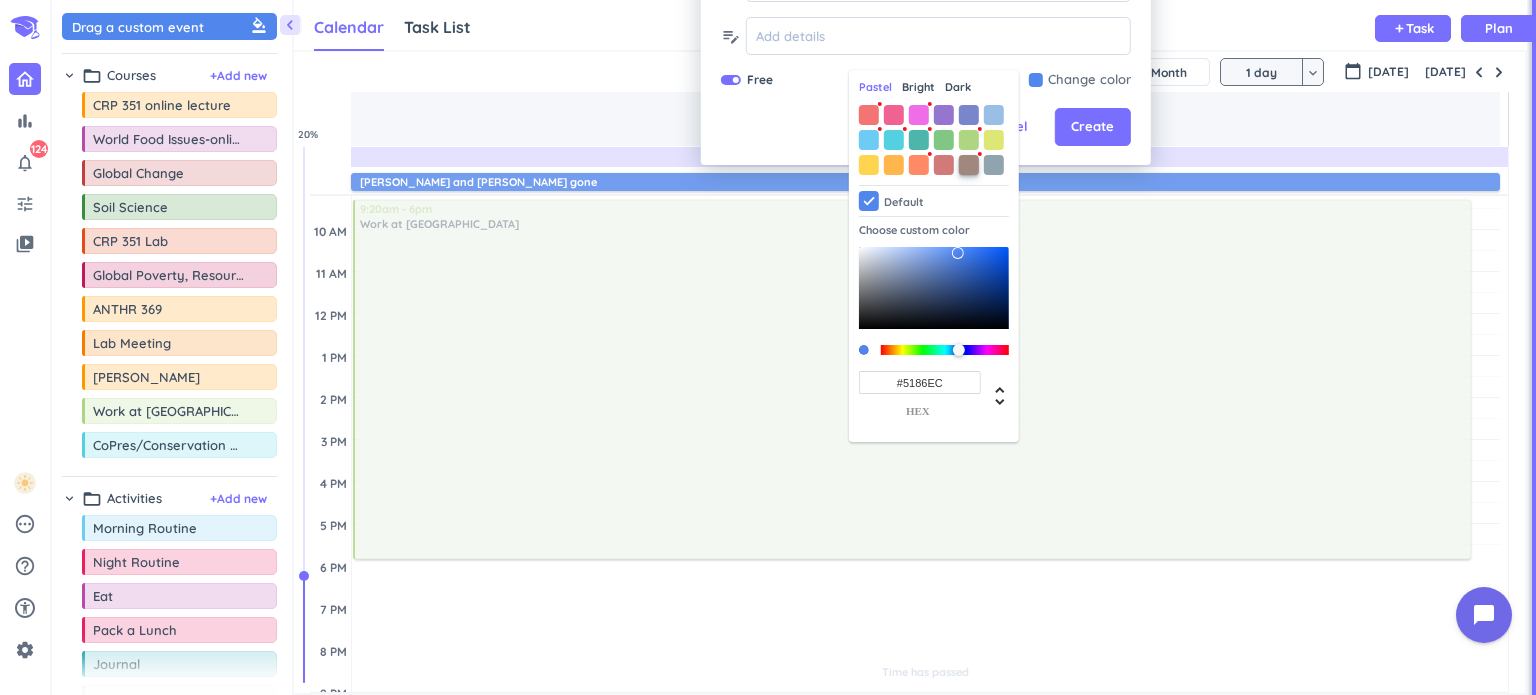 click at bounding box center [969, 165] 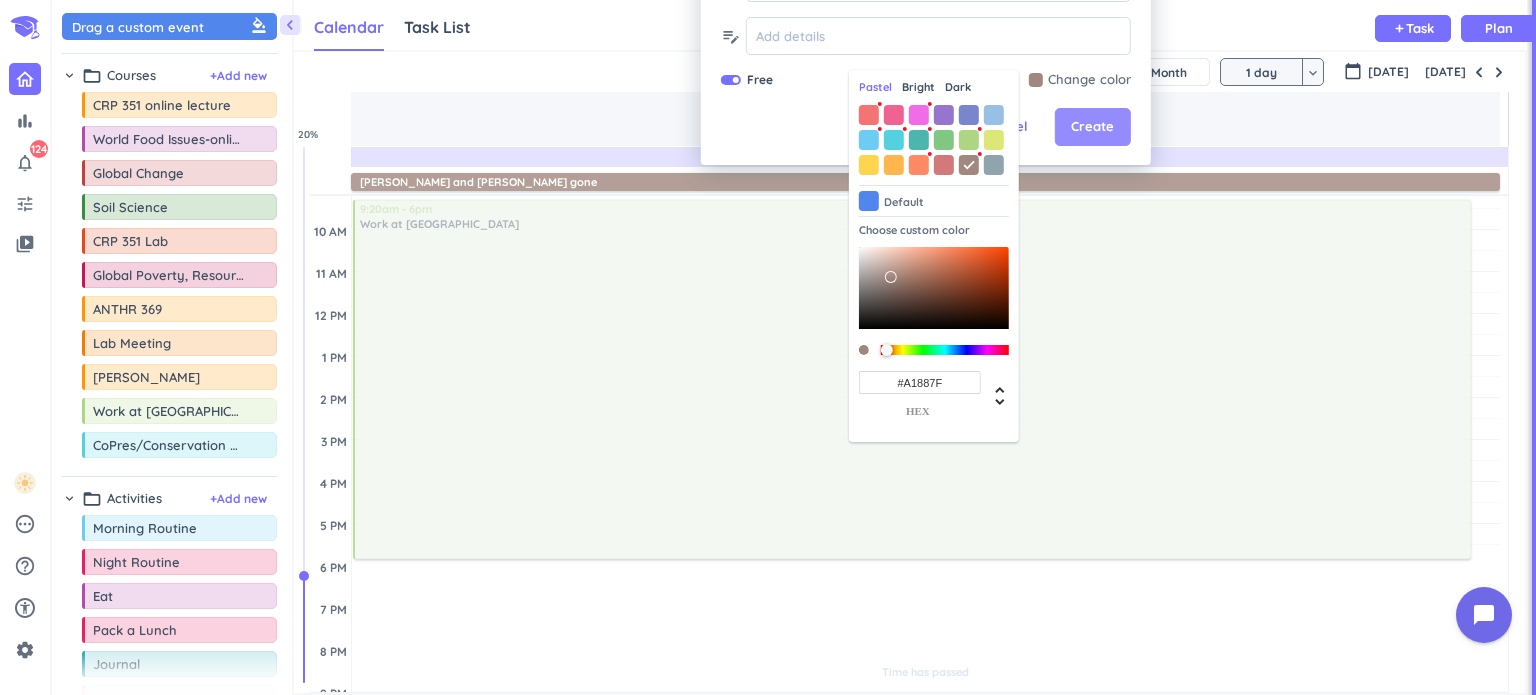 click on "Create" at bounding box center [1093, 127] 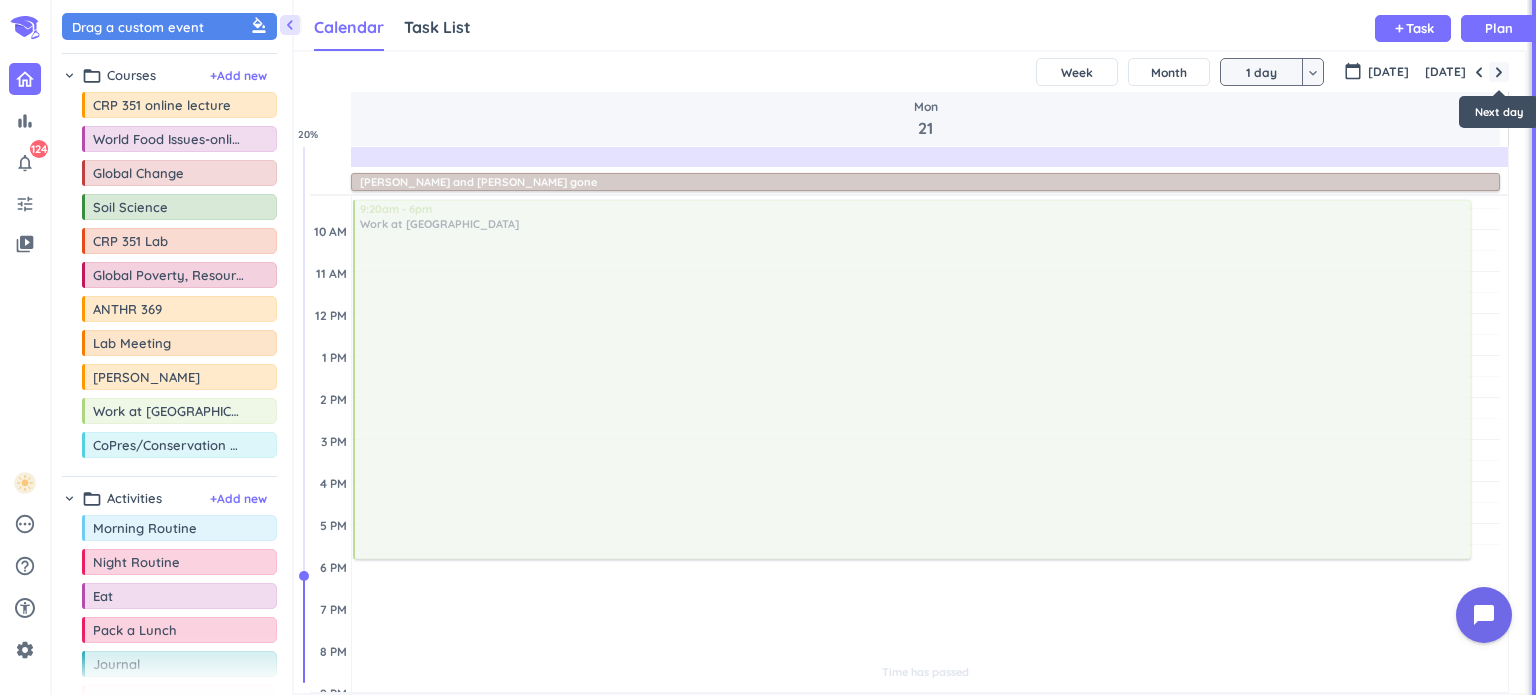 click at bounding box center (1499, 72) 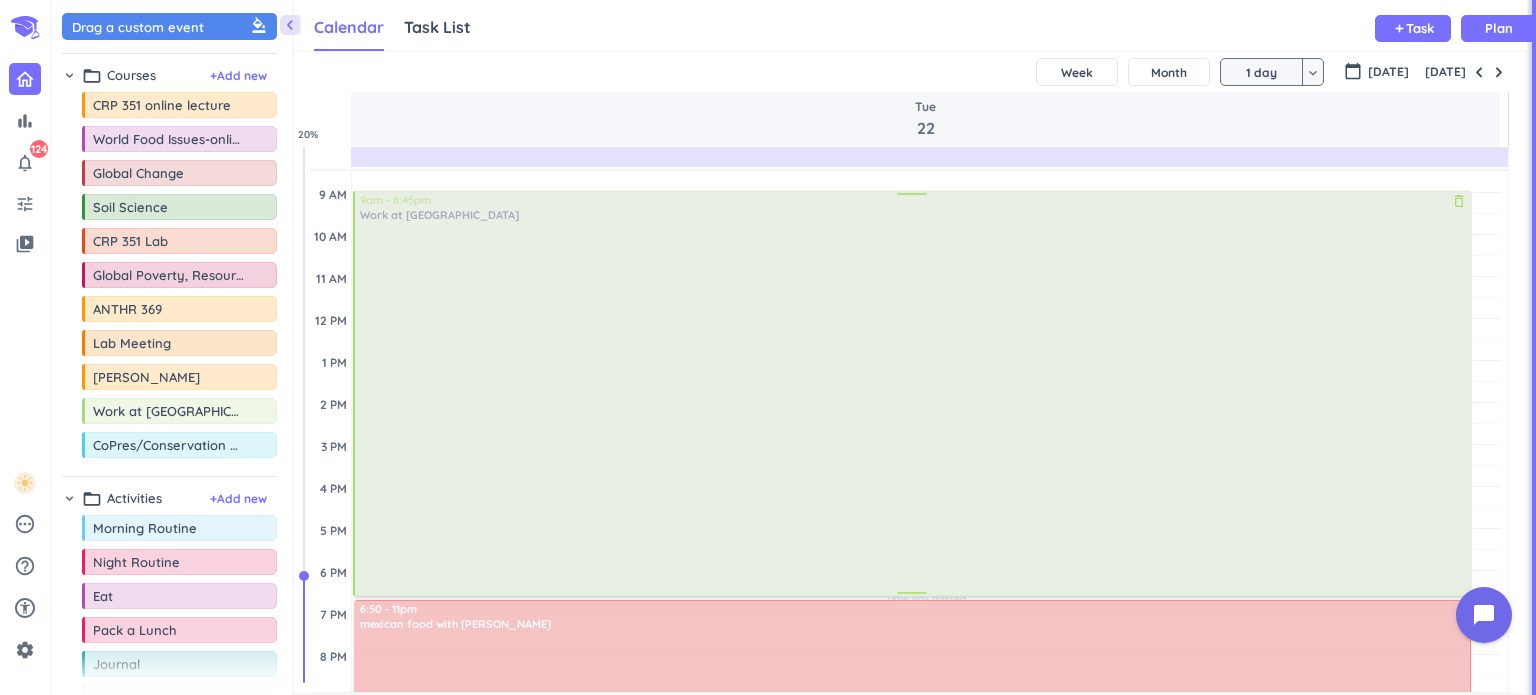 scroll, scrollTop: 476, scrollLeft: 0, axis: vertical 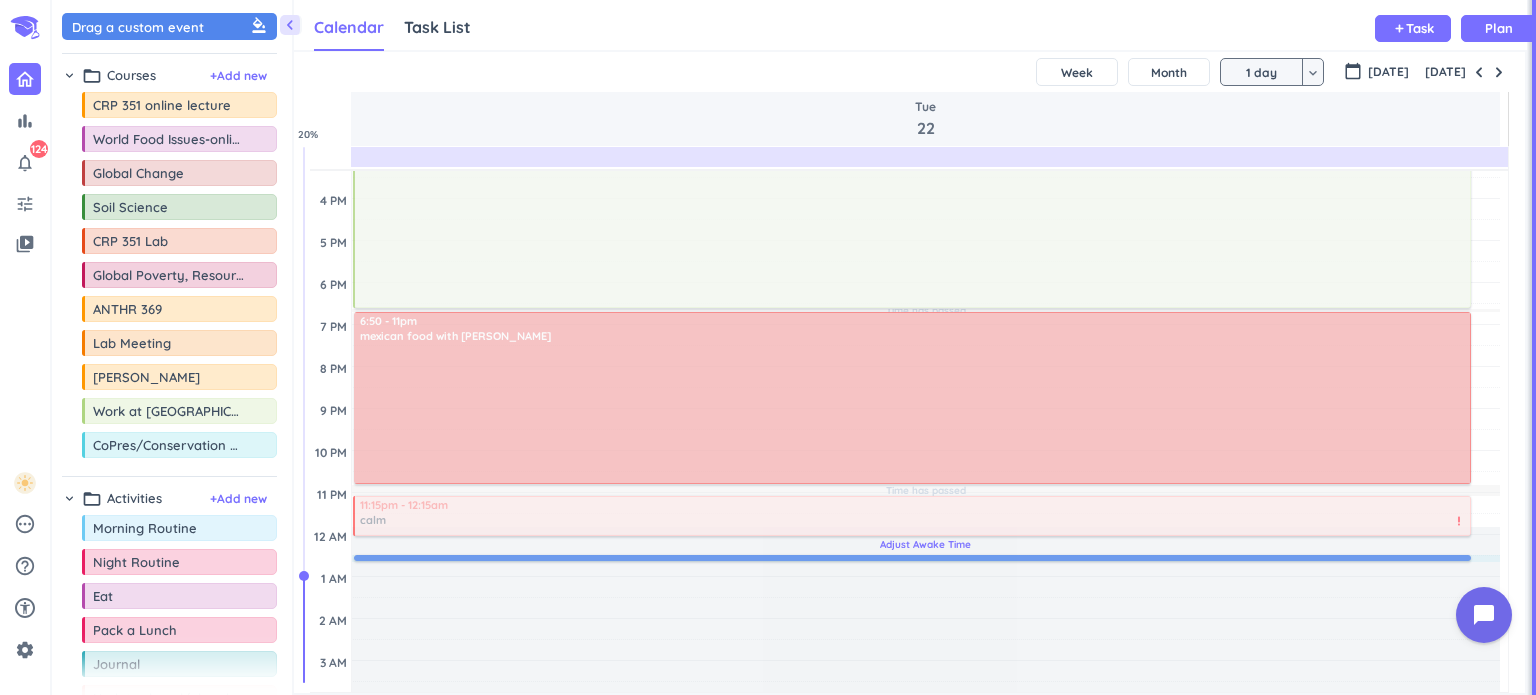 click on "Adjust Awake Time" at bounding box center [926, 610] 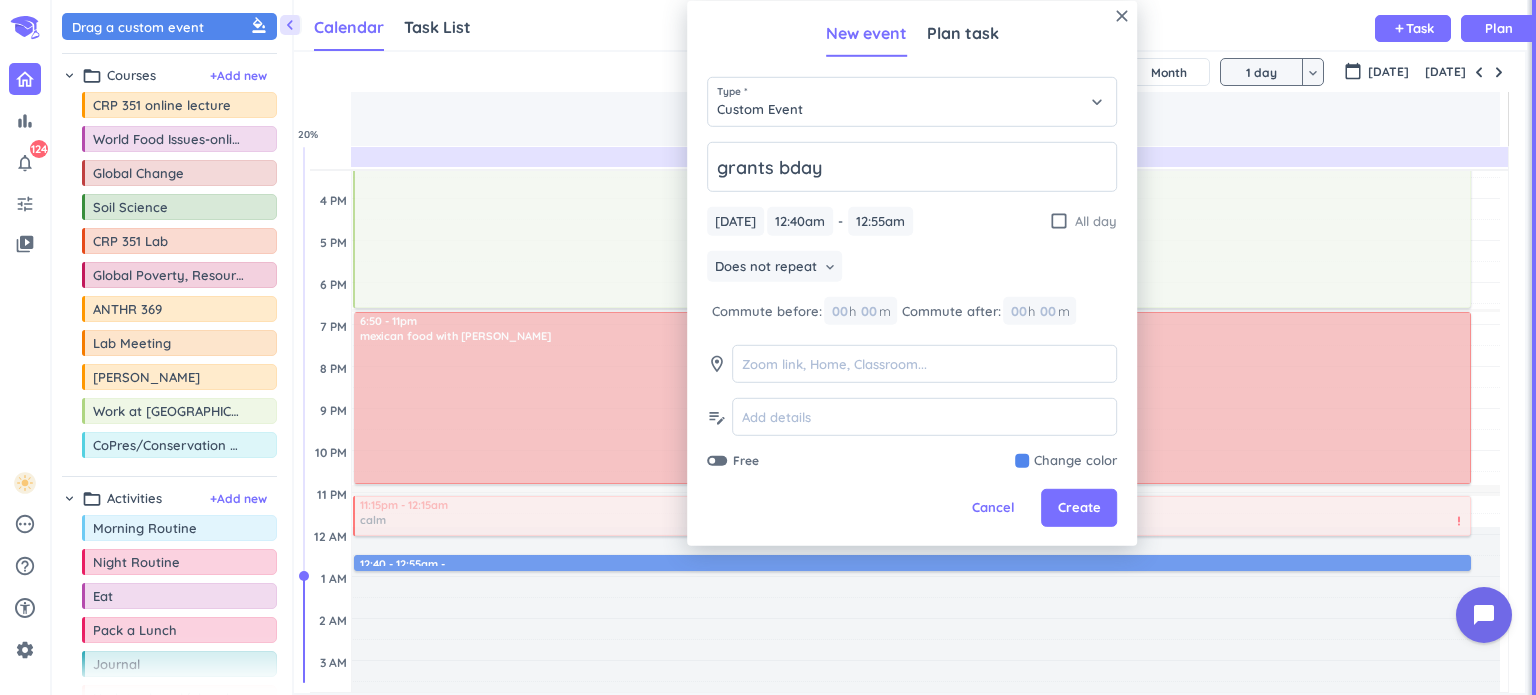 click on "check_box_outline_blank" at bounding box center [1059, 221] 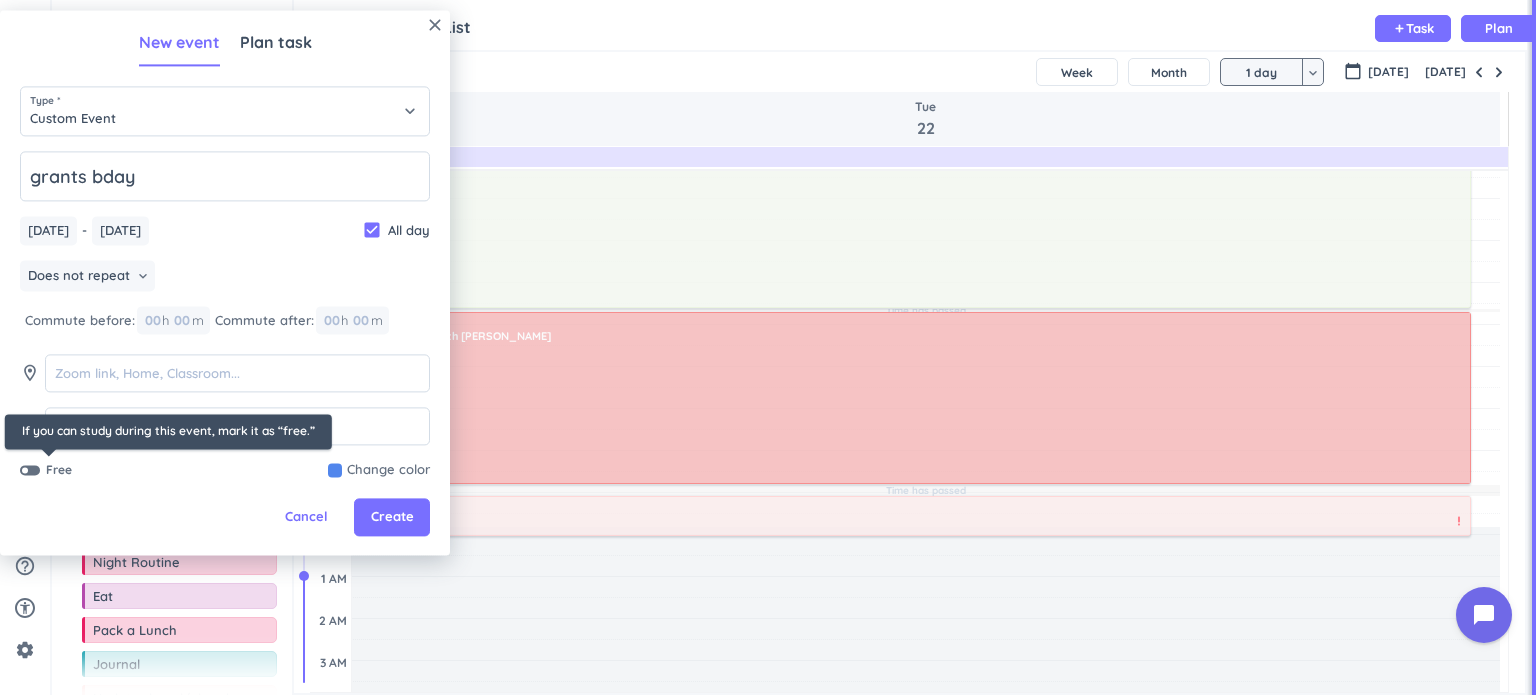 click at bounding box center [30, 471] 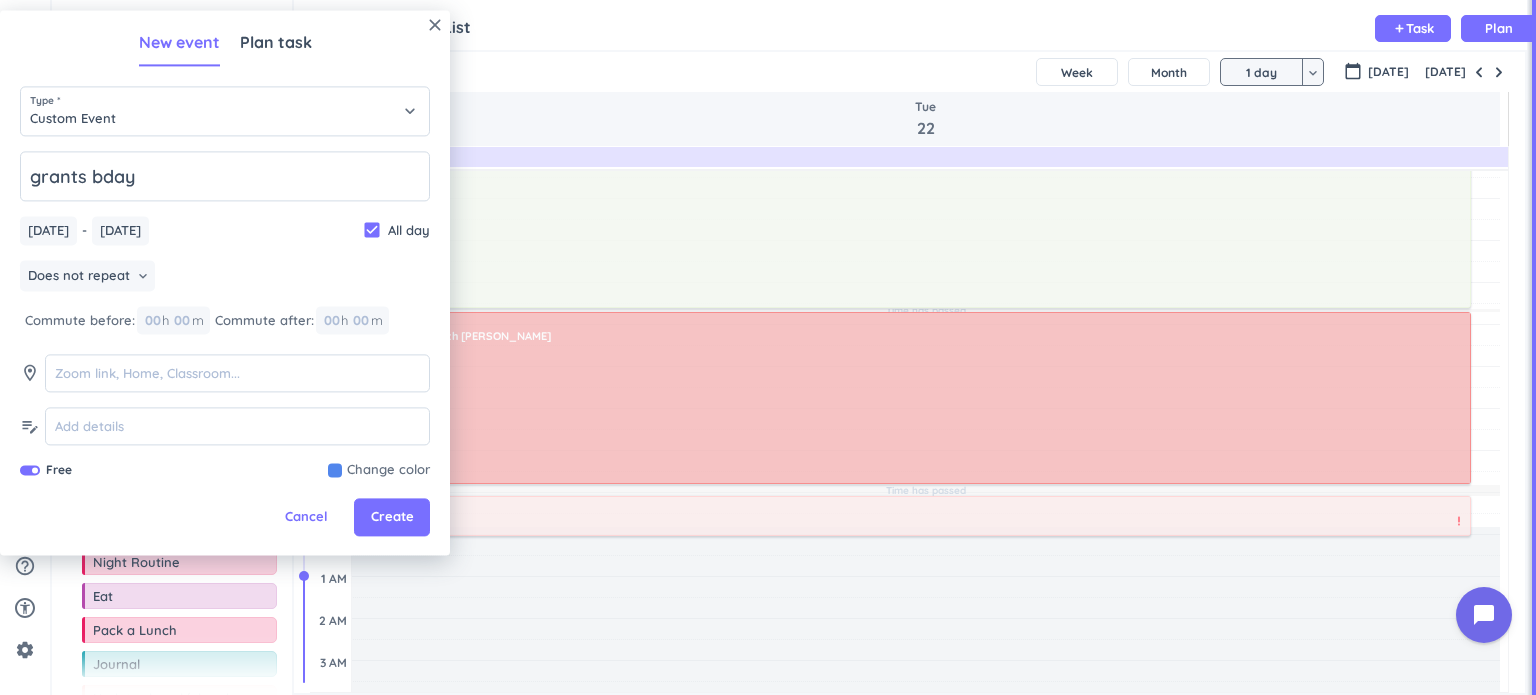 click at bounding box center [379, 471] 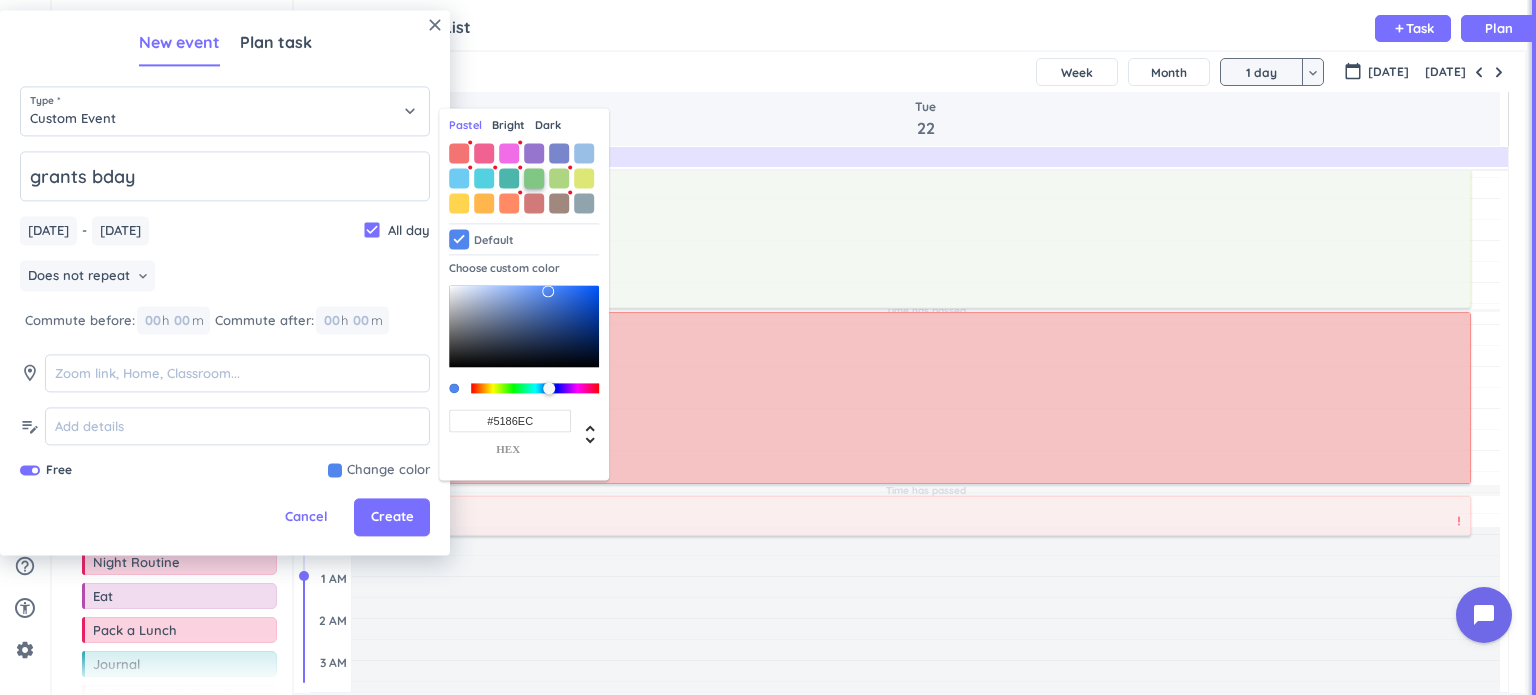 click at bounding box center (534, 178) 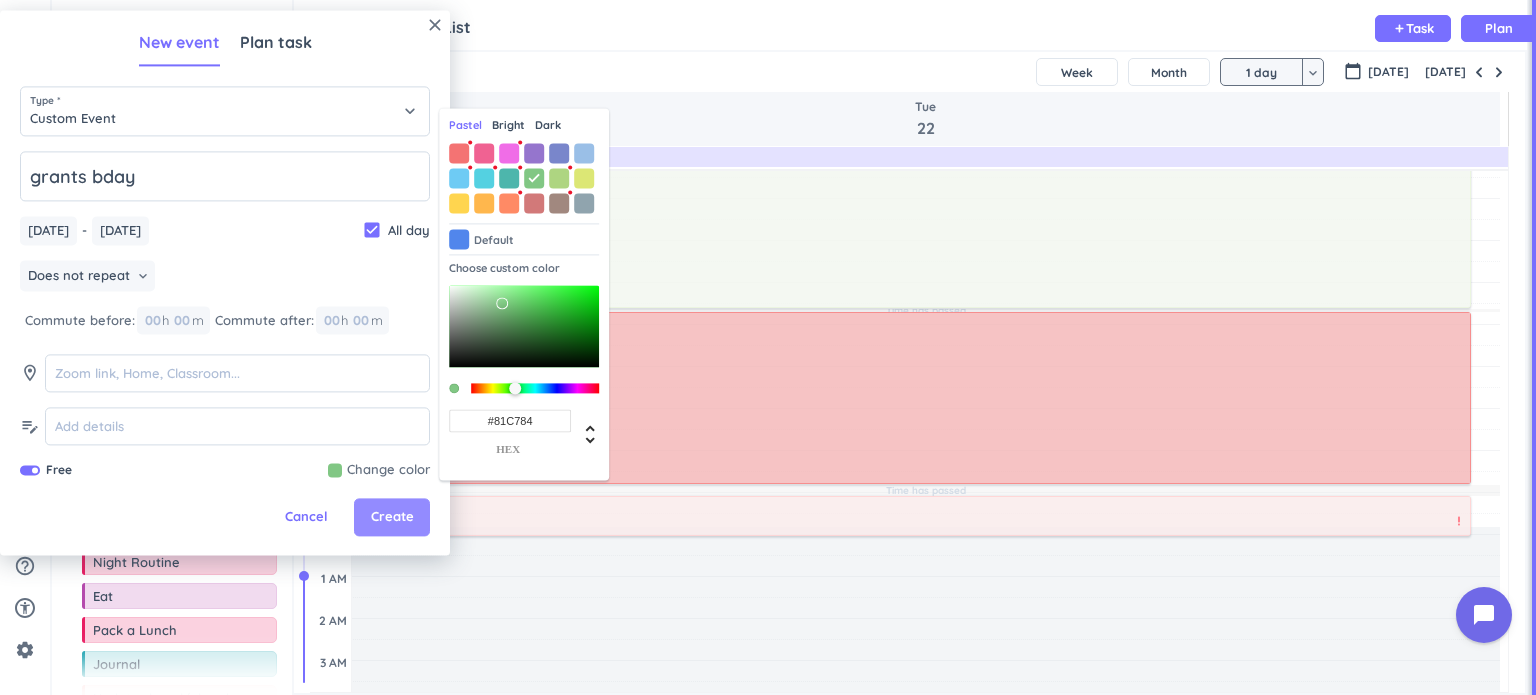 click on "Create" at bounding box center [392, 518] 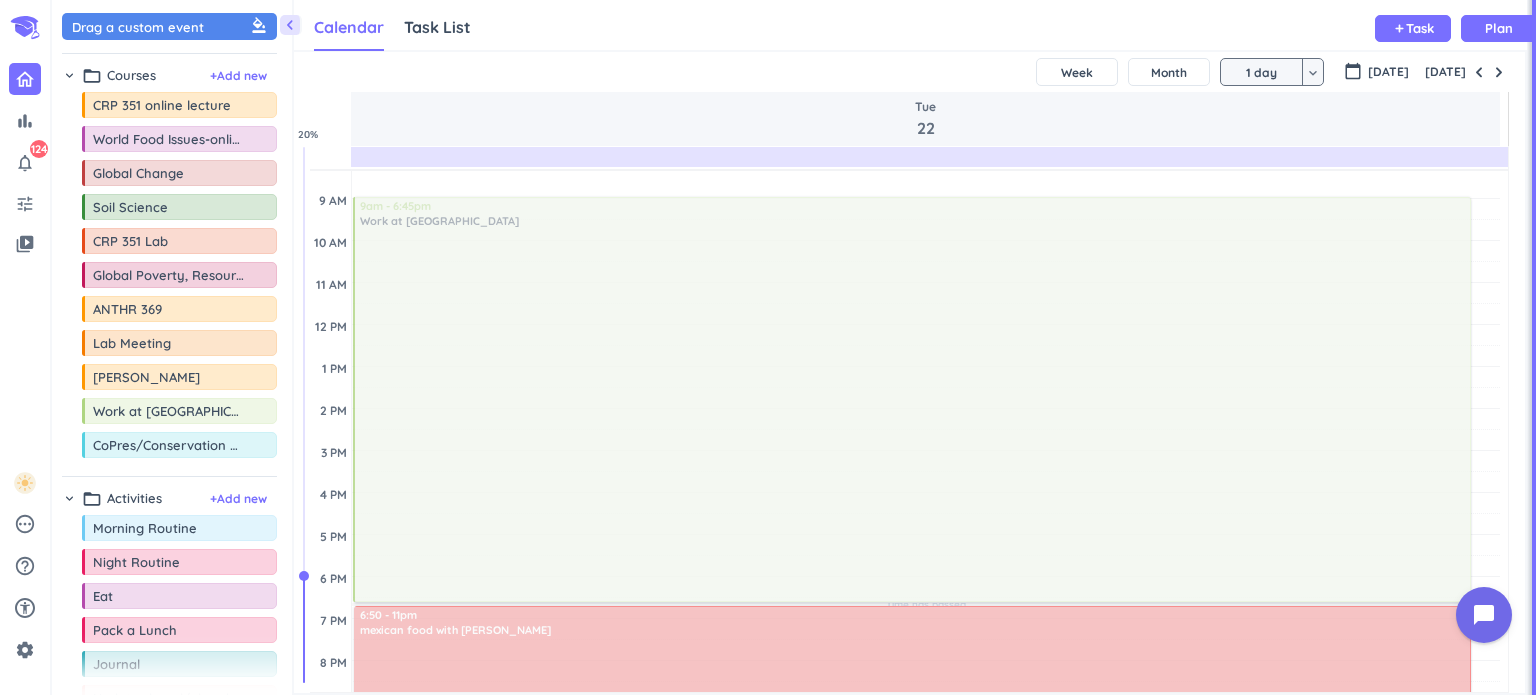 scroll, scrollTop: 0, scrollLeft: 0, axis: both 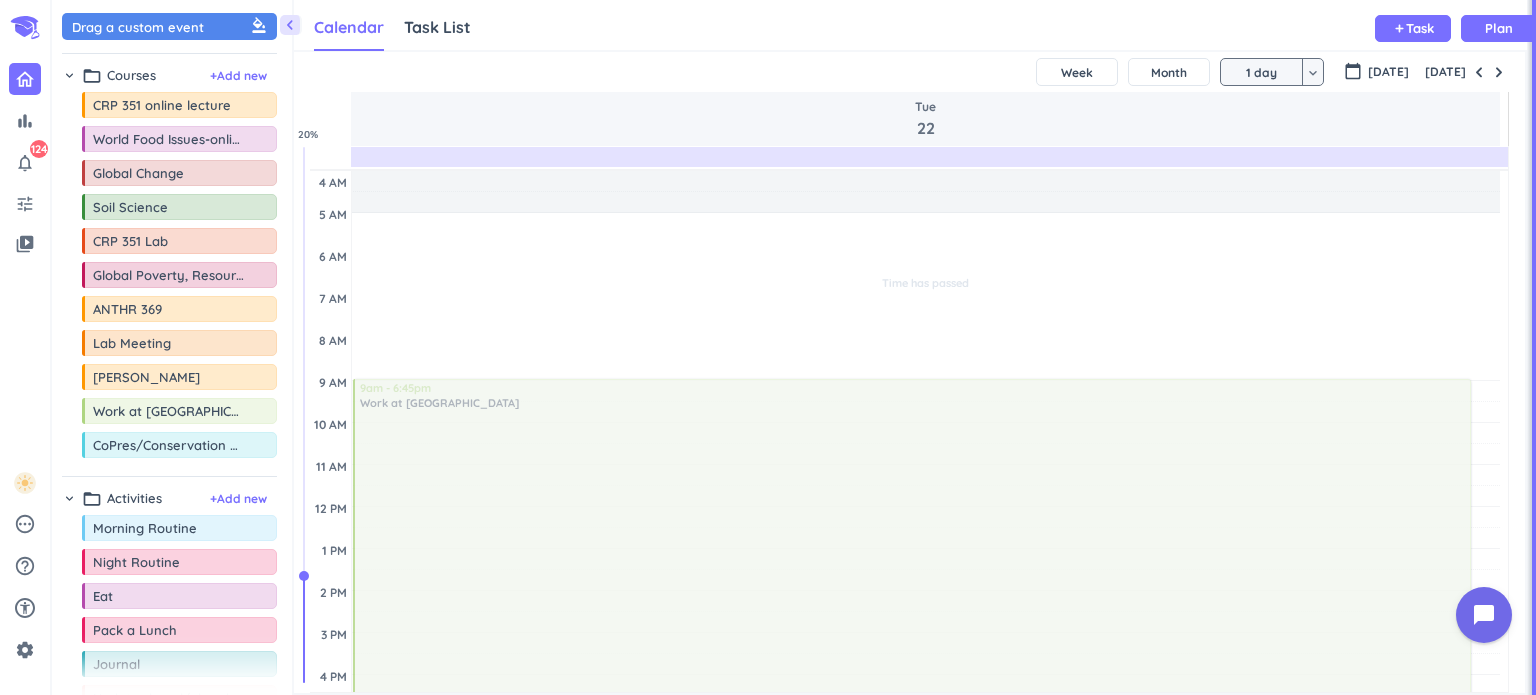 click on "[DATE]" at bounding box center [909, 72] 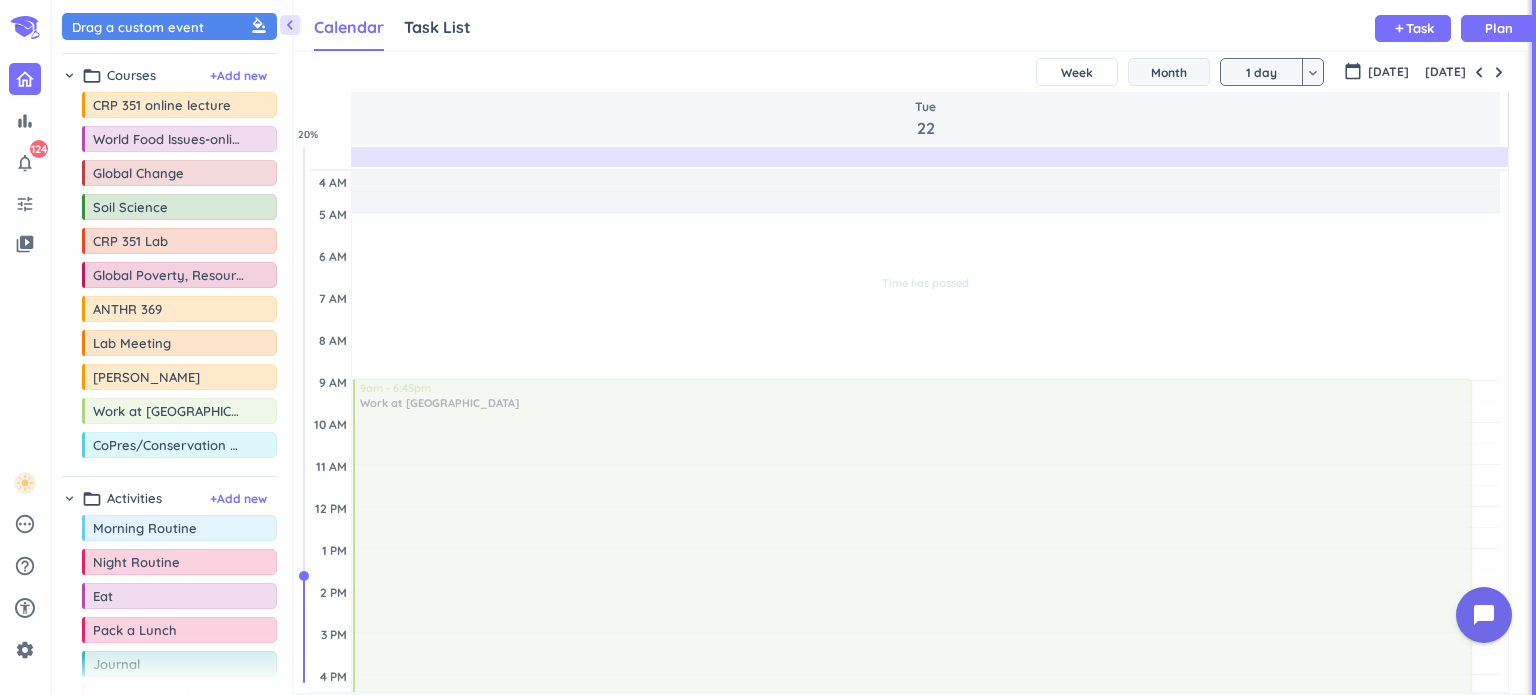 click on "Month" at bounding box center (1169, 72) 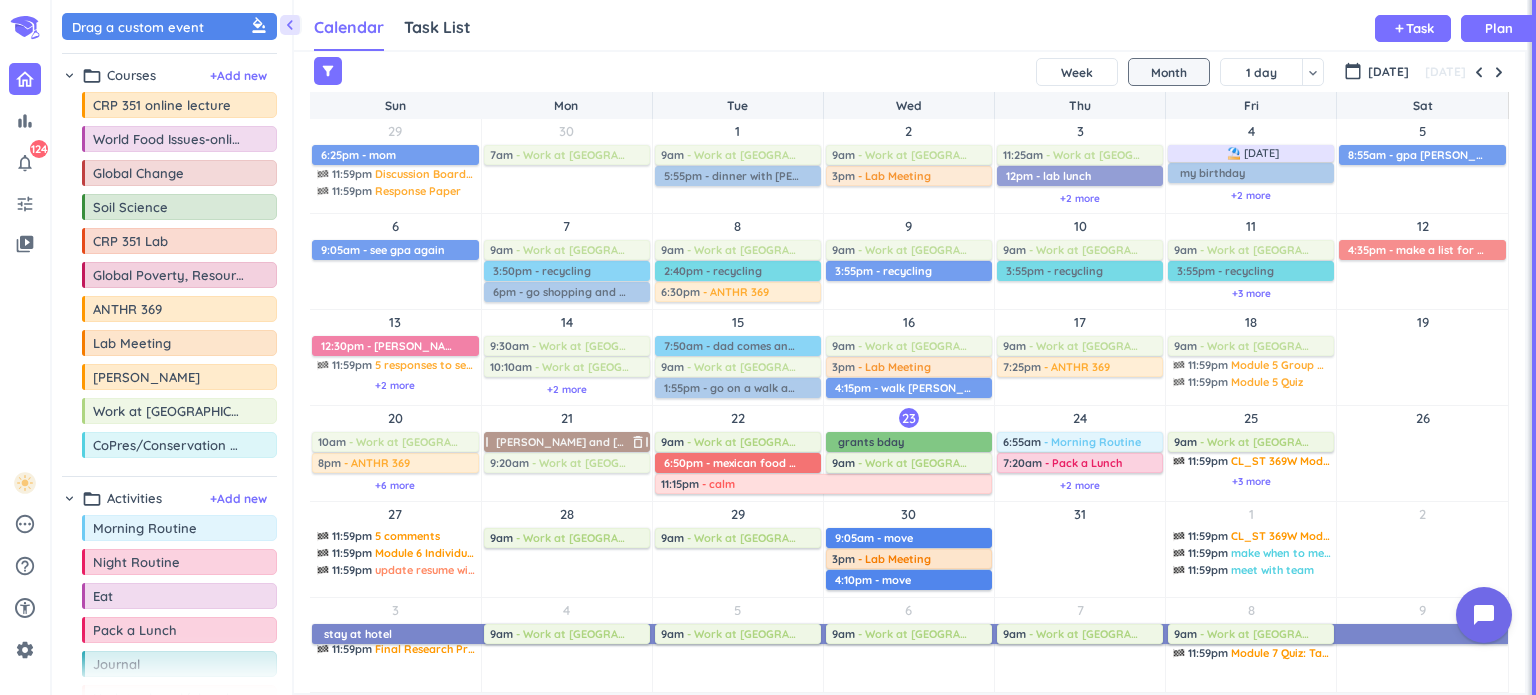 click on "[PERSON_NAME] and [PERSON_NAME] gone" at bounding box center (614, 442) 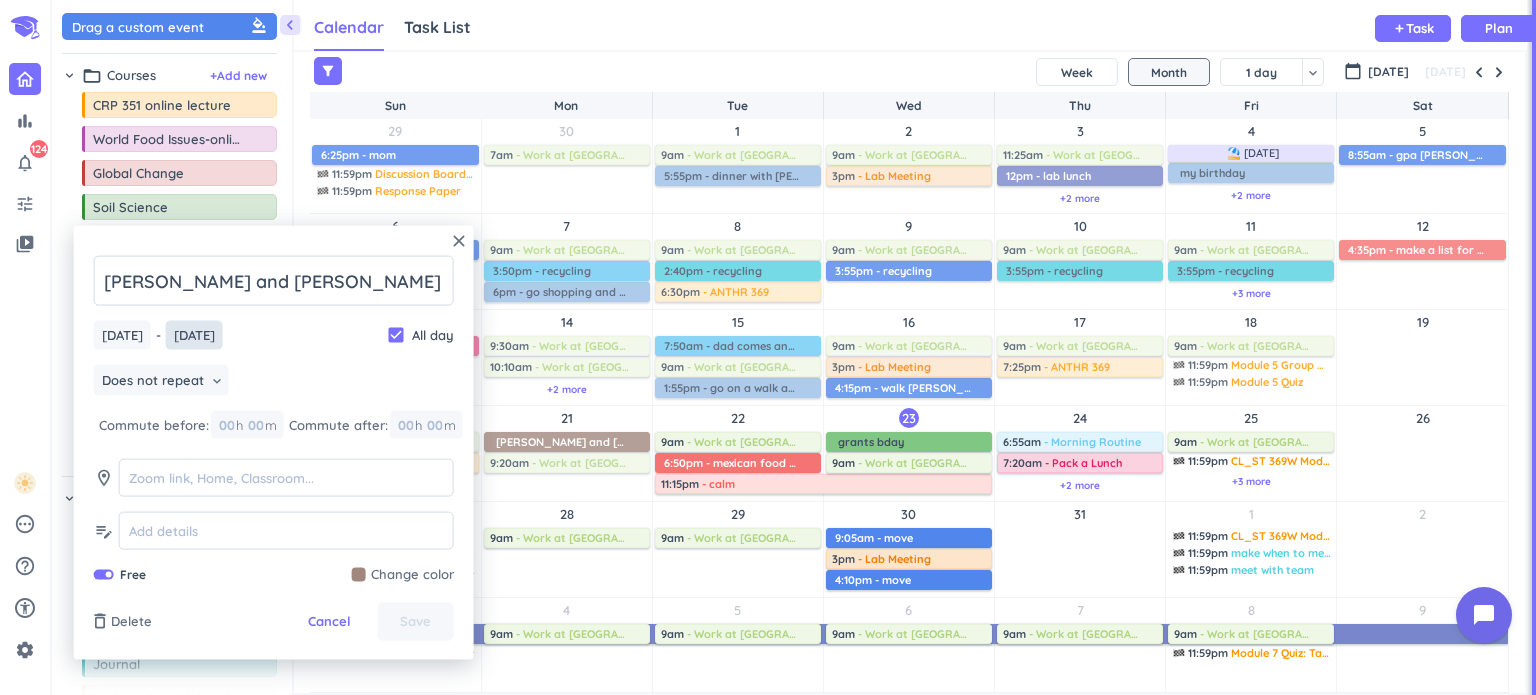 click on "[DATE]" at bounding box center [194, 335] 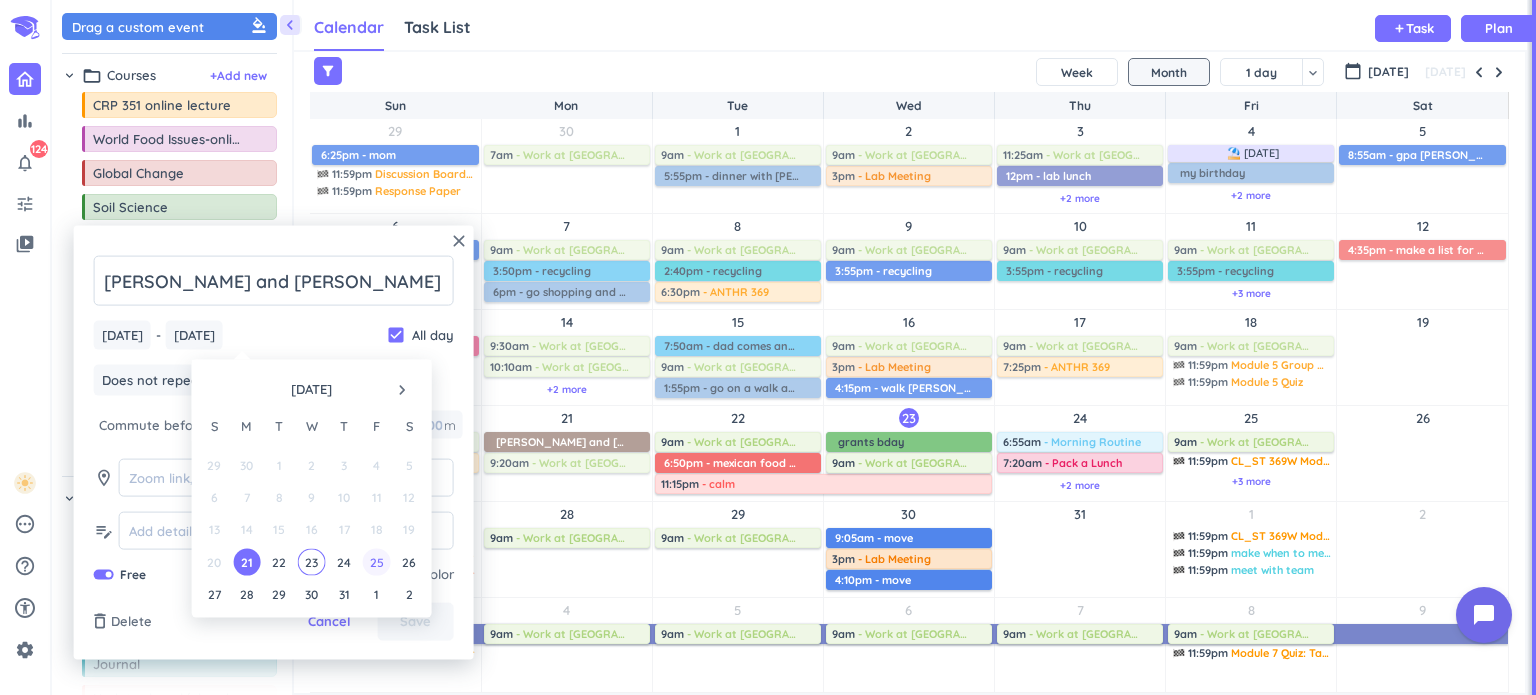 click on "25" at bounding box center [376, 562] 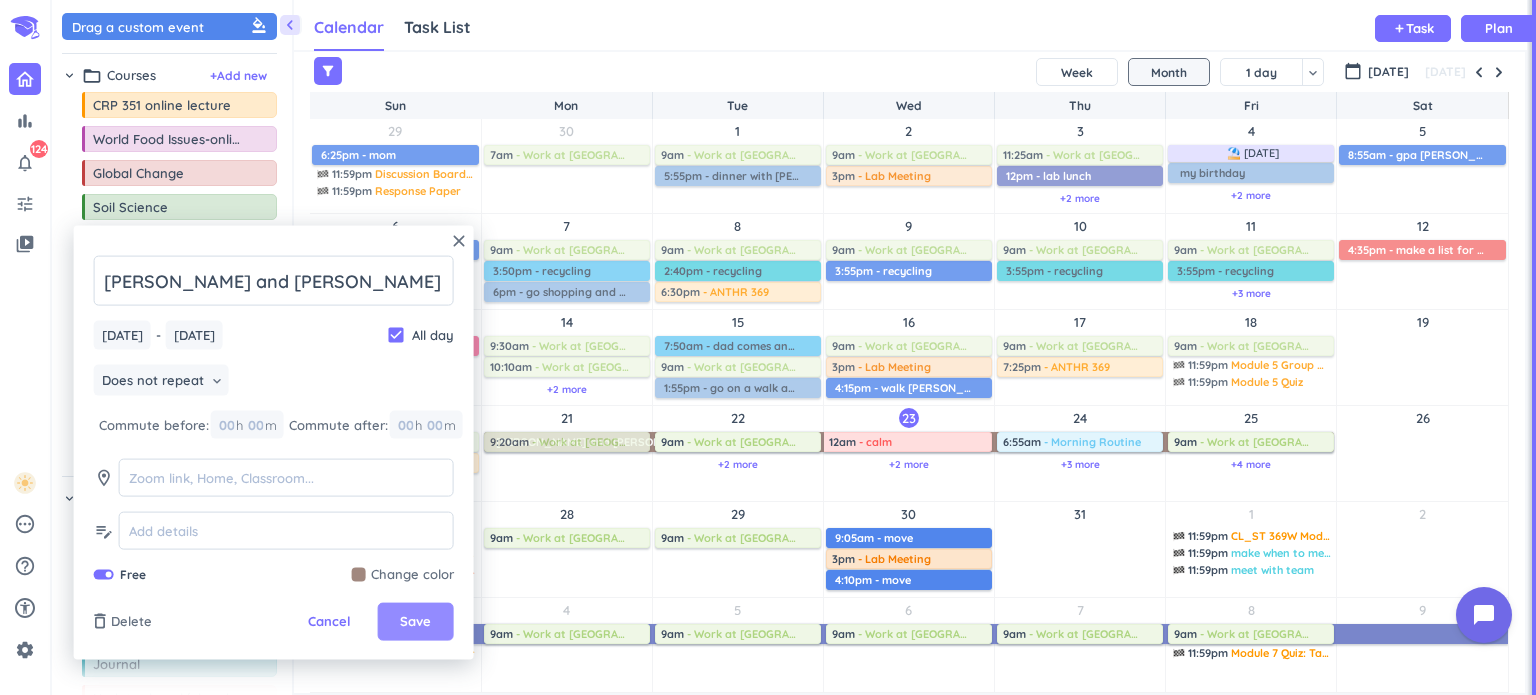 click on "Save" at bounding box center [415, 622] 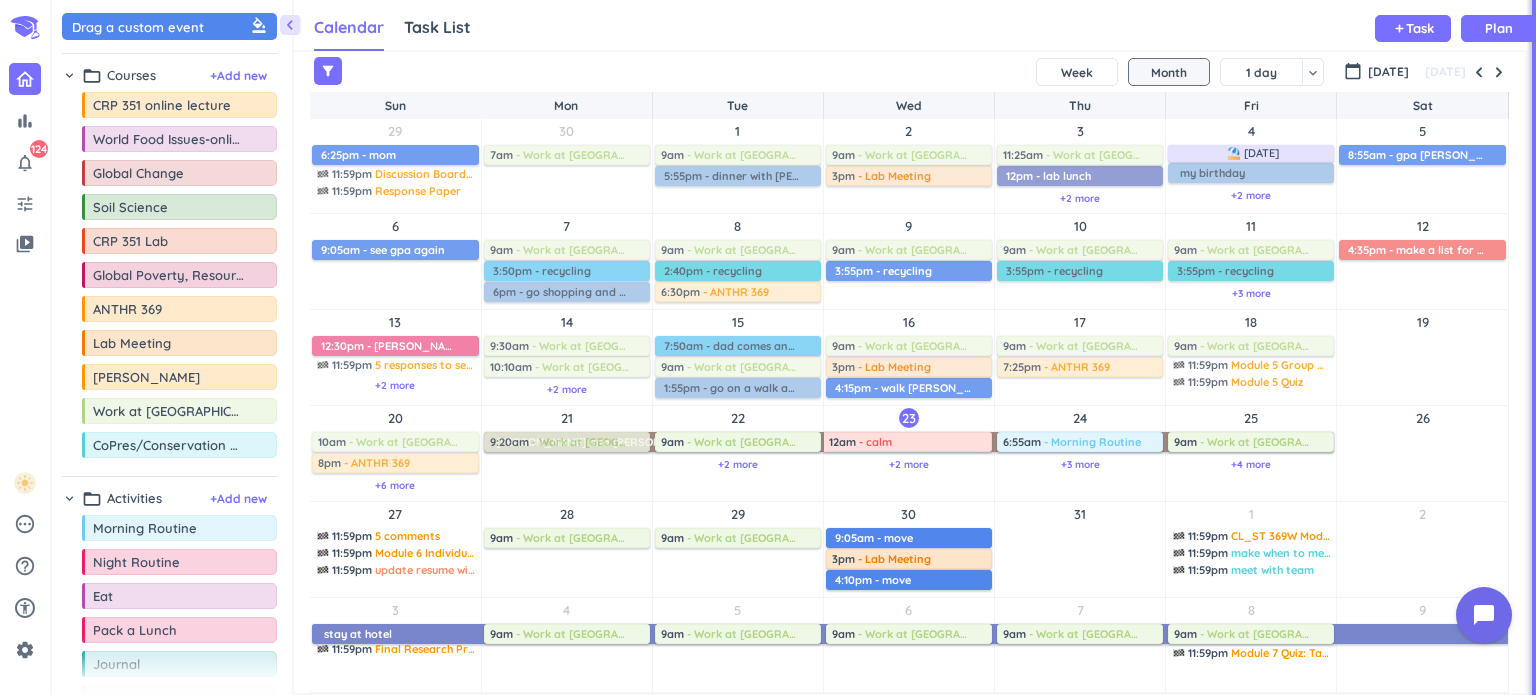 drag, startPoint x: 1042, startPoint y: 528, endPoint x: 1042, endPoint y: 539, distance: 11 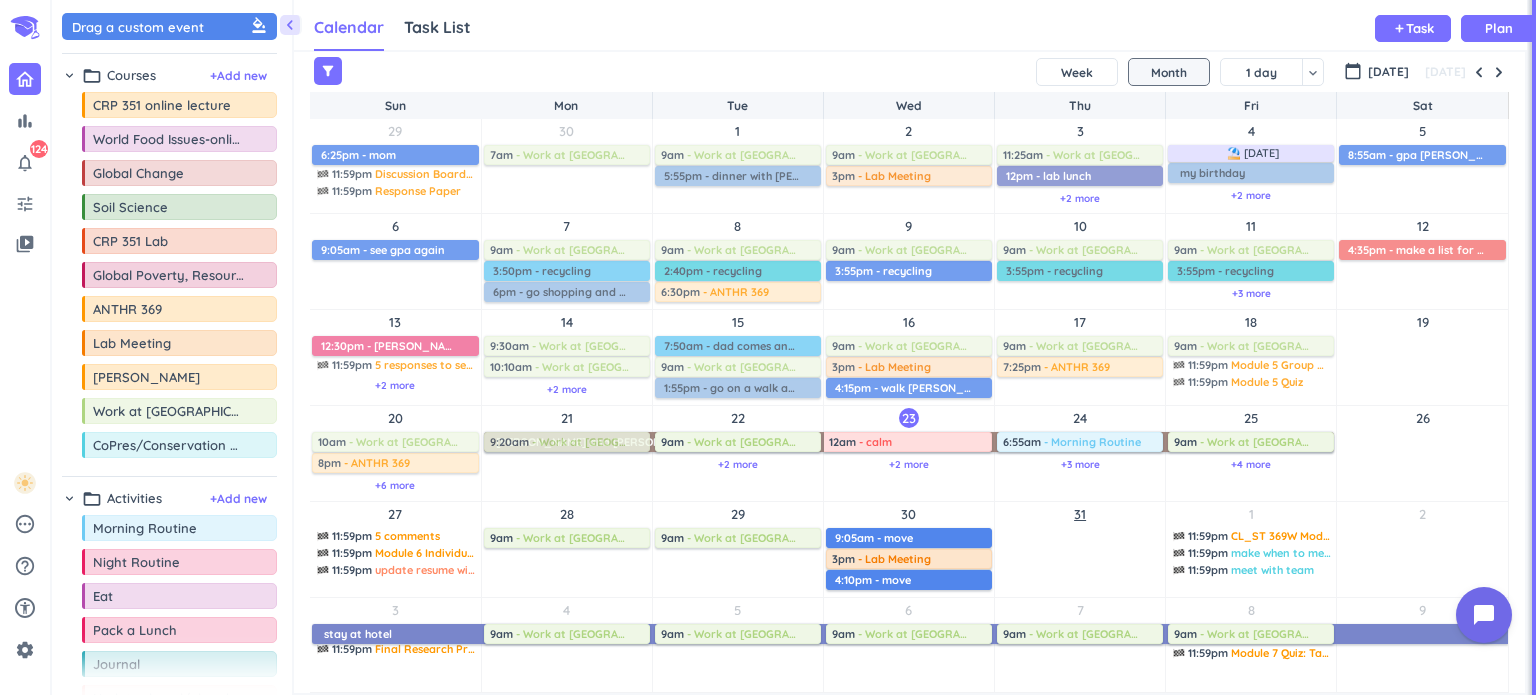 click on "31" at bounding box center (1080, 514) 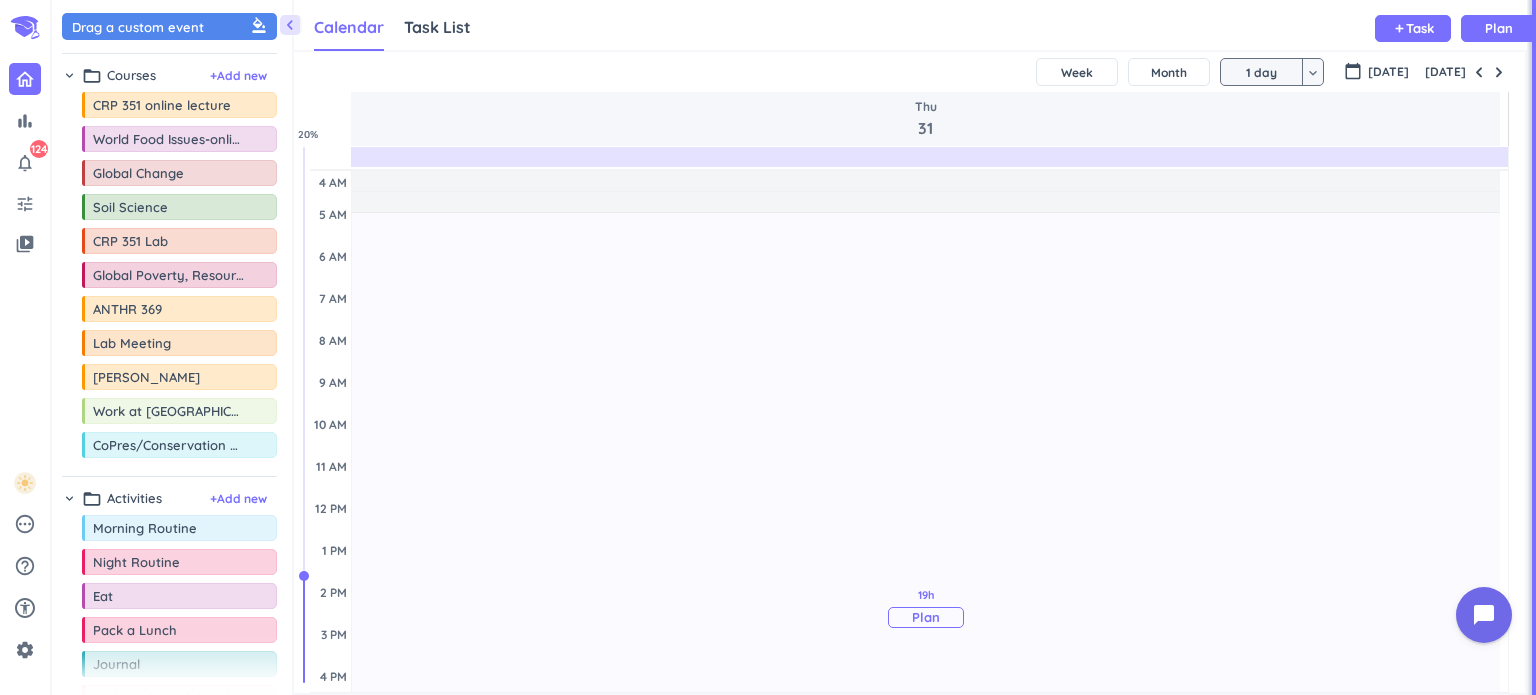 scroll, scrollTop: 218, scrollLeft: 0, axis: vertical 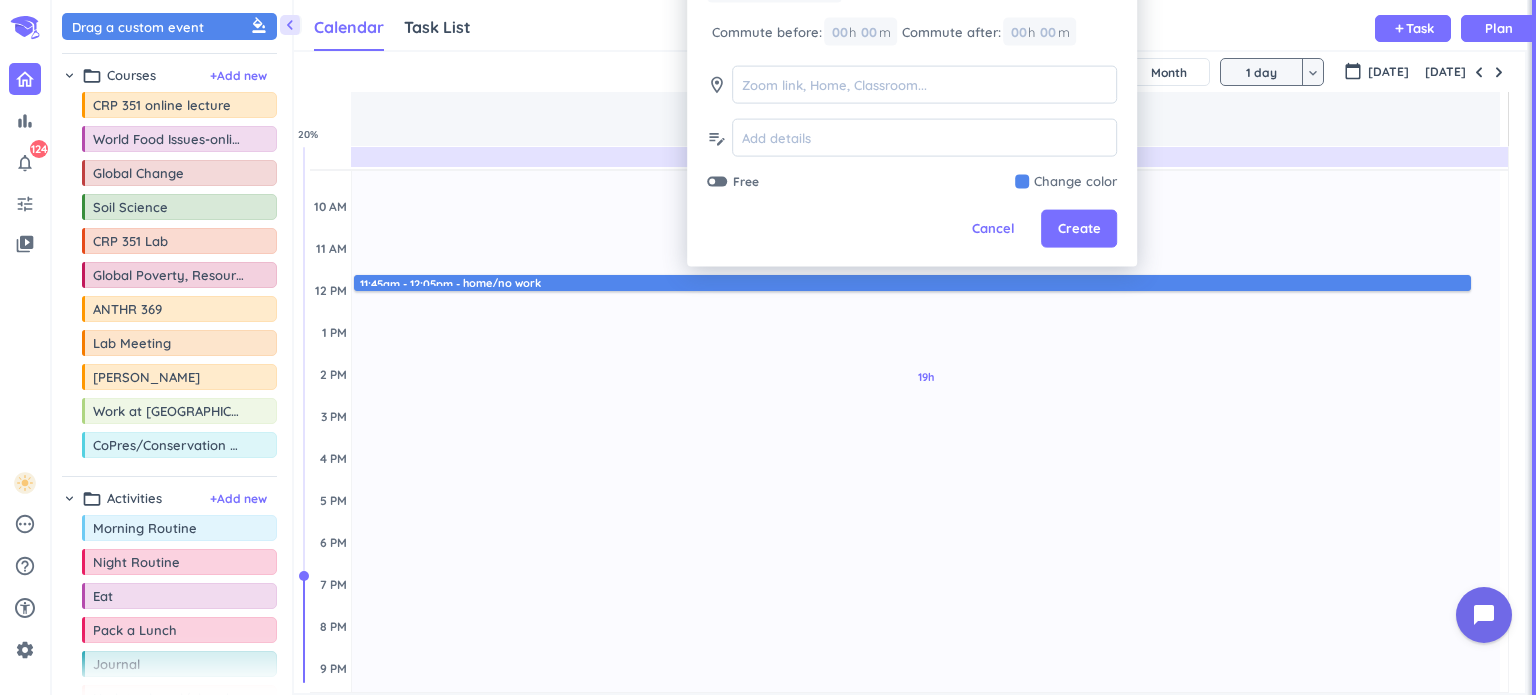 click at bounding box center (717, 182) 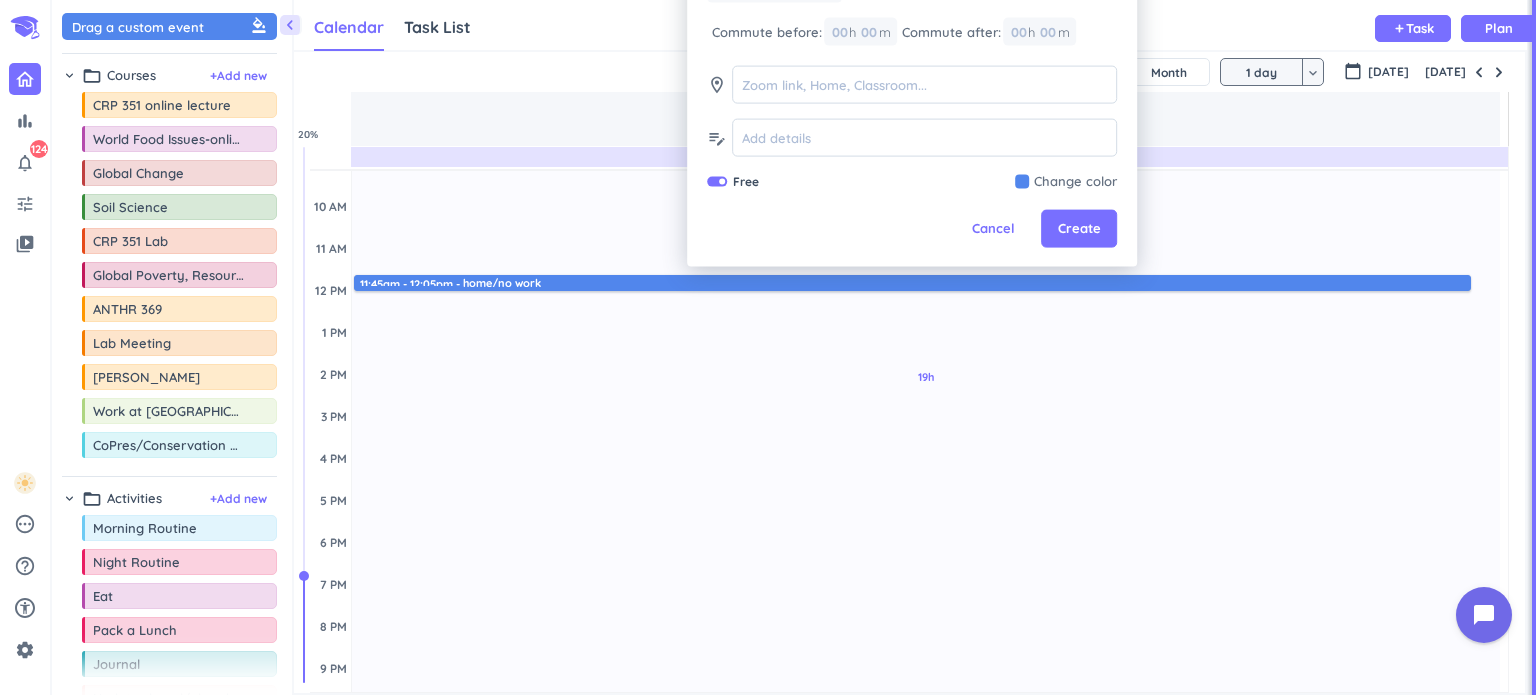 click at bounding box center [1066, 182] 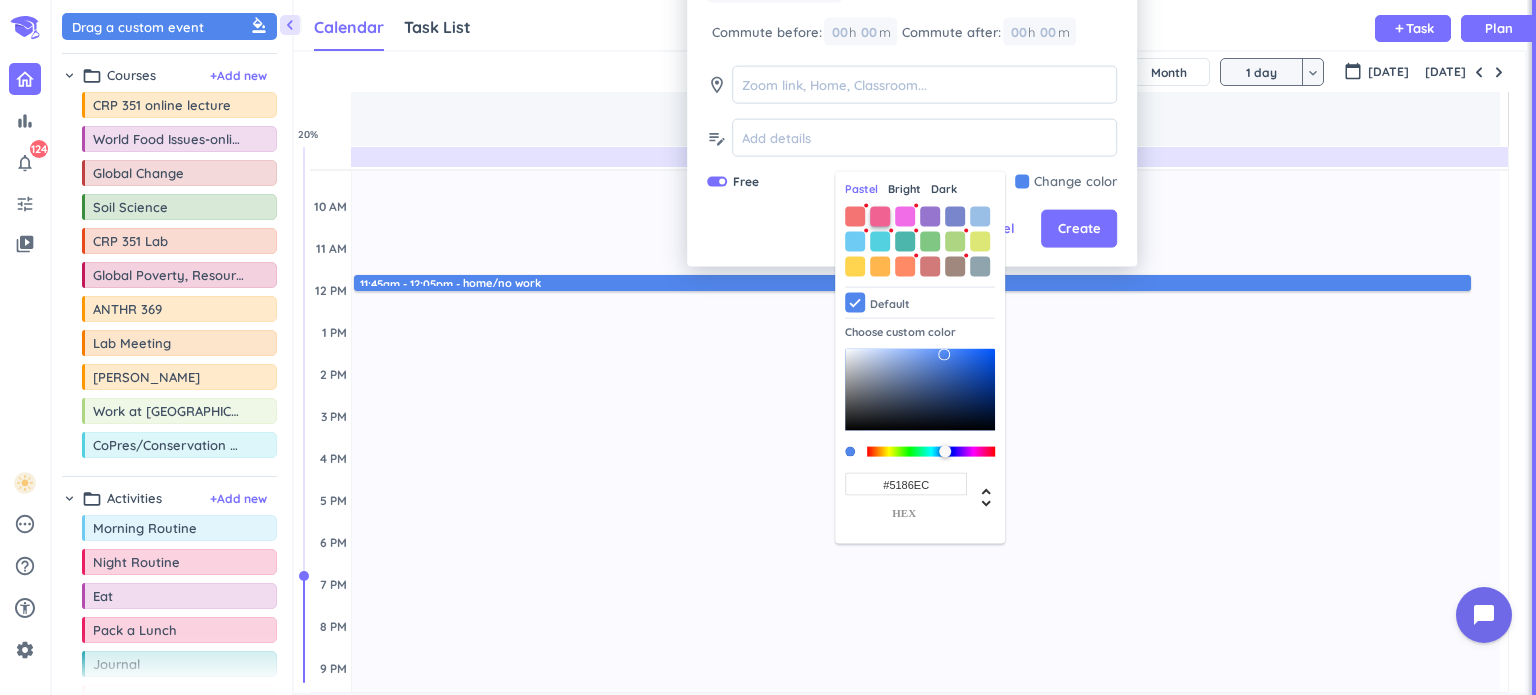 click at bounding box center (880, 216) 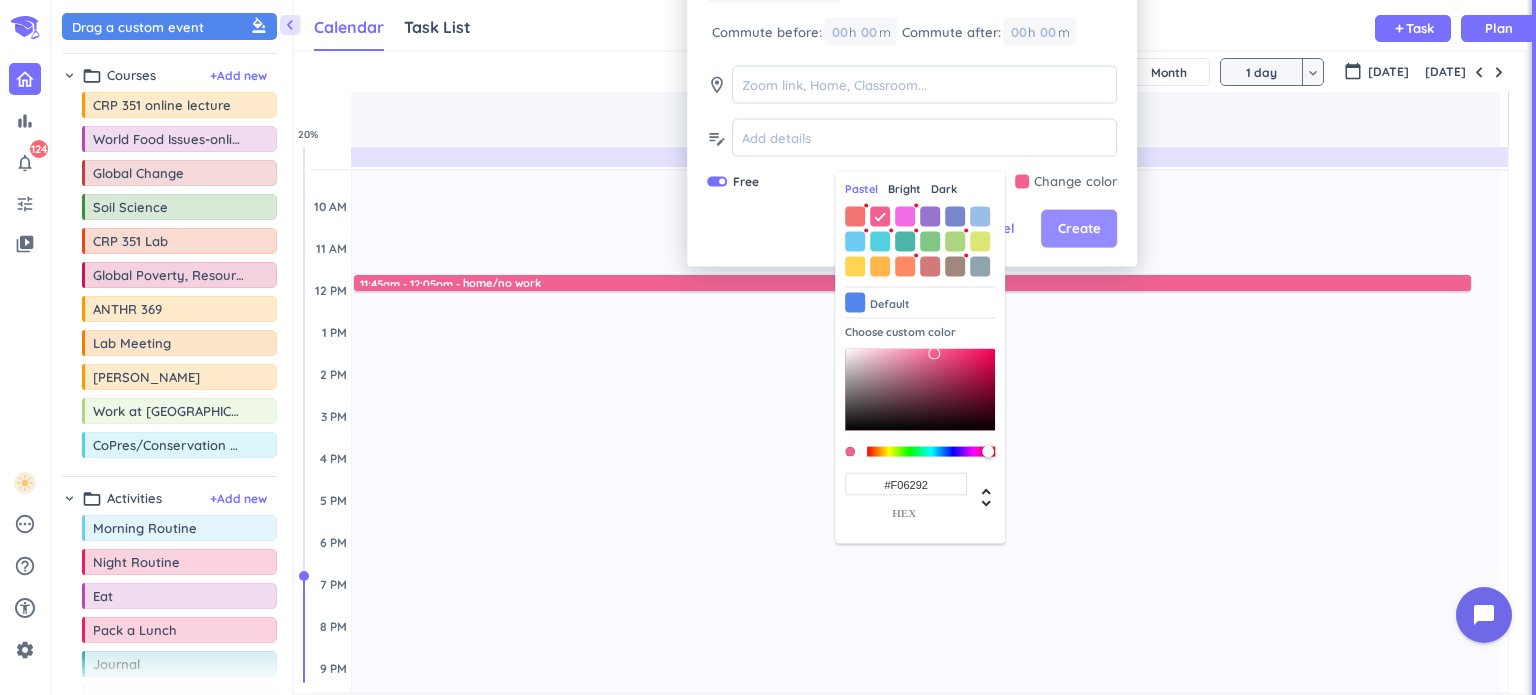 click on "Create" at bounding box center [1079, 229] 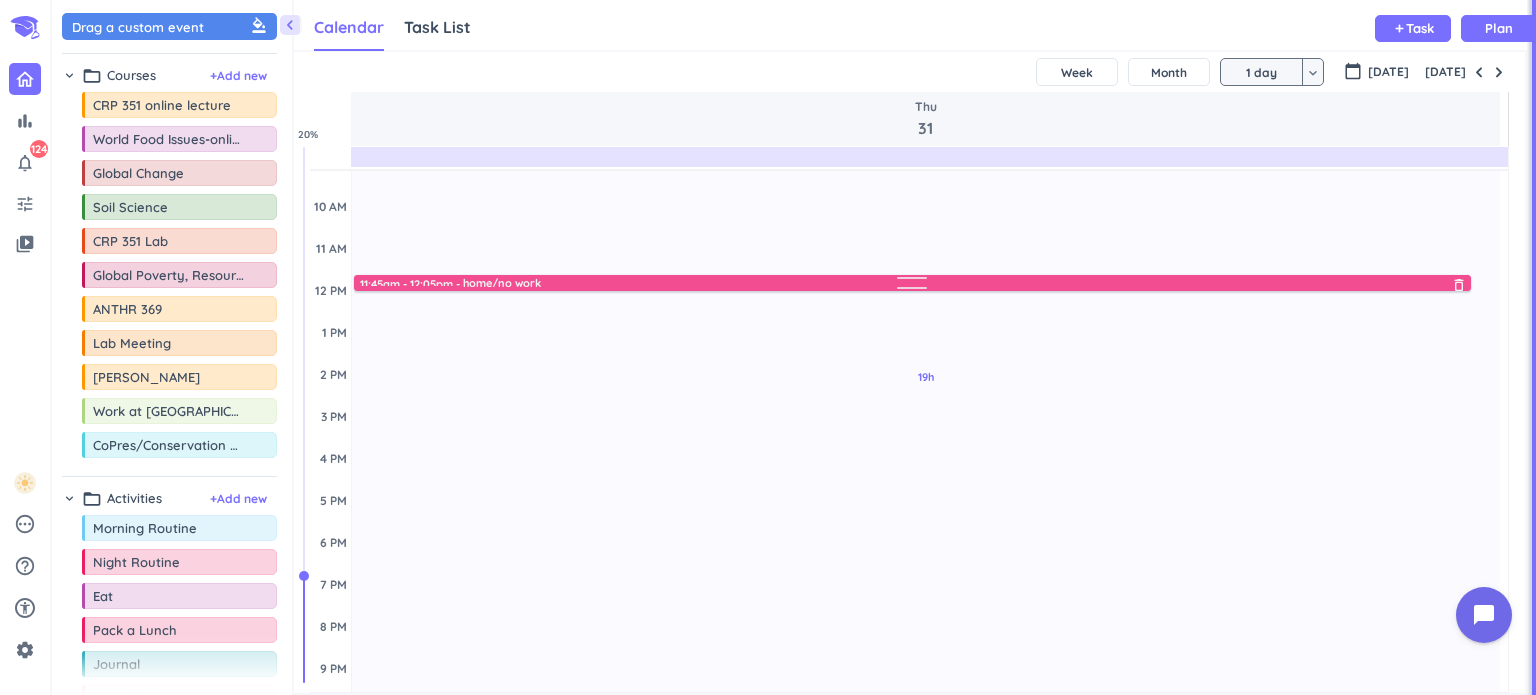 click at bounding box center (913, 281) 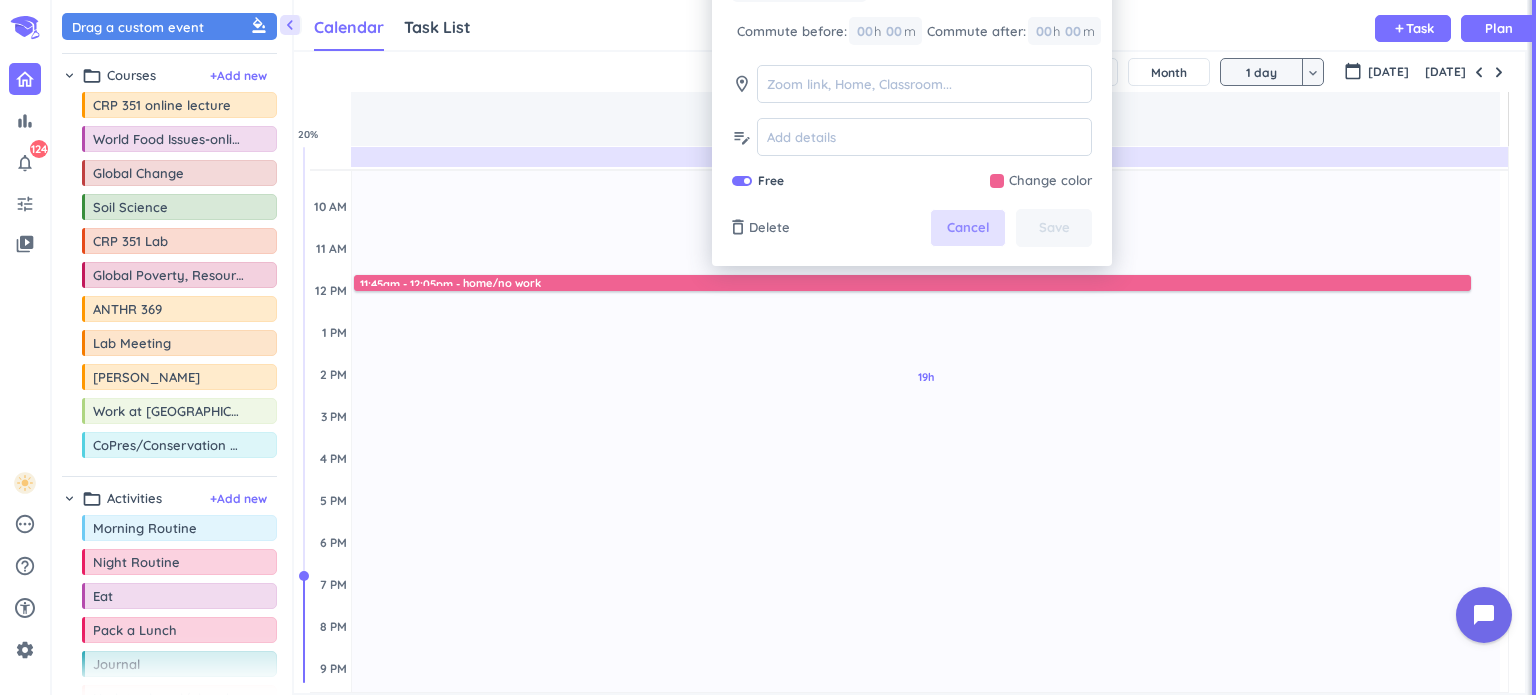 click on "Cancel" at bounding box center (968, 228) 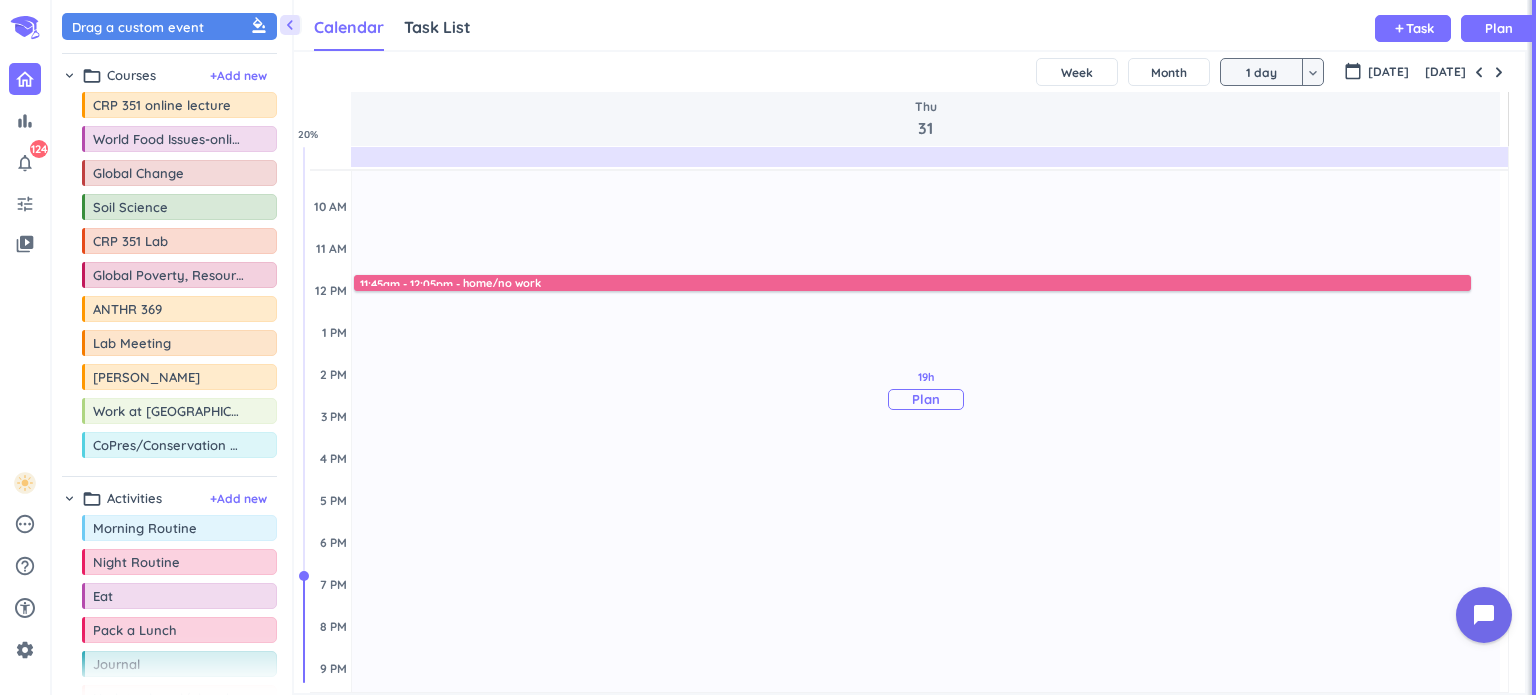 scroll, scrollTop: 0, scrollLeft: 0, axis: both 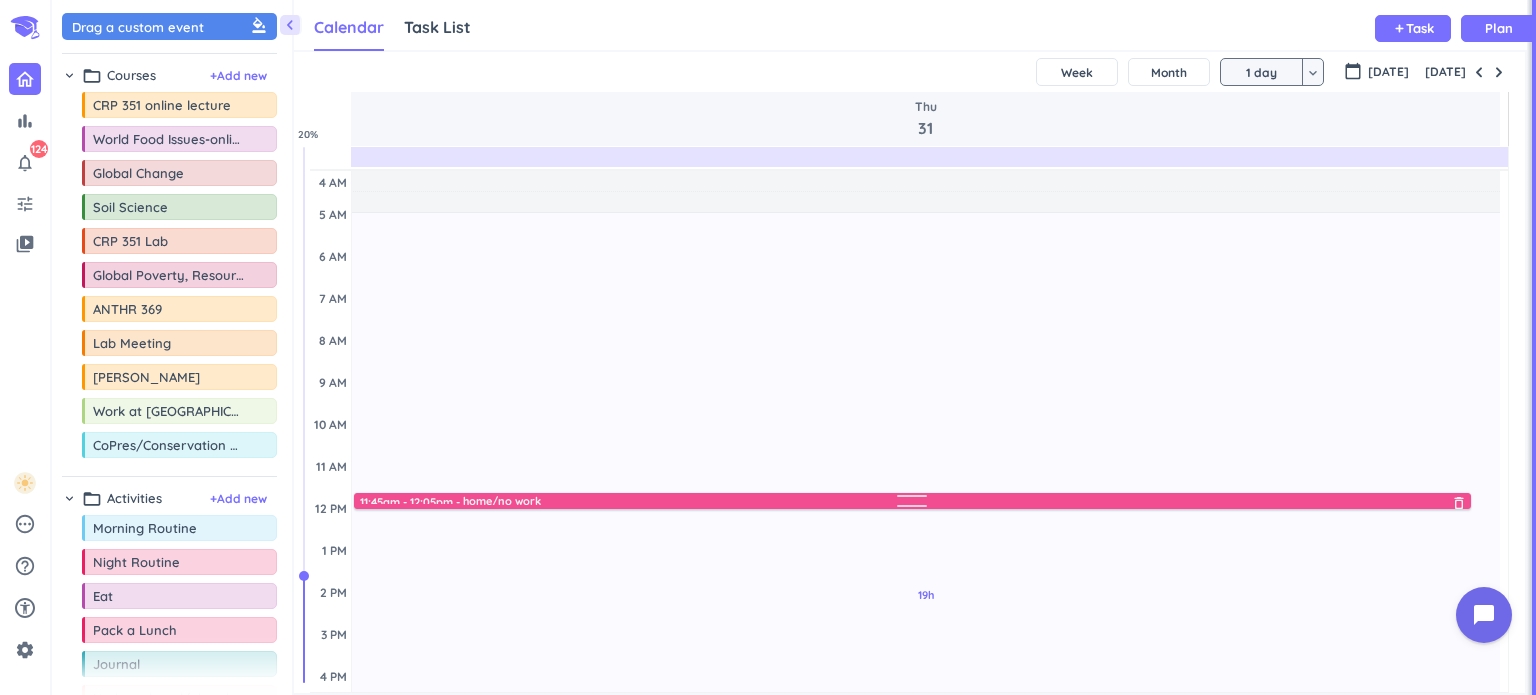 click at bounding box center [913, 499] 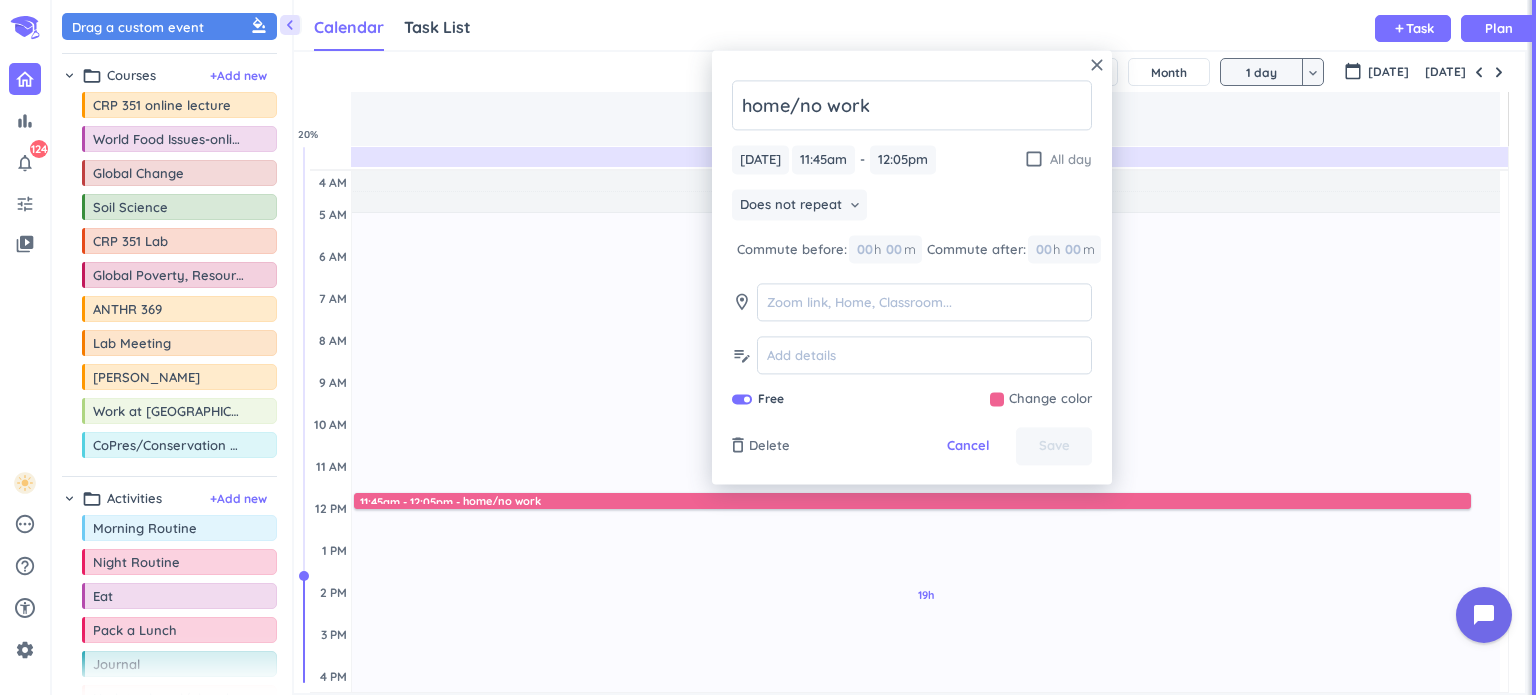 click on "check_box_outline_blank" at bounding box center [1034, 160] 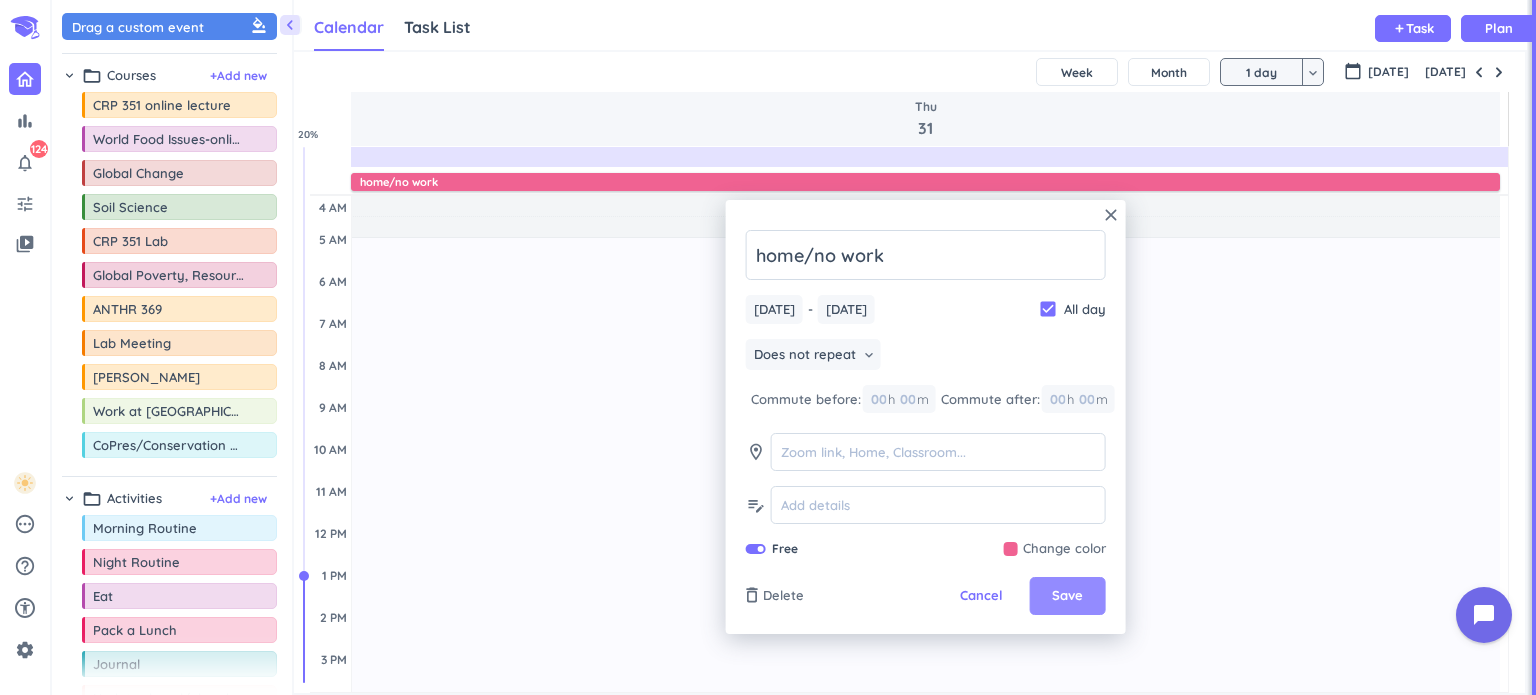 click on "Save" at bounding box center (1067, 596) 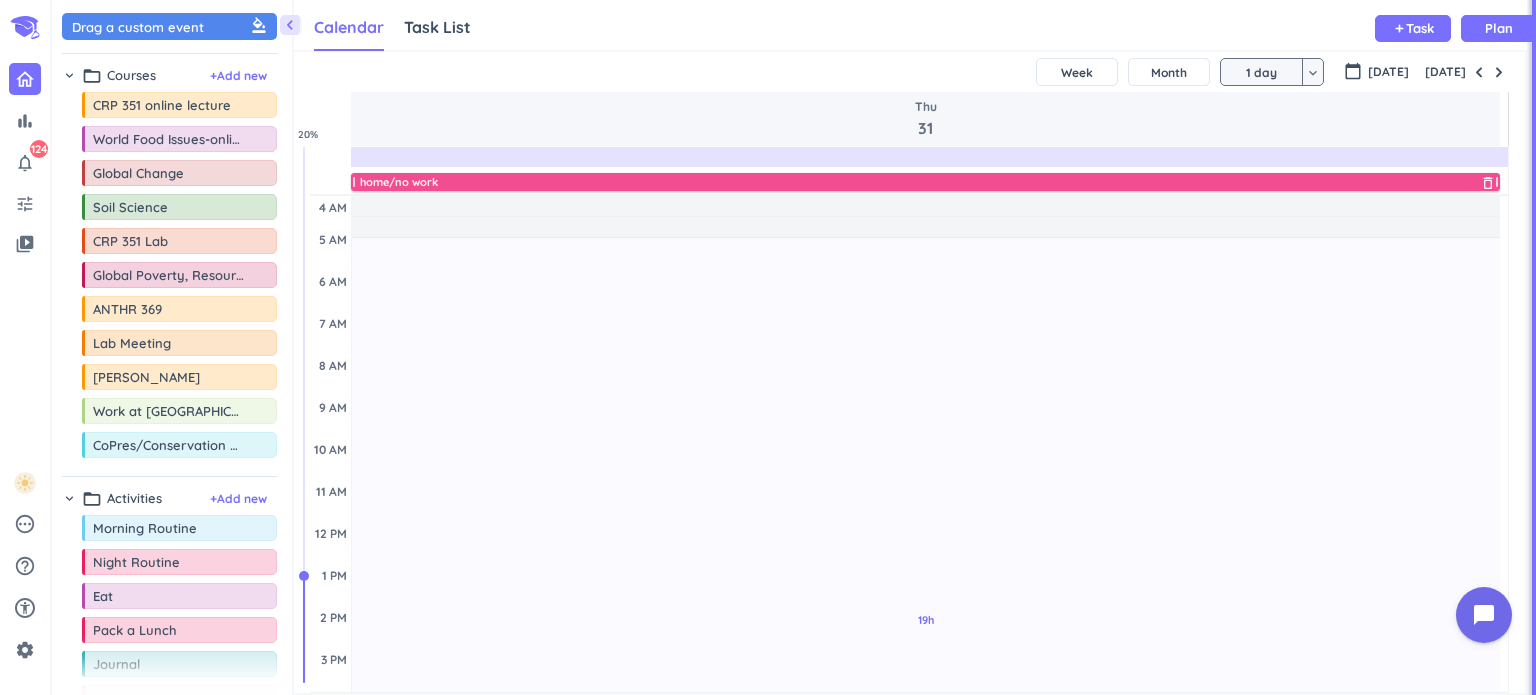 click on "home/no work" at bounding box center (928, 182) 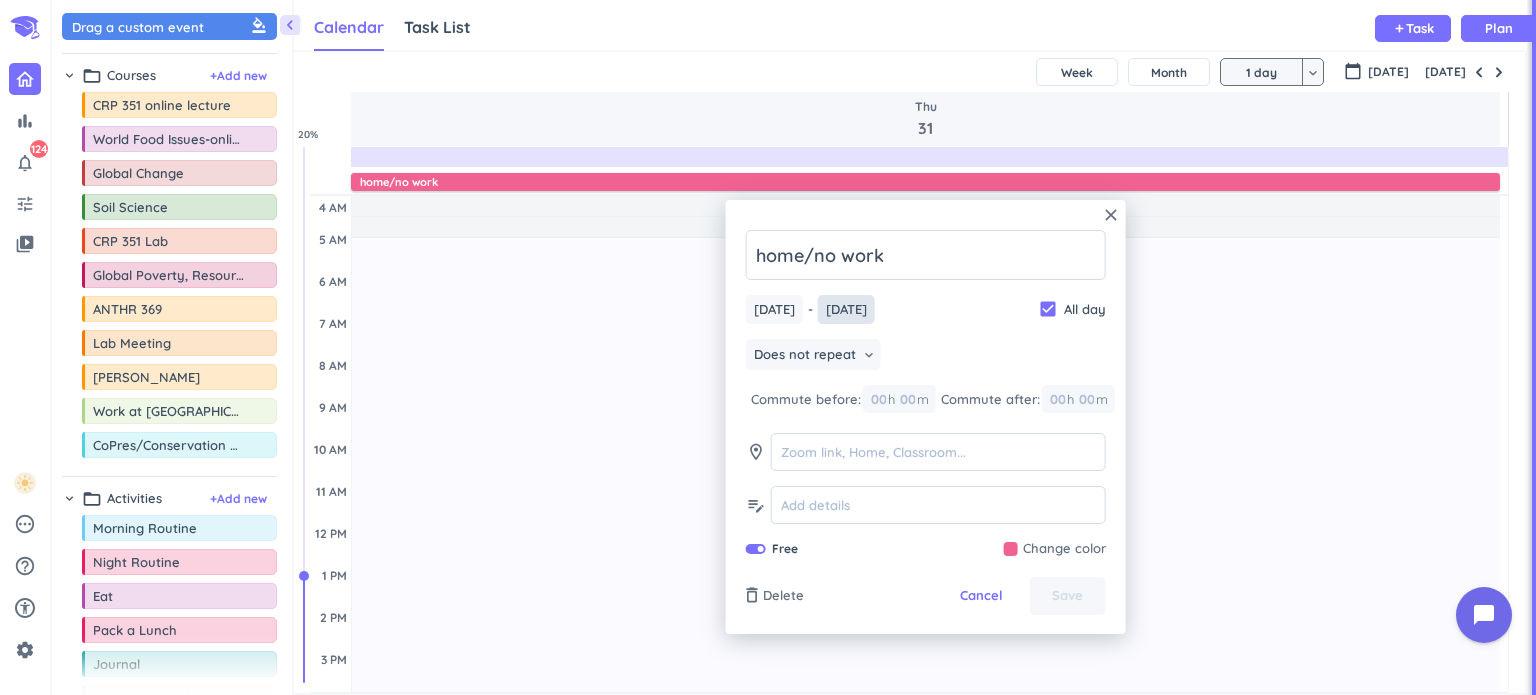 click on "[DATE]" at bounding box center (846, 309) 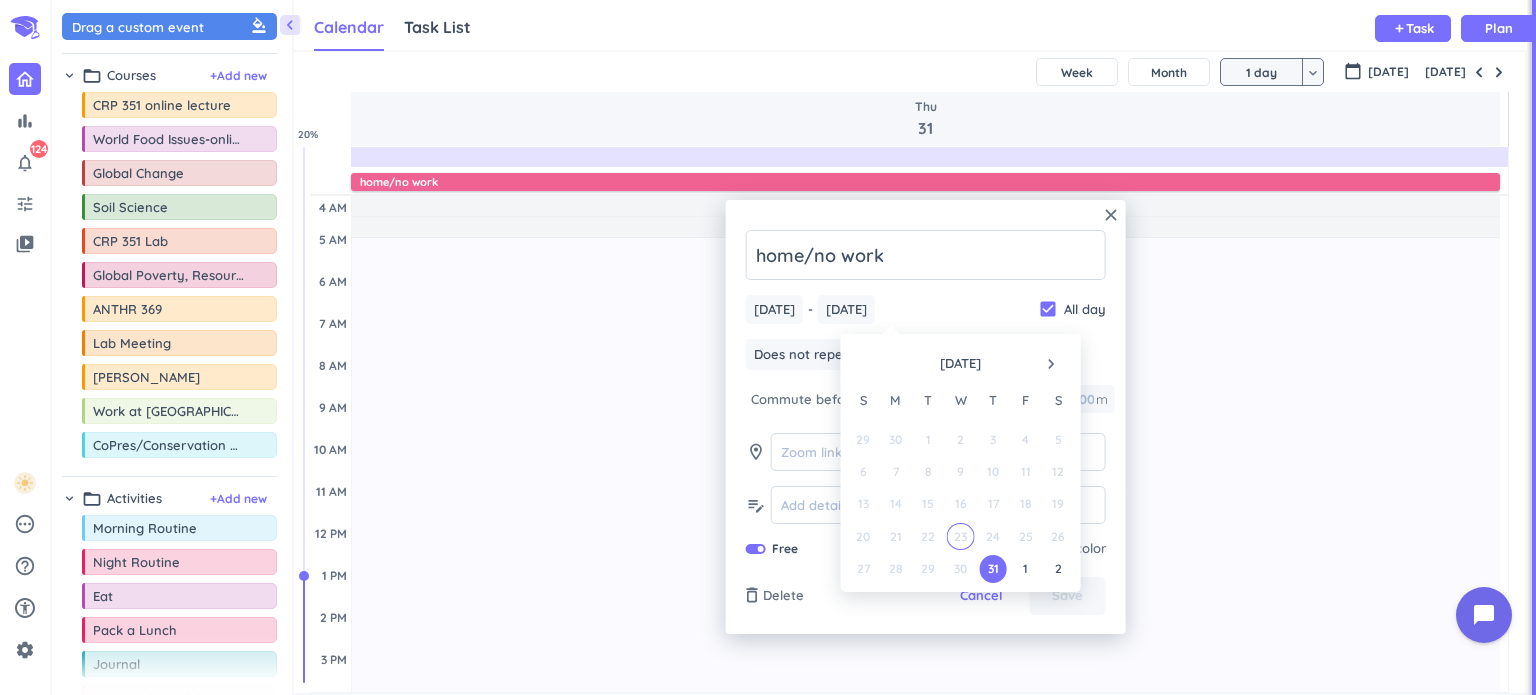 click on "navigate_next" at bounding box center (1051, 364) 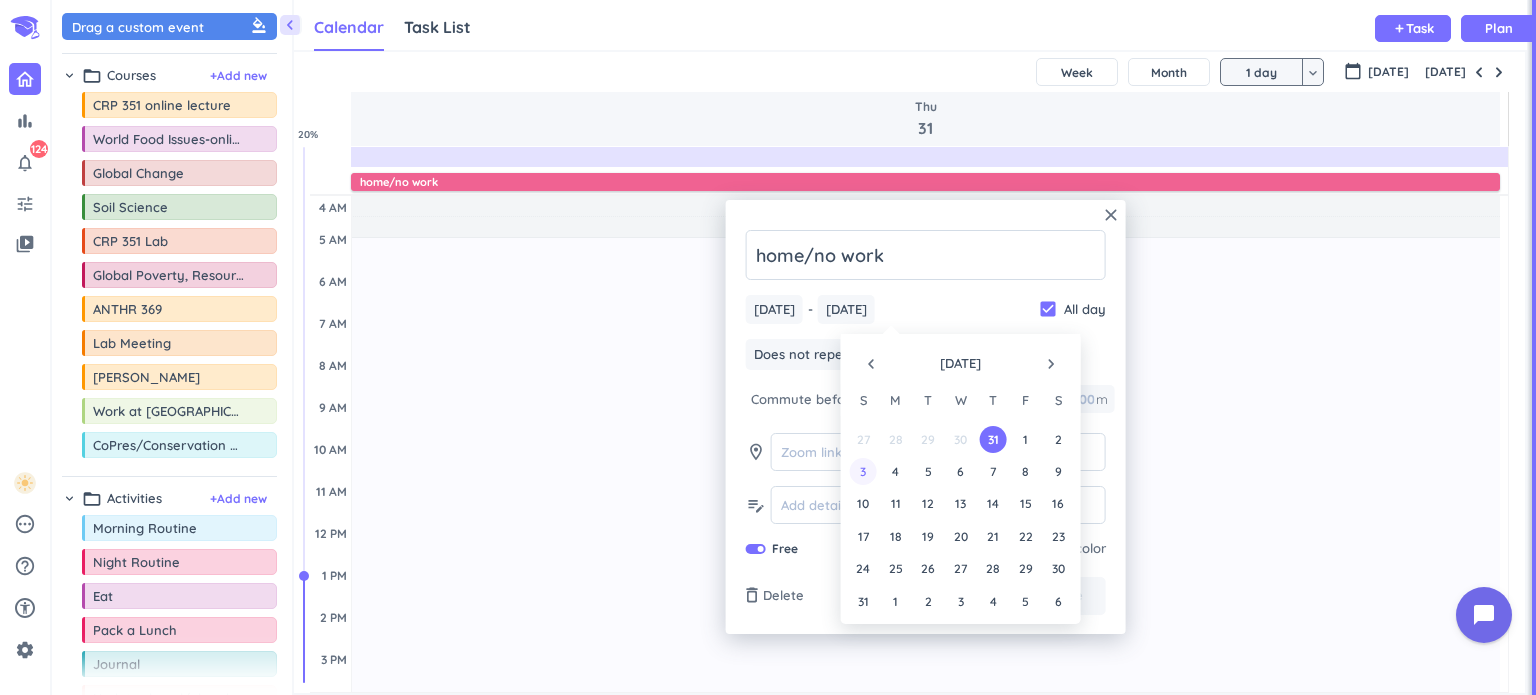 click on "3" at bounding box center (863, 471) 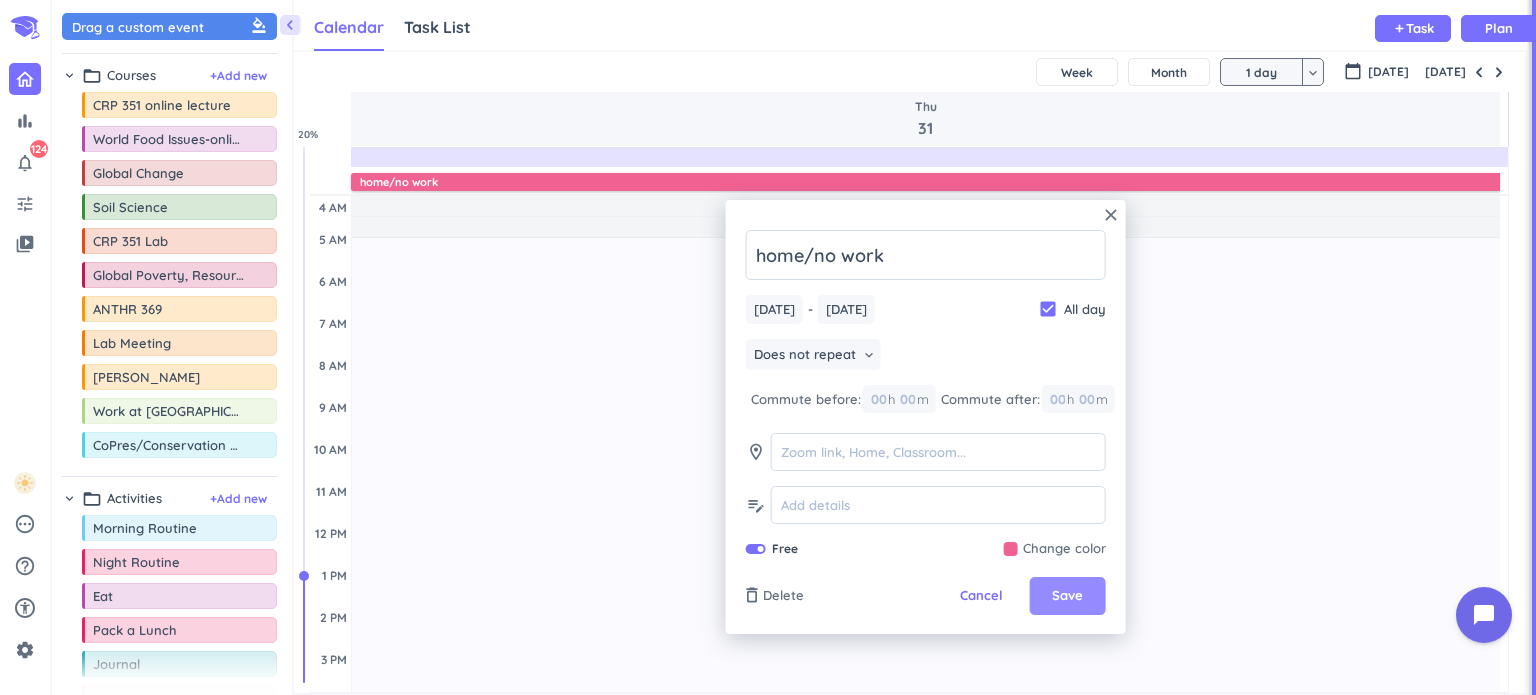 click on "Save" at bounding box center (1068, 596) 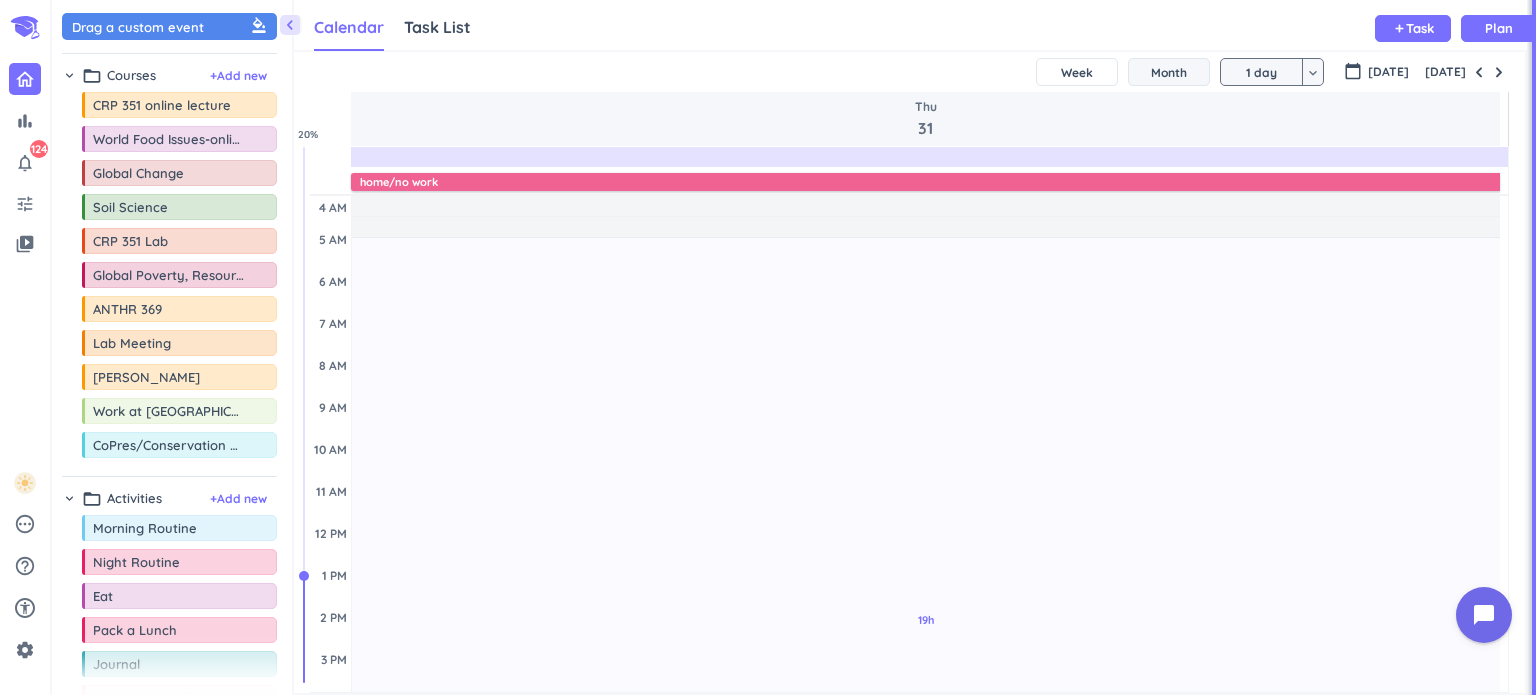 click on "Month" at bounding box center [1169, 72] 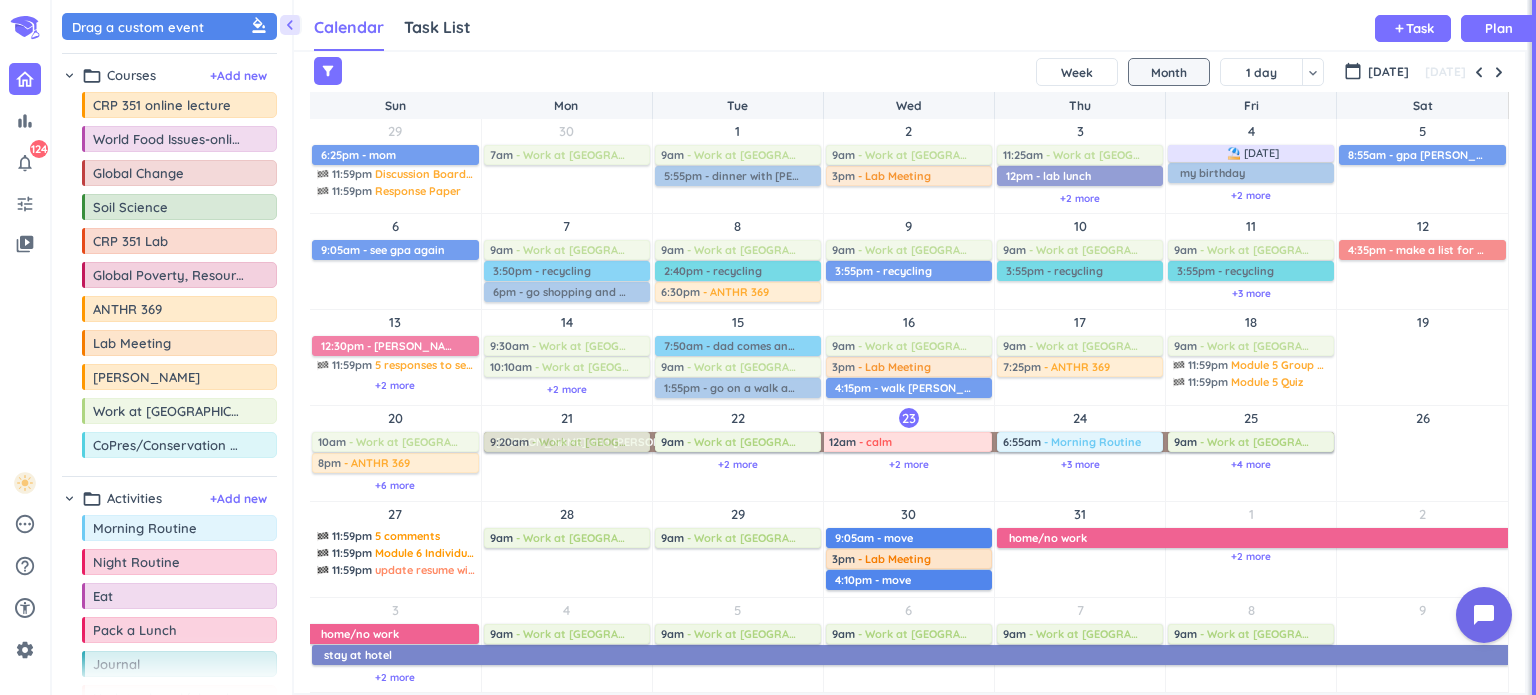 click on "28 9am  - Work at Lab delete_outline" at bounding box center [567, 549] 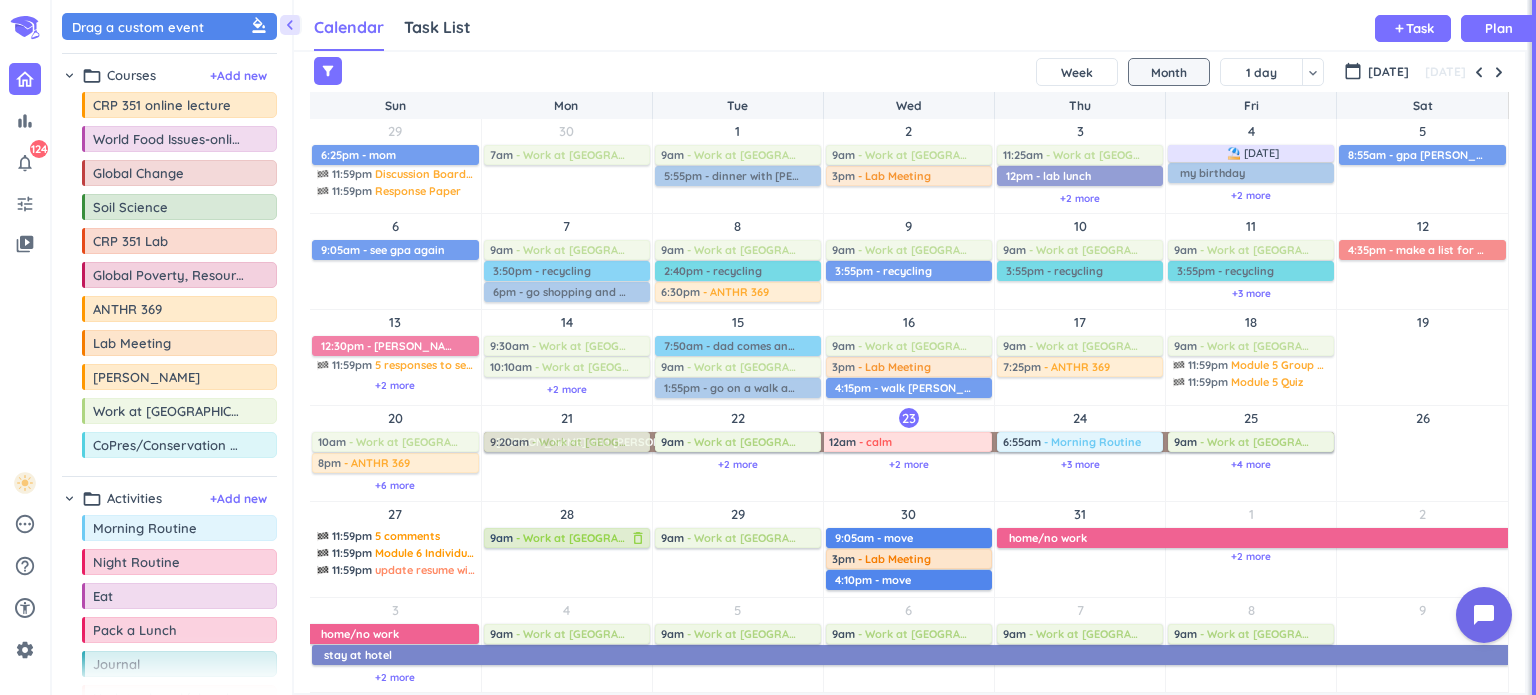 click on "- Work at [GEOGRAPHIC_DATA]" at bounding box center [599, 538] 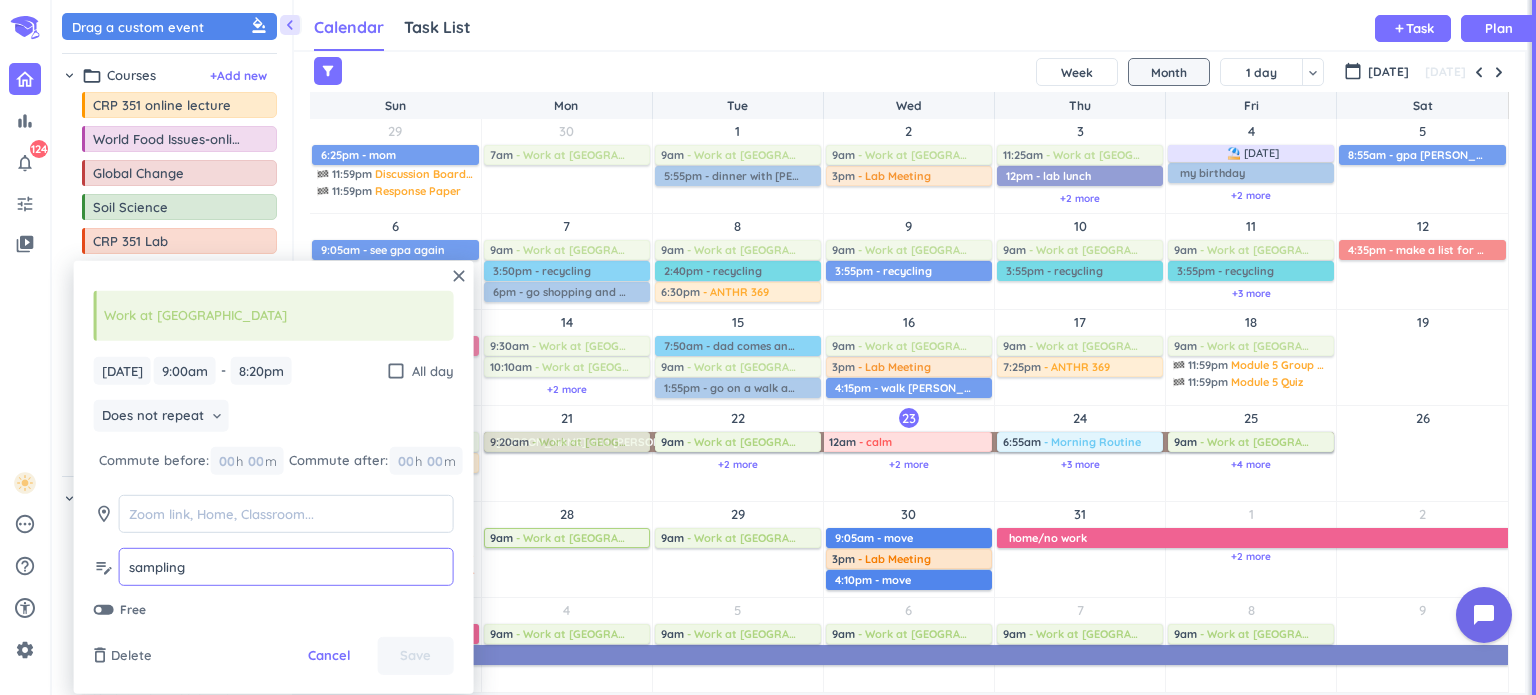 click on "sampling" at bounding box center [286, 567] 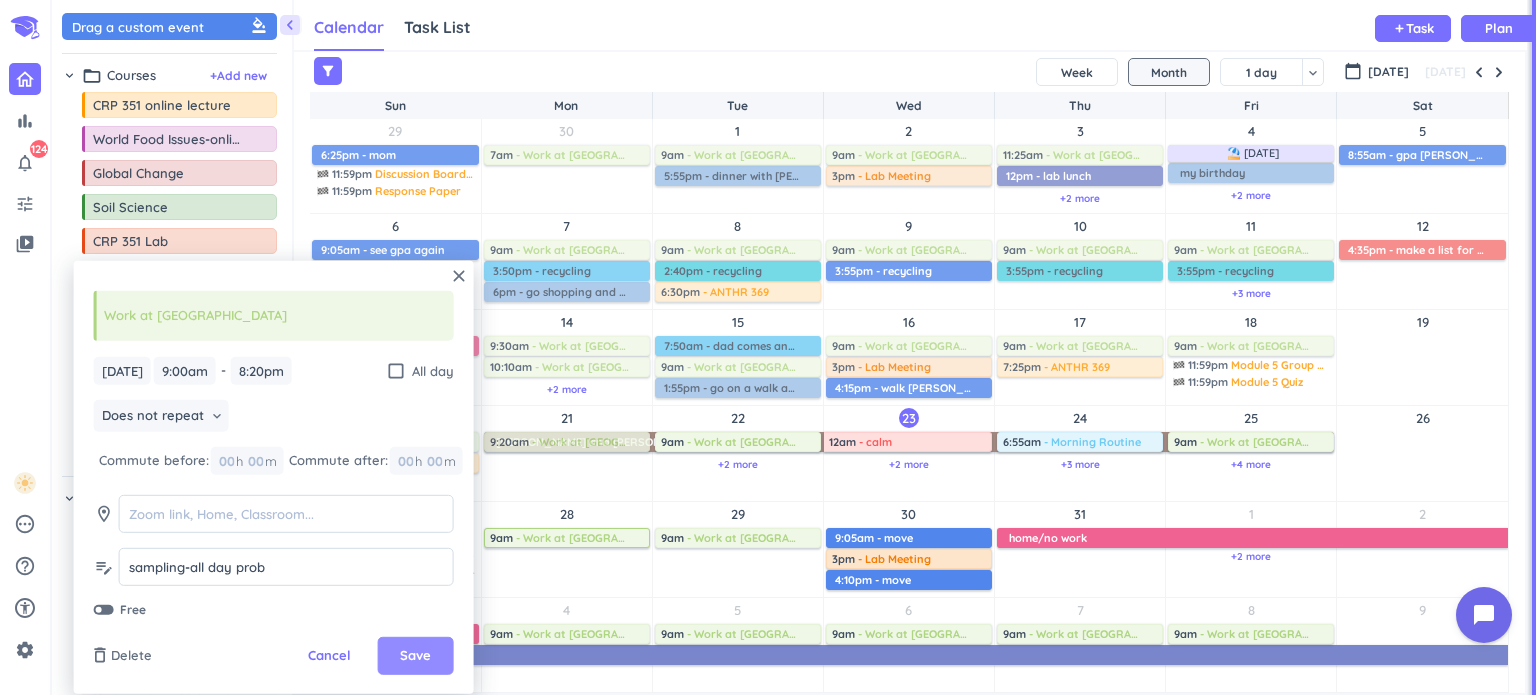 click on "Save" at bounding box center [415, 656] 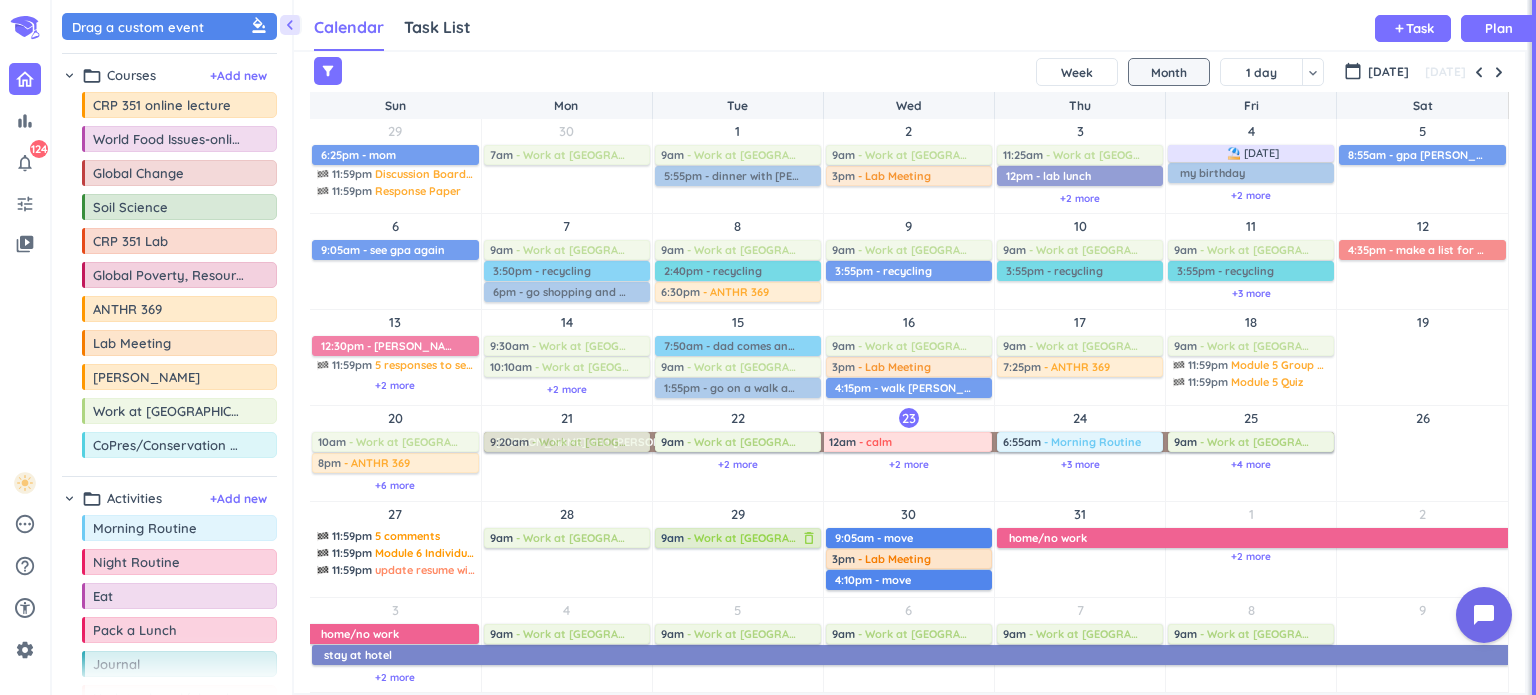 click on "- Work at [GEOGRAPHIC_DATA]" at bounding box center [770, 538] 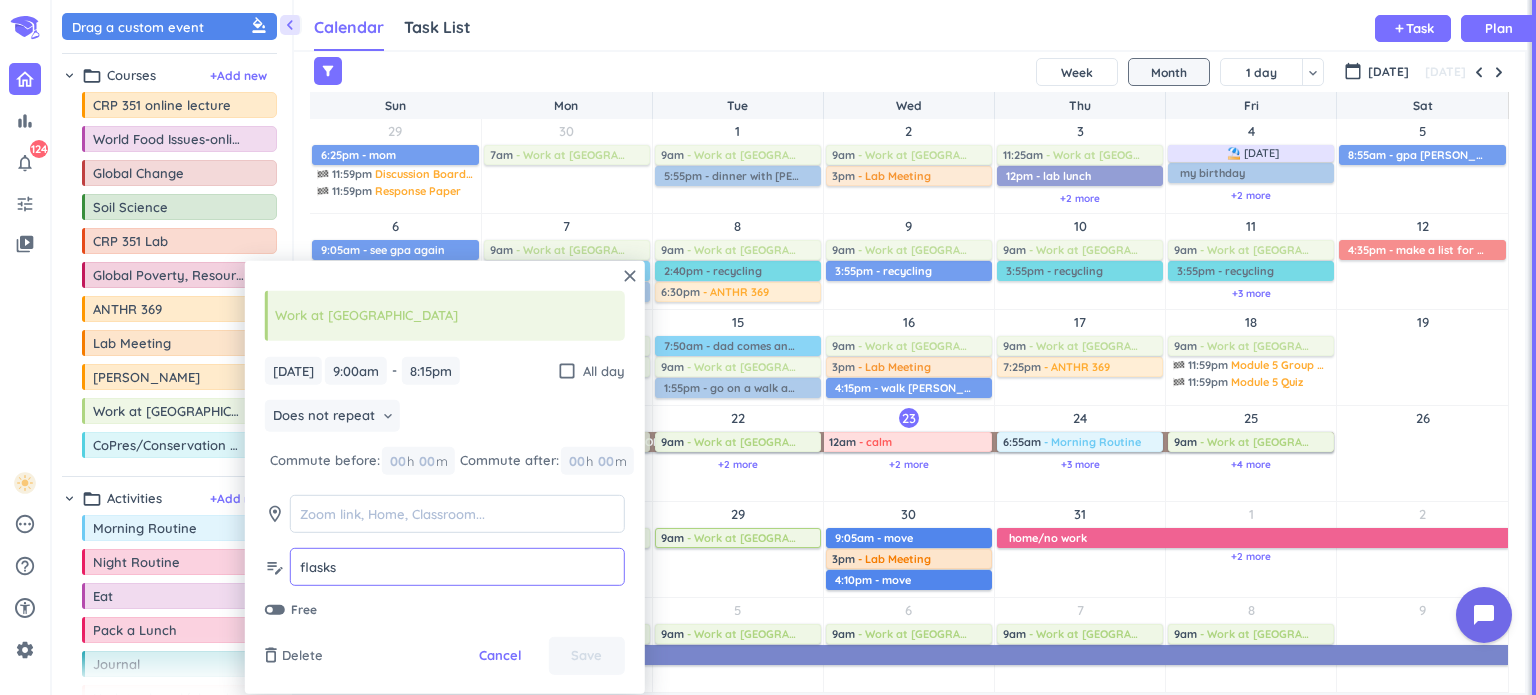 click on "flasks" at bounding box center (457, 567) 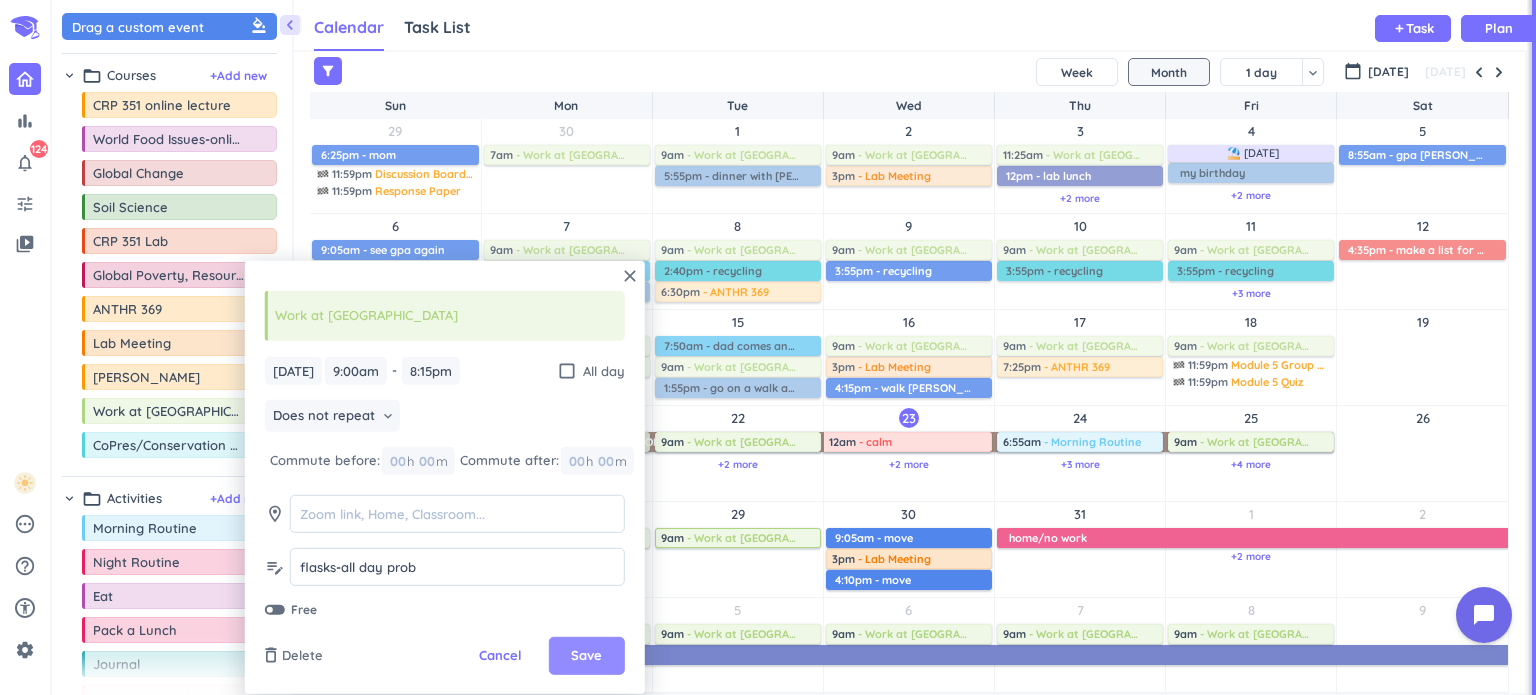 click on "Save" at bounding box center [586, 656] 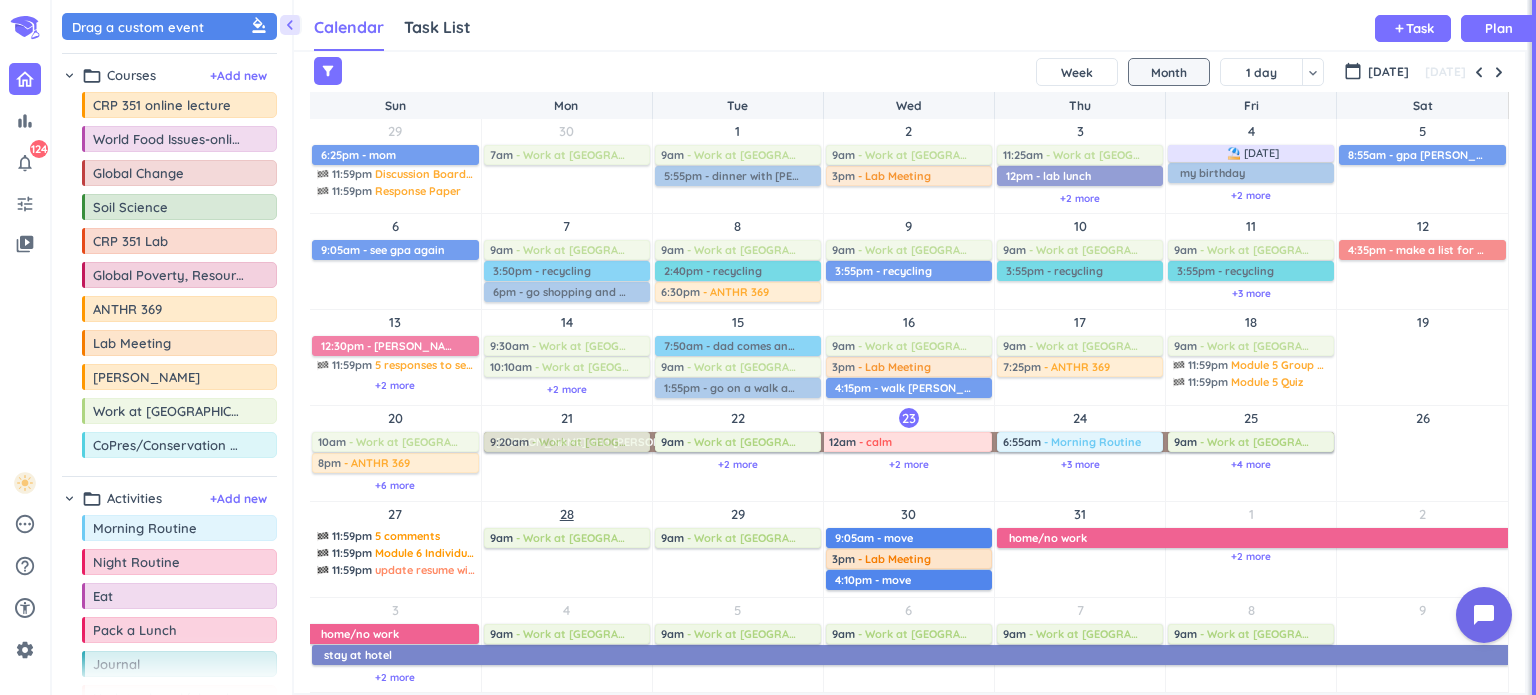 click on "28" at bounding box center (567, 514) 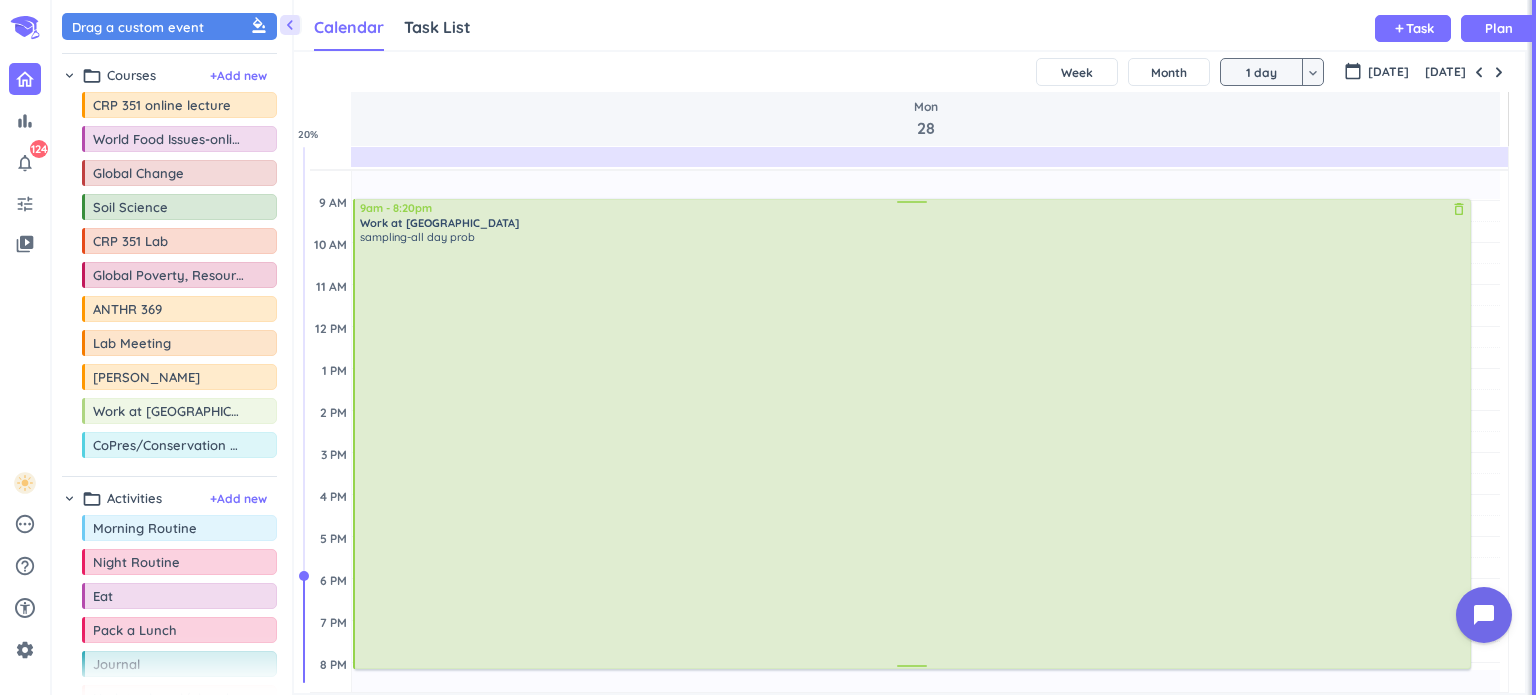 scroll, scrollTop: 218, scrollLeft: 0, axis: vertical 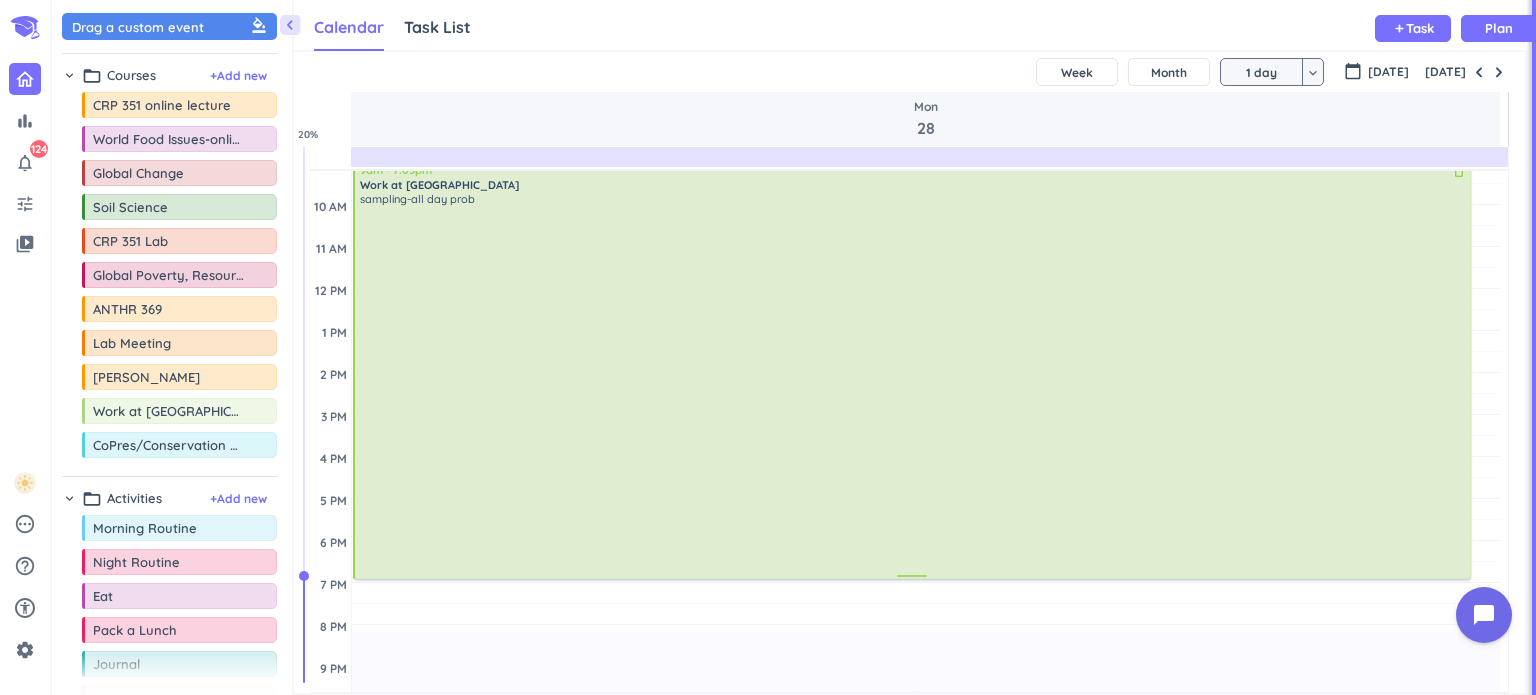 drag, startPoint x: 912, startPoint y: 627, endPoint x: 924, endPoint y: 574, distance: 54.34151 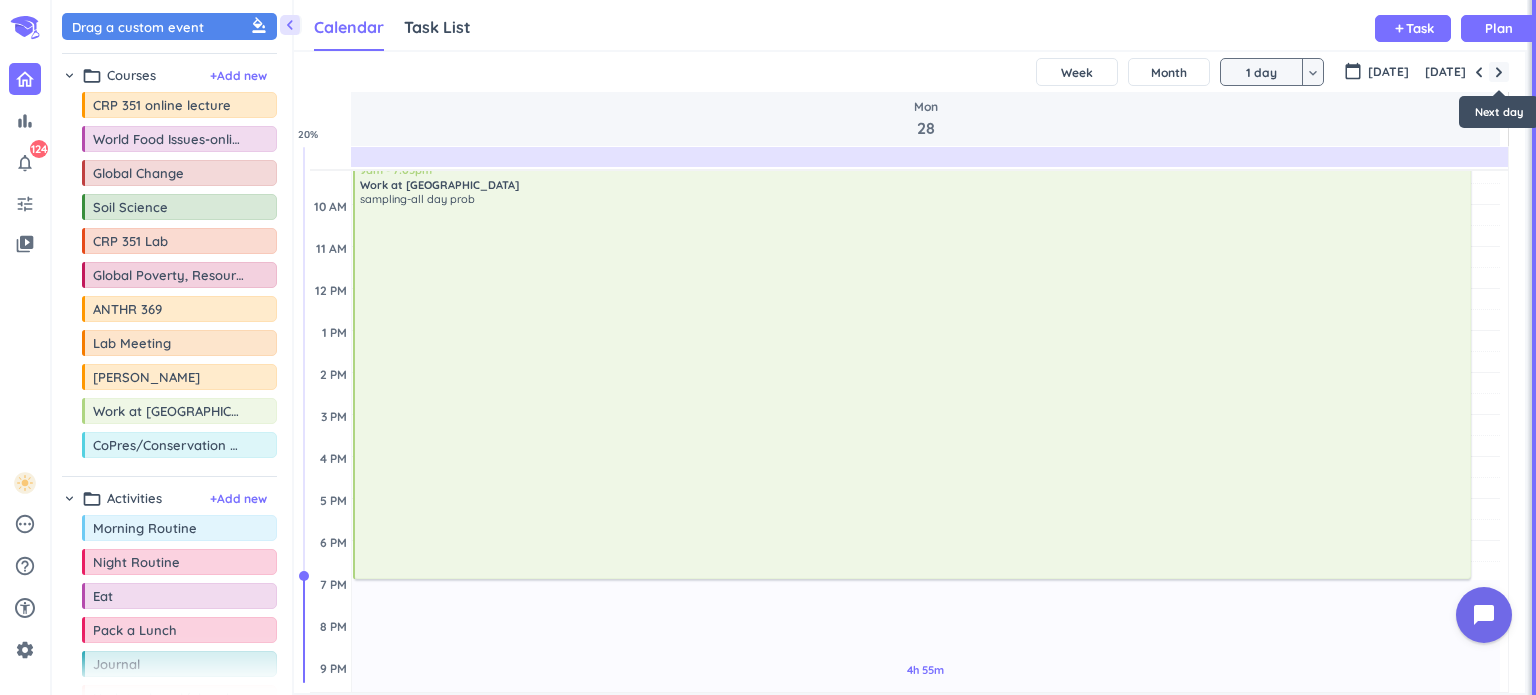 click at bounding box center (1499, 72) 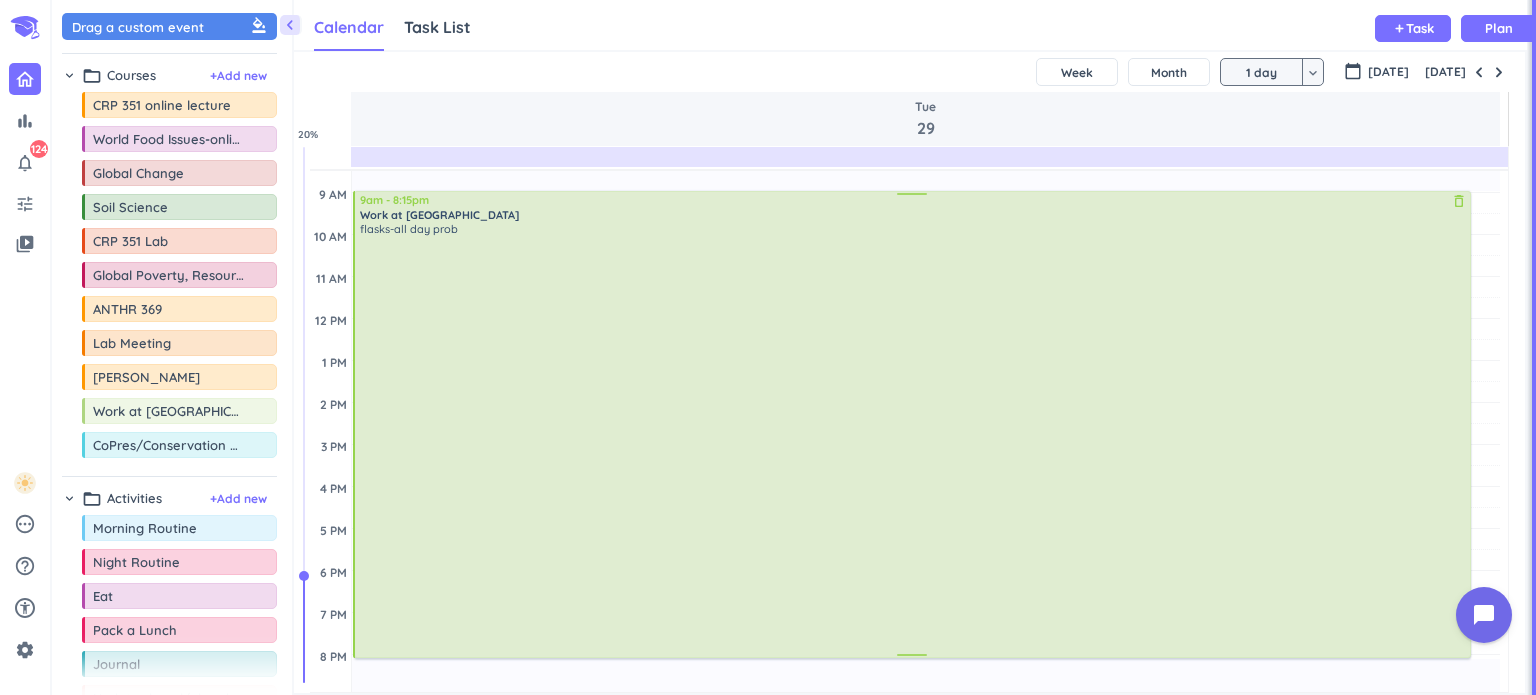 scroll, scrollTop: 228, scrollLeft: 0, axis: vertical 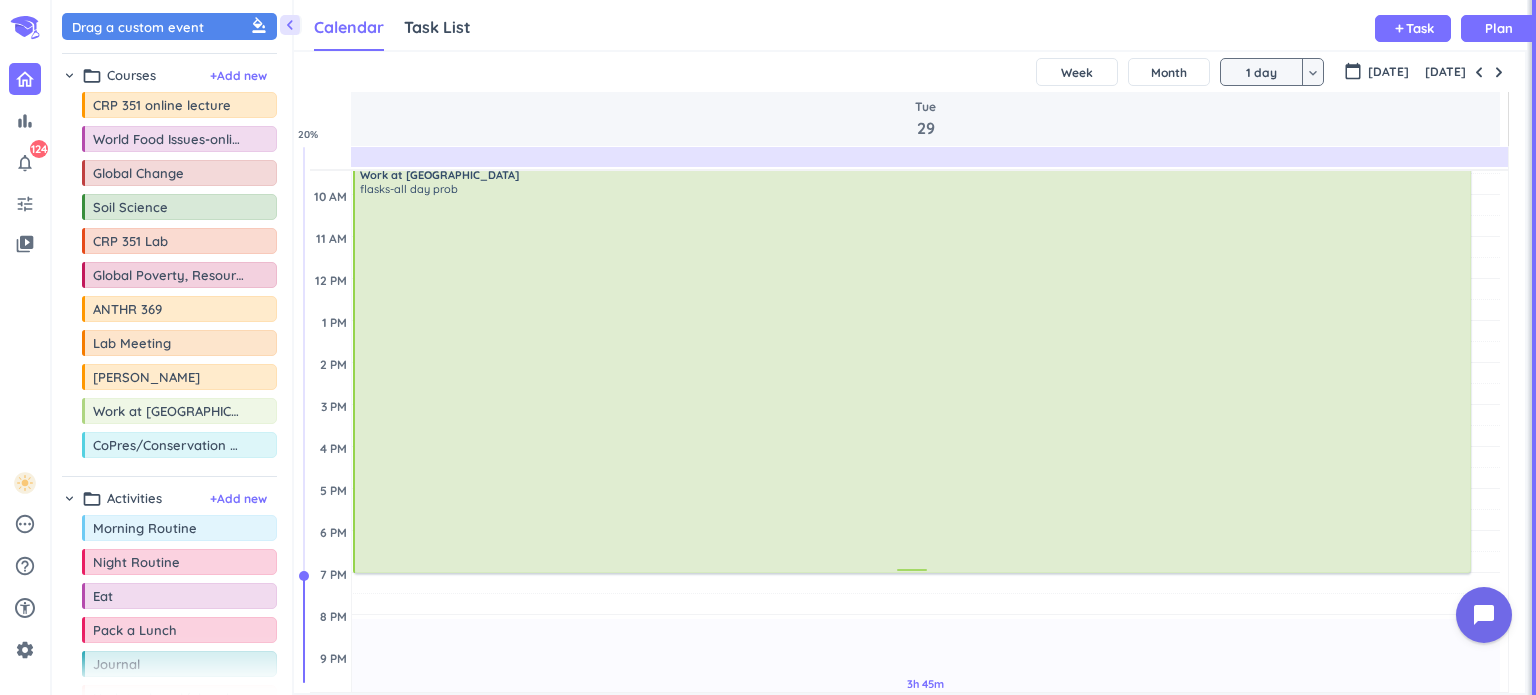 drag, startPoint x: 905, startPoint y: 614, endPoint x: 919, endPoint y: 568, distance: 48.08326 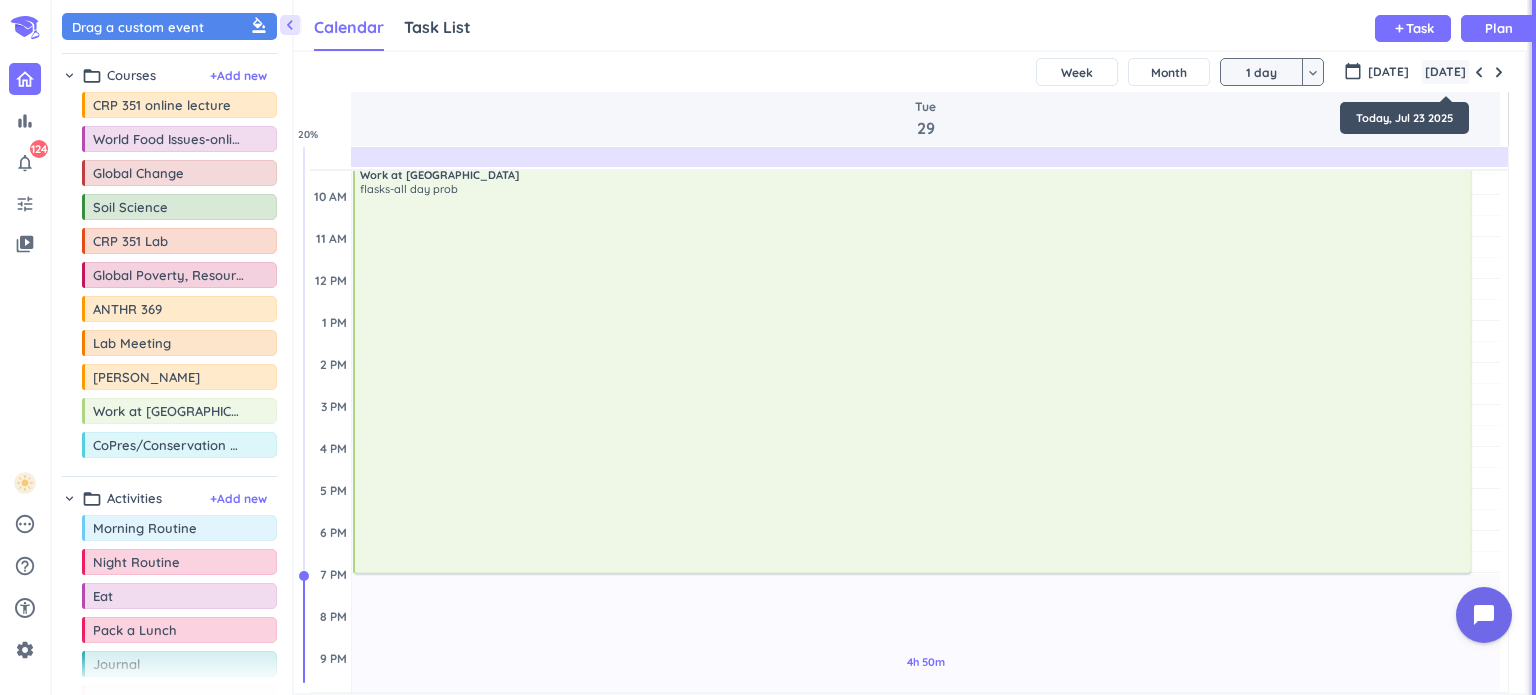 click on "[DATE]" at bounding box center (1445, 72) 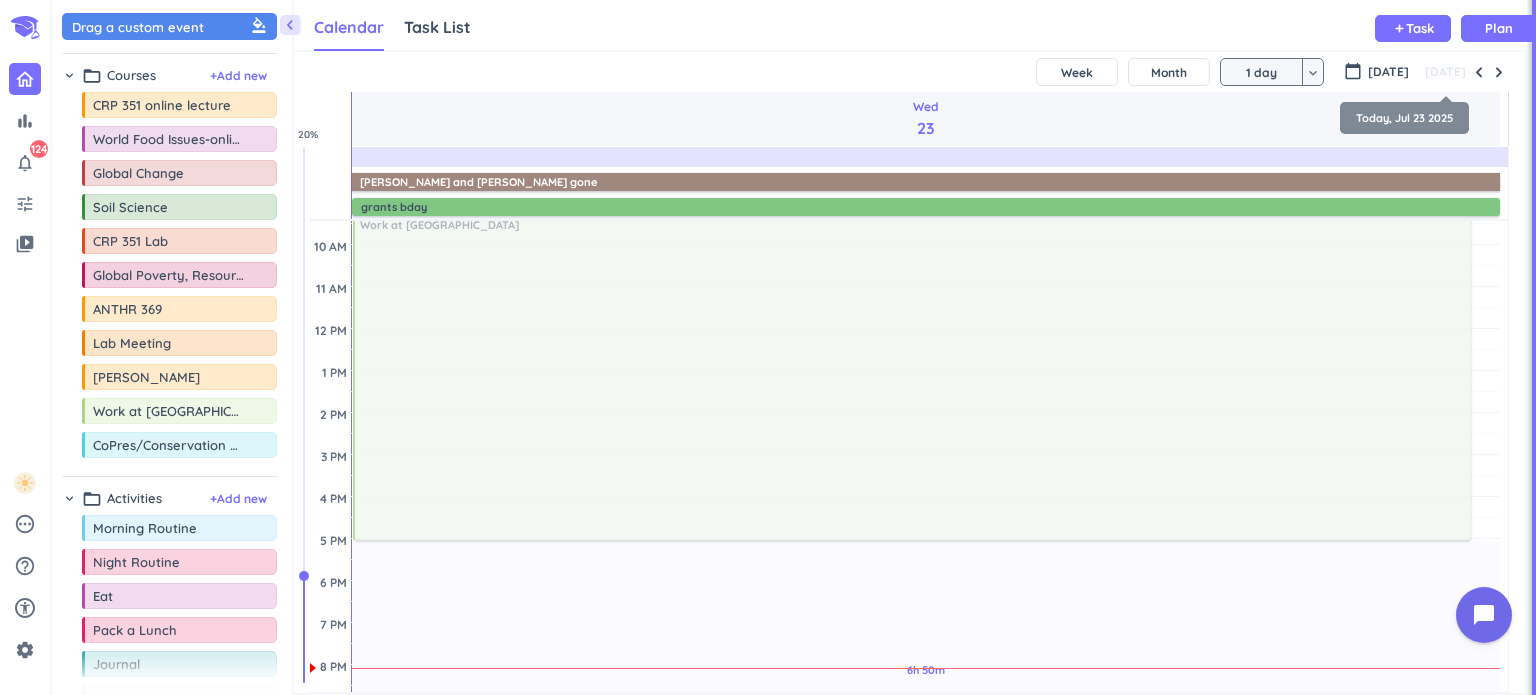 scroll, scrollTop: 188, scrollLeft: 0, axis: vertical 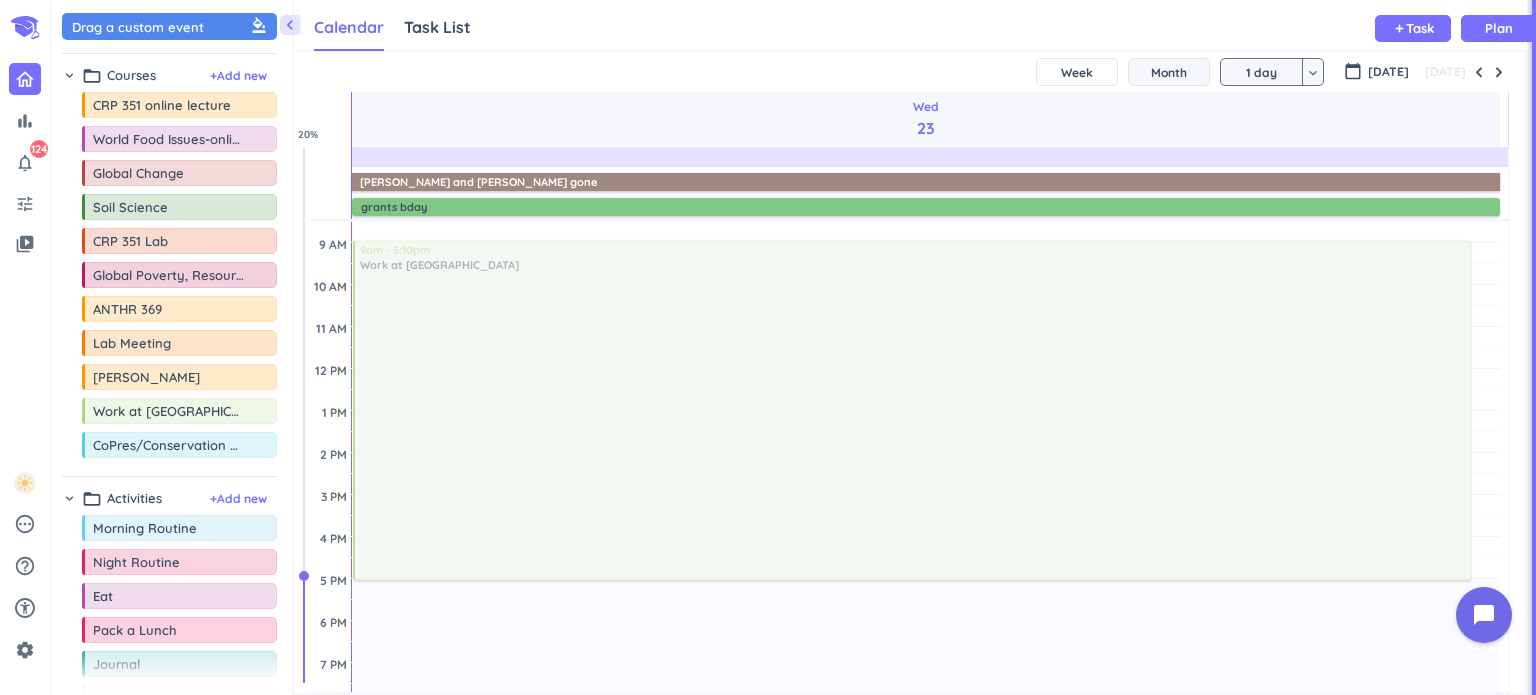 click on "Month" at bounding box center (1169, 72) 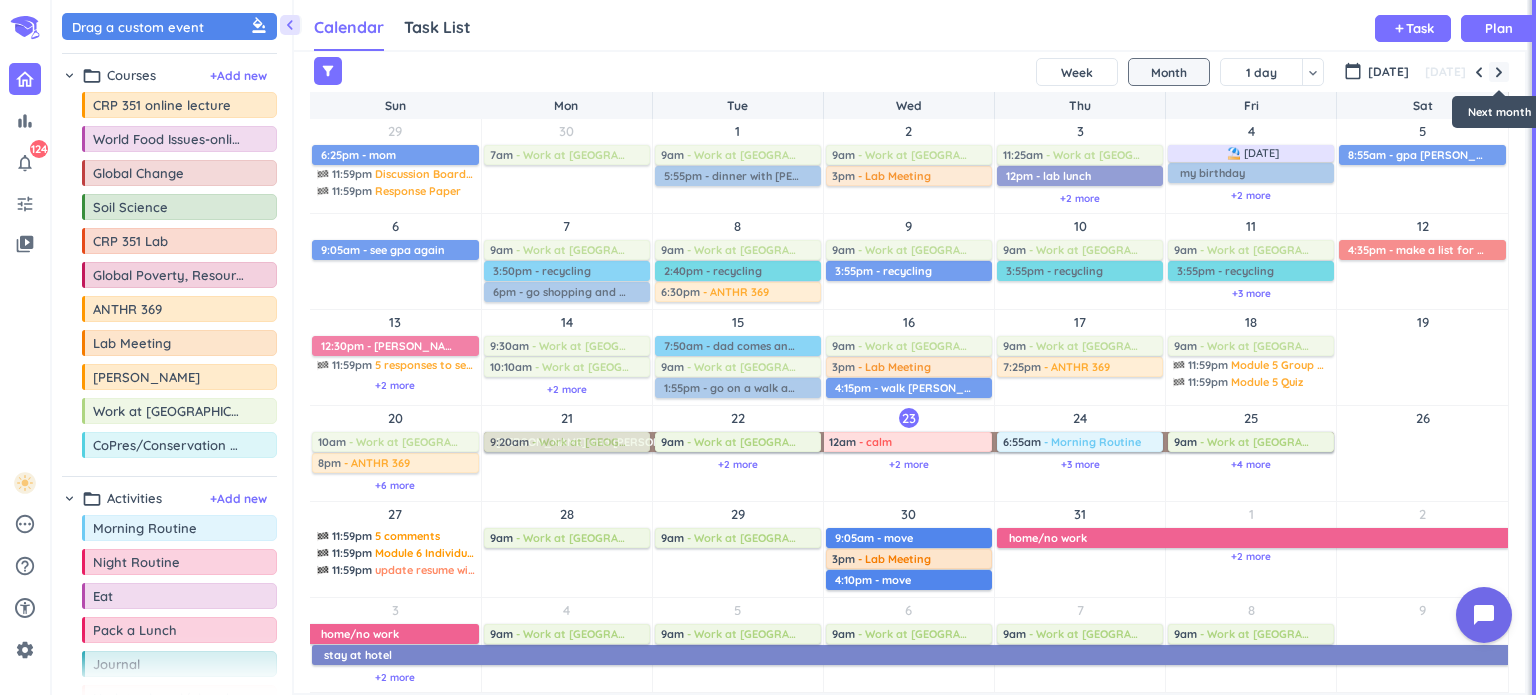 click at bounding box center [1499, 72] 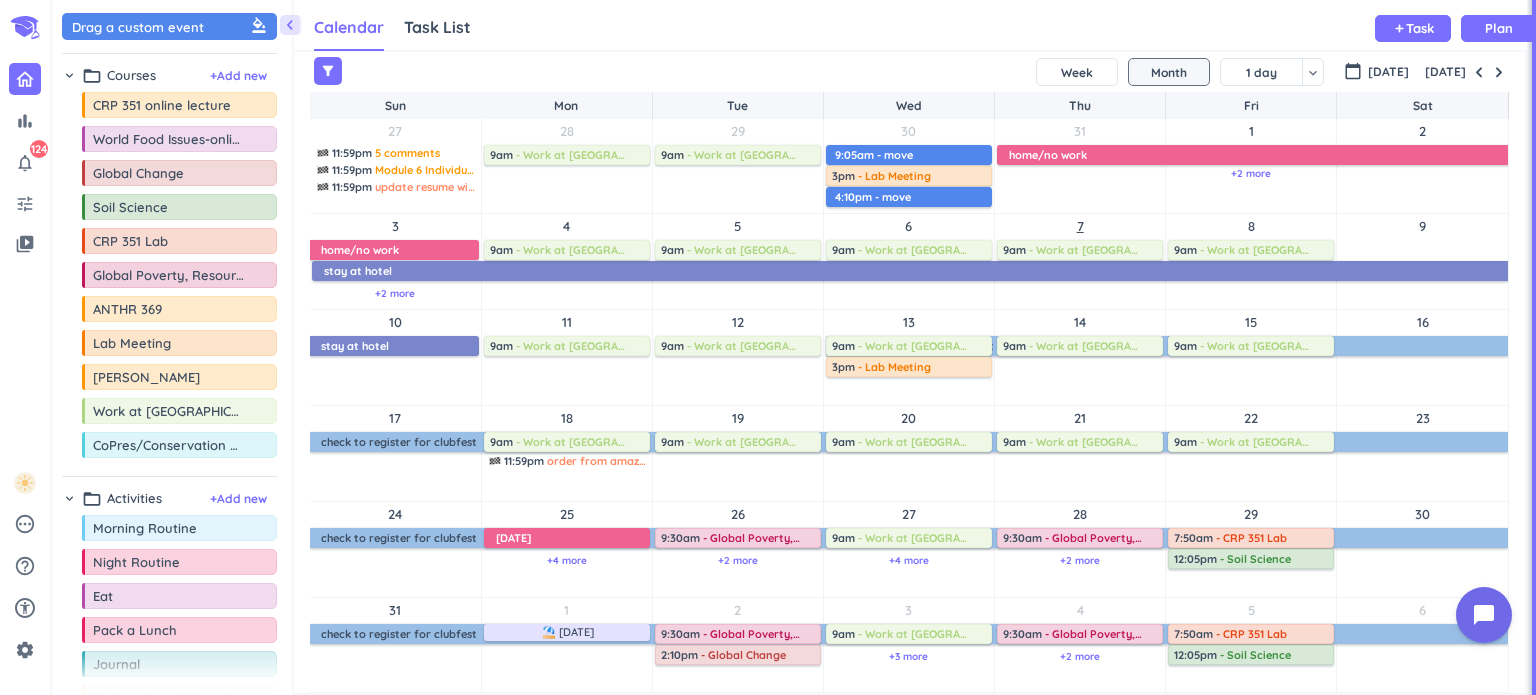 click on "7" at bounding box center (1080, 226) 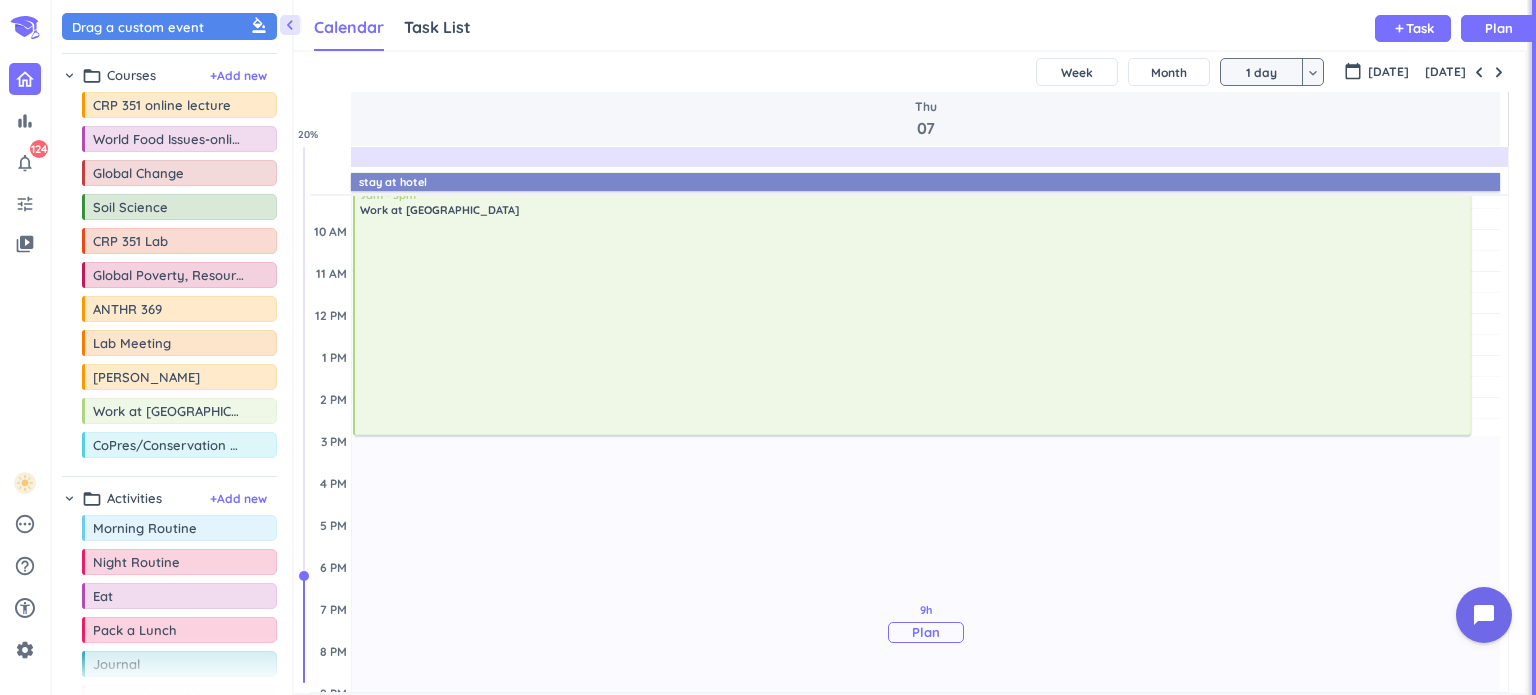 scroll, scrollTop: 308, scrollLeft: 0, axis: vertical 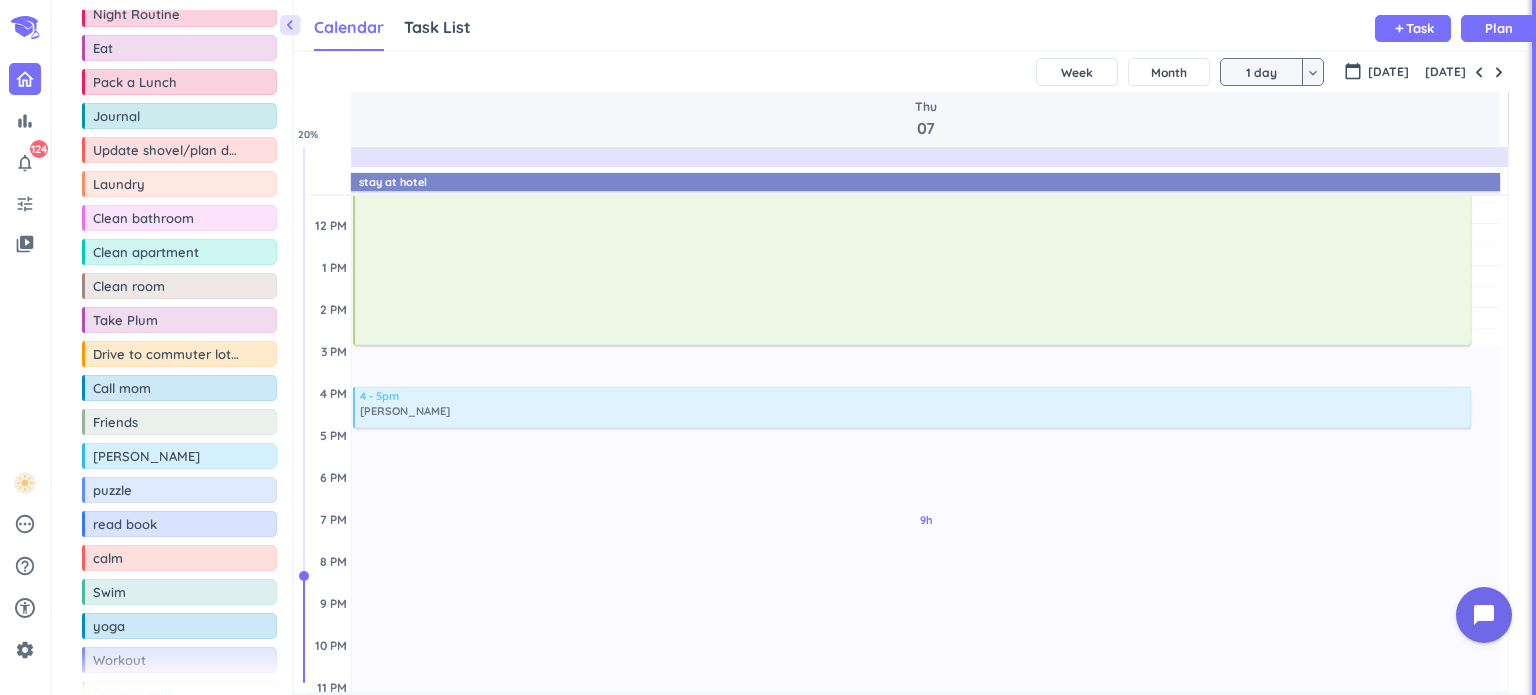 drag, startPoint x: 141, startPoint y: 443, endPoint x: 408, endPoint y: 386, distance: 273.01648 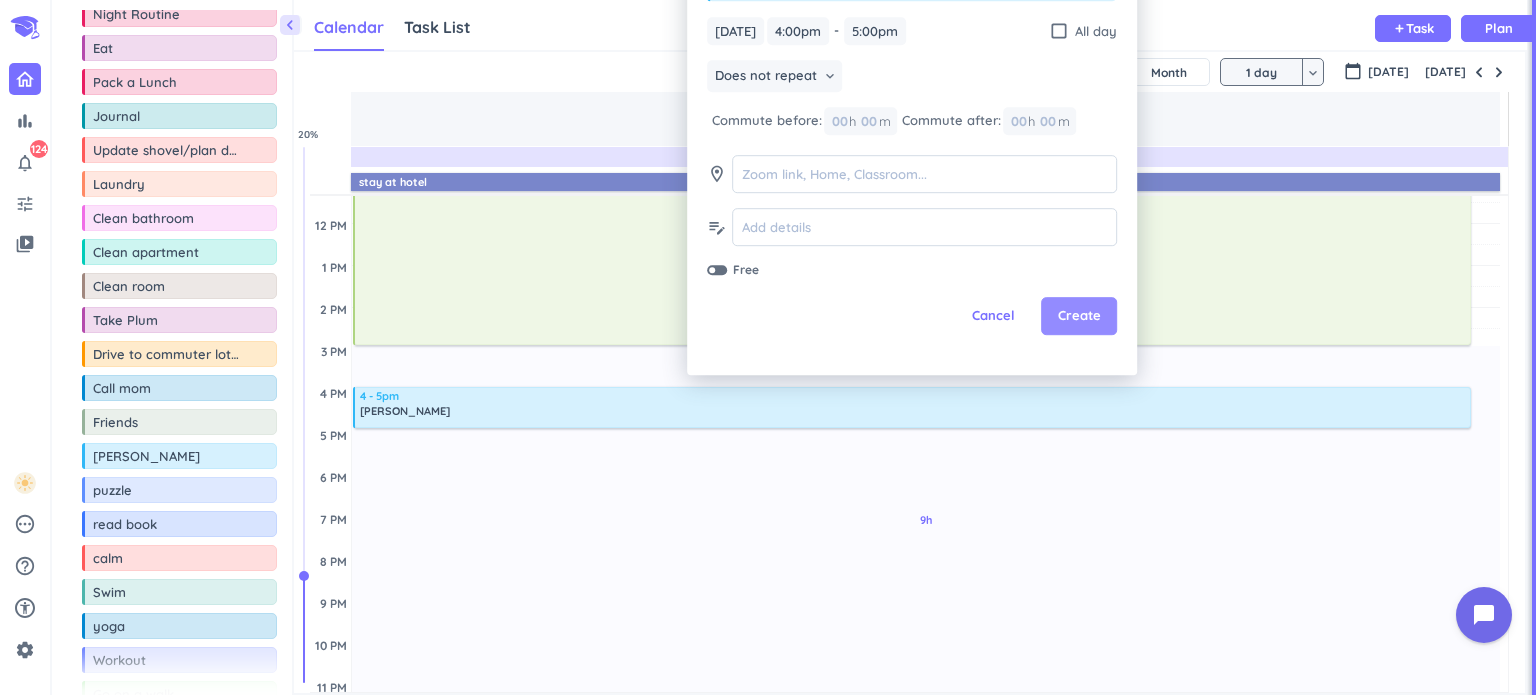 click on "Create" at bounding box center [1079, 317] 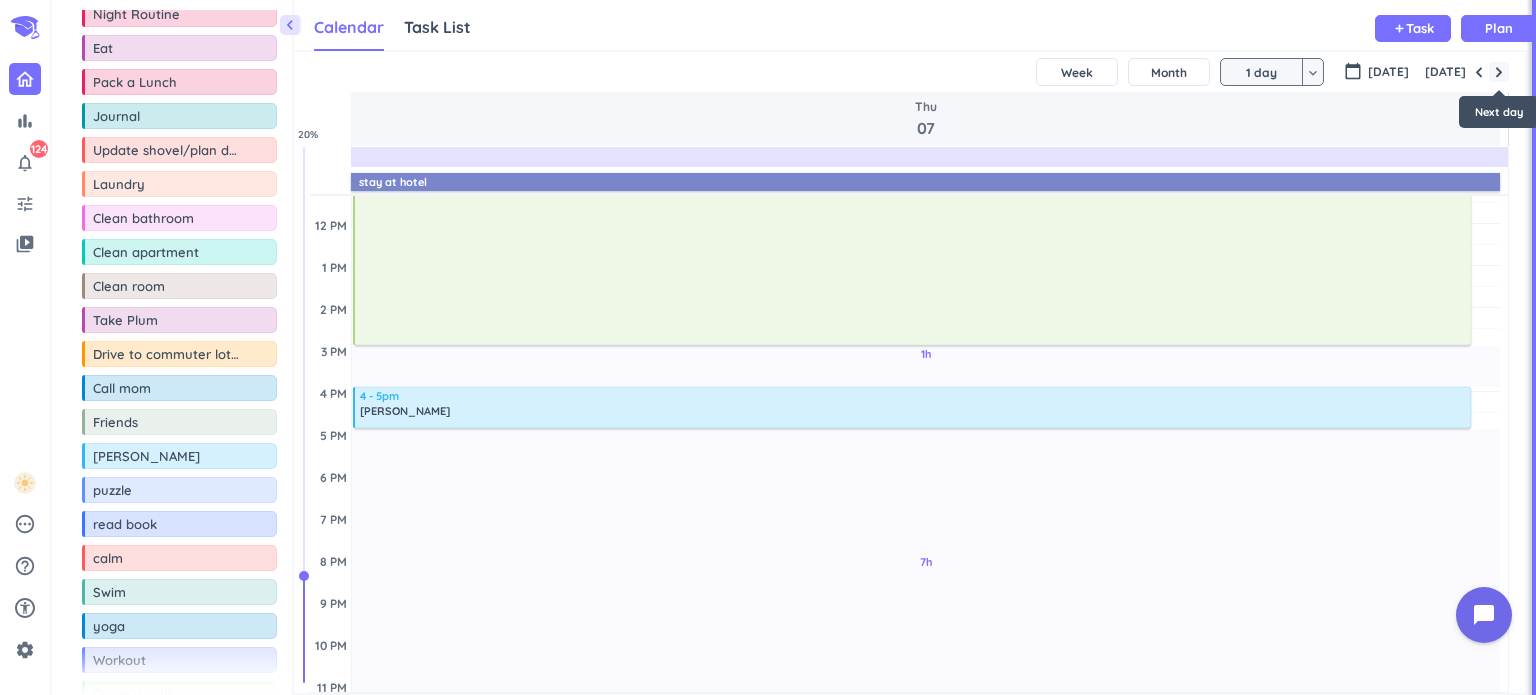 click at bounding box center (1499, 72) 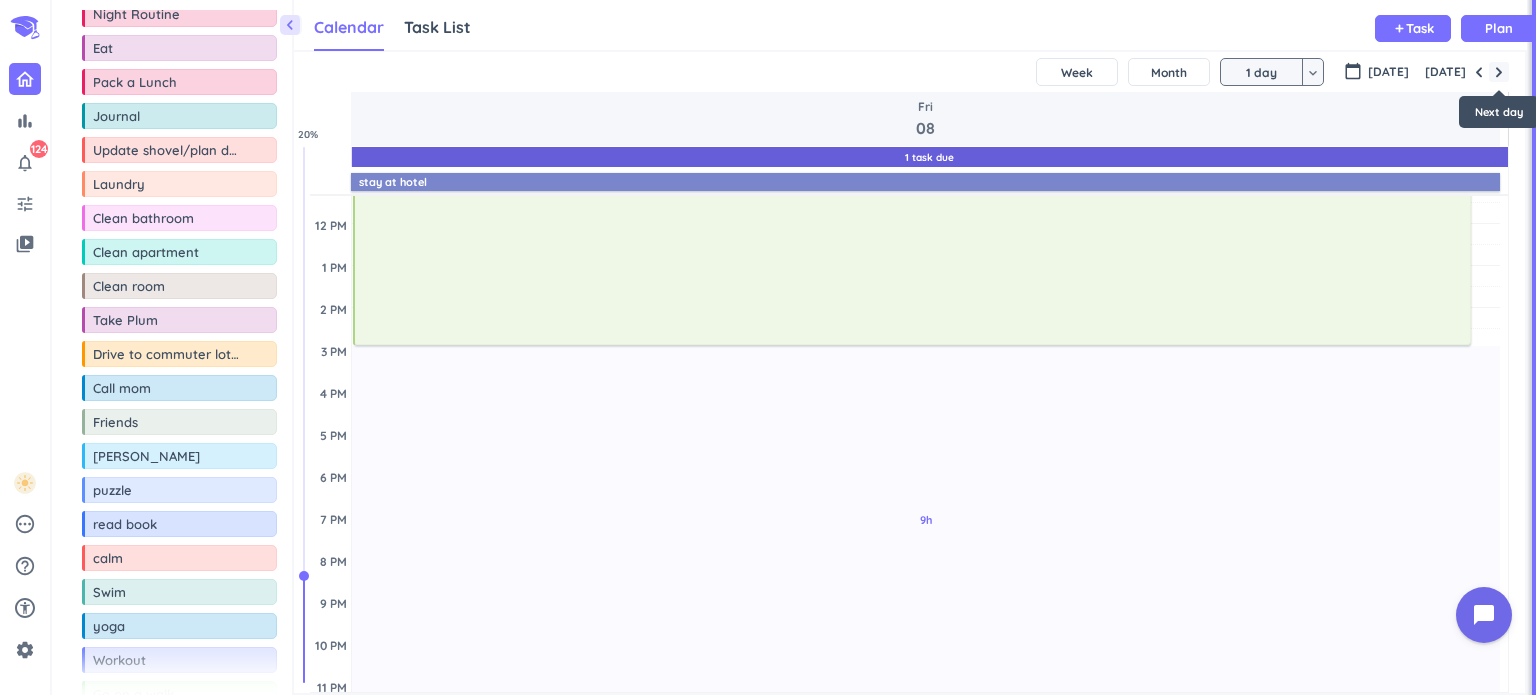 scroll, scrollTop: 188, scrollLeft: 0, axis: vertical 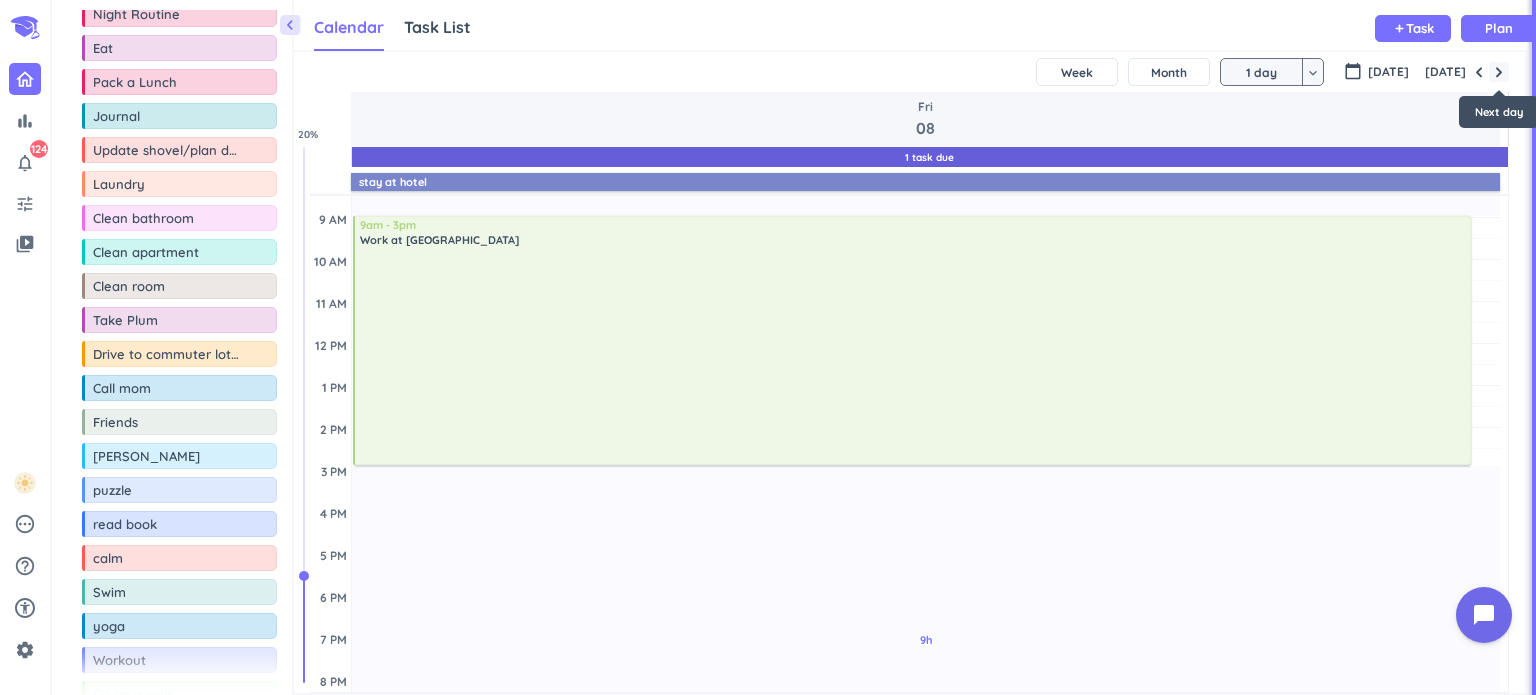 click at bounding box center [1499, 72] 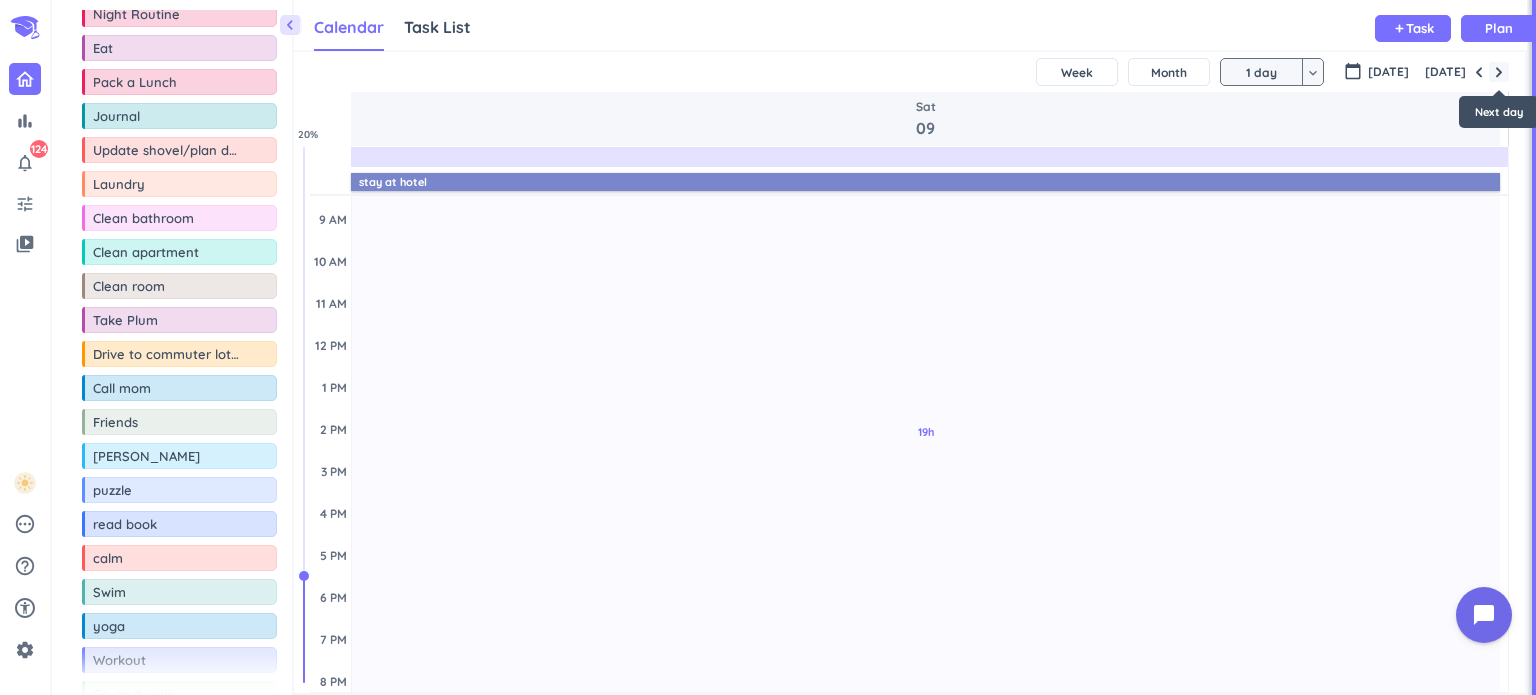 click at bounding box center (1499, 72) 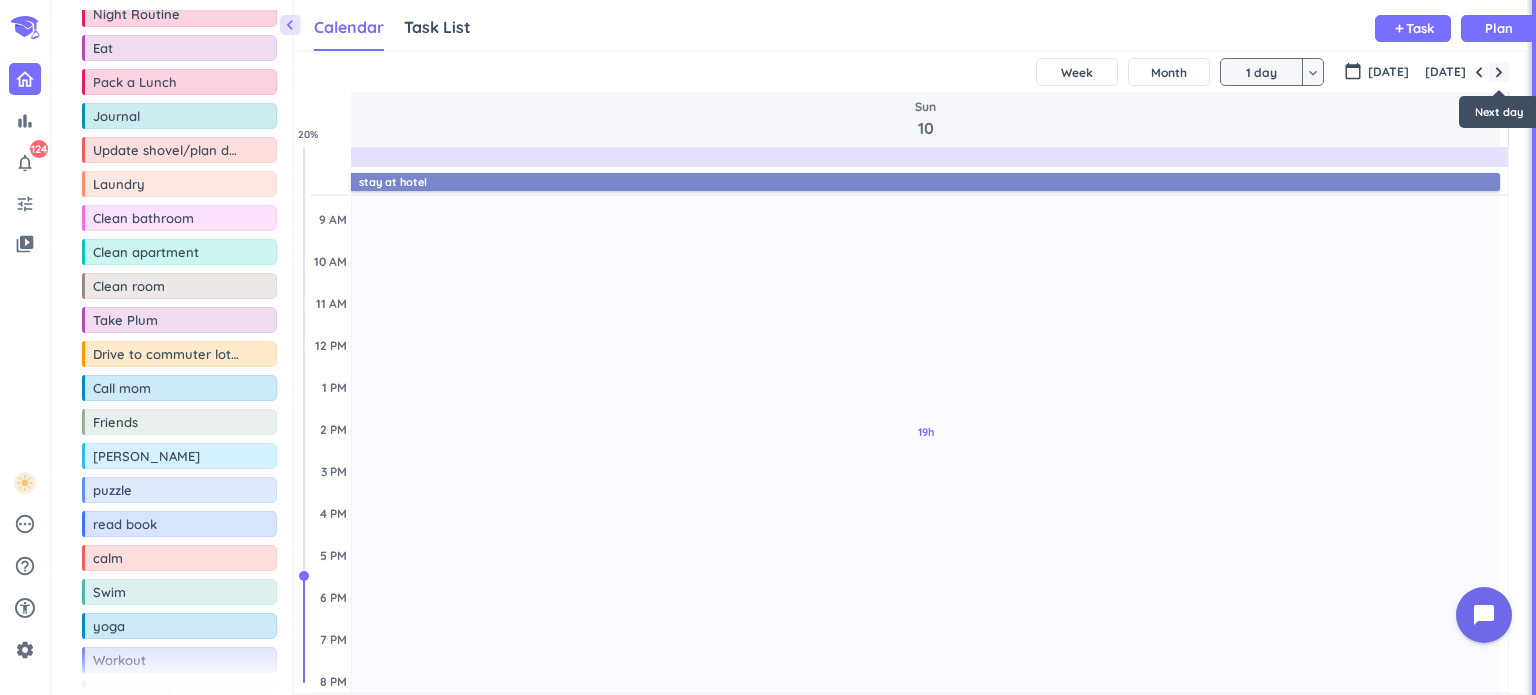 click at bounding box center [1499, 72] 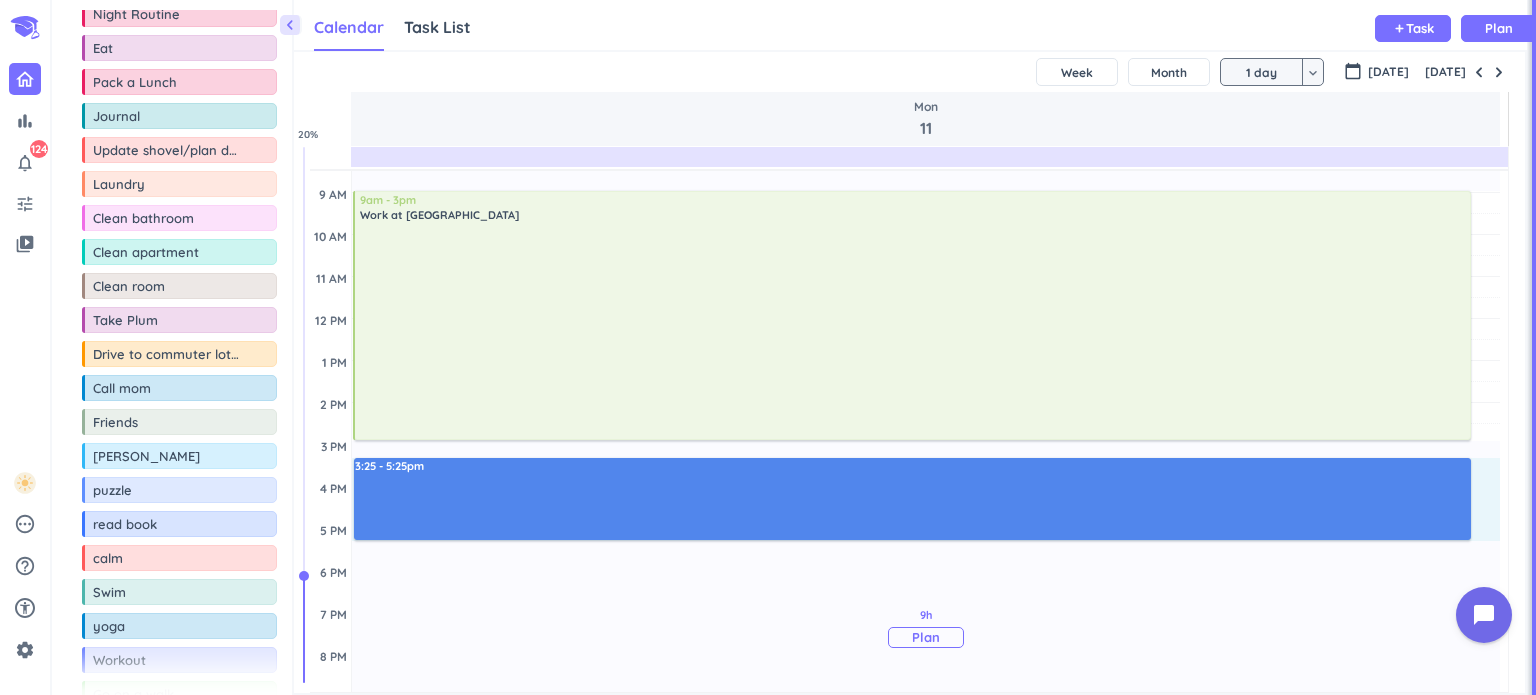 drag, startPoint x: 568, startPoint y: 458, endPoint x: 544, endPoint y: 538, distance: 83.52245 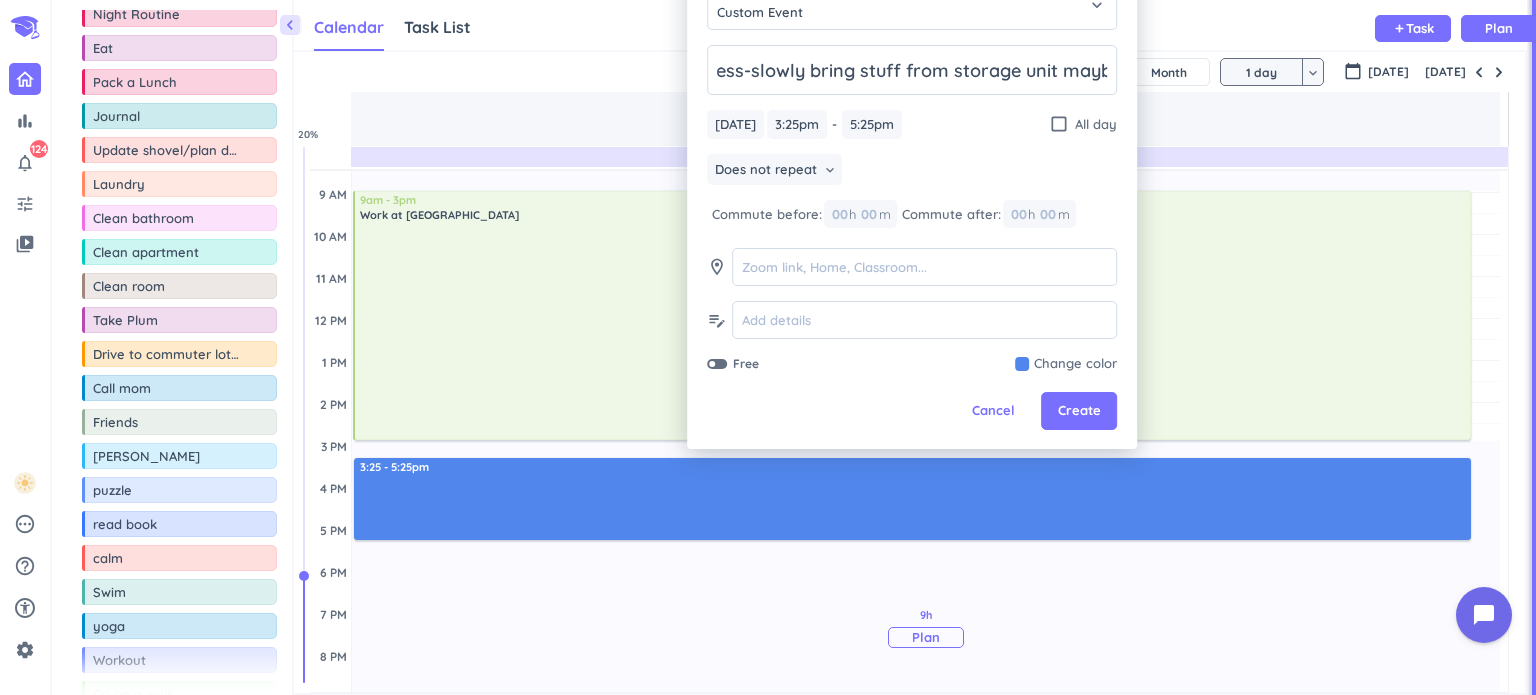 scroll, scrollTop: 0, scrollLeft: 164, axis: horizontal 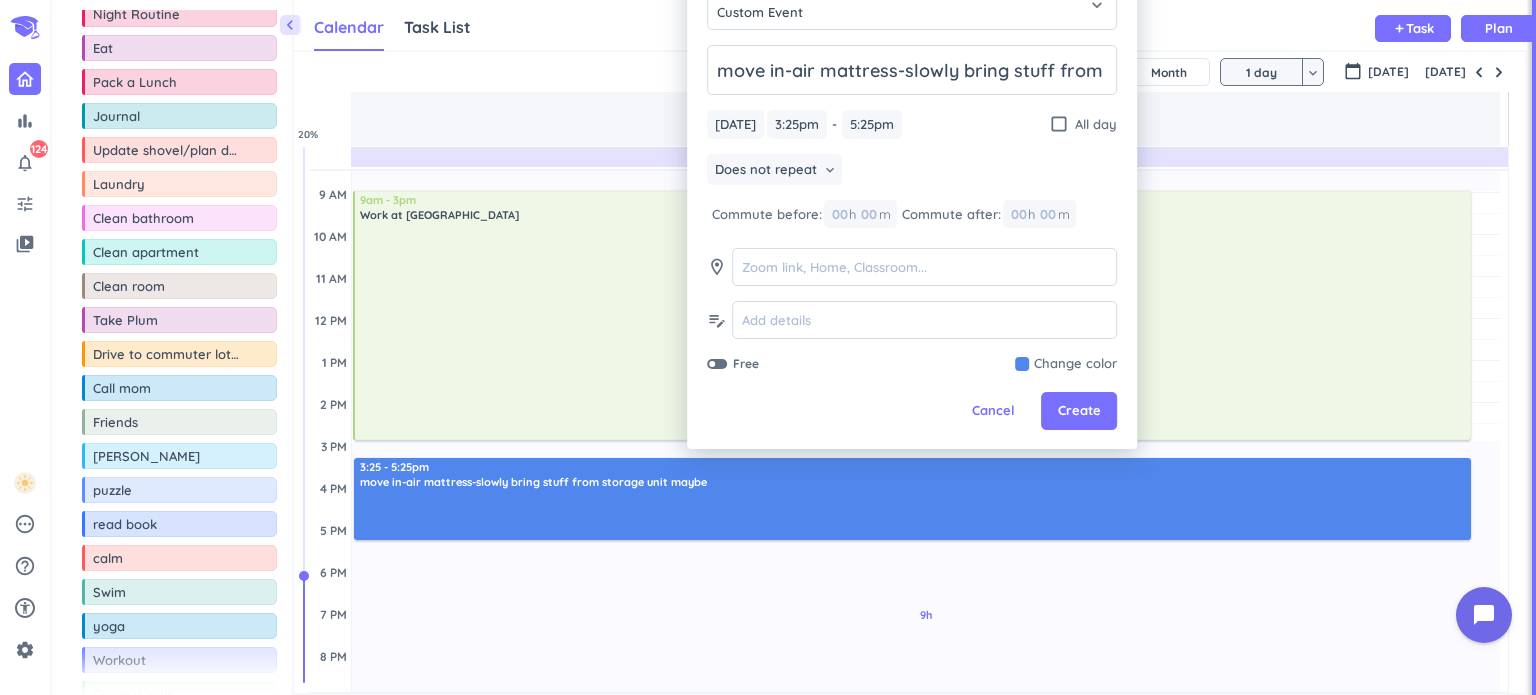 click at bounding box center [1066, 364] 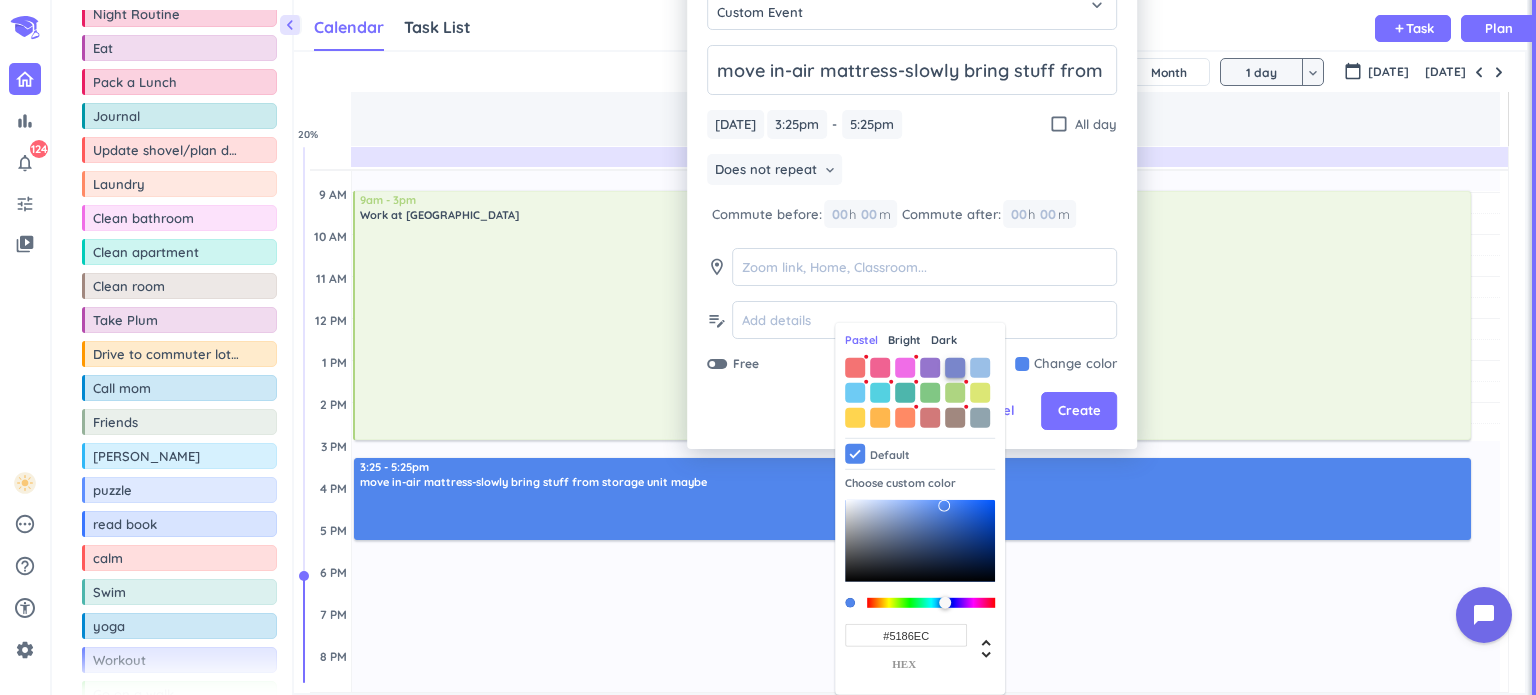 click at bounding box center [955, 368] 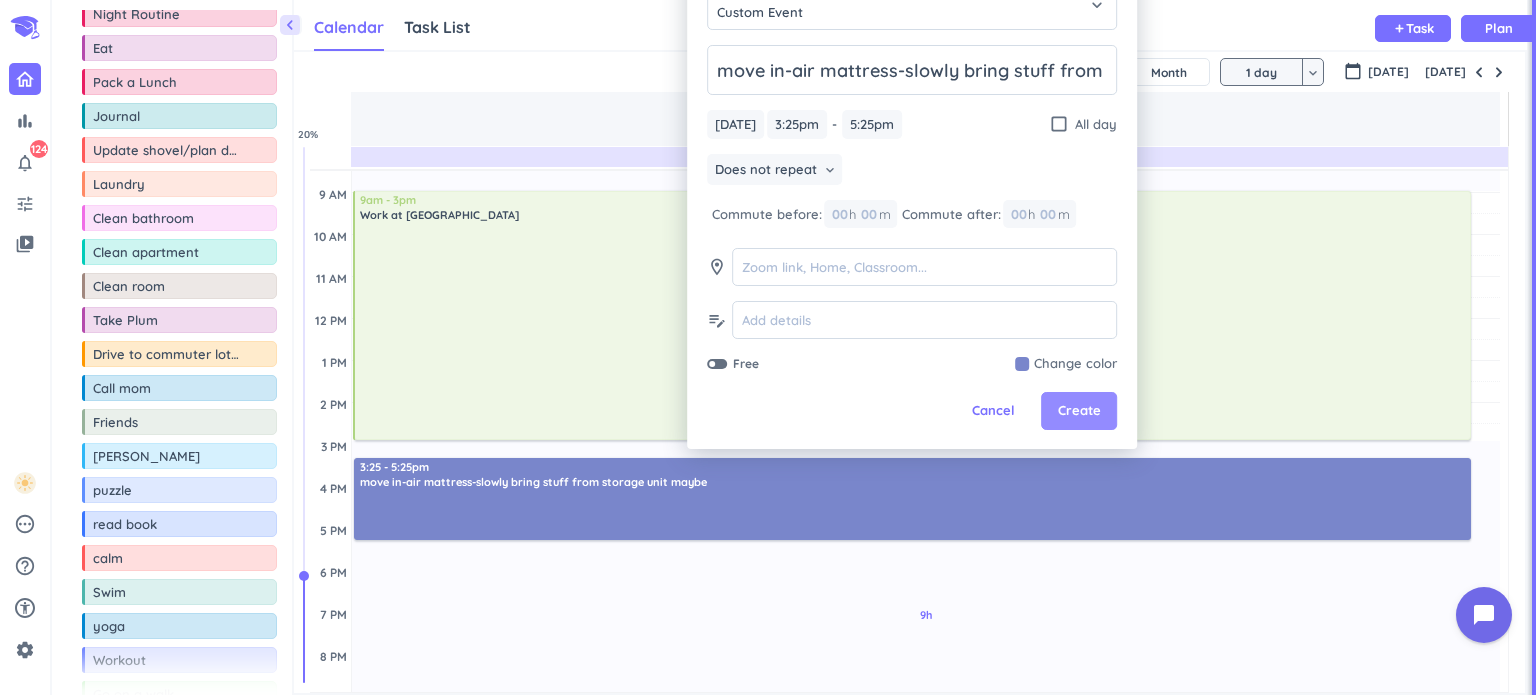 click on "Create" at bounding box center [1079, 411] 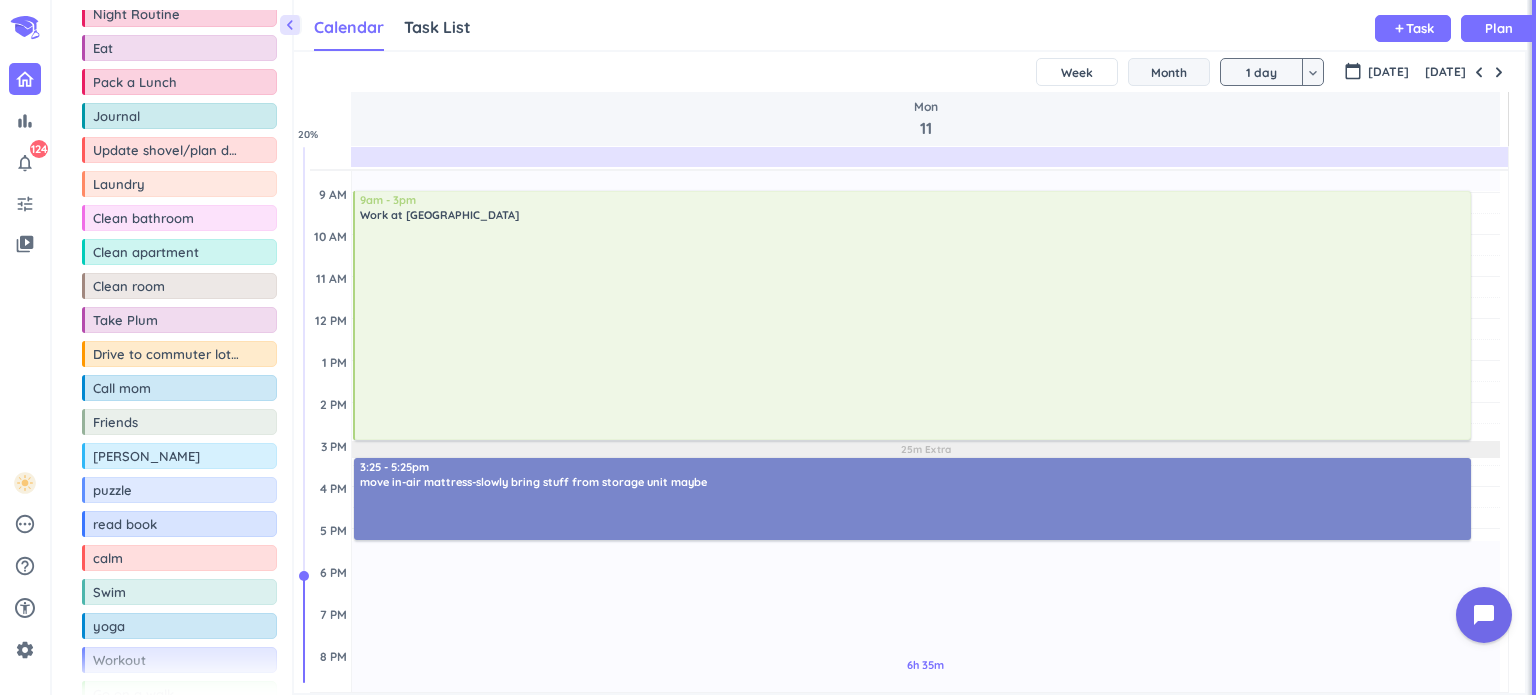 click on "Month" at bounding box center (1169, 72) 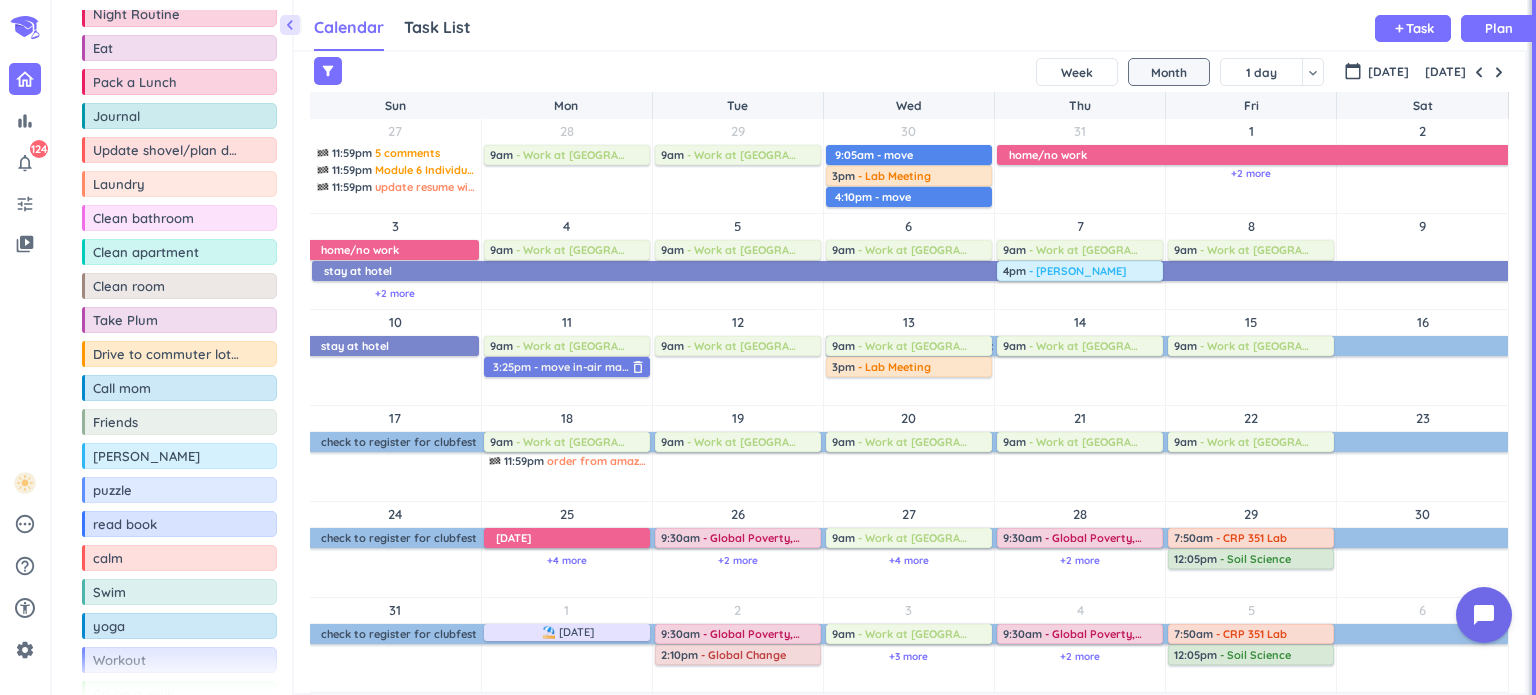 click on "- move in-air mattress-slowly bring stuff from storage unit maybe" at bounding box center [711, 367] 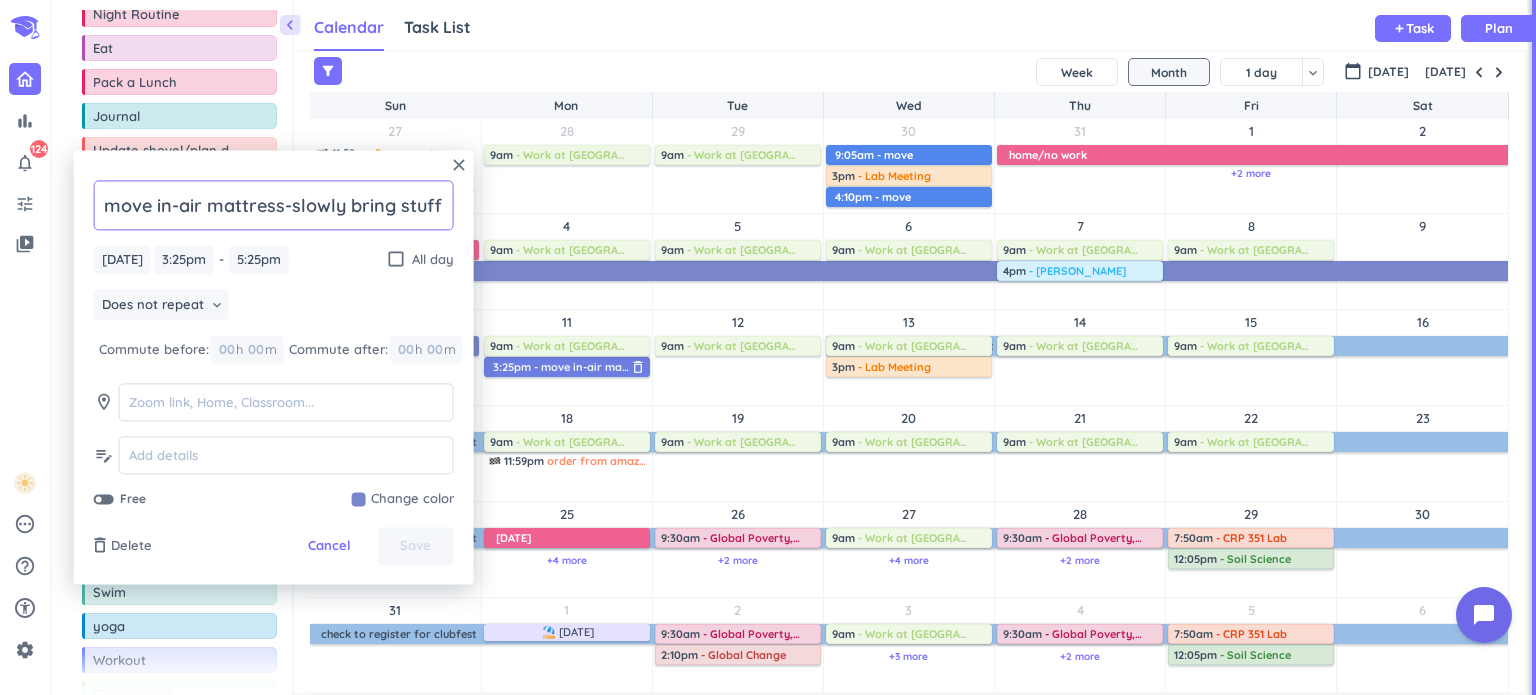 scroll, scrollTop: 0, scrollLeft: 214, axis: horizontal 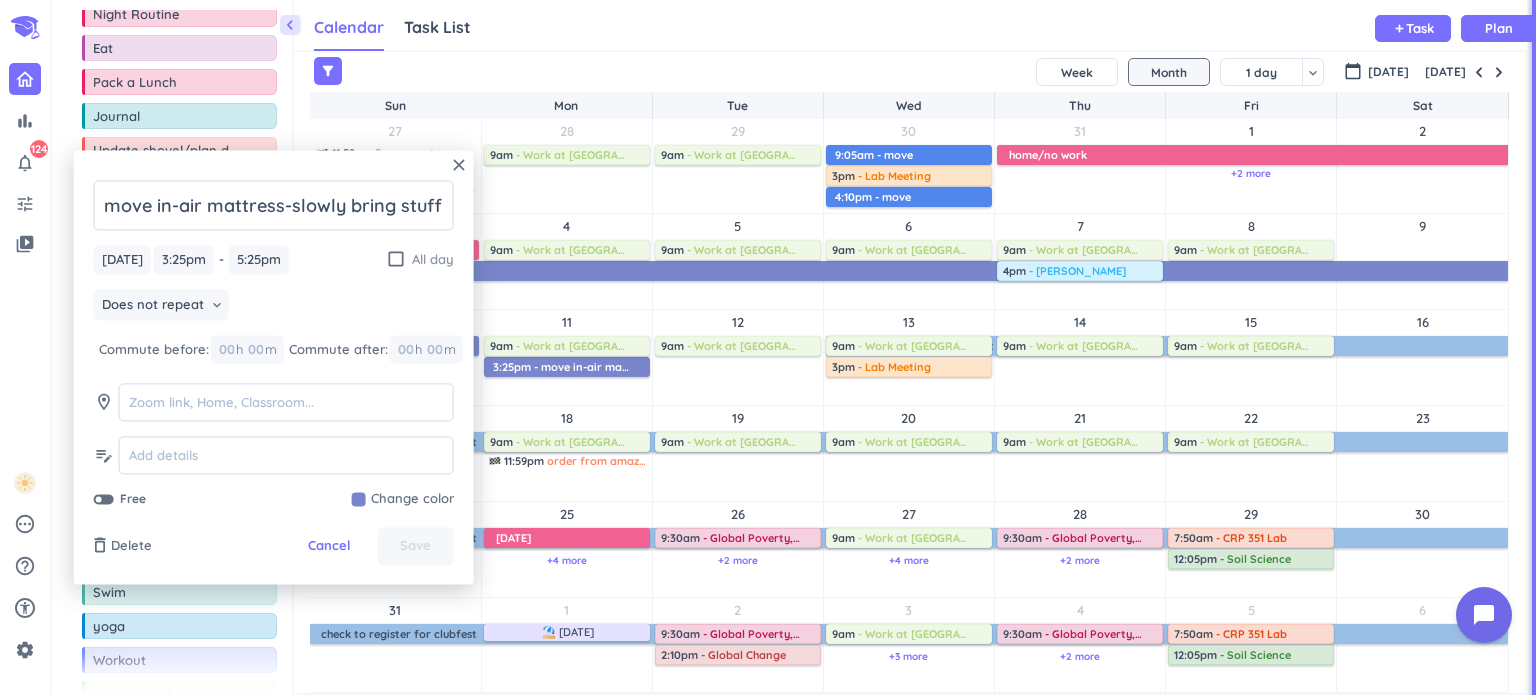 click on "check_box_outline_blank" at bounding box center [396, 260] 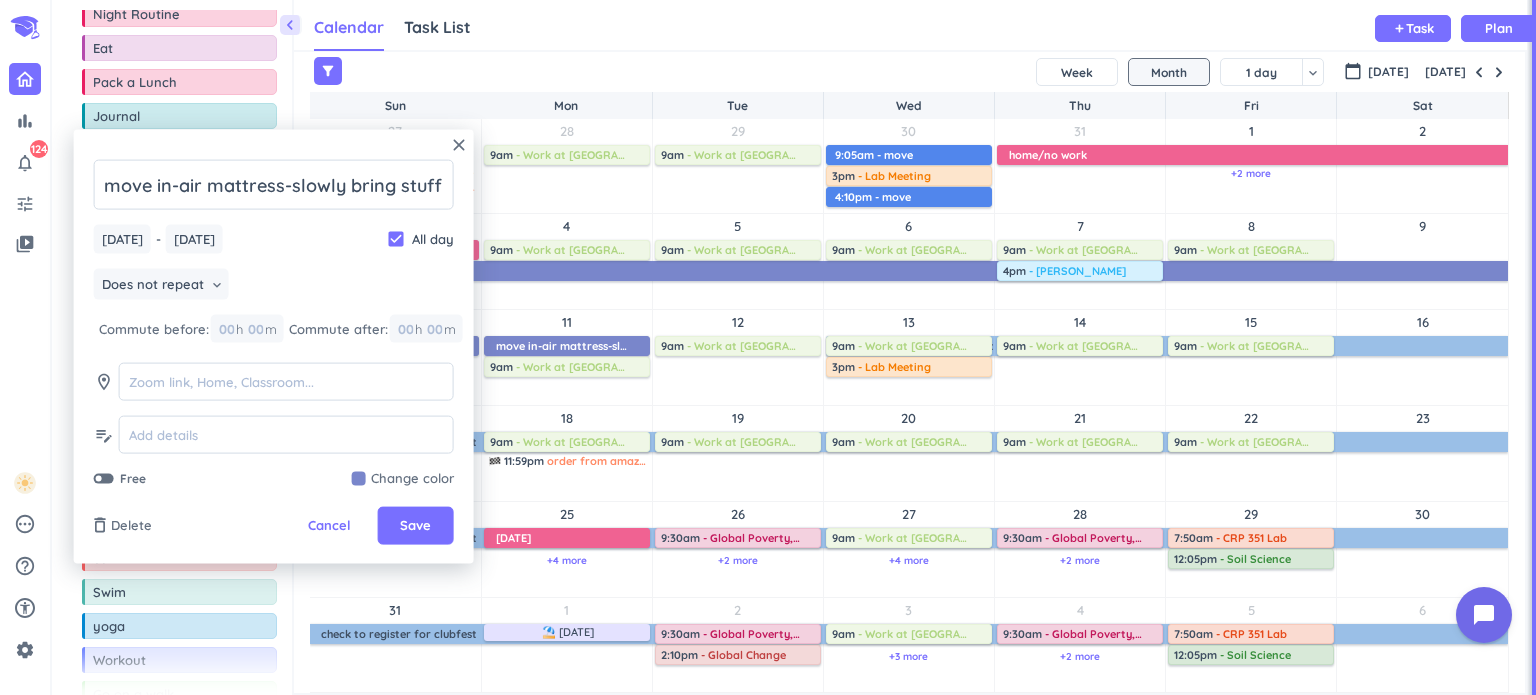 click at bounding box center (104, 479) 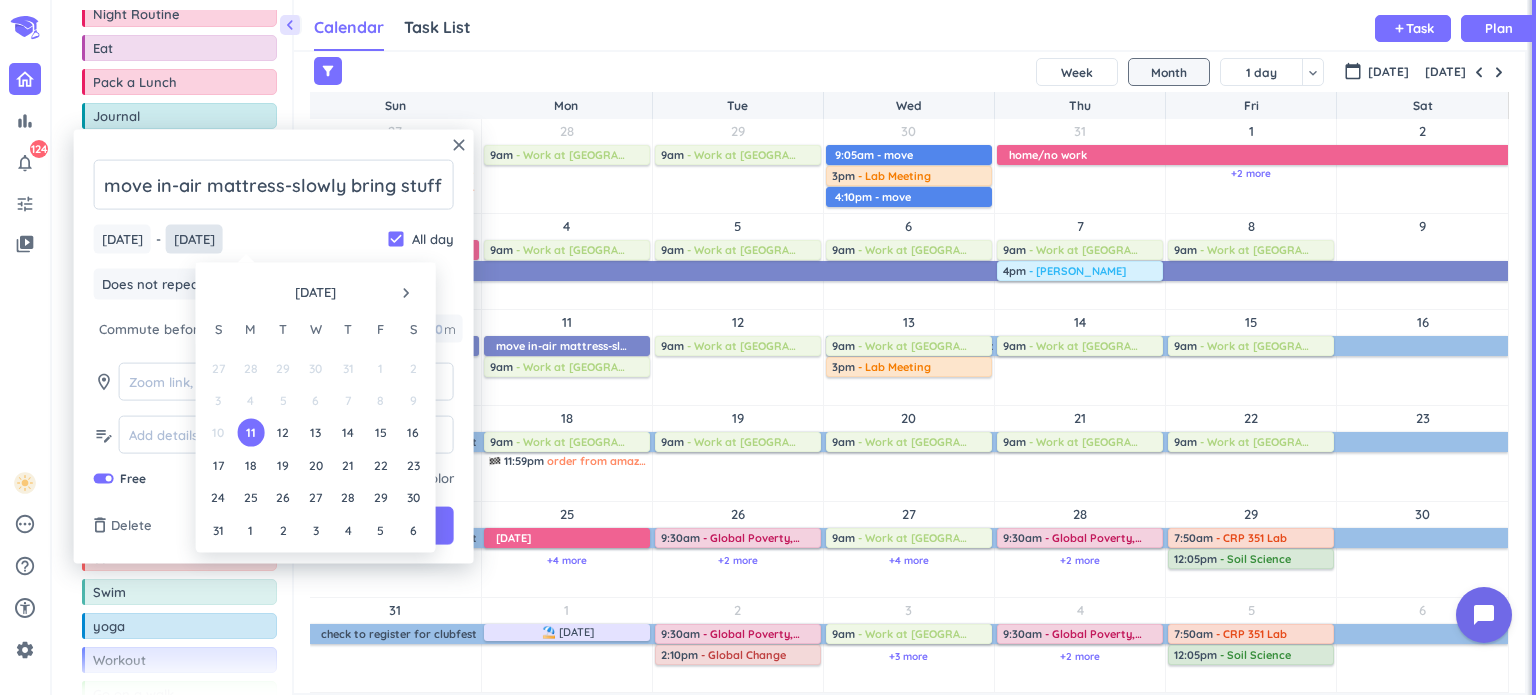click on "[DATE]" at bounding box center (194, 239) 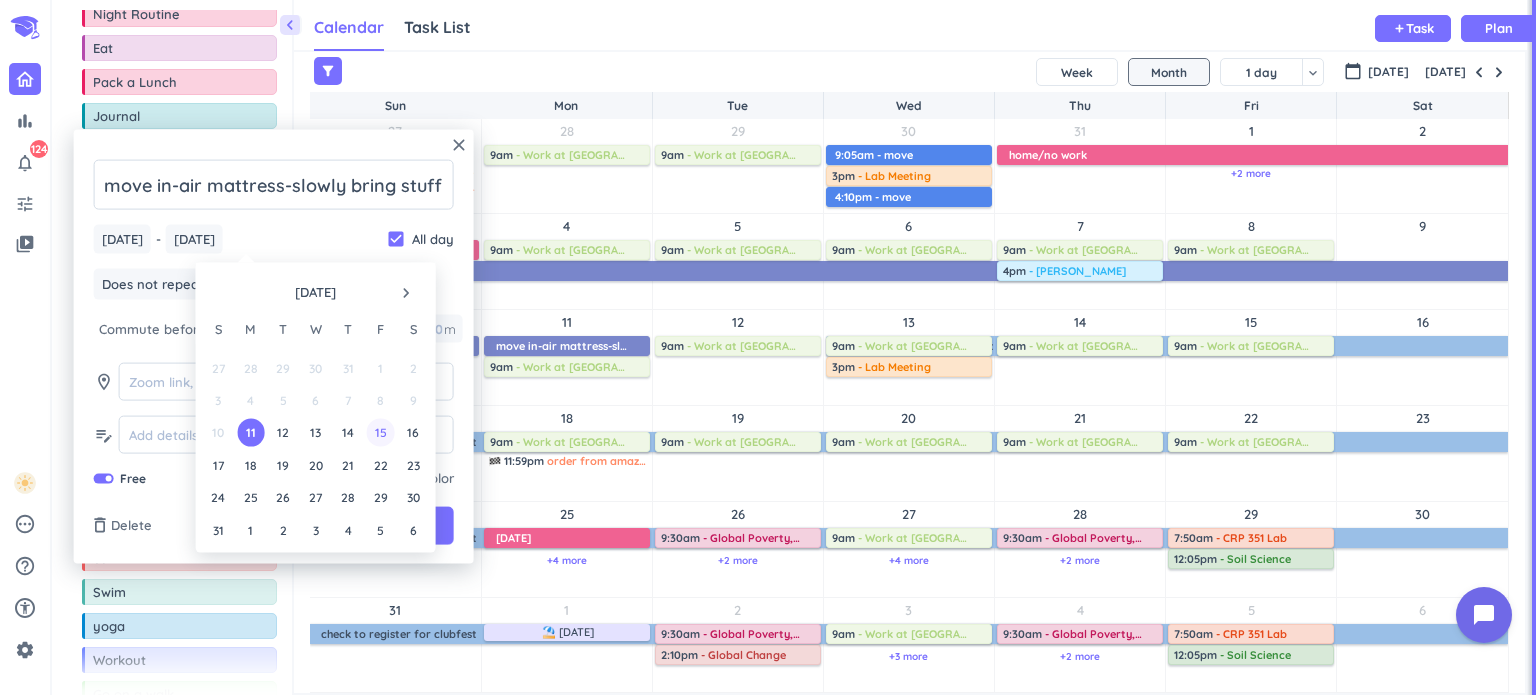 click on "15" at bounding box center [380, 432] 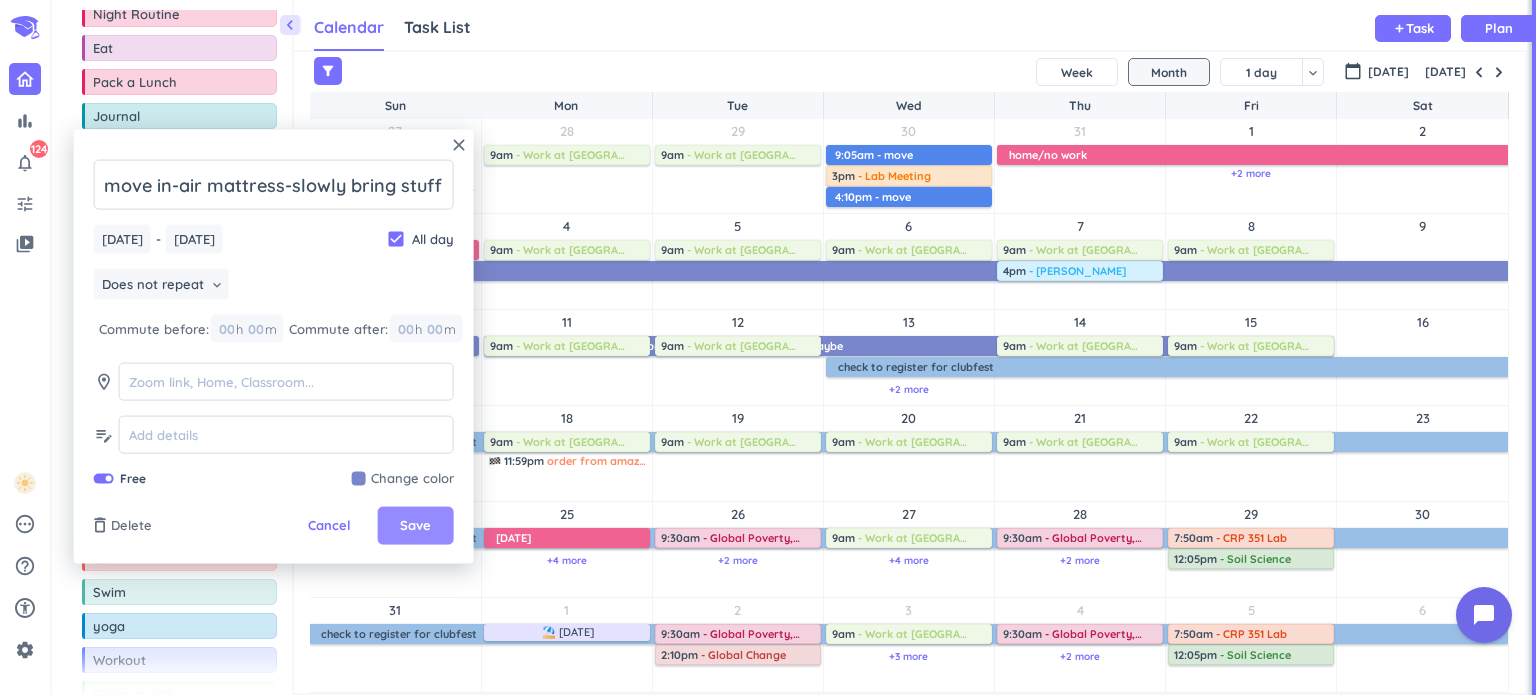 click on "Save" at bounding box center [415, 526] 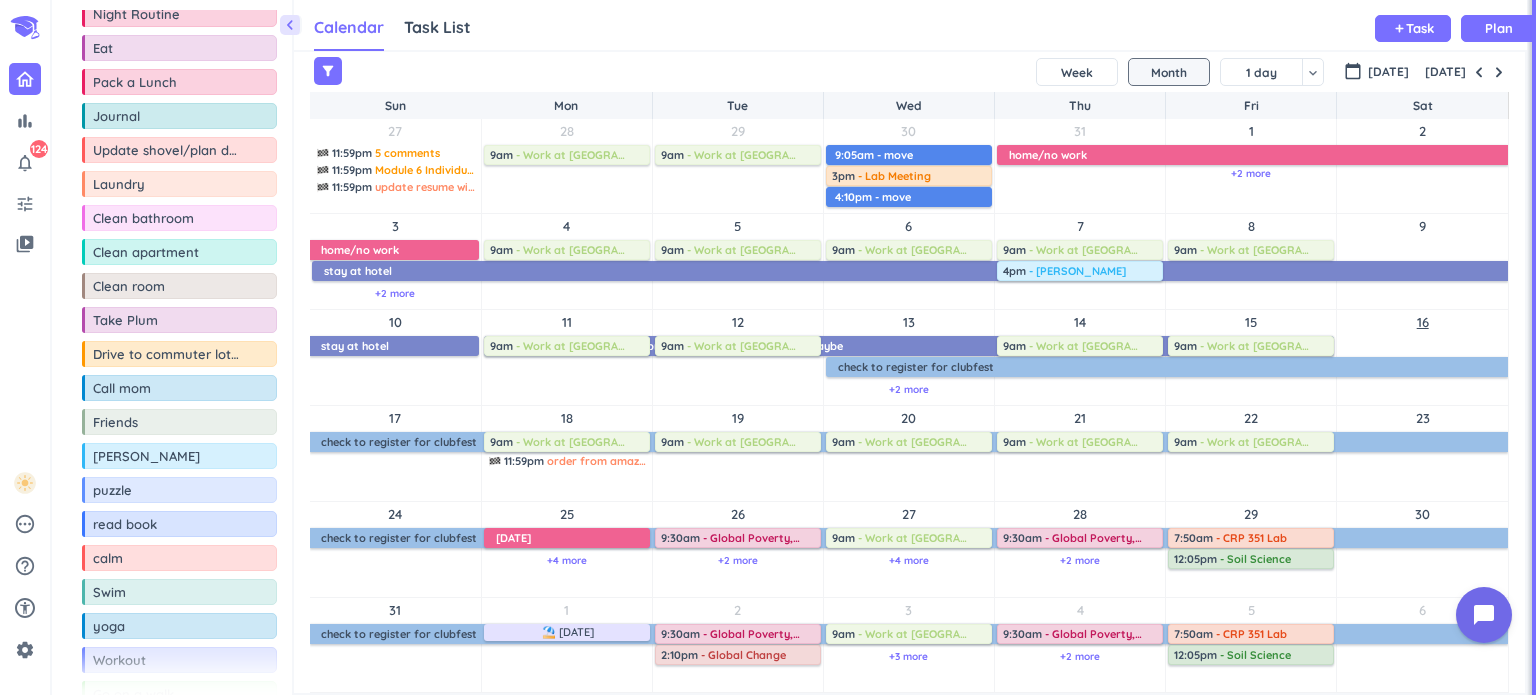 click on "16" at bounding box center (1423, 322) 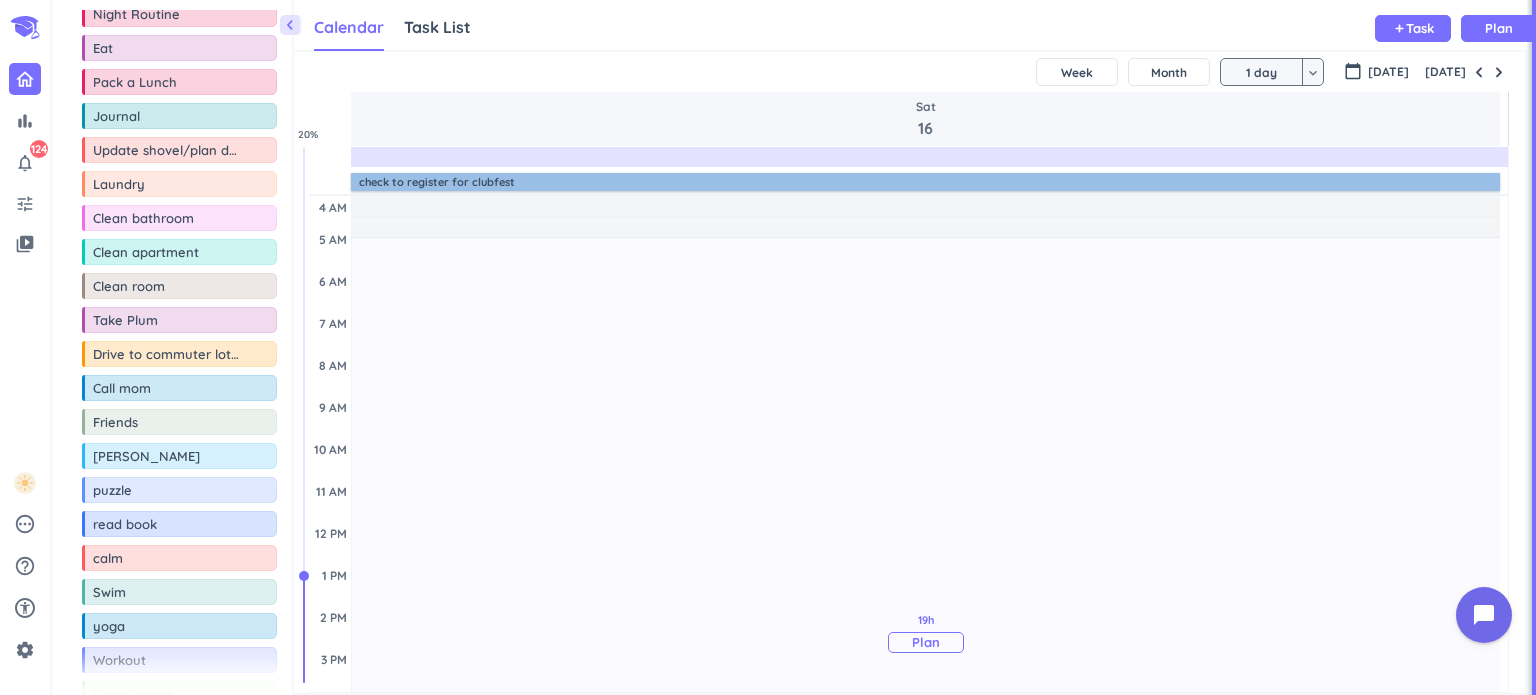scroll, scrollTop: 218, scrollLeft: 0, axis: vertical 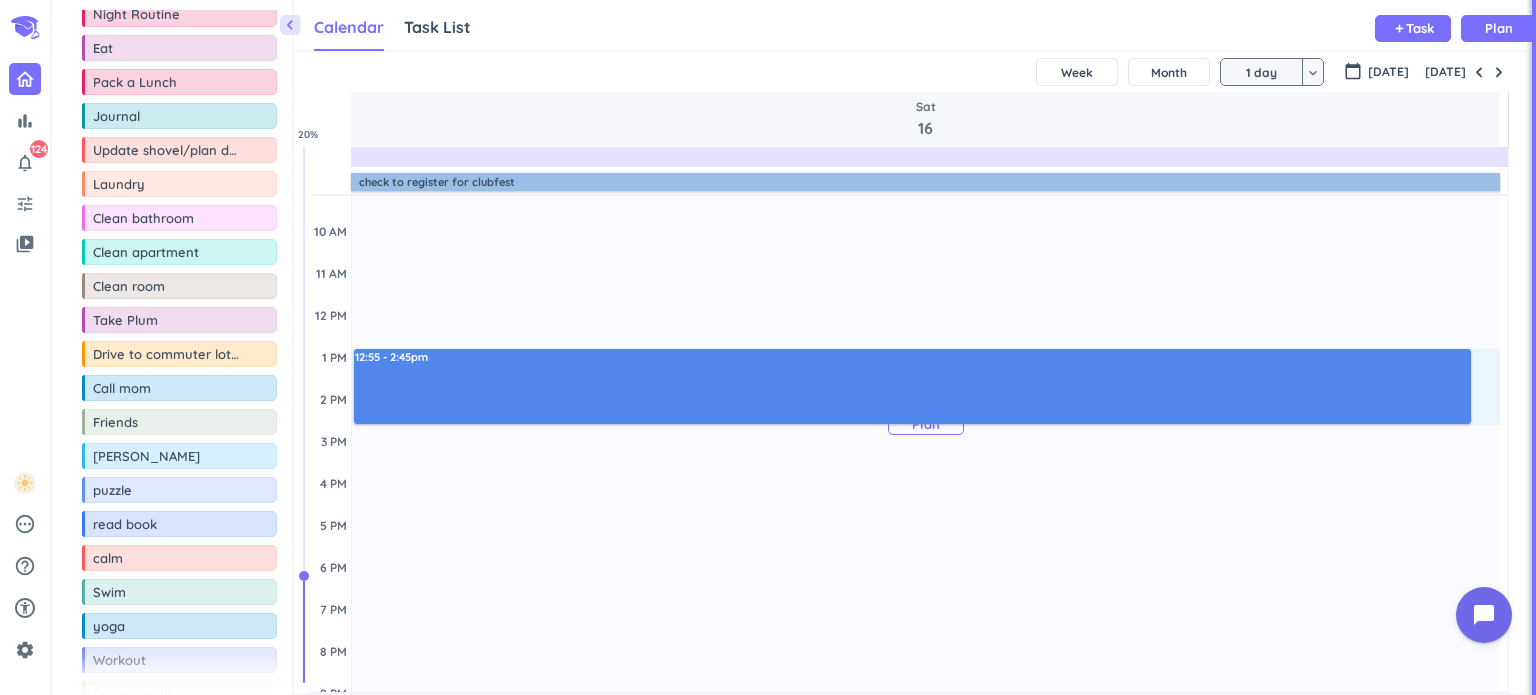 drag, startPoint x: 660, startPoint y: 348, endPoint x: 663, endPoint y: 421, distance: 73.061615 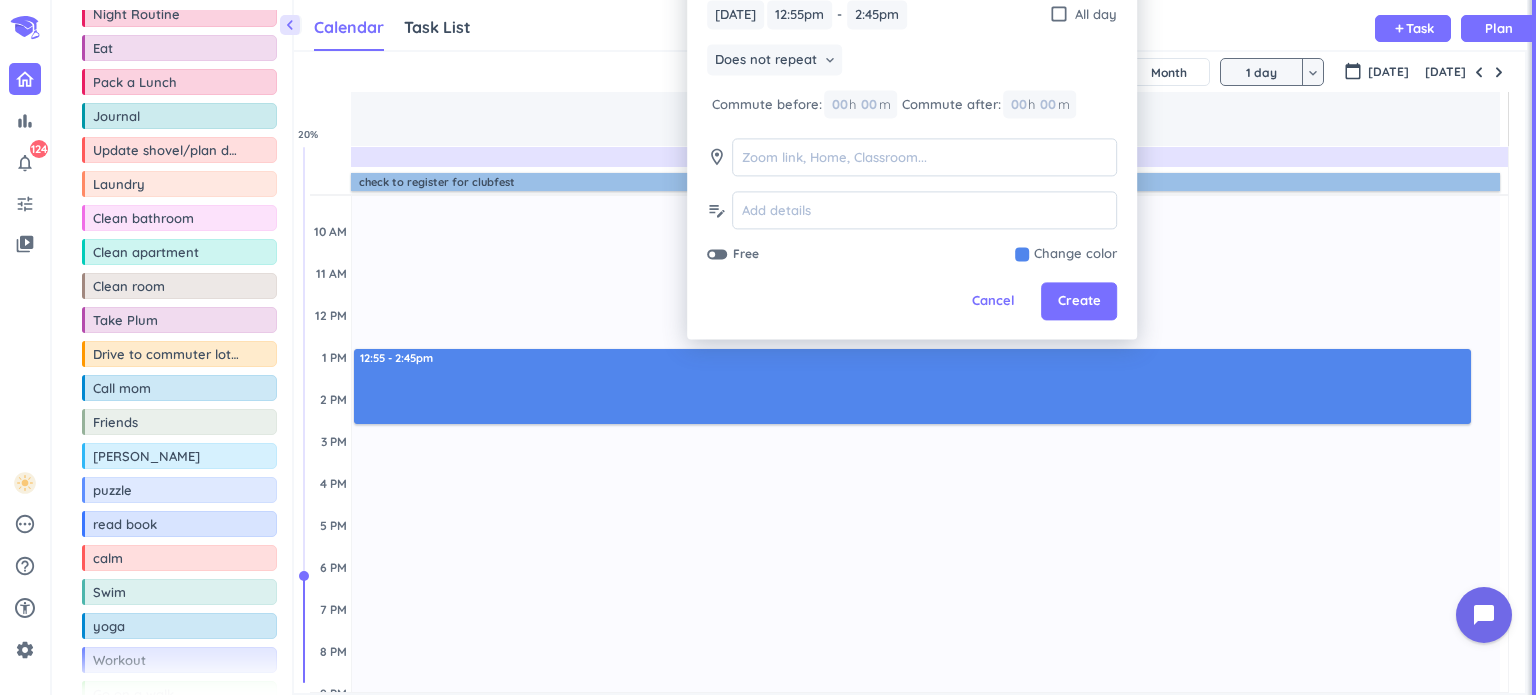 click at bounding box center [712, 255] 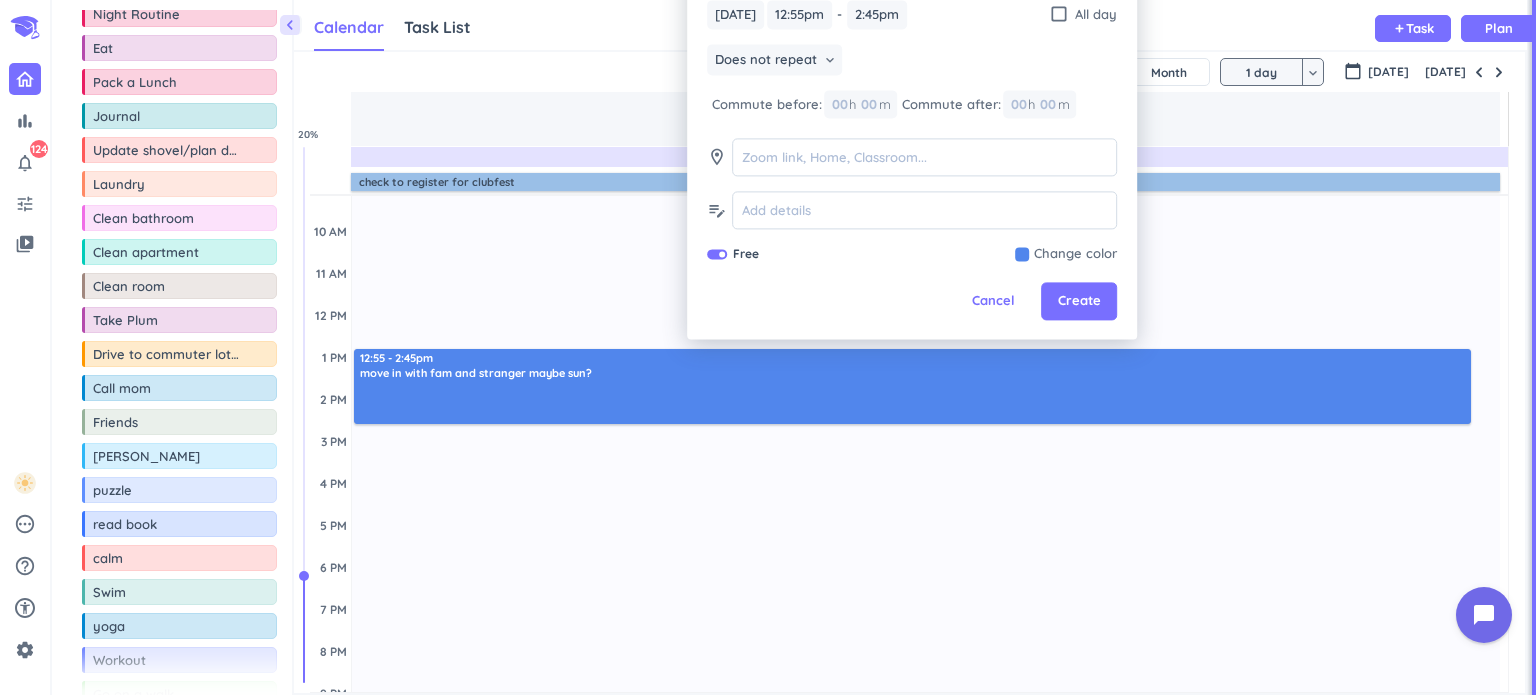 click at bounding box center [1066, 255] 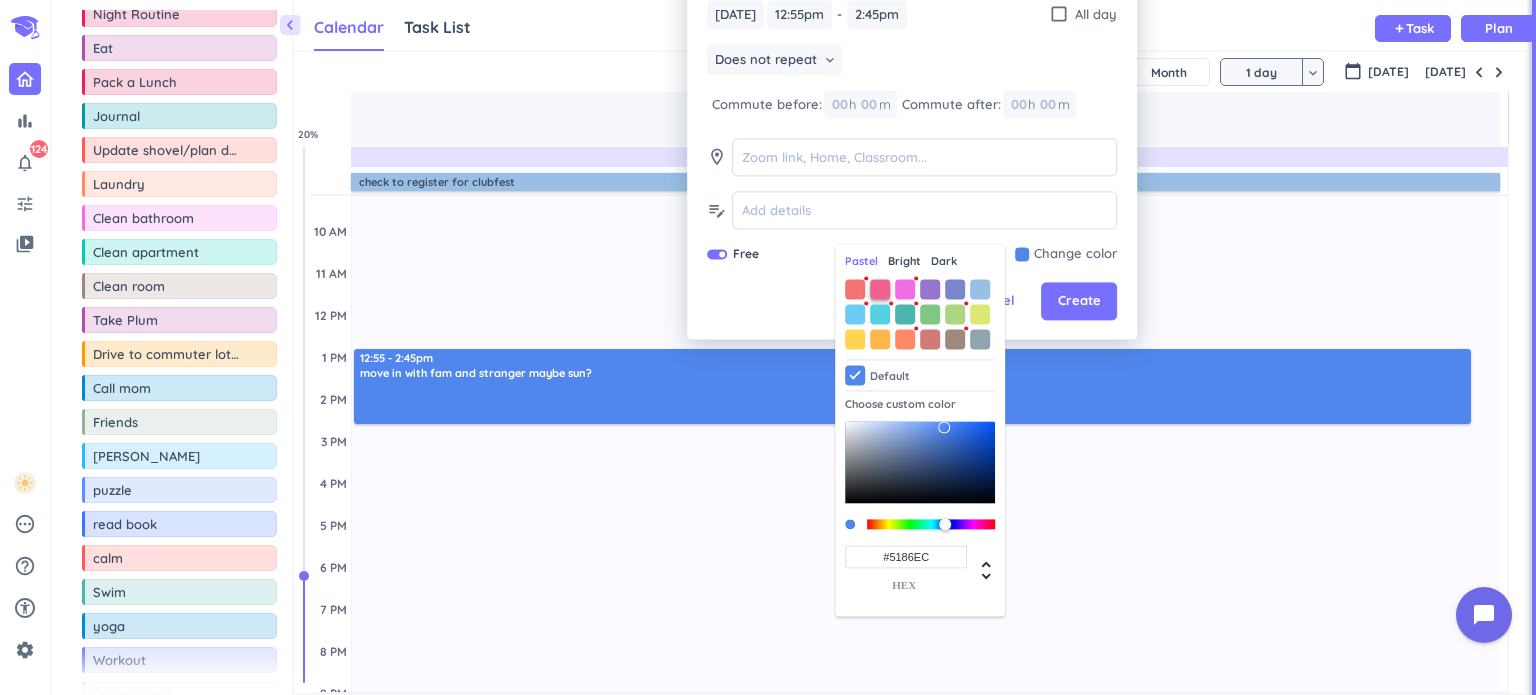 click at bounding box center (880, 289) 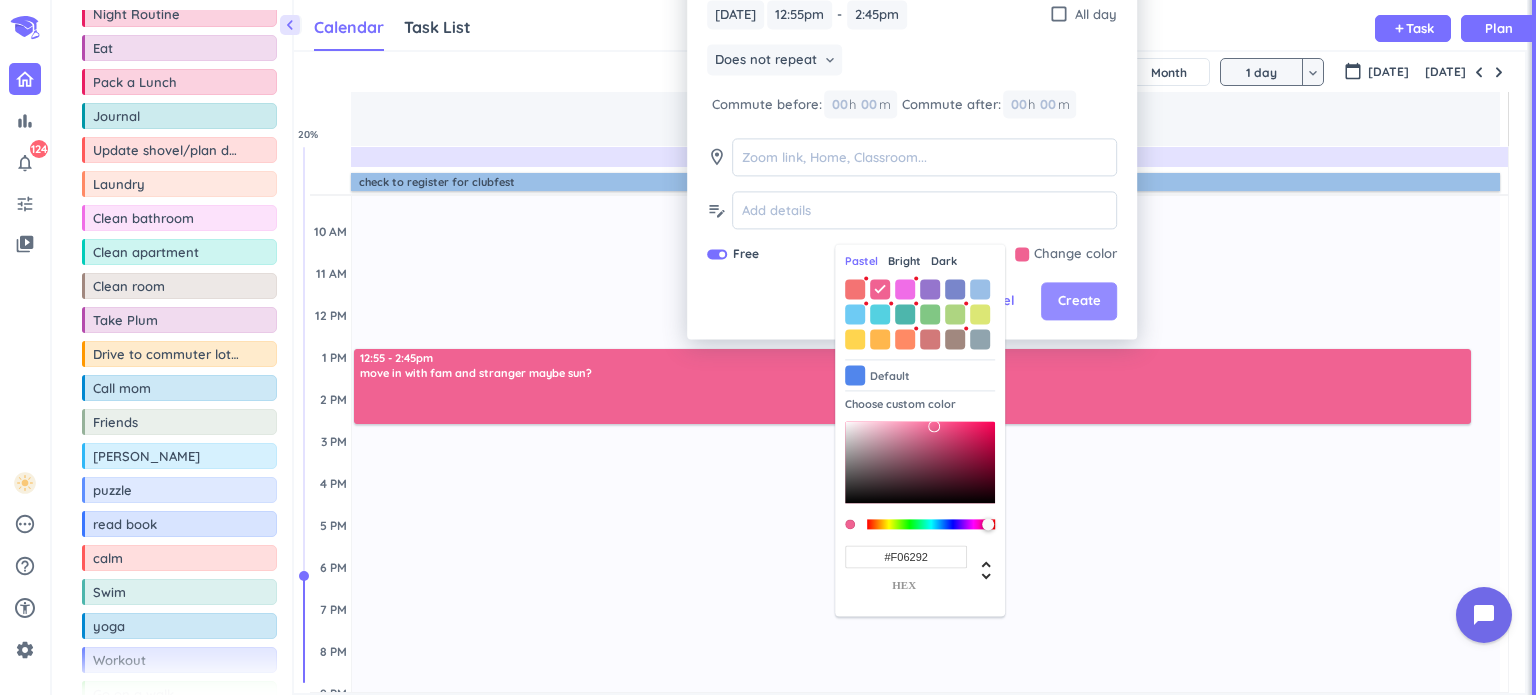 click on "Create" at bounding box center (1079, 302) 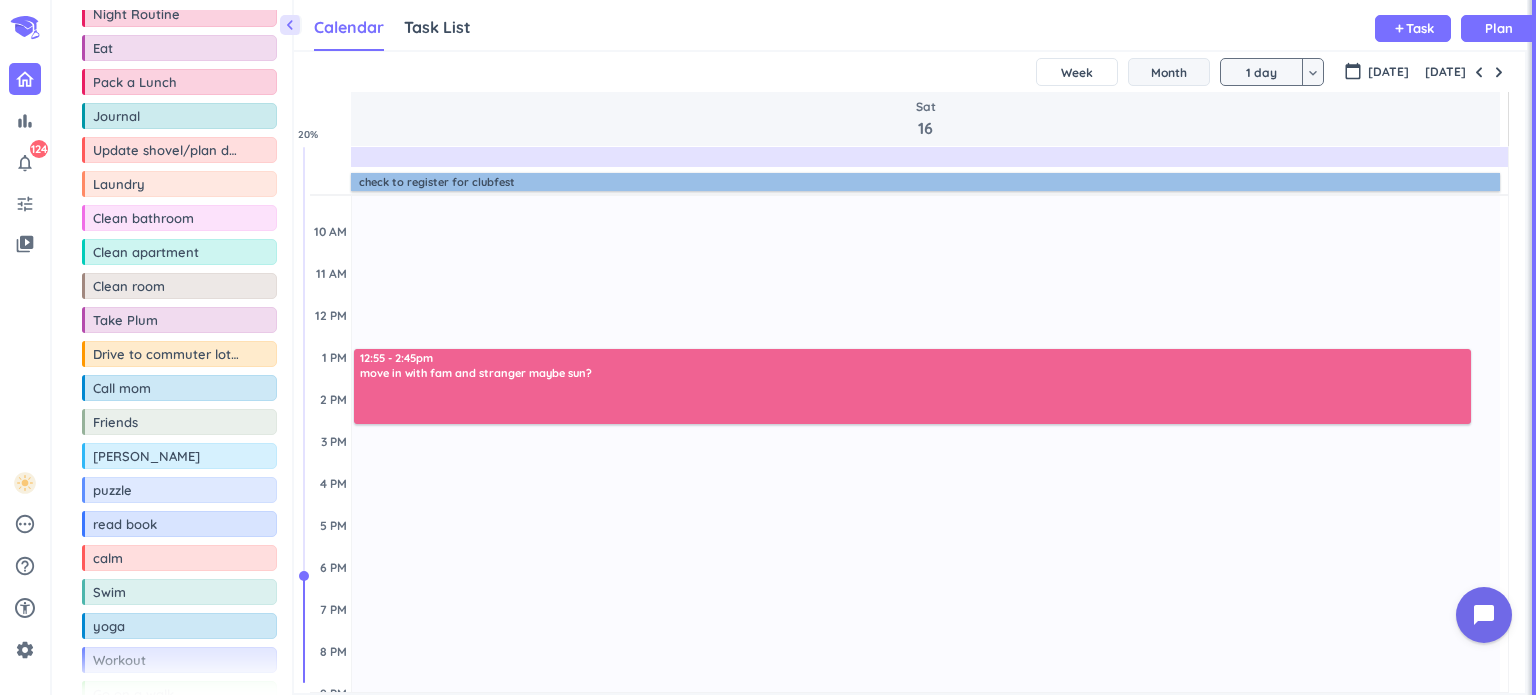 click on "Month" at bounding box center (1169, 72) 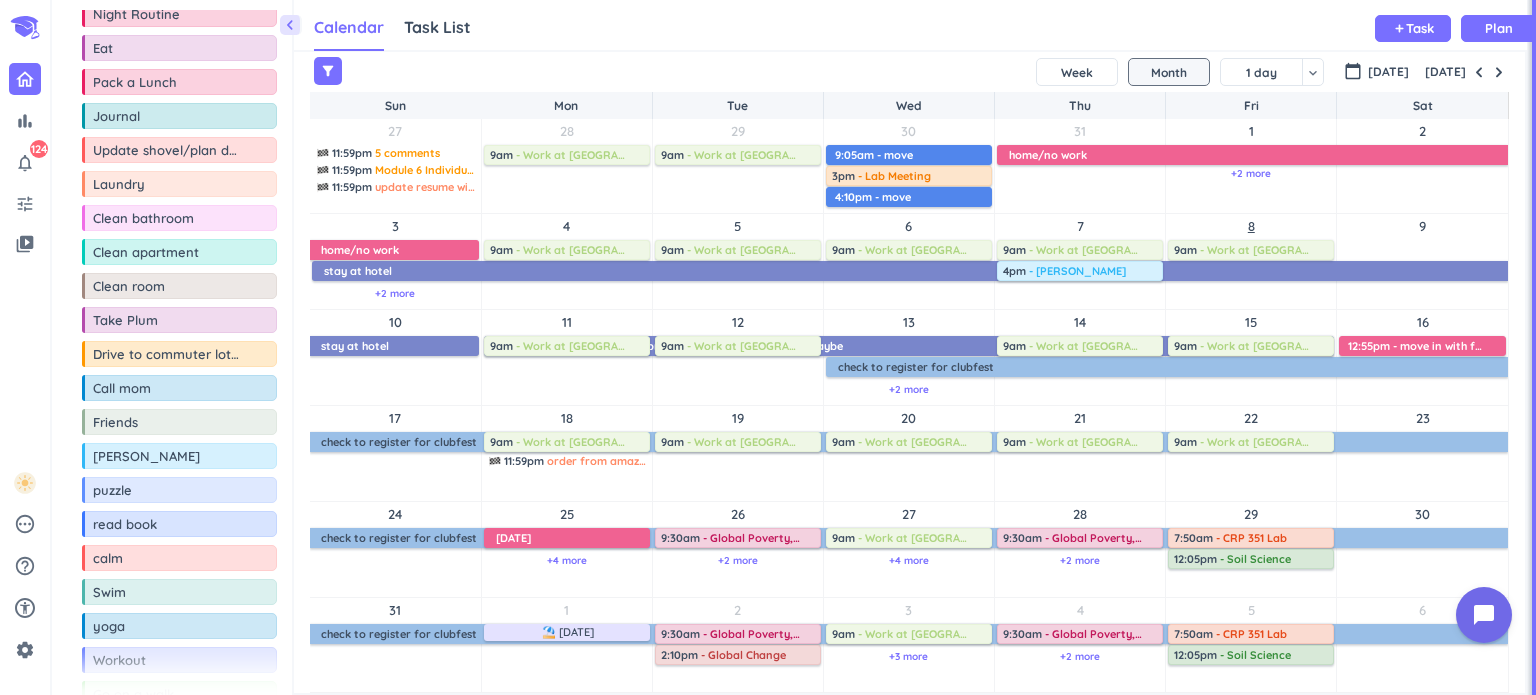 click on "8" at bounding box center [1251, 226] 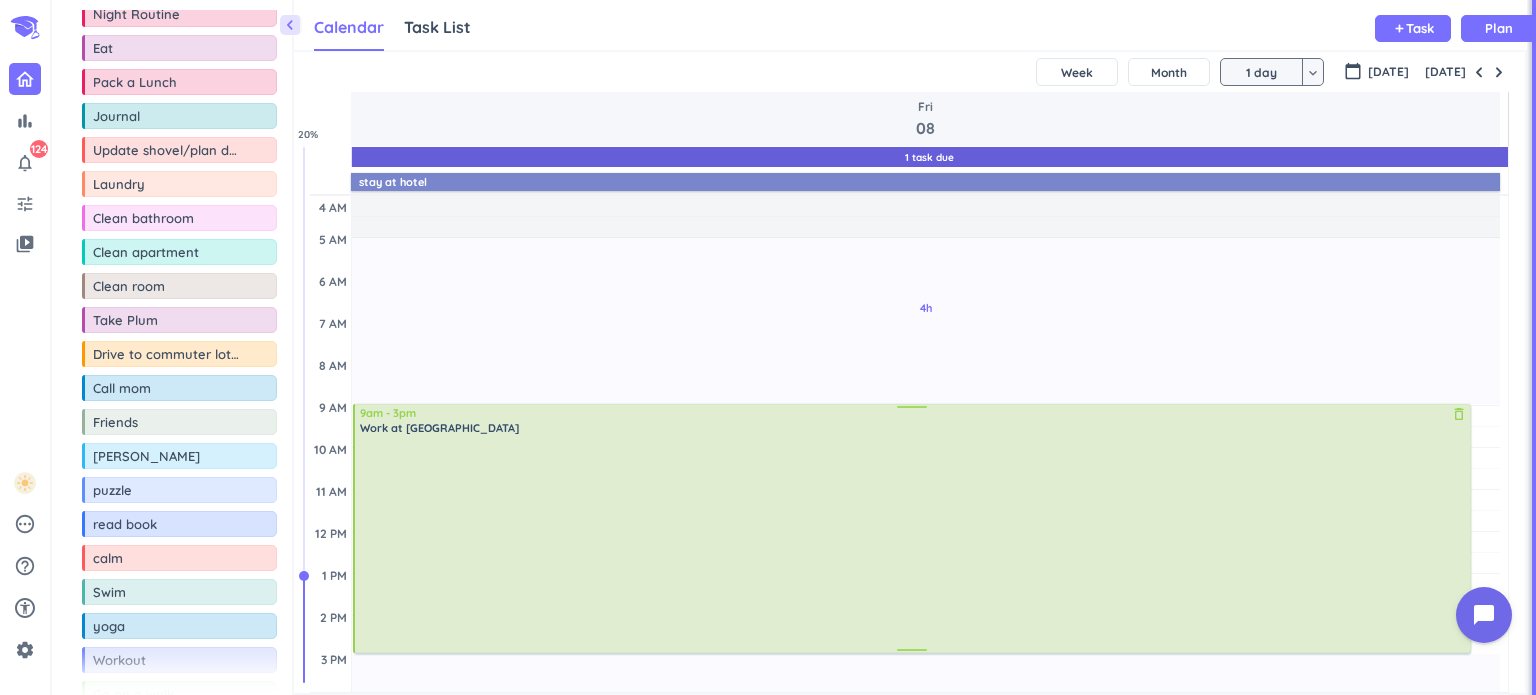 scroll, scrollTop: 218, scrollLeft: 0, axis: vertical 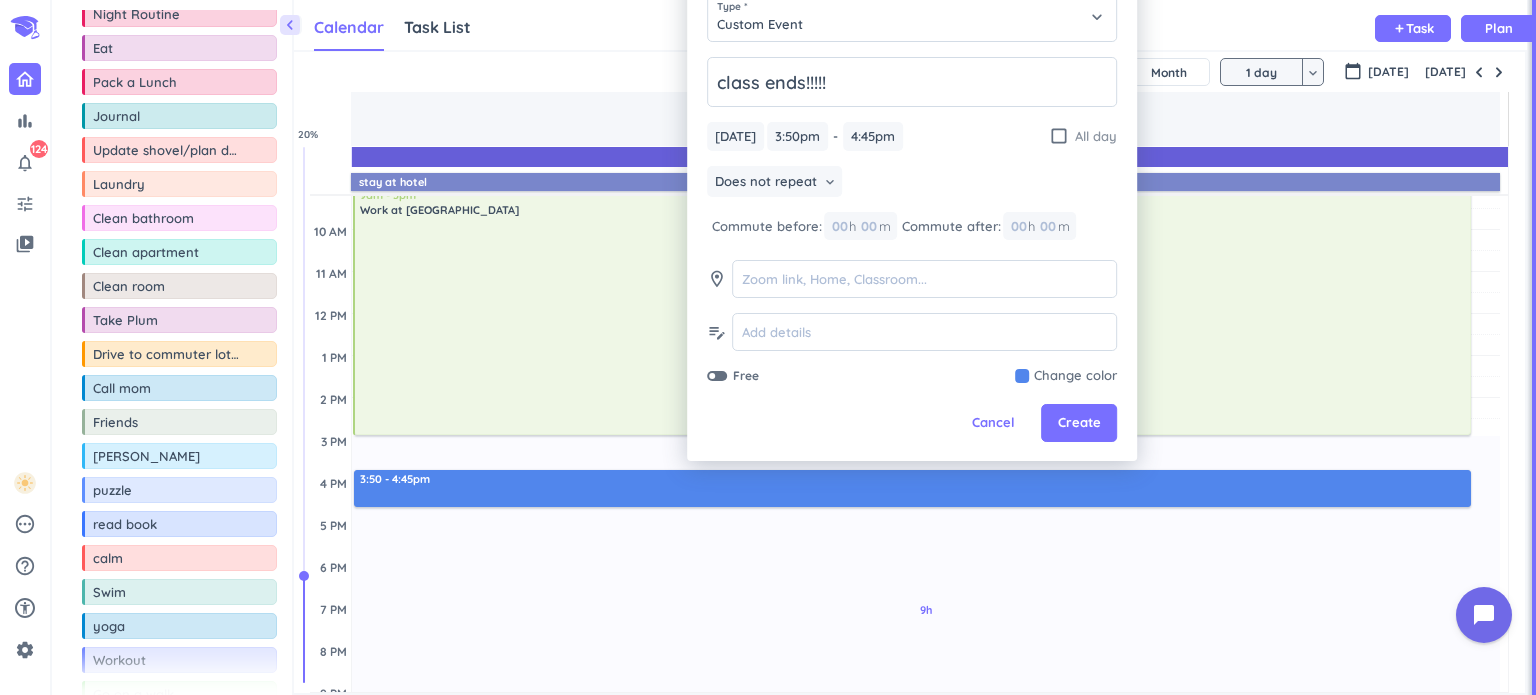 click on "check_box_outline_blank All day" at bounding box center [1083, 136] 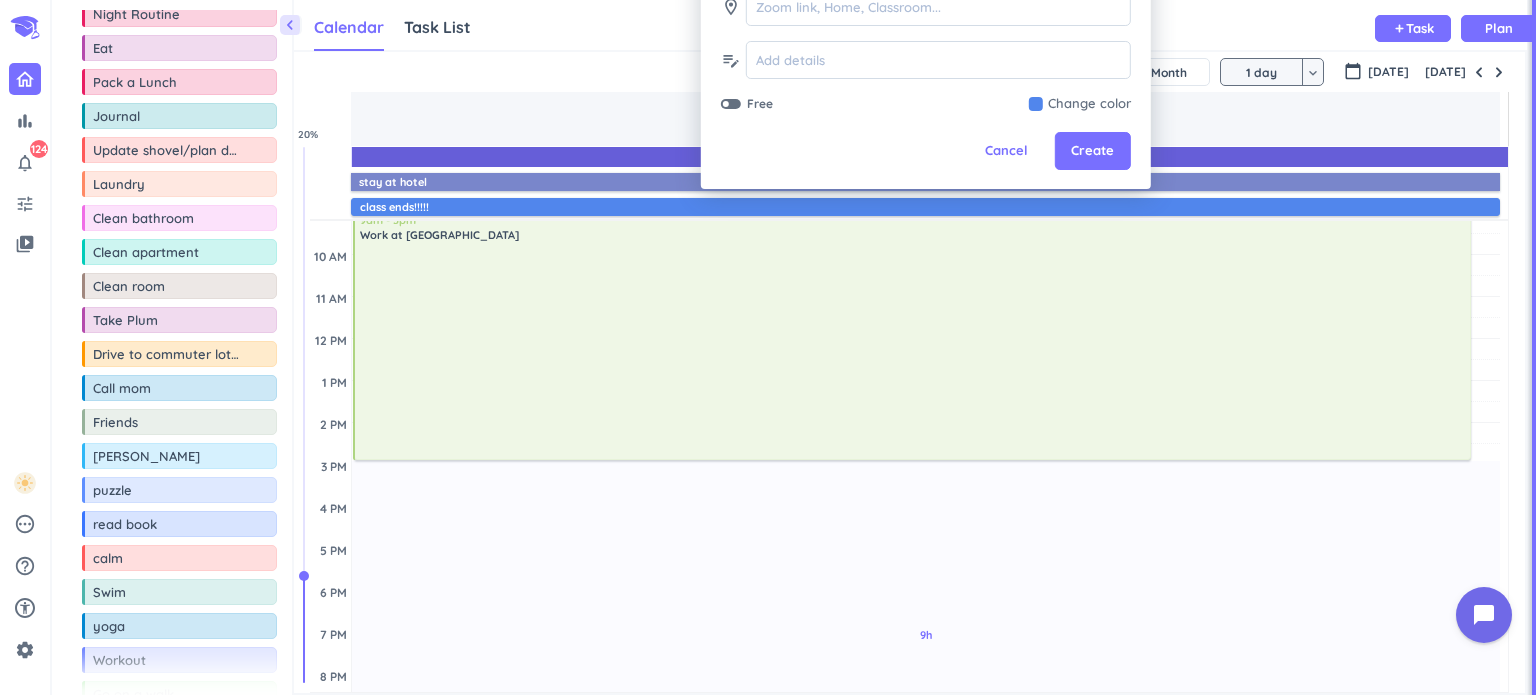 click on "Free" at bounding box center [750, 104] 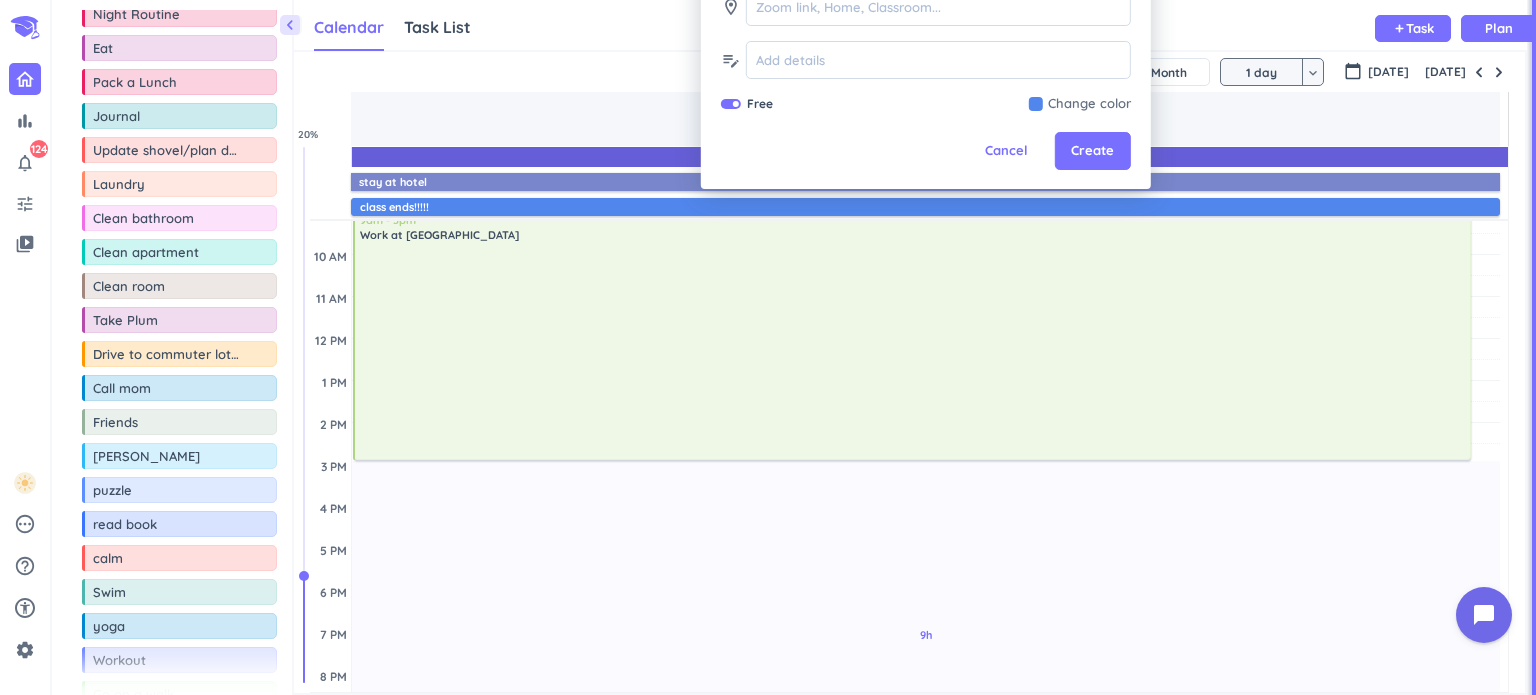 click at bounding box center [1080, 104] 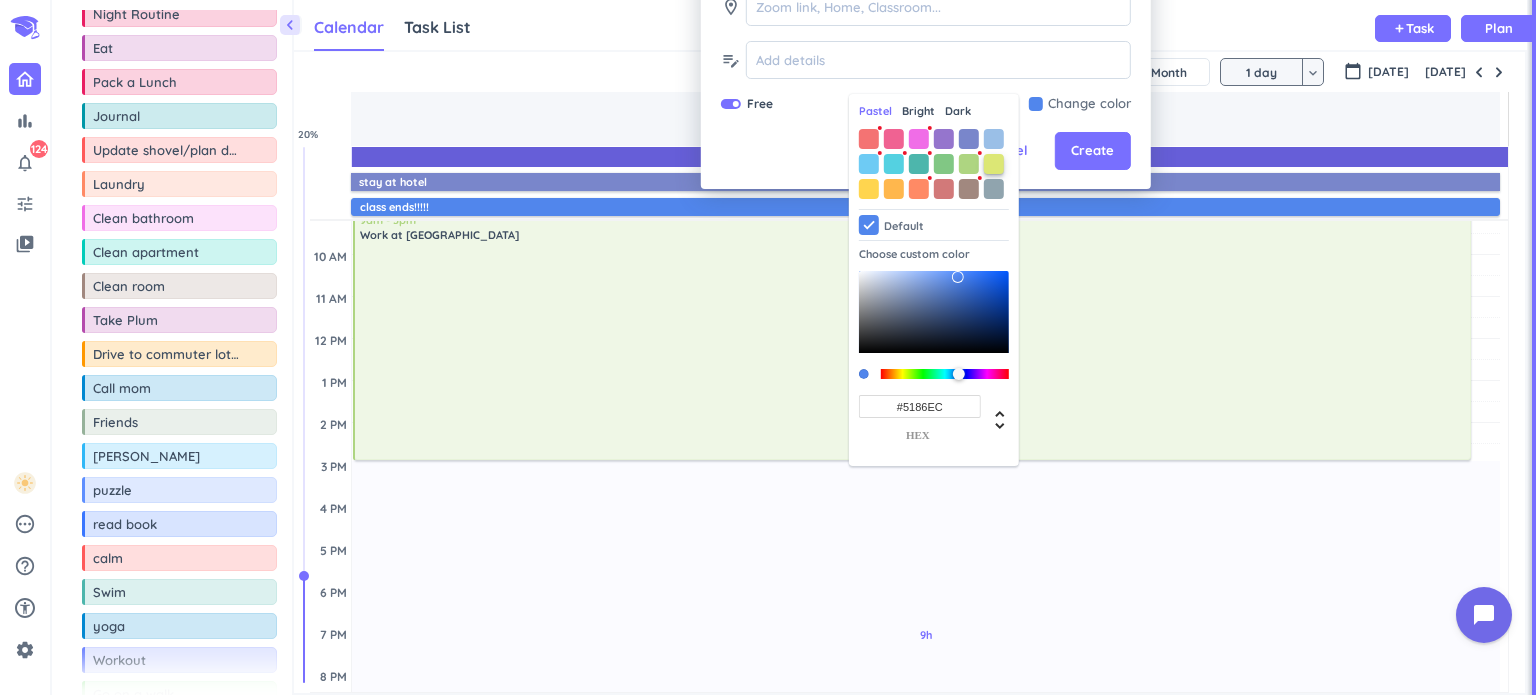 click at bounding box center [994, 164] 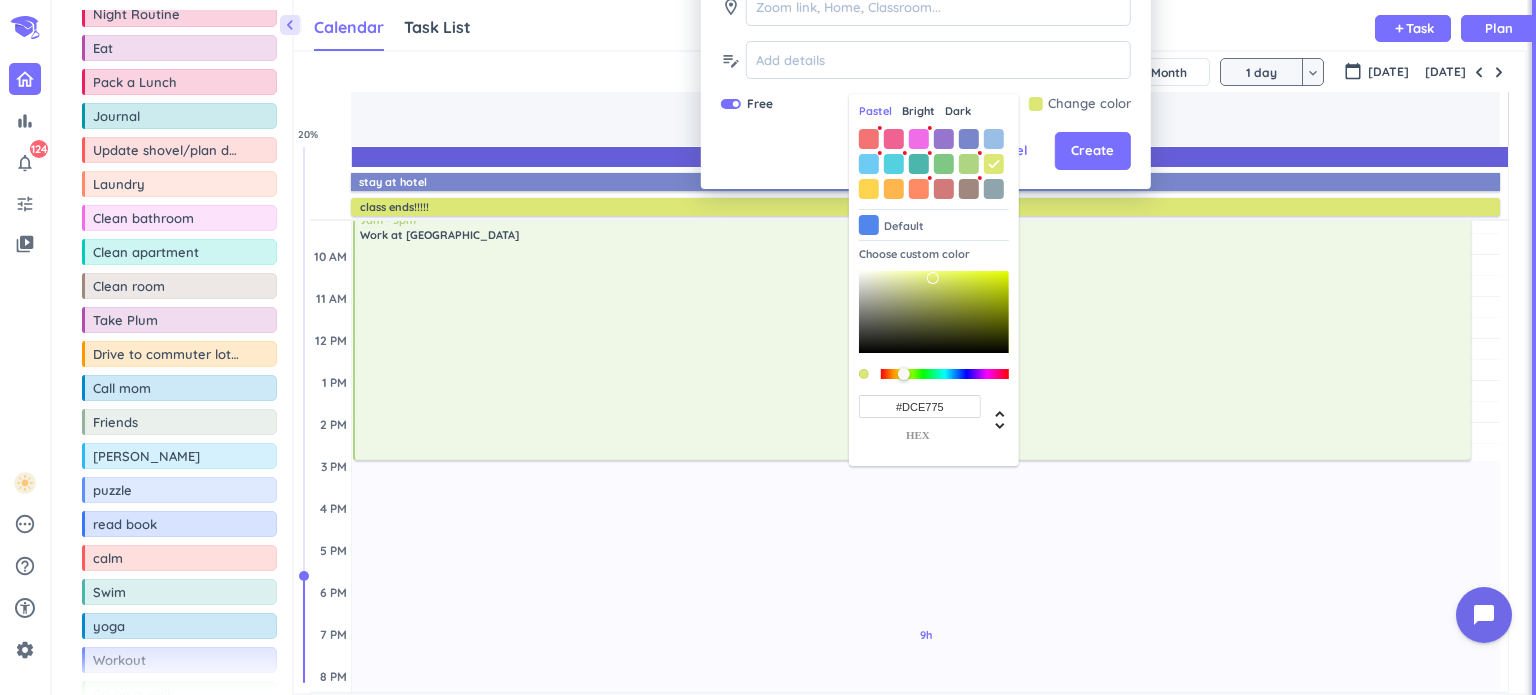 click at bounding box center (934, 164) 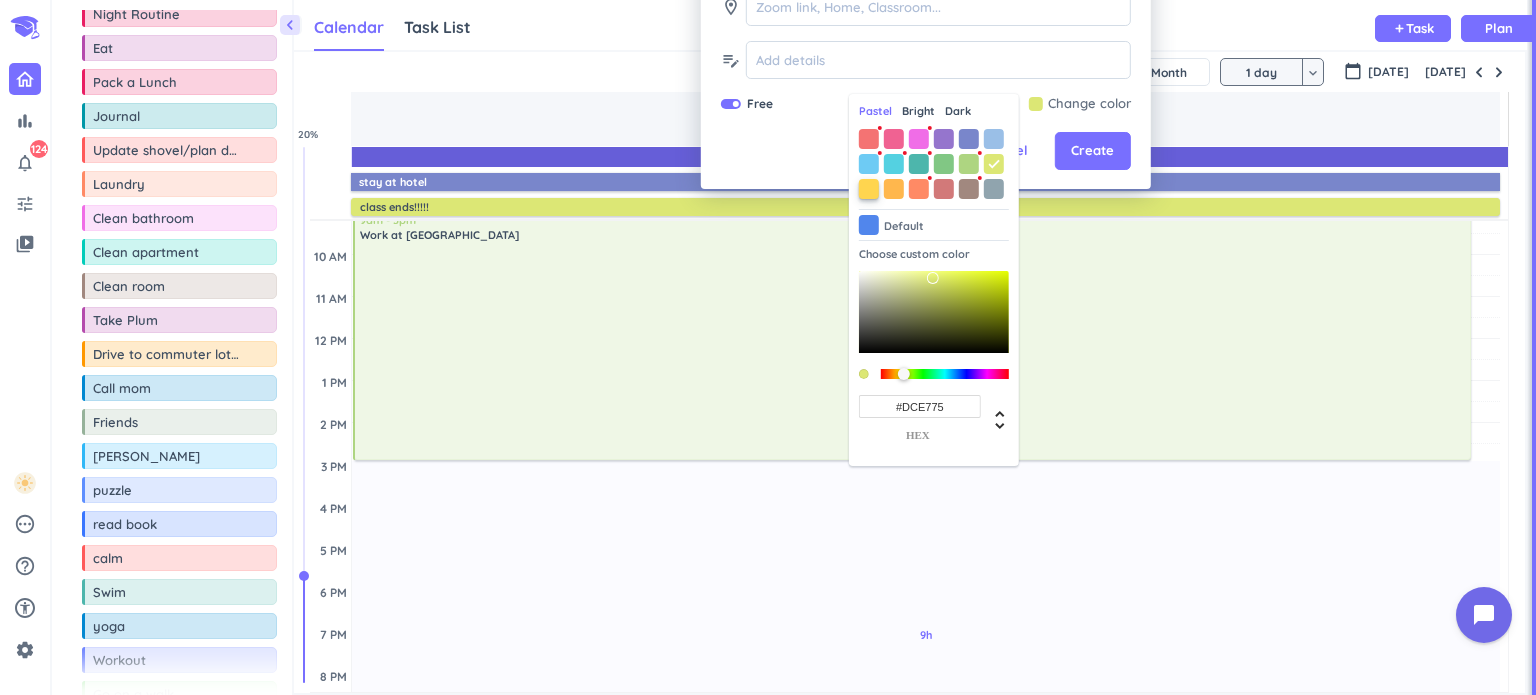 click at bounding box center [869, 189] 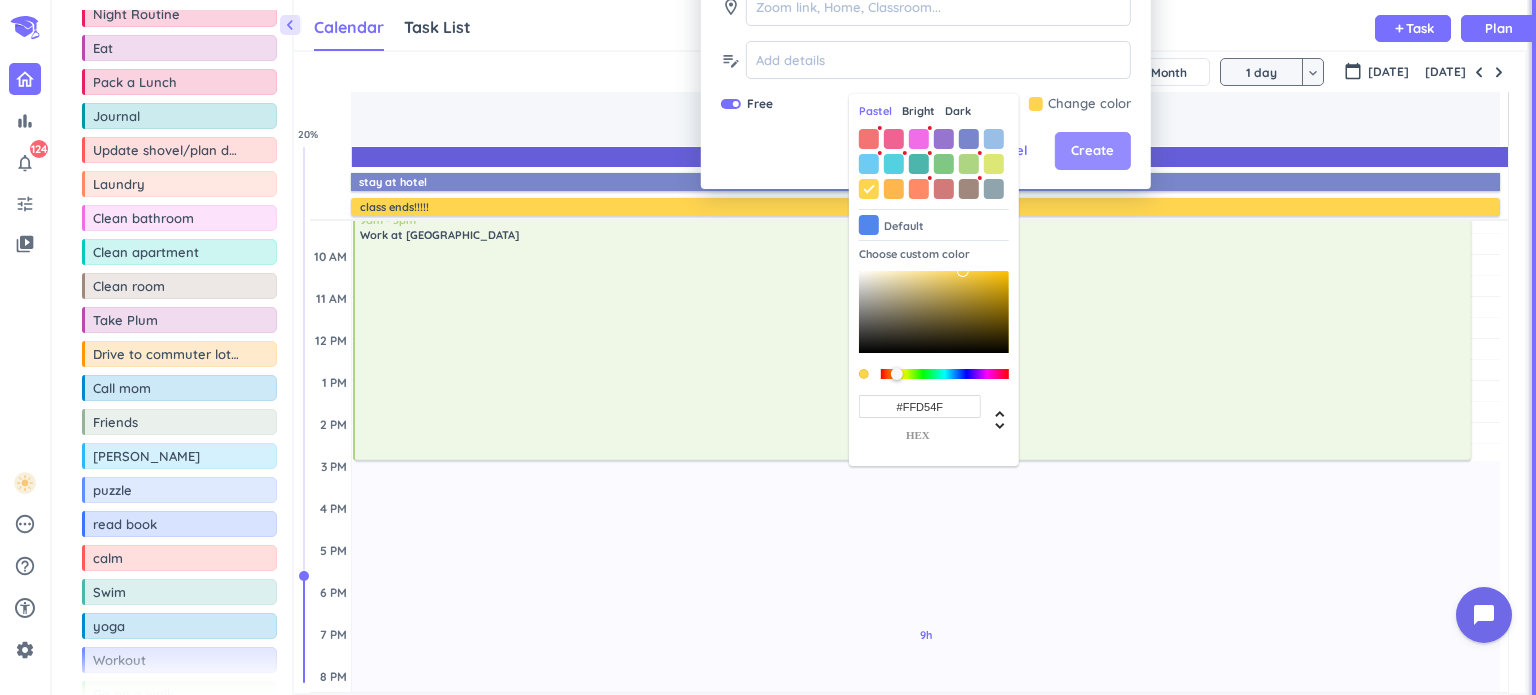 click on "Create" at bounding box center [1092, 151] 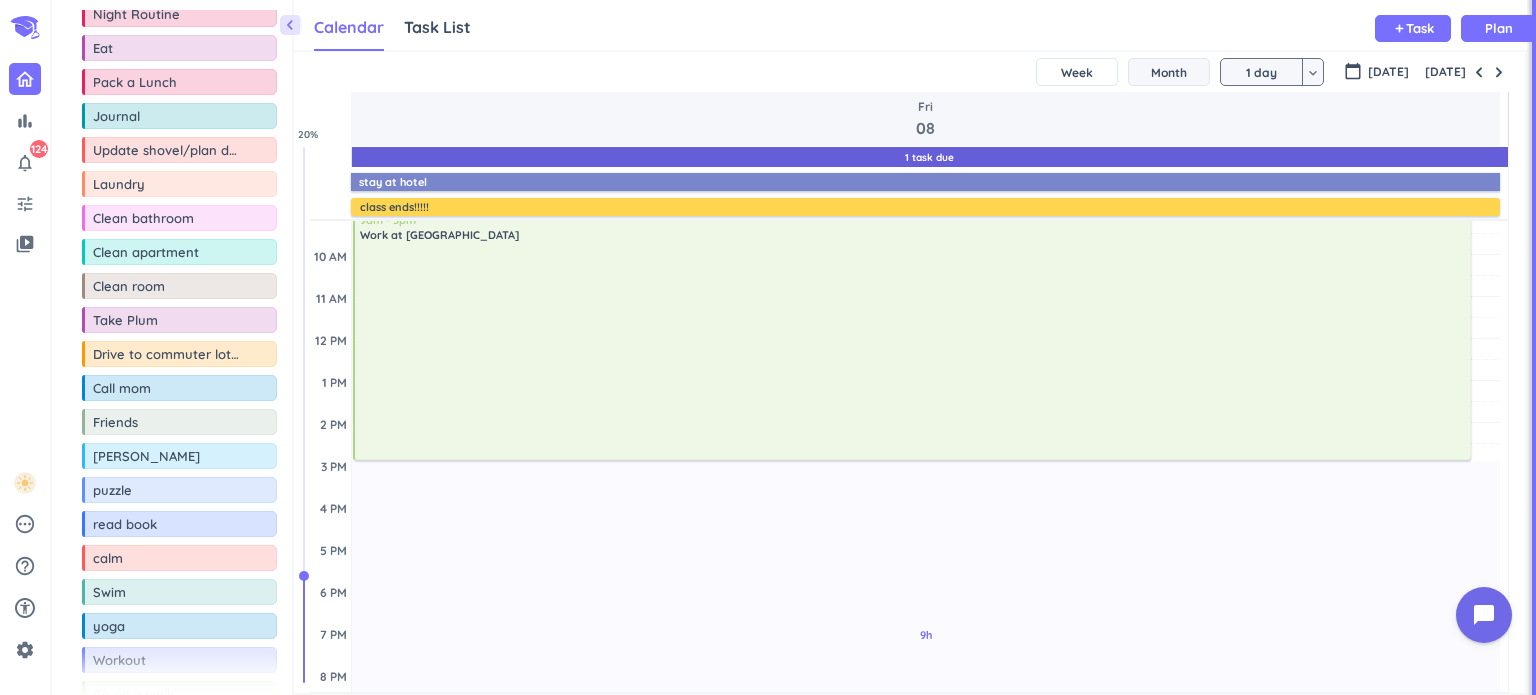 click on "Month" at bounding box center (1169, 72) 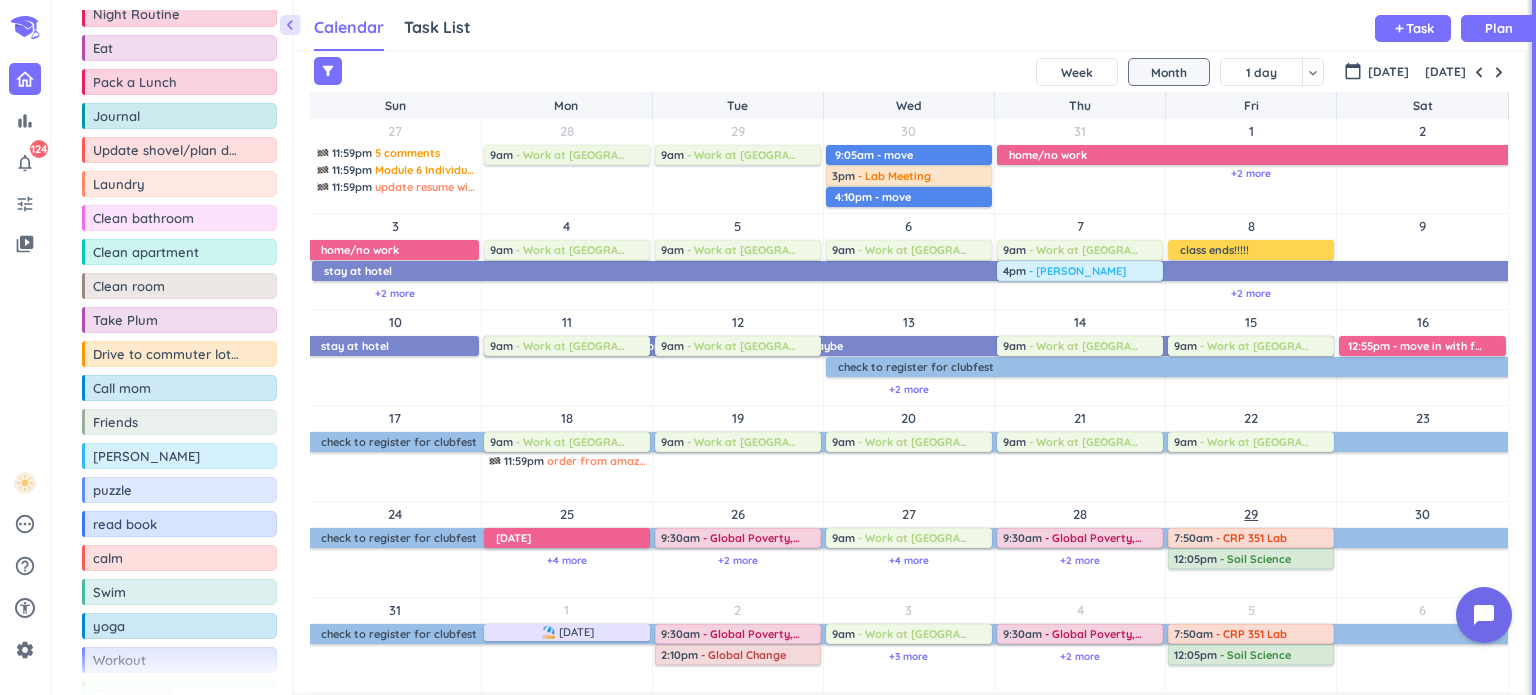 click on "29" at bounding box center [1251, 514] 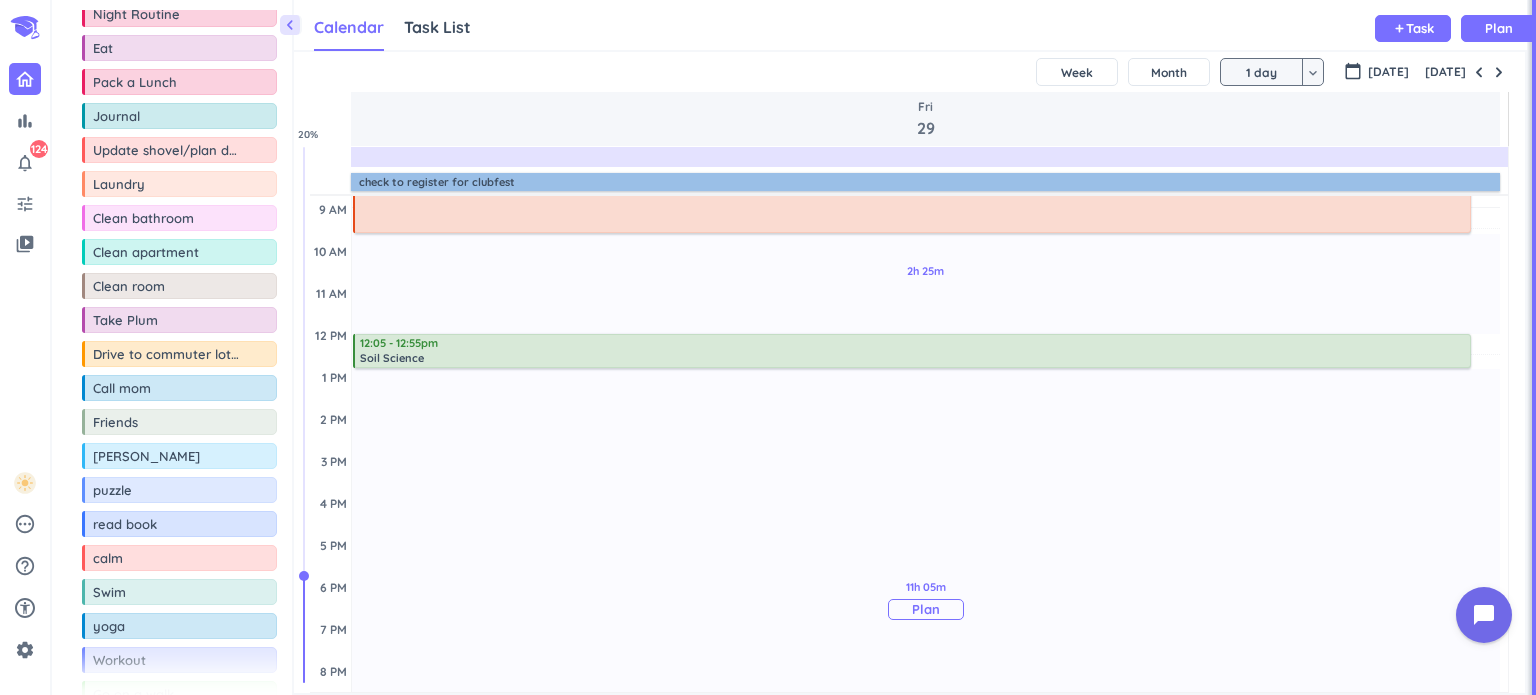 scroll, scrollTop: 217, scrollLeft: 0, axis: vertical 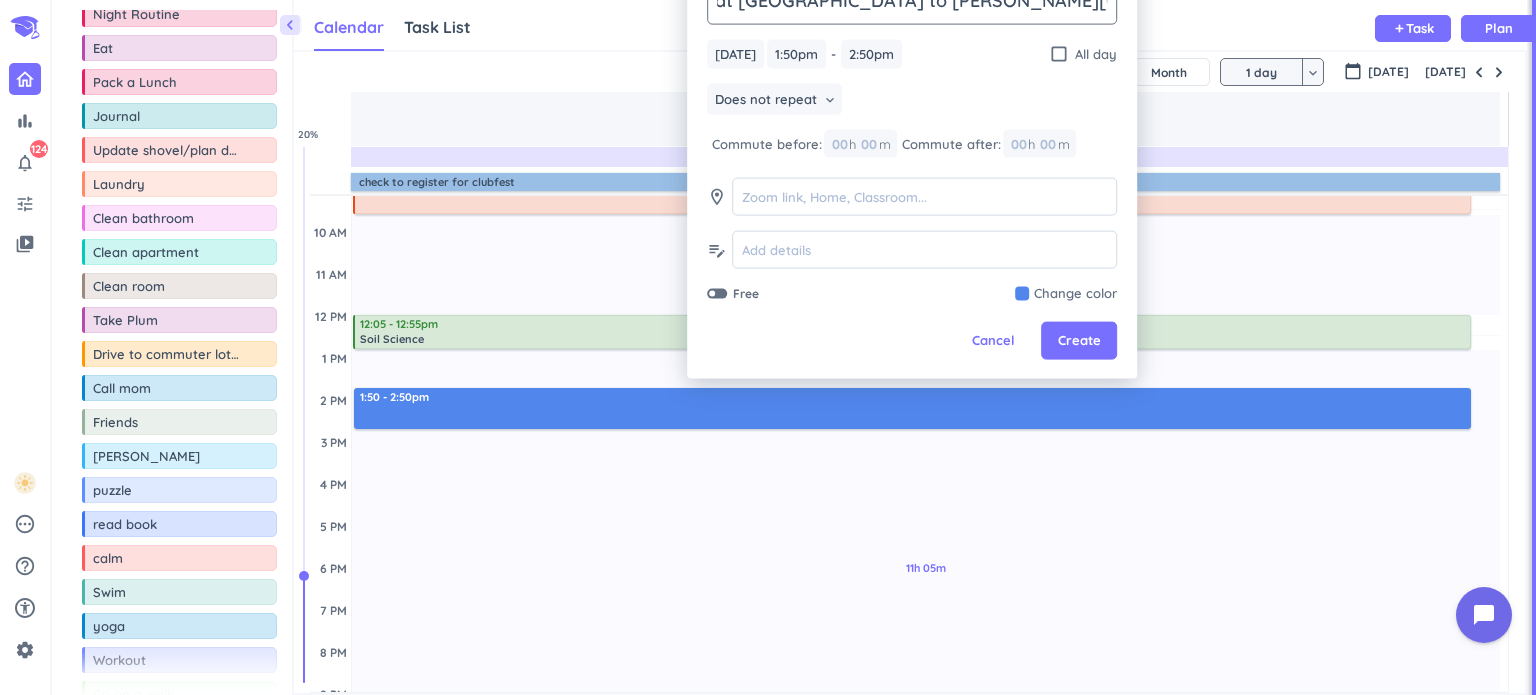 click on "stay at [GEOGRAPHIC_DATA] to [PERSON_NAME][GEOGRAPHIC_DATA] and meet fam" 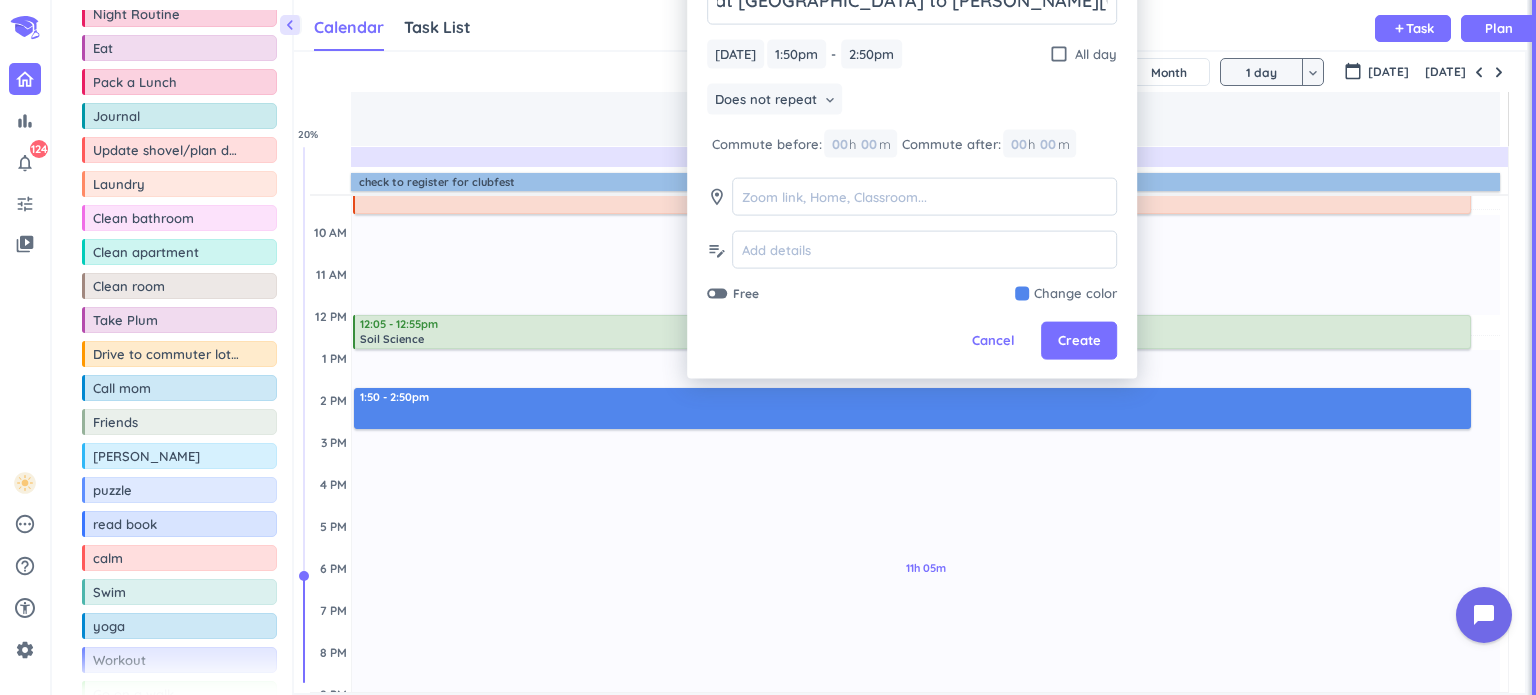 scroll, scrollTop: 0, scrollLeft: 42, axis: horizontal 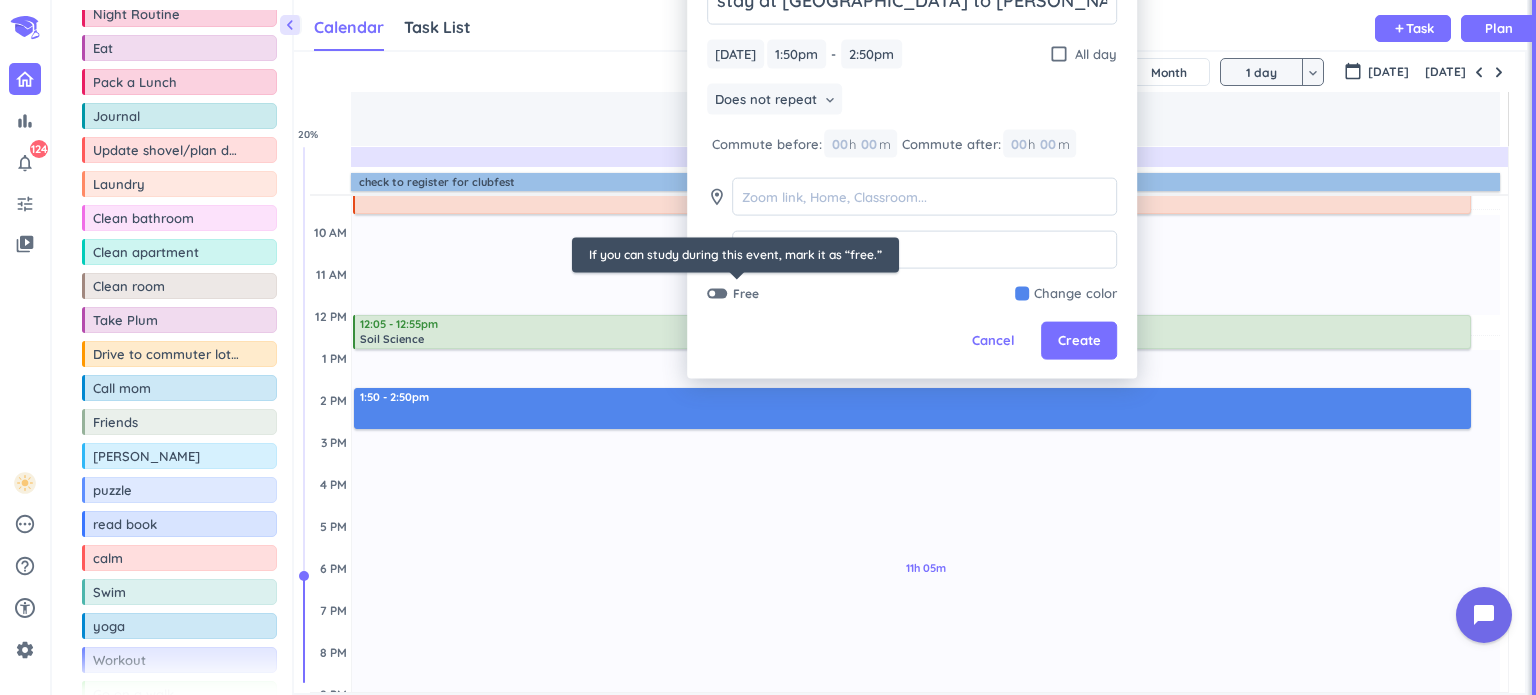 click at bounding box center [717, 294] 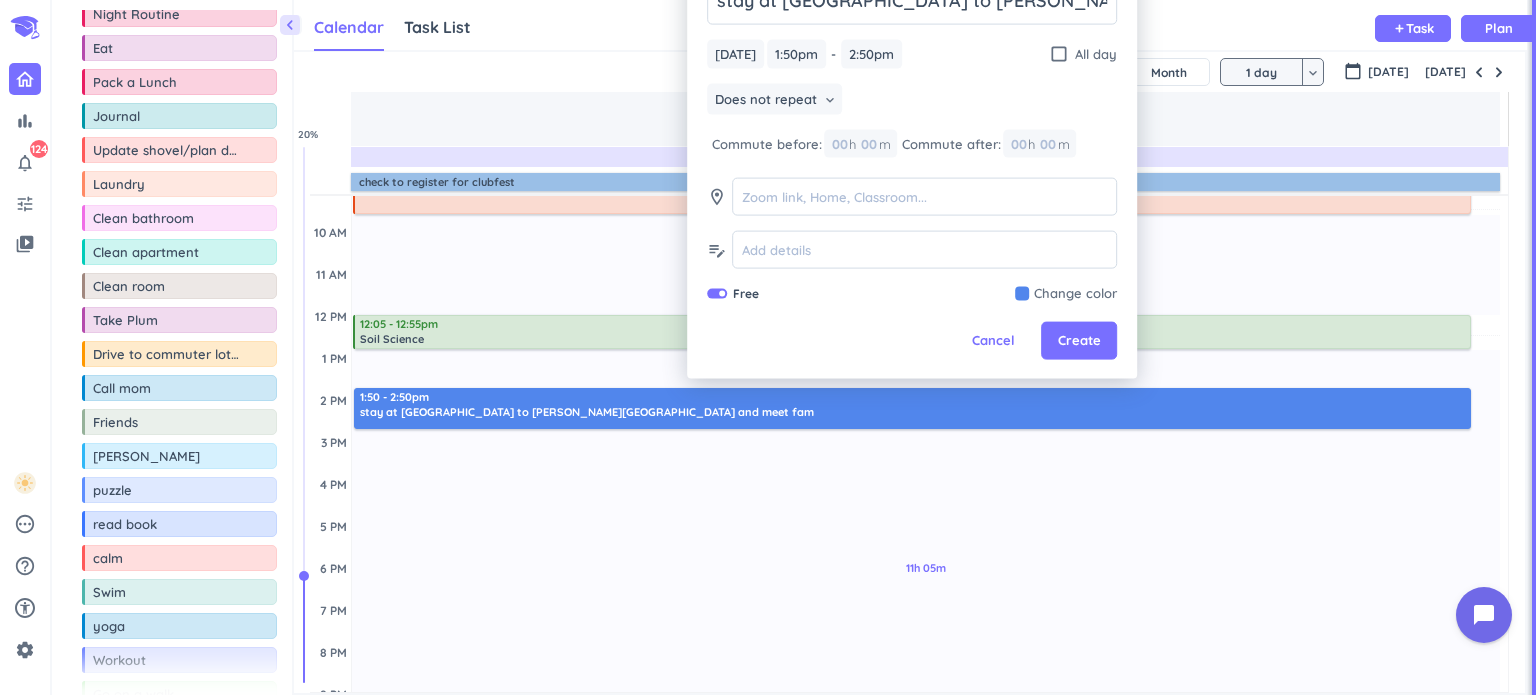 click at bounding box center [1066, 294] 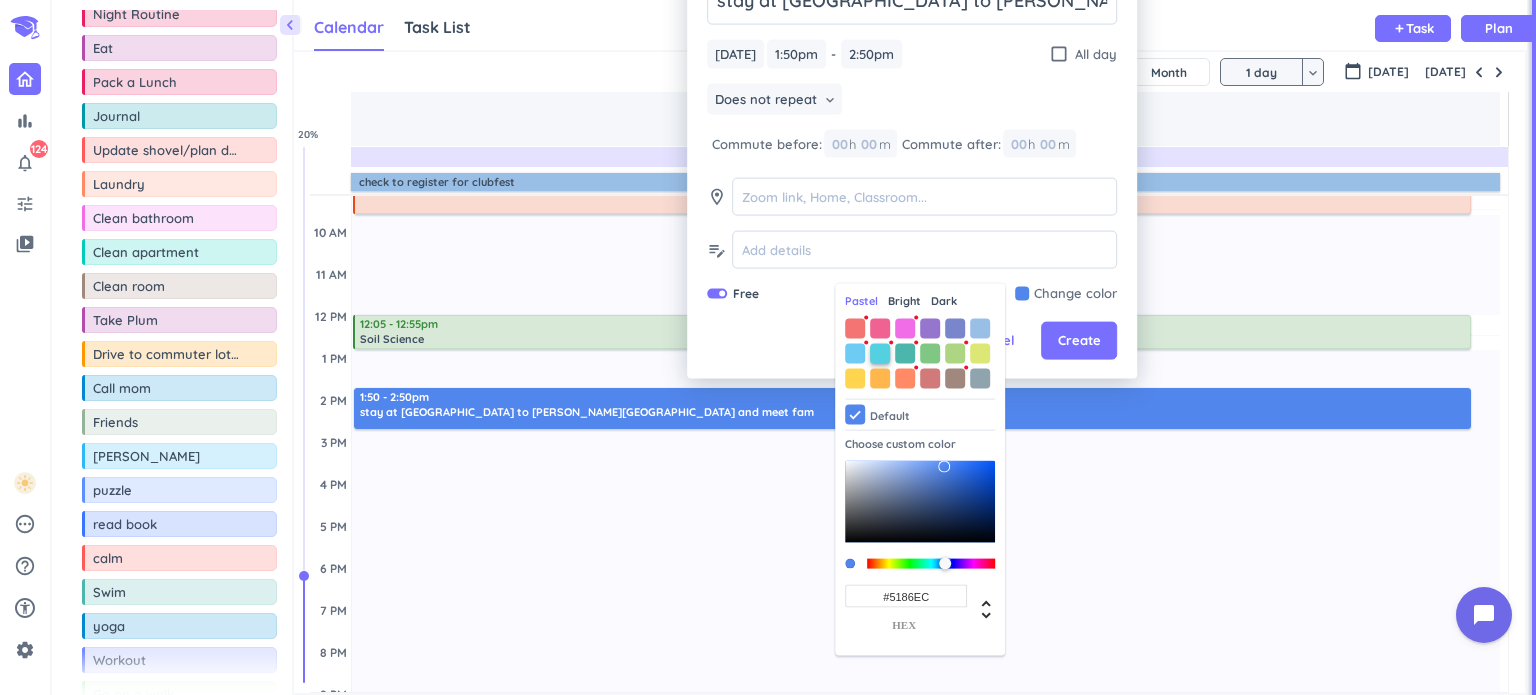click at bounding box center (880, 353) 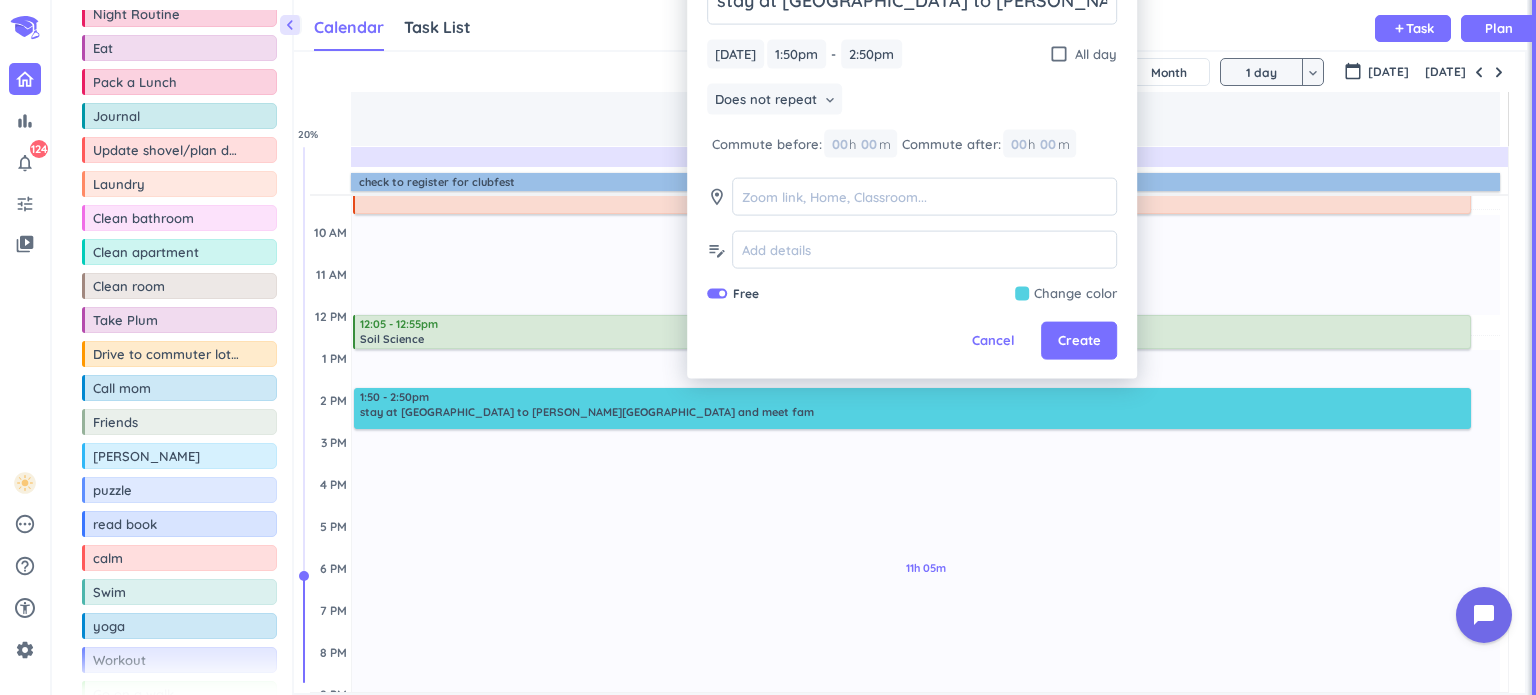 click on "Free Change color Pastel Bright Dark Default Choose custom color #54D1E1 hex" at bounding box center (912, 294) 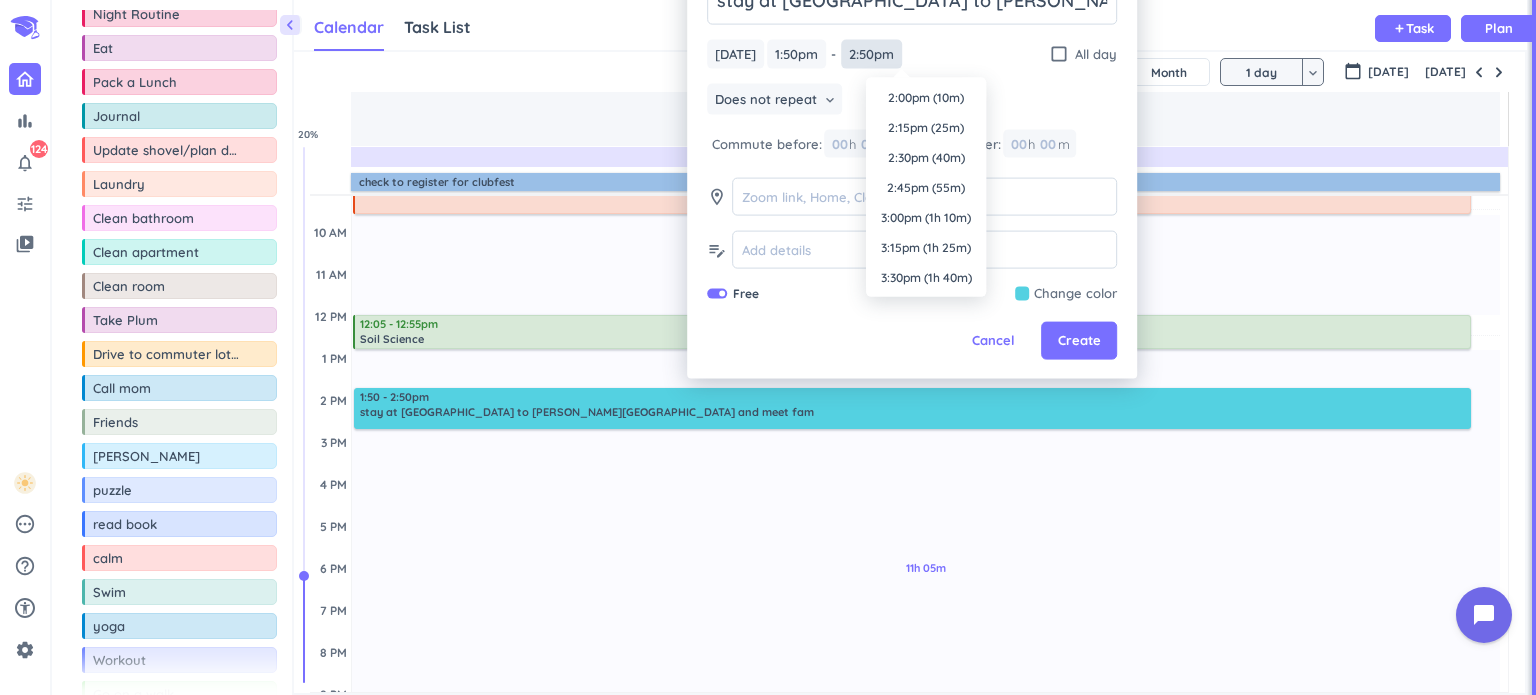 click on "2:50pm" at bounding box center [871, 54] 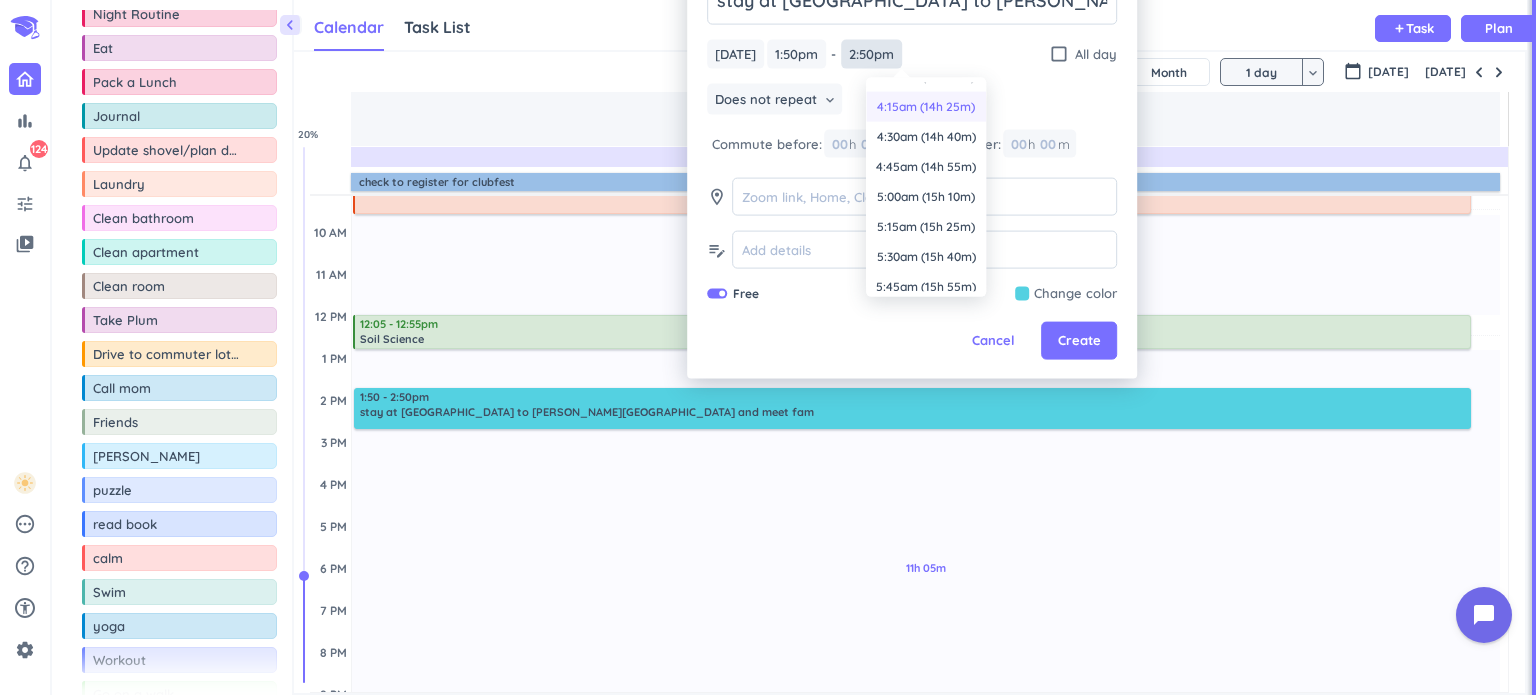 scroll, scrollTop: 1707, scrollLeft: 0, axis: vertical 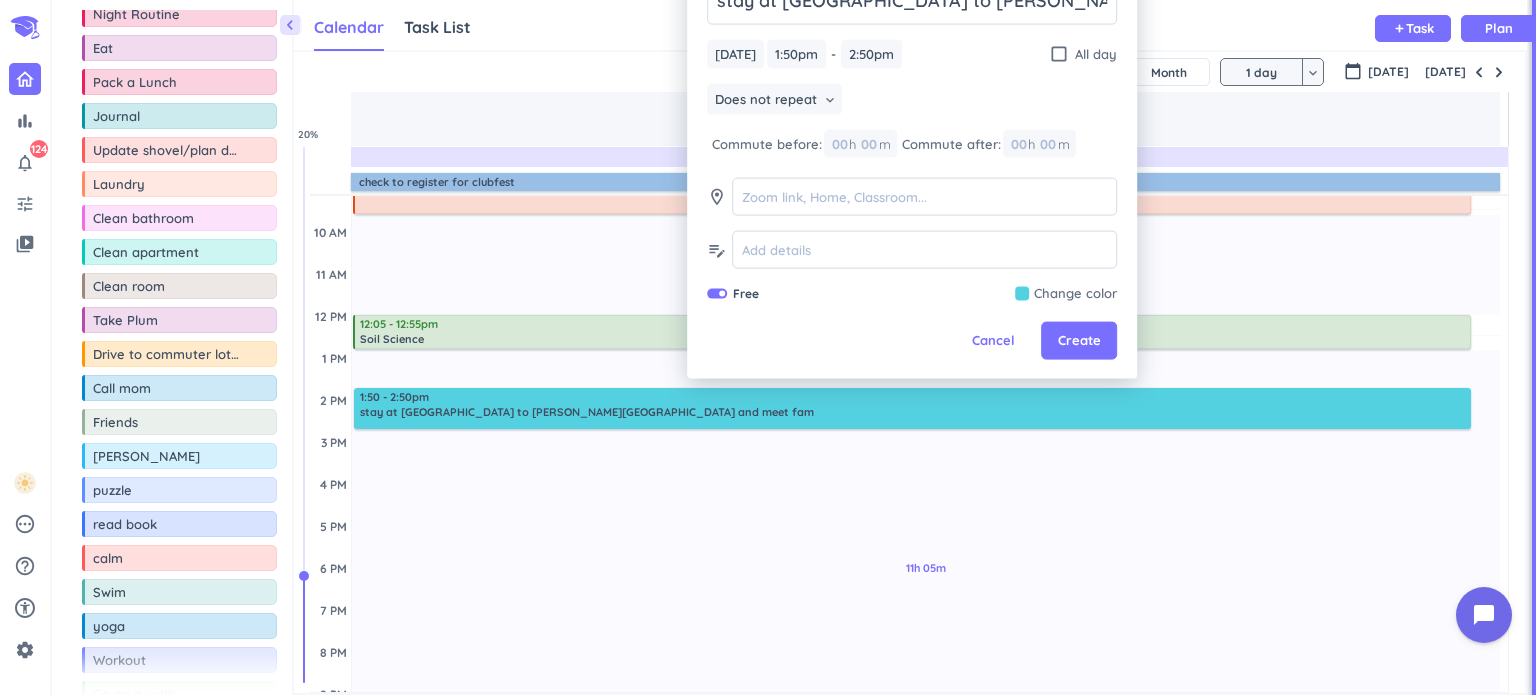 click on "[DATE] [DATE]   1:50pm 1:50pm - 2:50pm 2:50pm check_box_outline_blank All day" at bounding box center [912, 54] 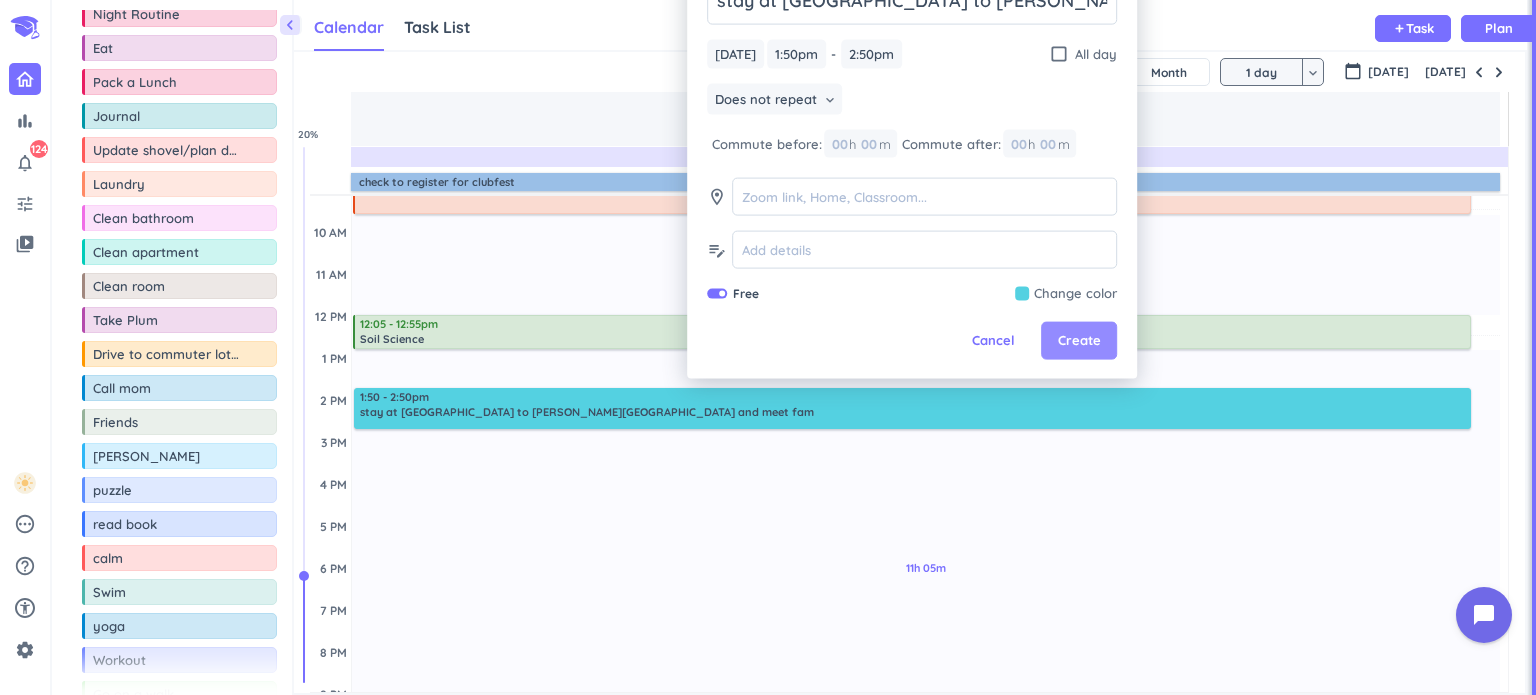 click on "Create" at bounding box center [1079, 341] 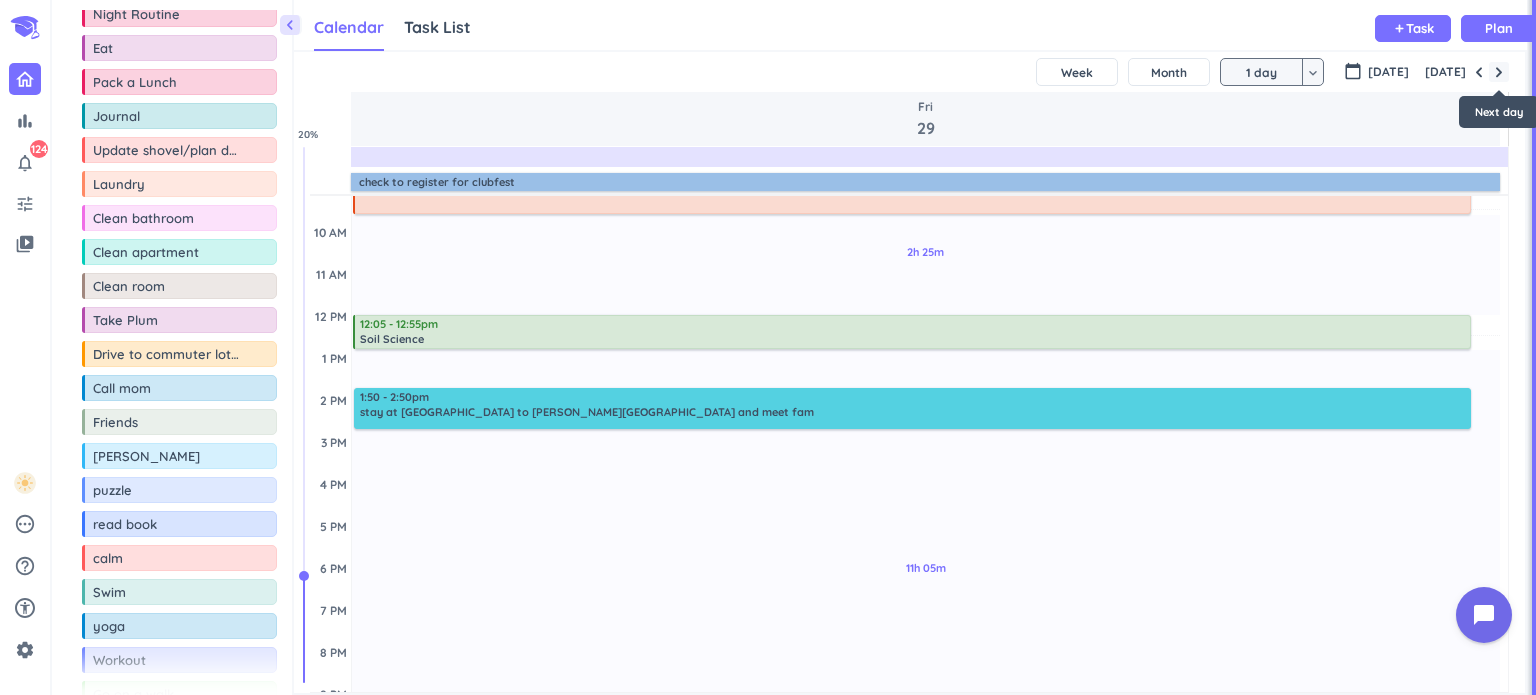click at bounding box center (1499, 72) 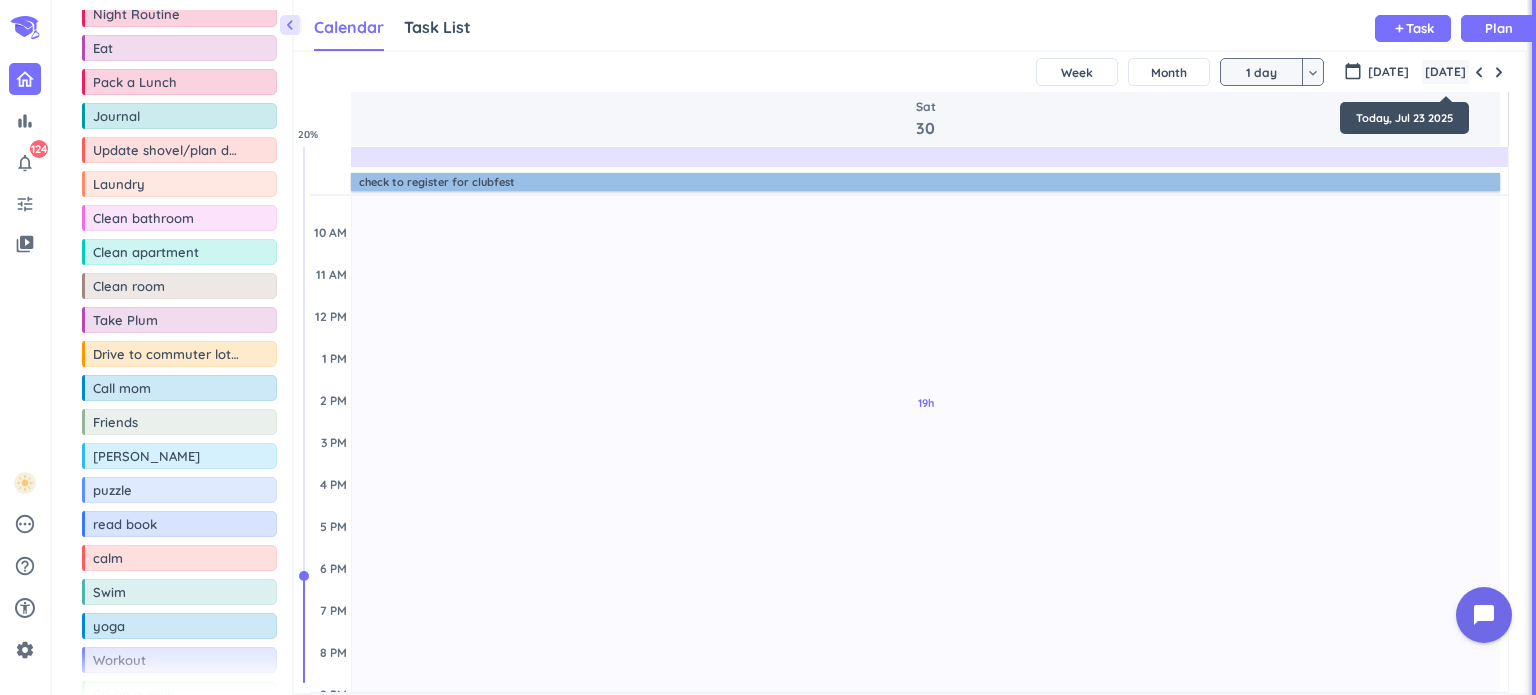 scroll, scrollTop: 188, scrollLeft: 0, axis: vertical 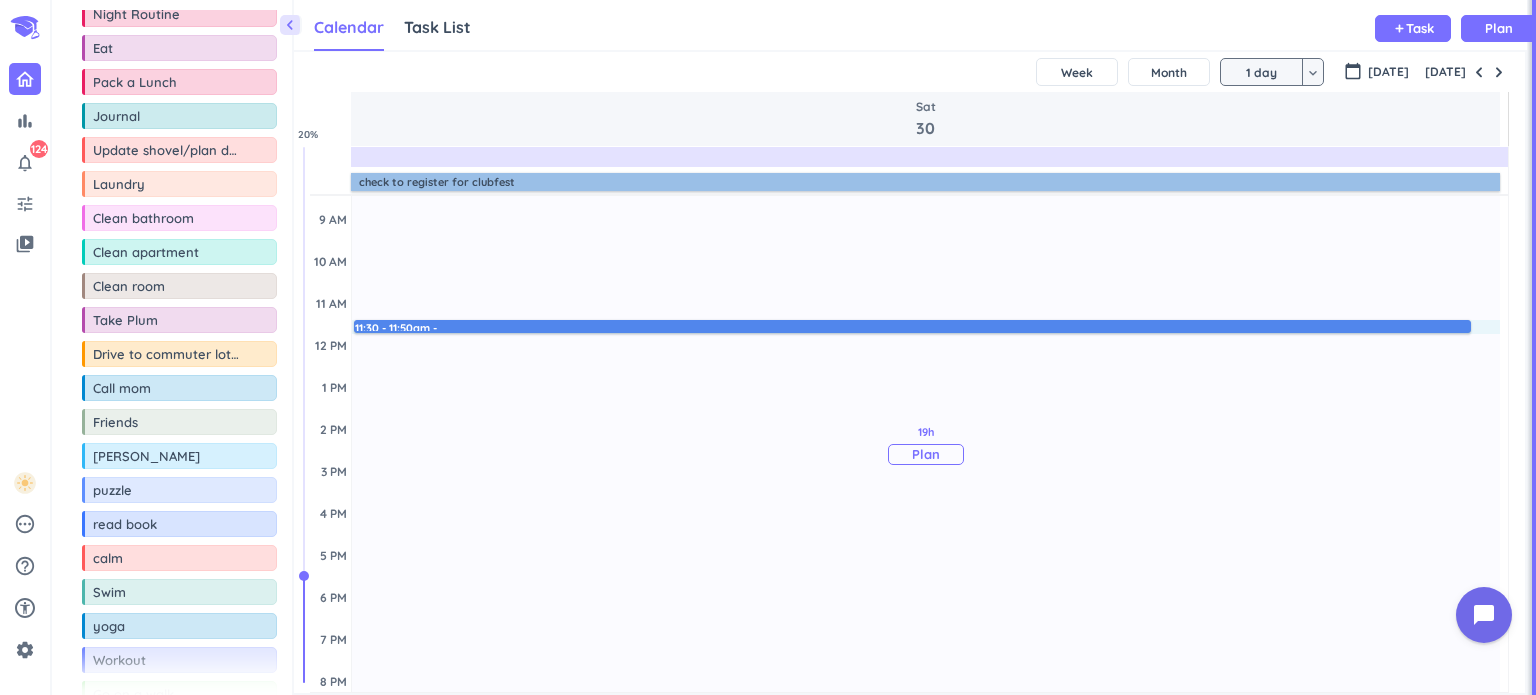 drag, startPoint x: 886, startPoint y: 319, endPoint x: 889, endPoint y: 339, distance: 20.22375 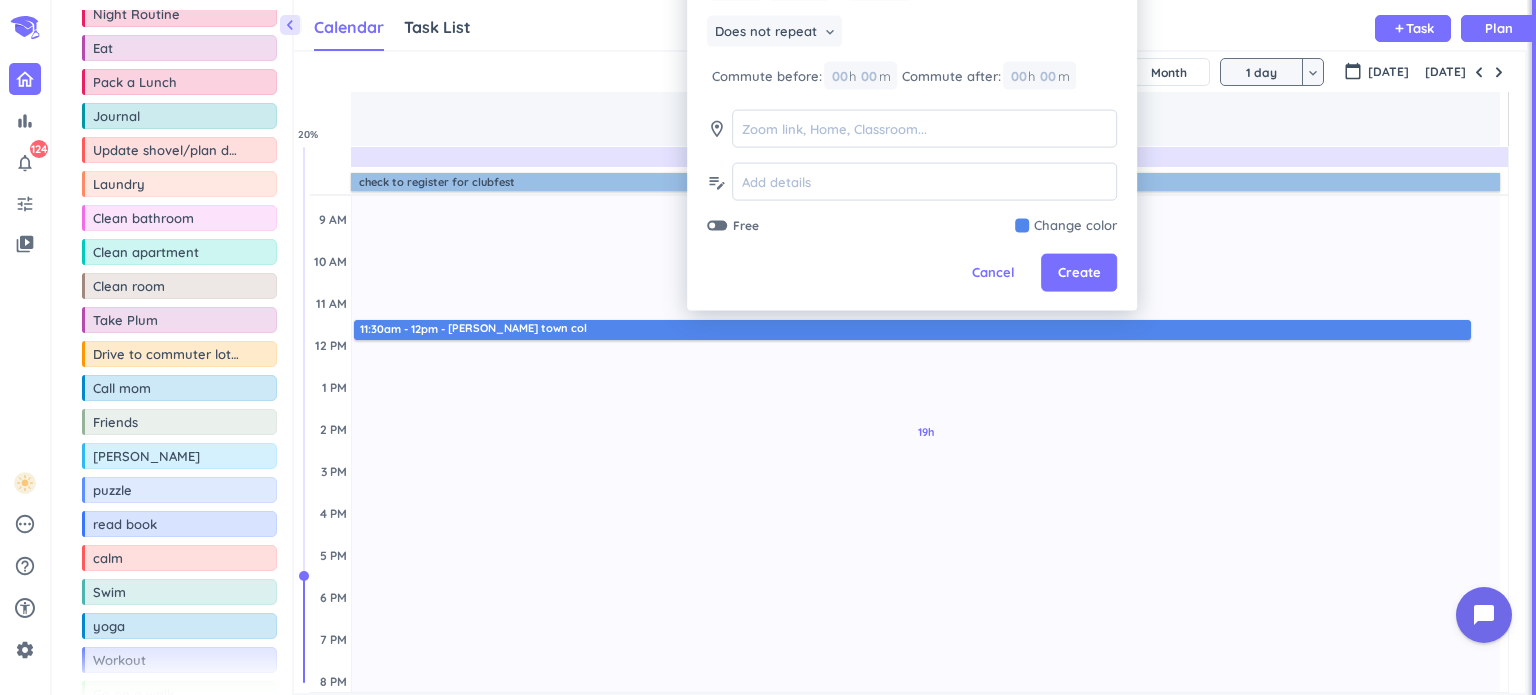click at bounding box center [712, 226] 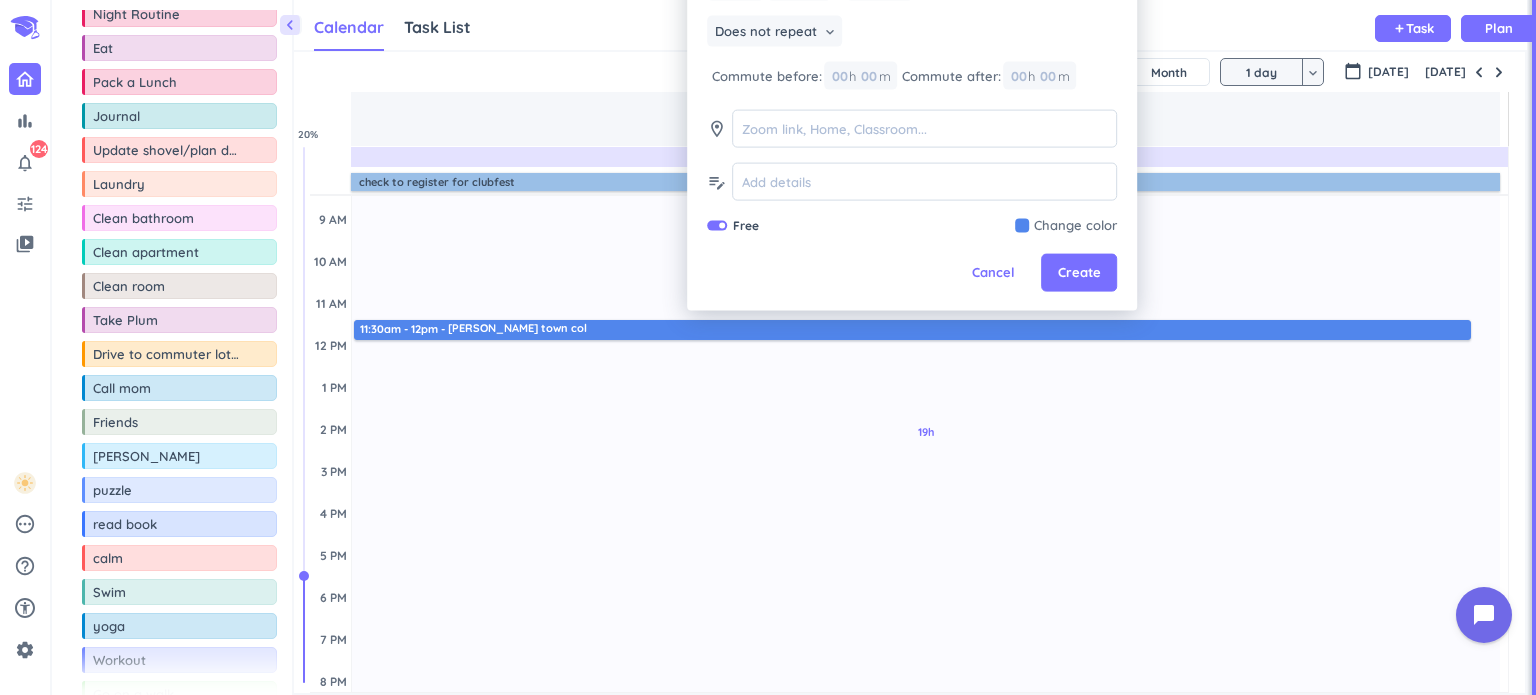 click at bounding box center (1066, 226) 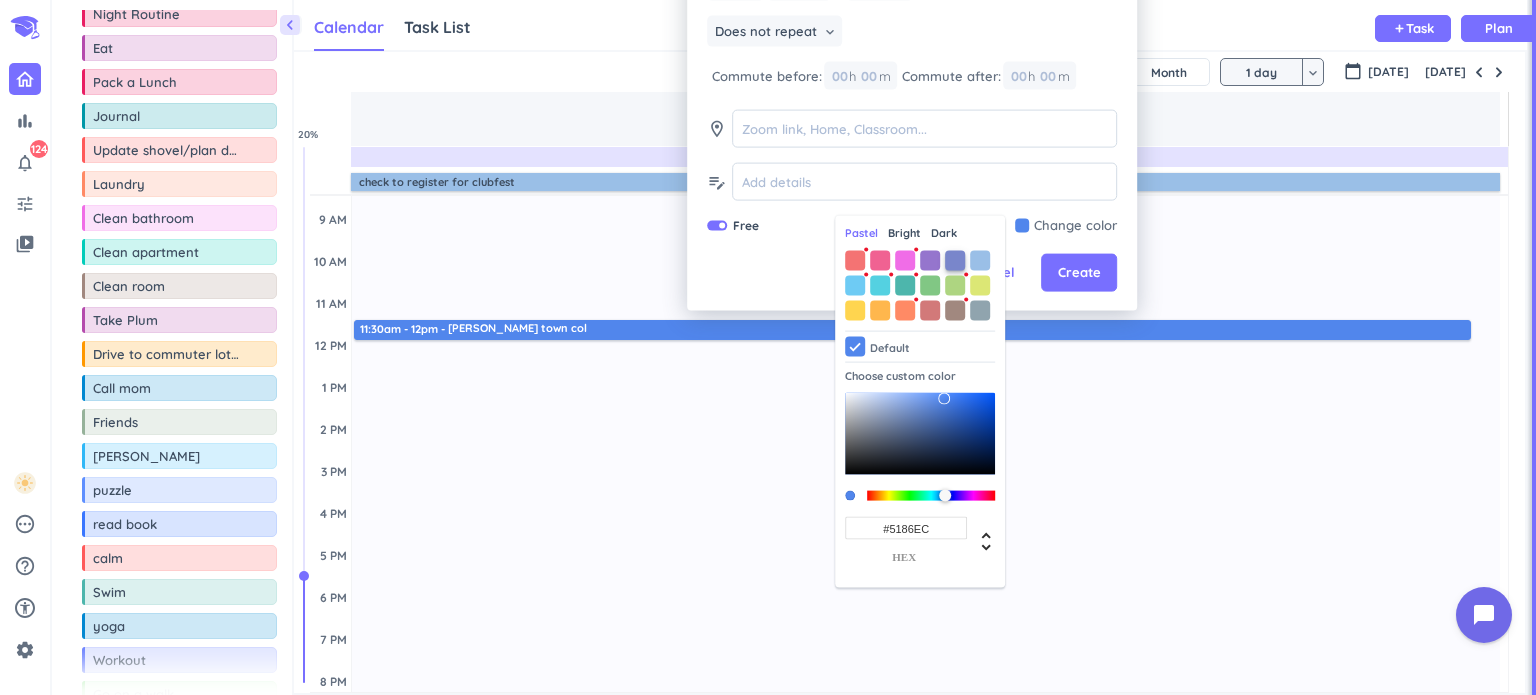 click at bounding box center (955, 260) 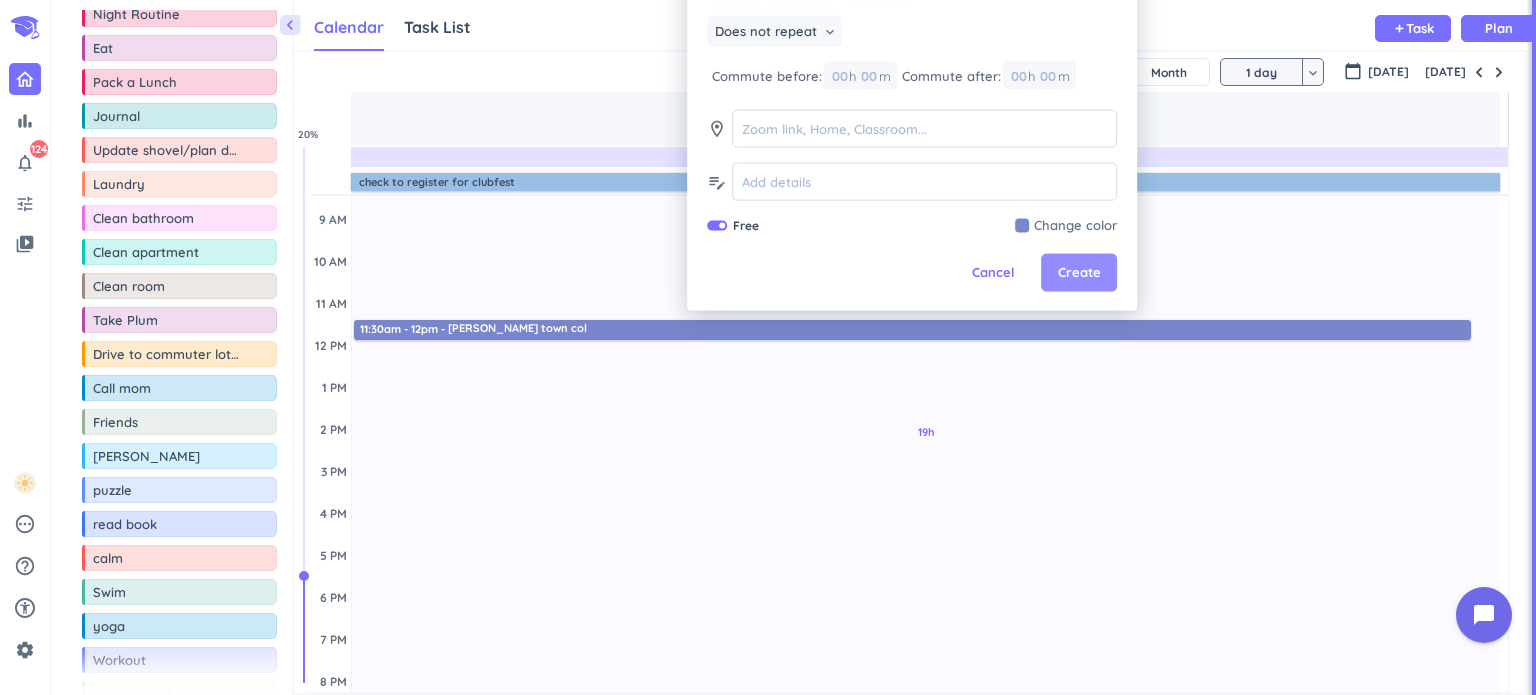 click on "Create" at bounding box center (1079, 273) 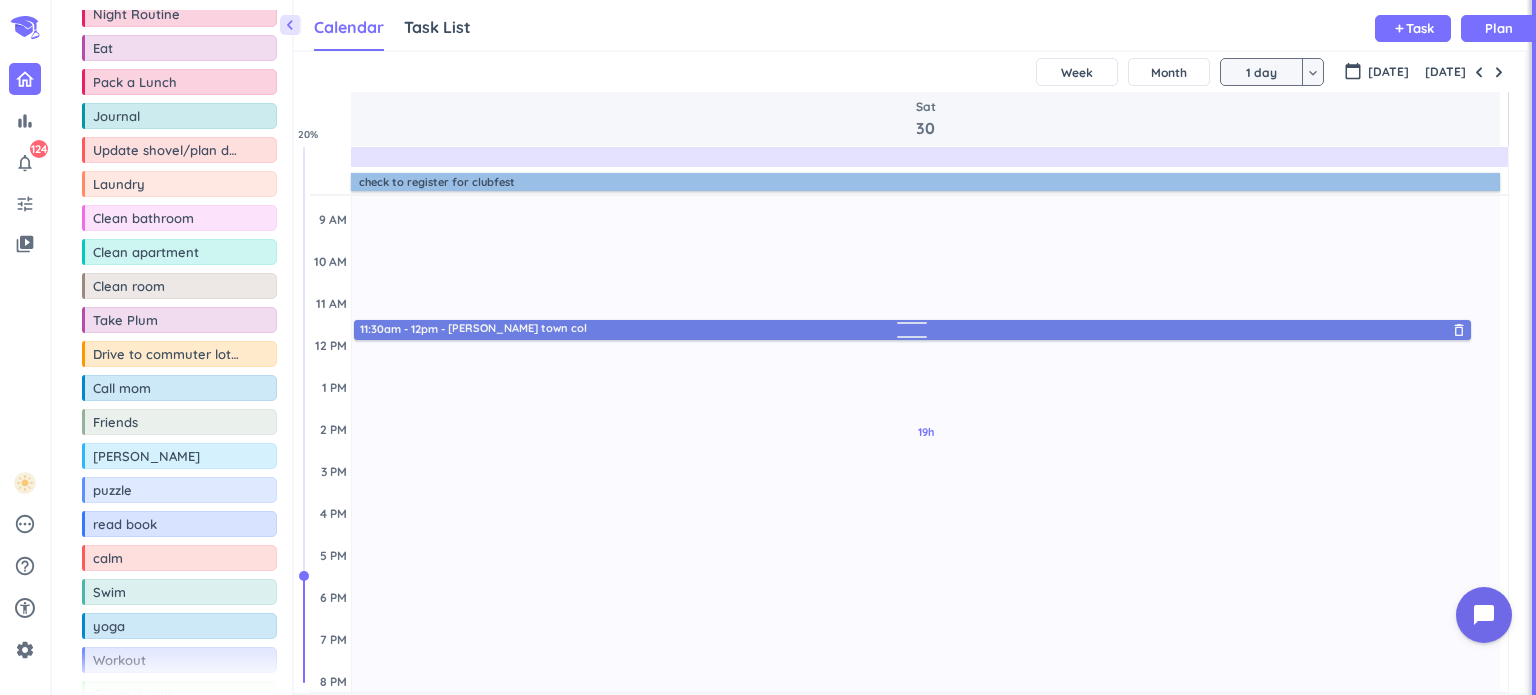 click on "[PERSON_NAME] town  col" at bounding box center [958, 328] 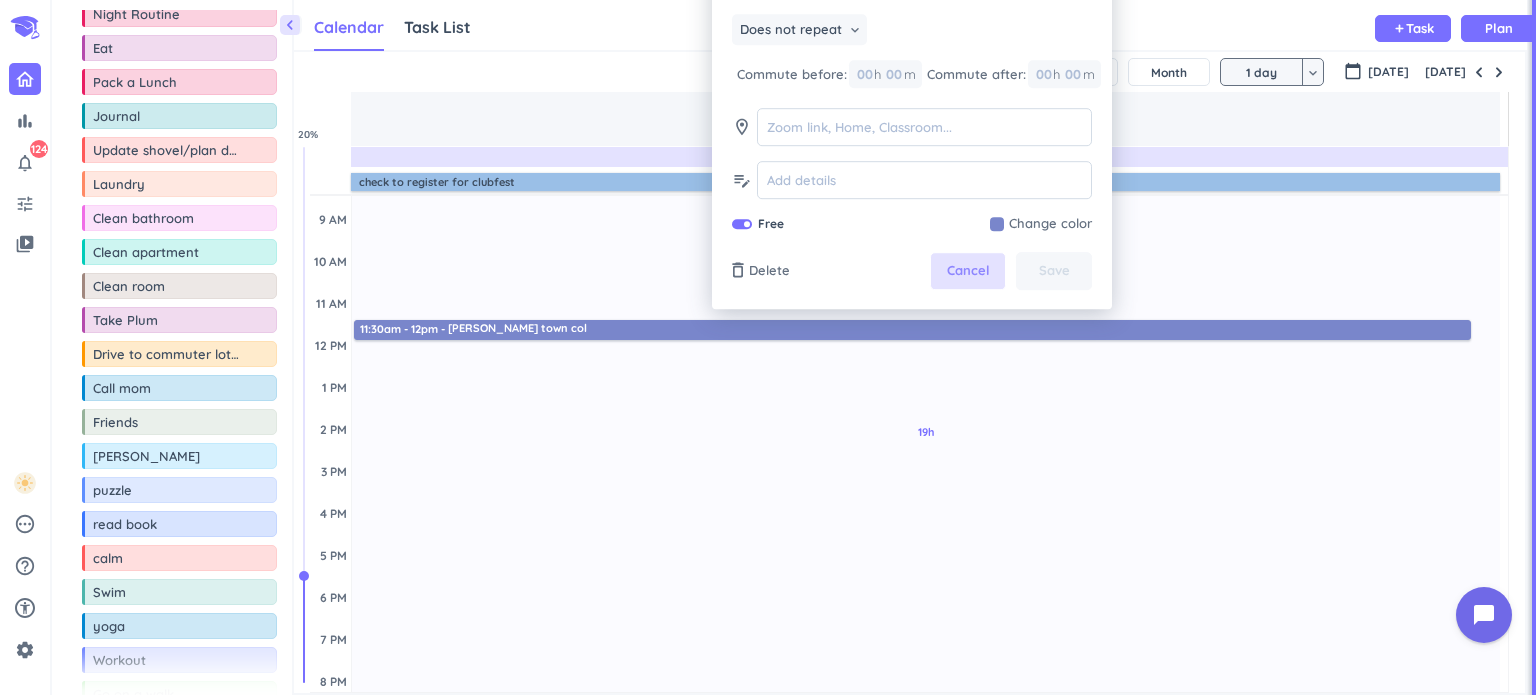 click on "Cancel" at bounding box center (968, 272) 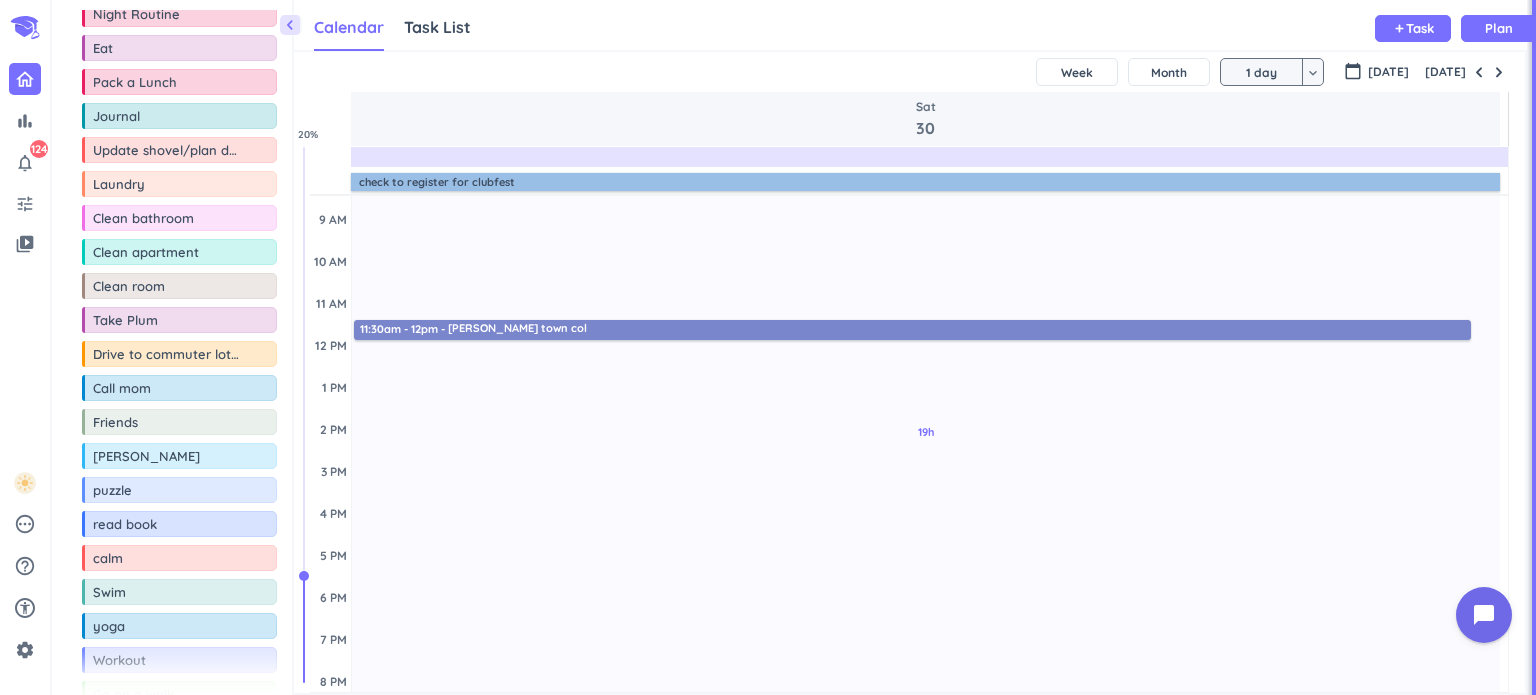 scroll, scrollTop: 0, scrollLeft: 0, axis: both 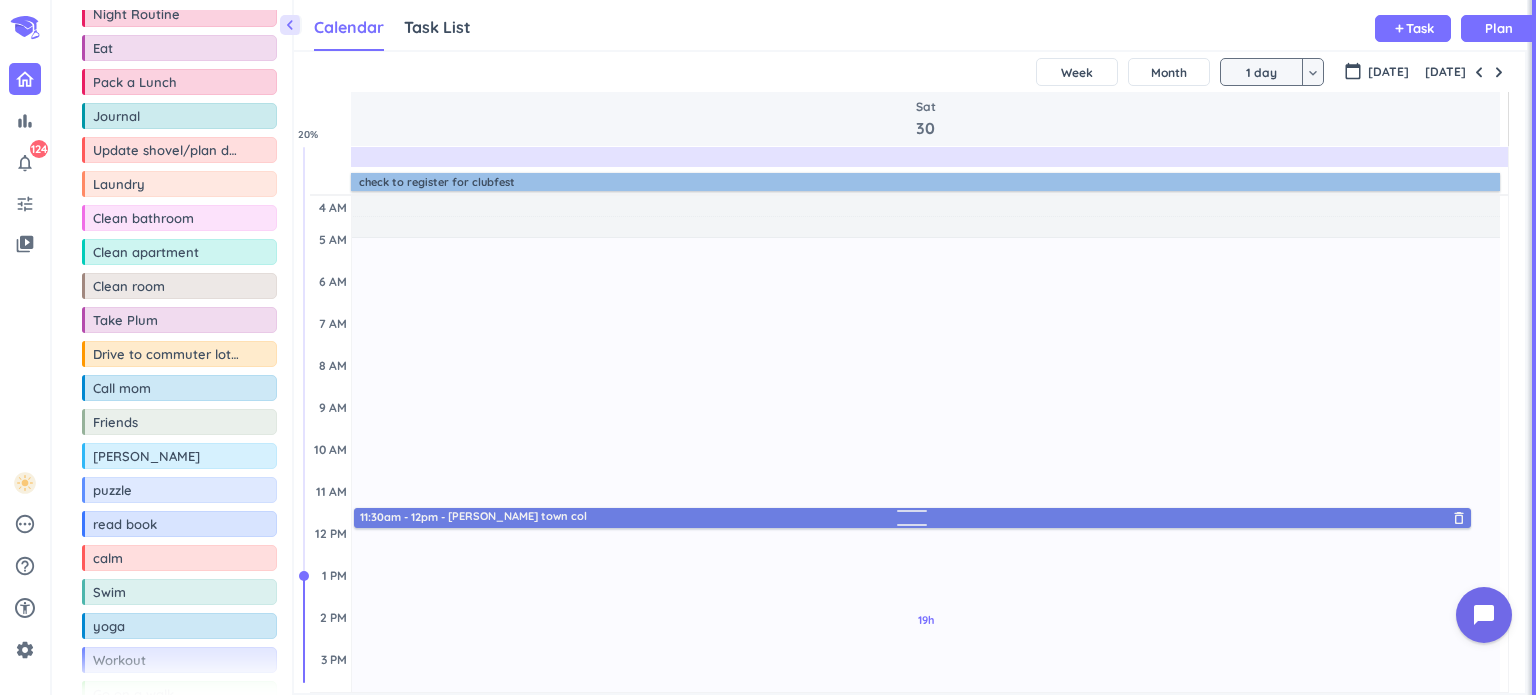 click at bounding box center [913, 514] 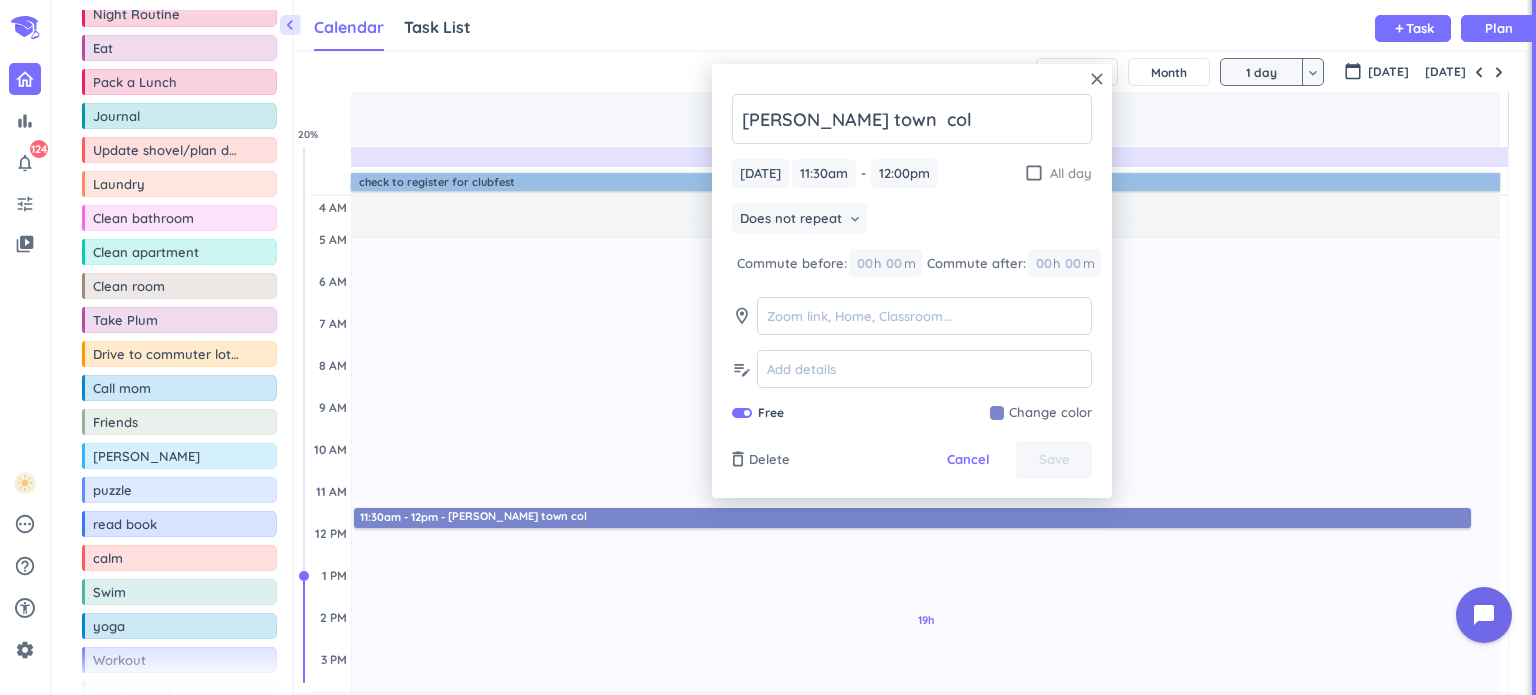 click on "check_box_outline_blank" at bounding box center (1034, 173) 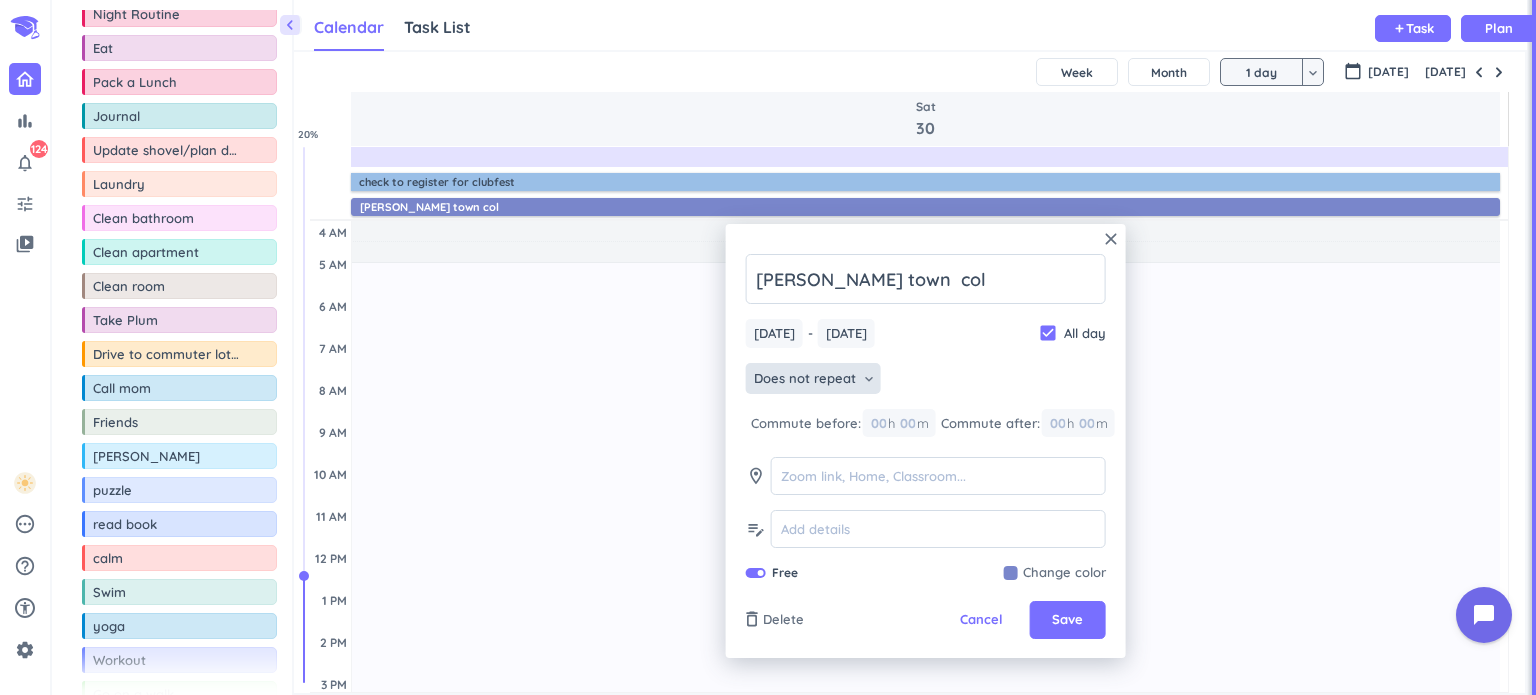 click on "Does not repeat" at bounding box center (805, 379) 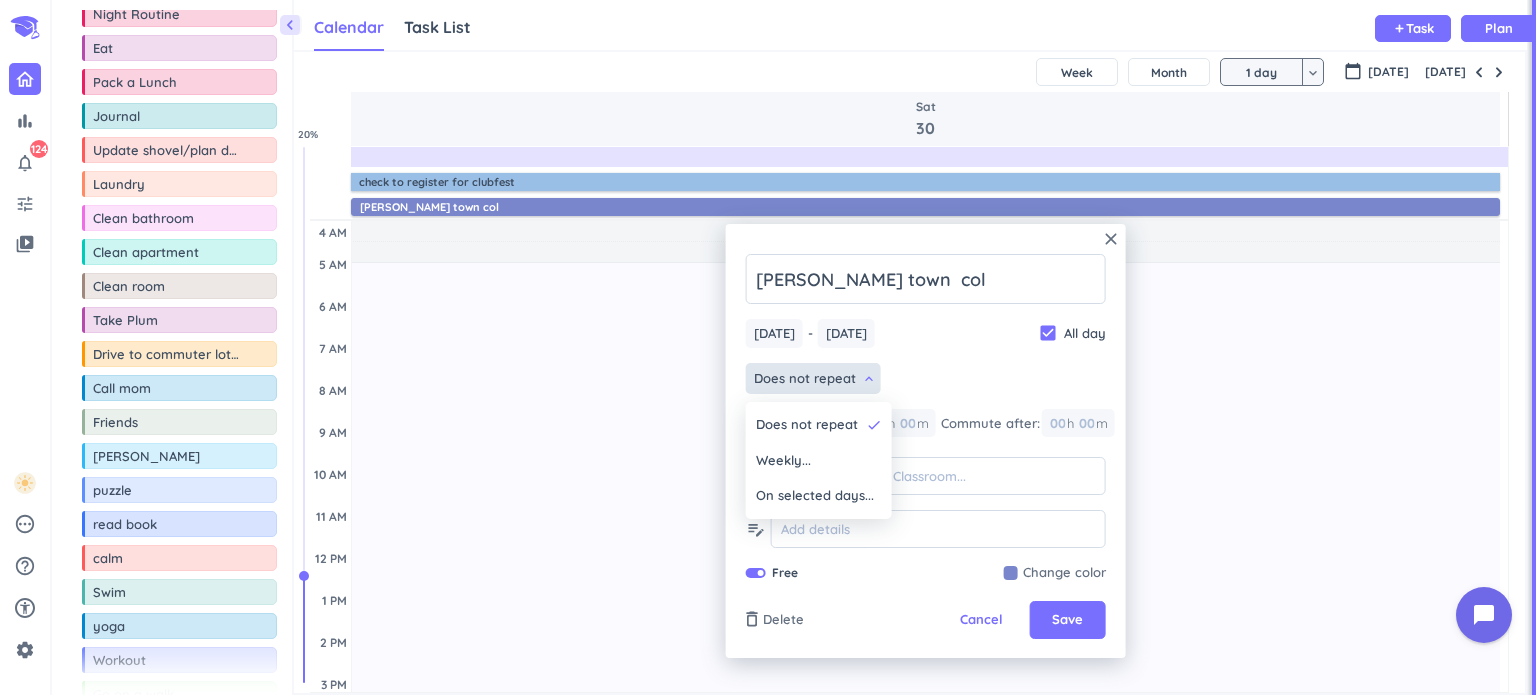 click at bounding box center [926, 441] 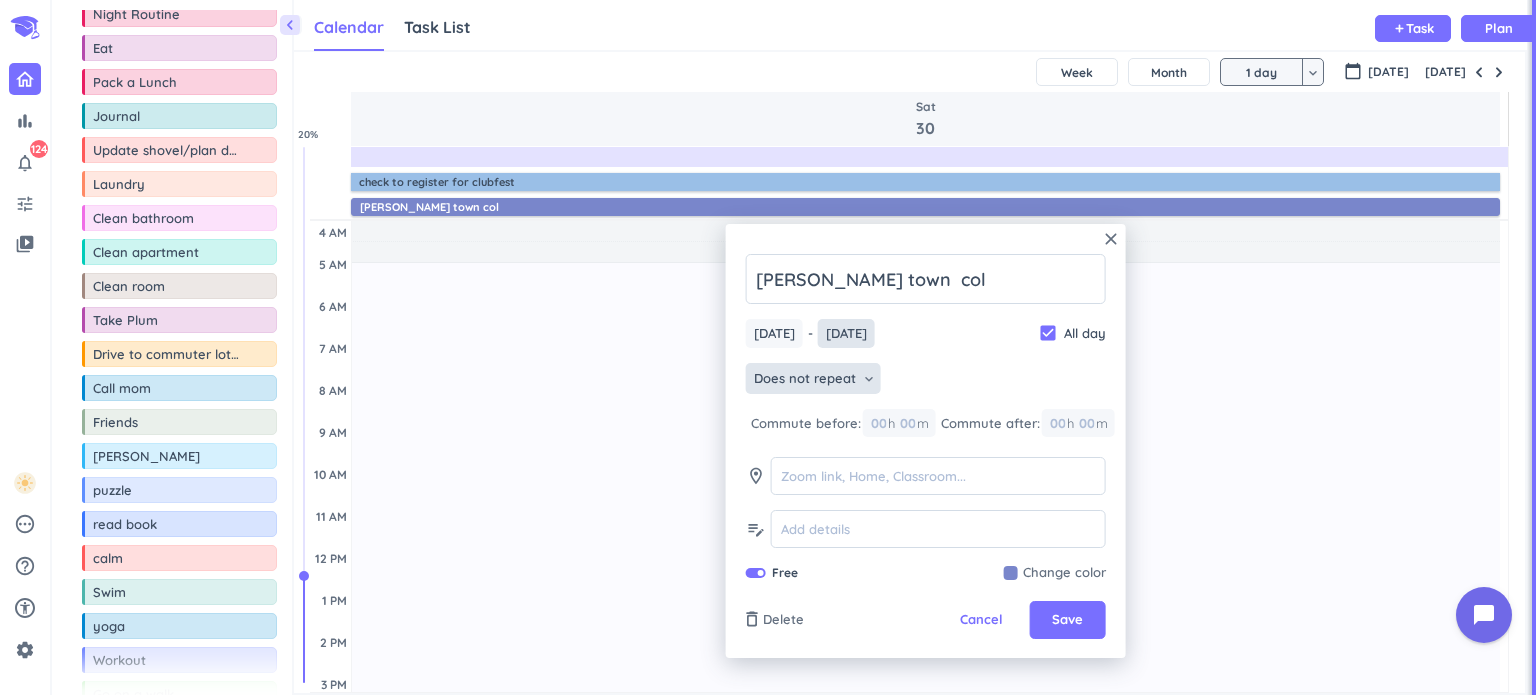 click on "[DATE]" at bounding box center [846, 333] 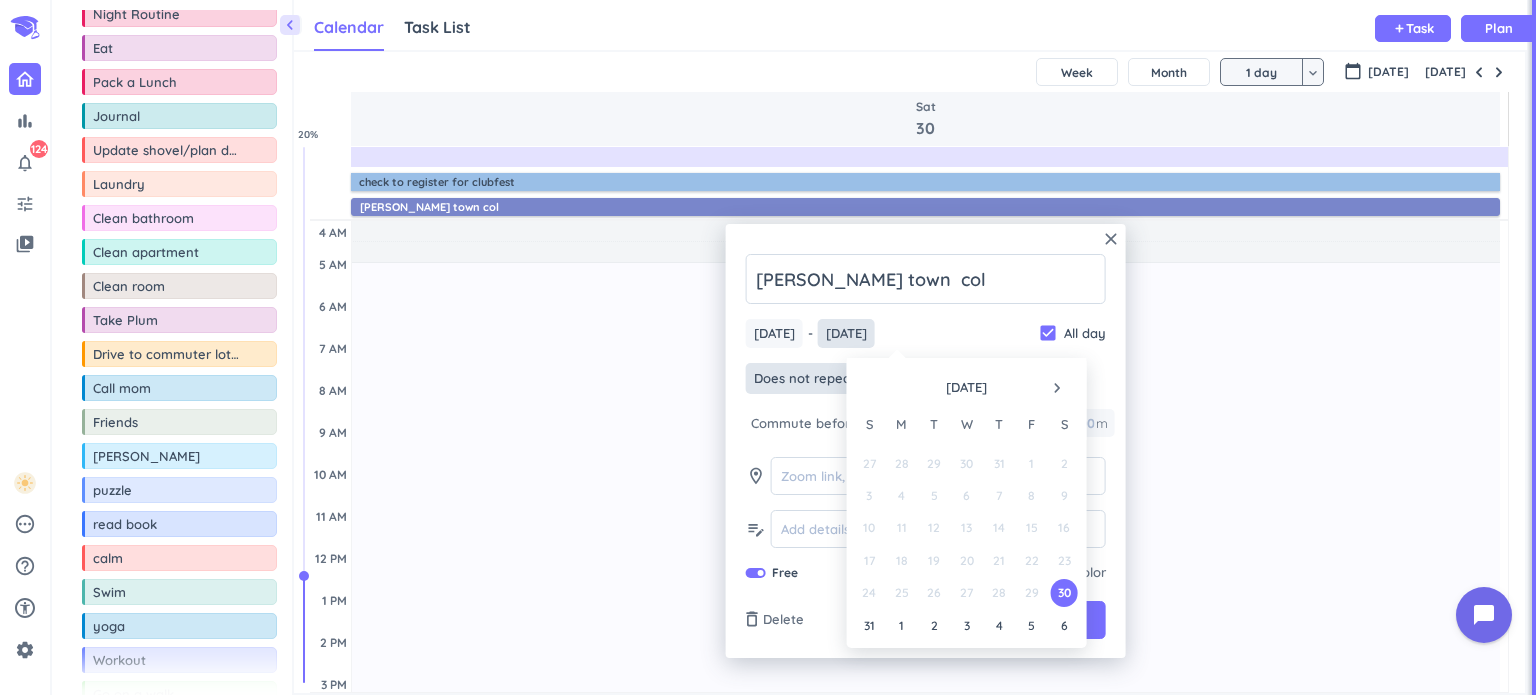 click on "[DATE]" at bounding box center [846, 333] 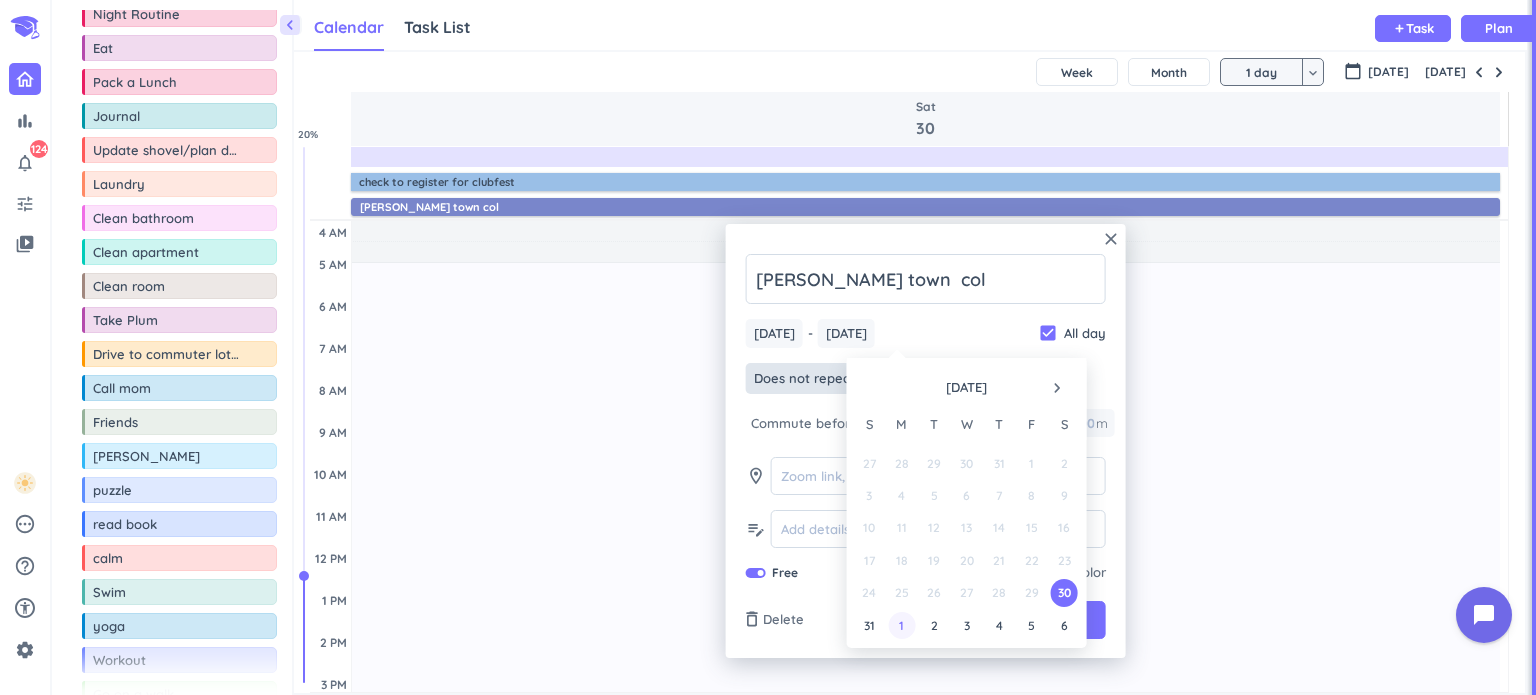 click on "1" at bounding box center (901, 625) 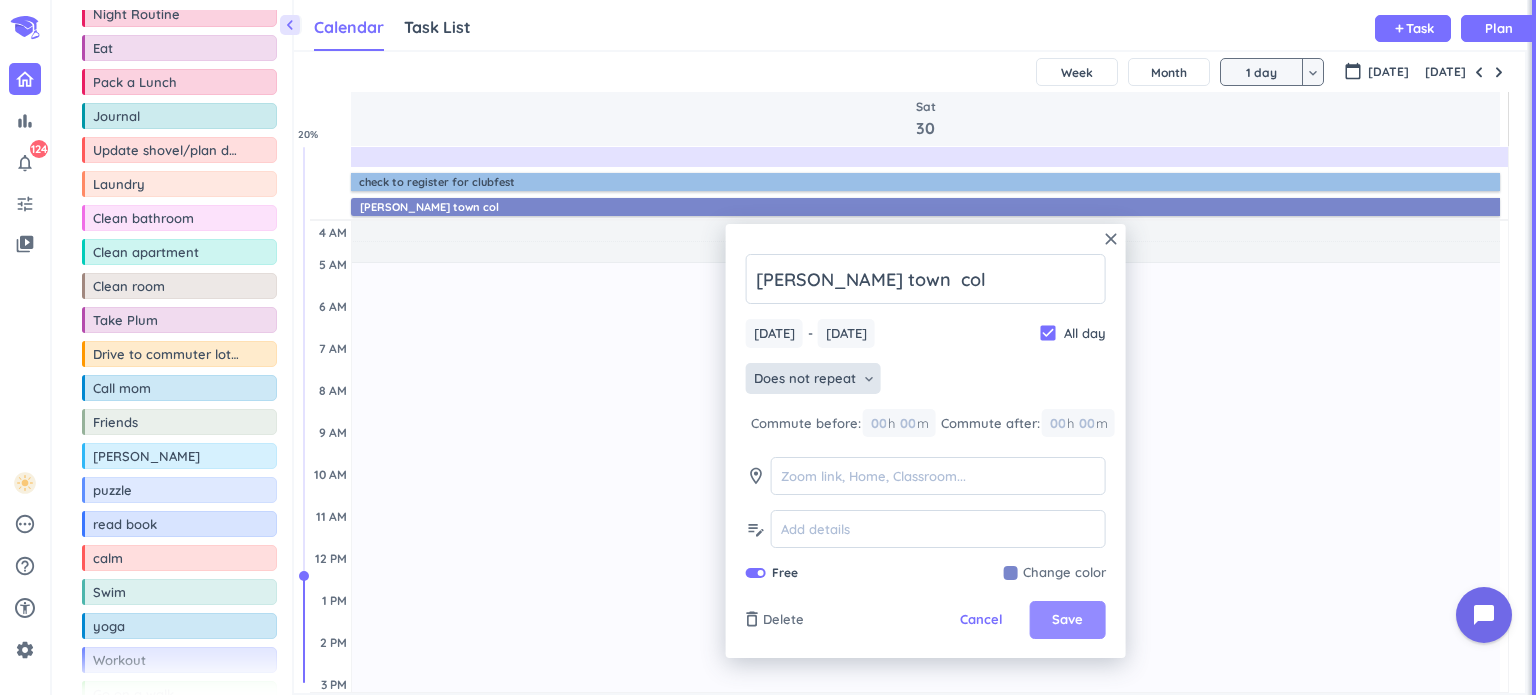 click on "Save" at bounding box center (1068, 620) 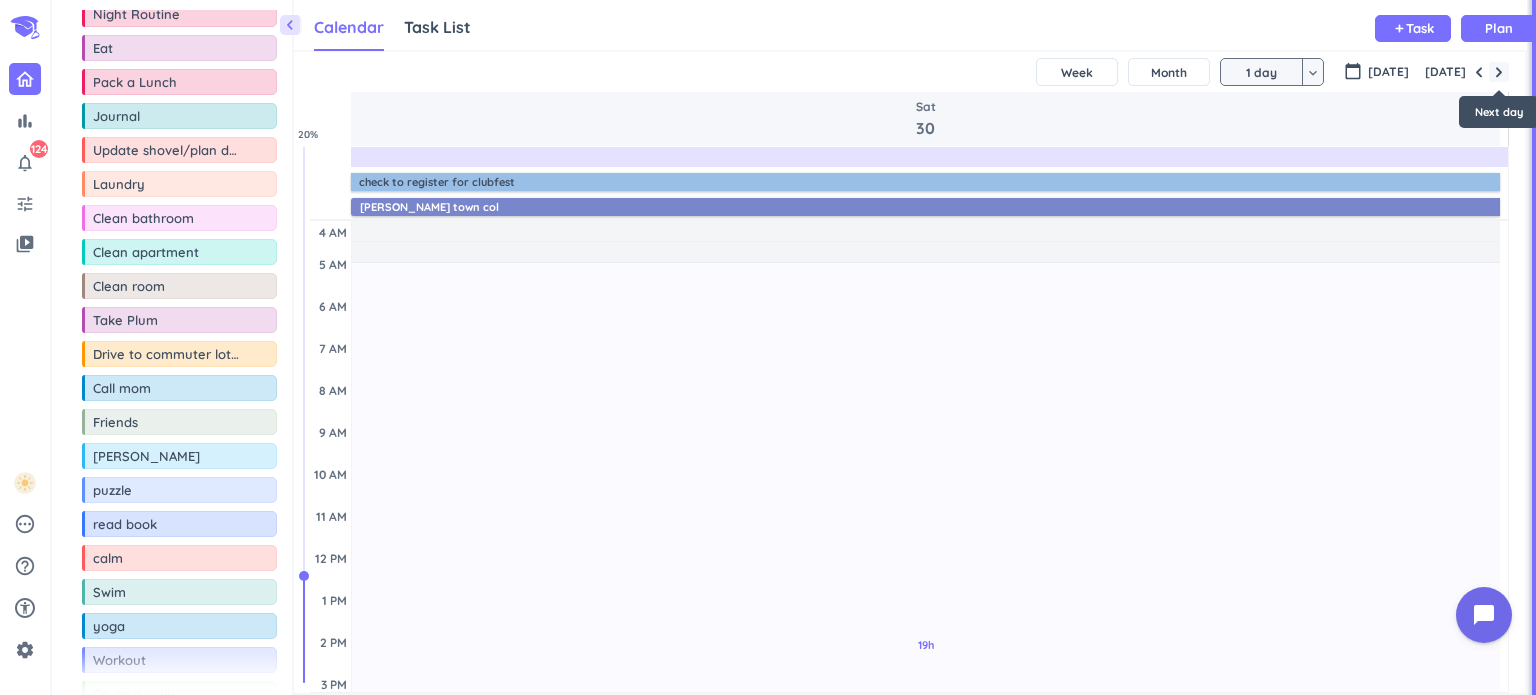 click at bounding box center (1499, 72) 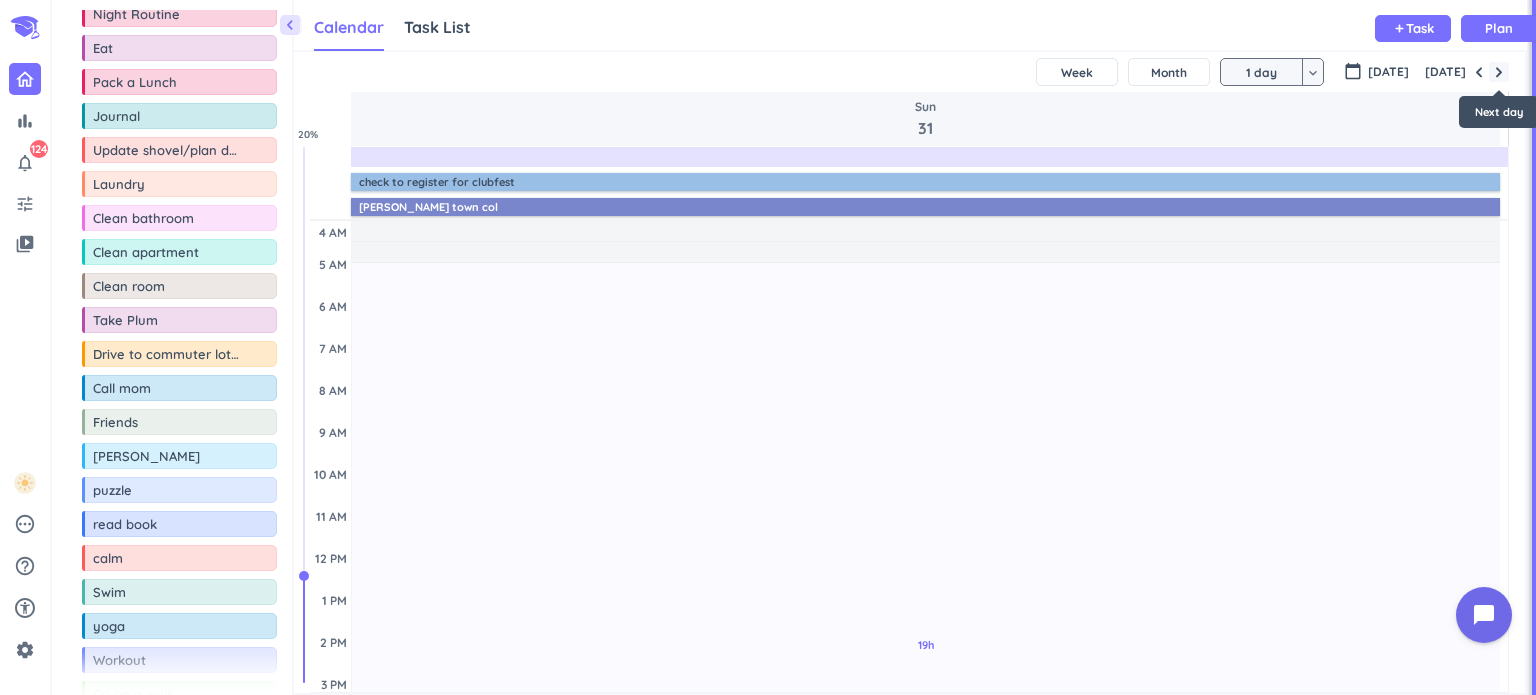 scroll, scrollTop: 188, scrollLeft: 0, axis: vertical 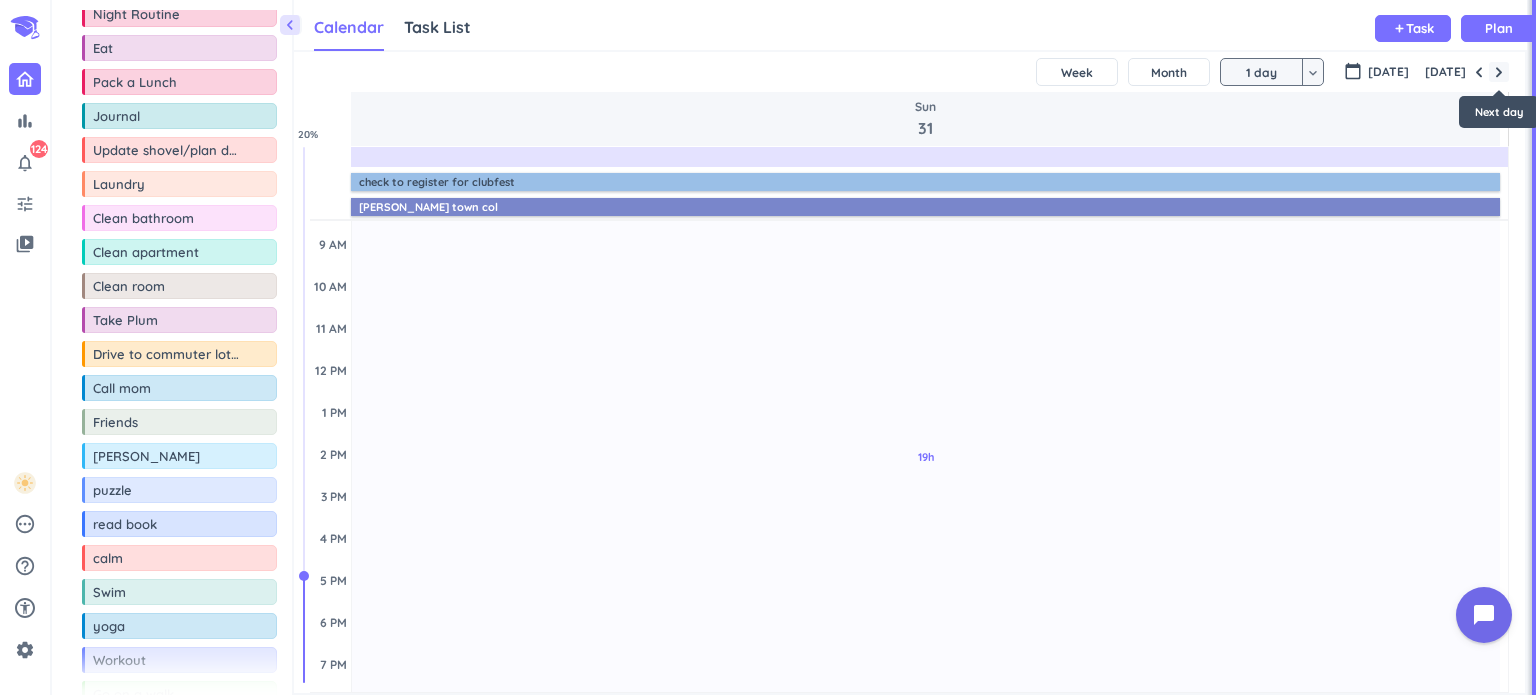 click at bounding box center [1499, 72] 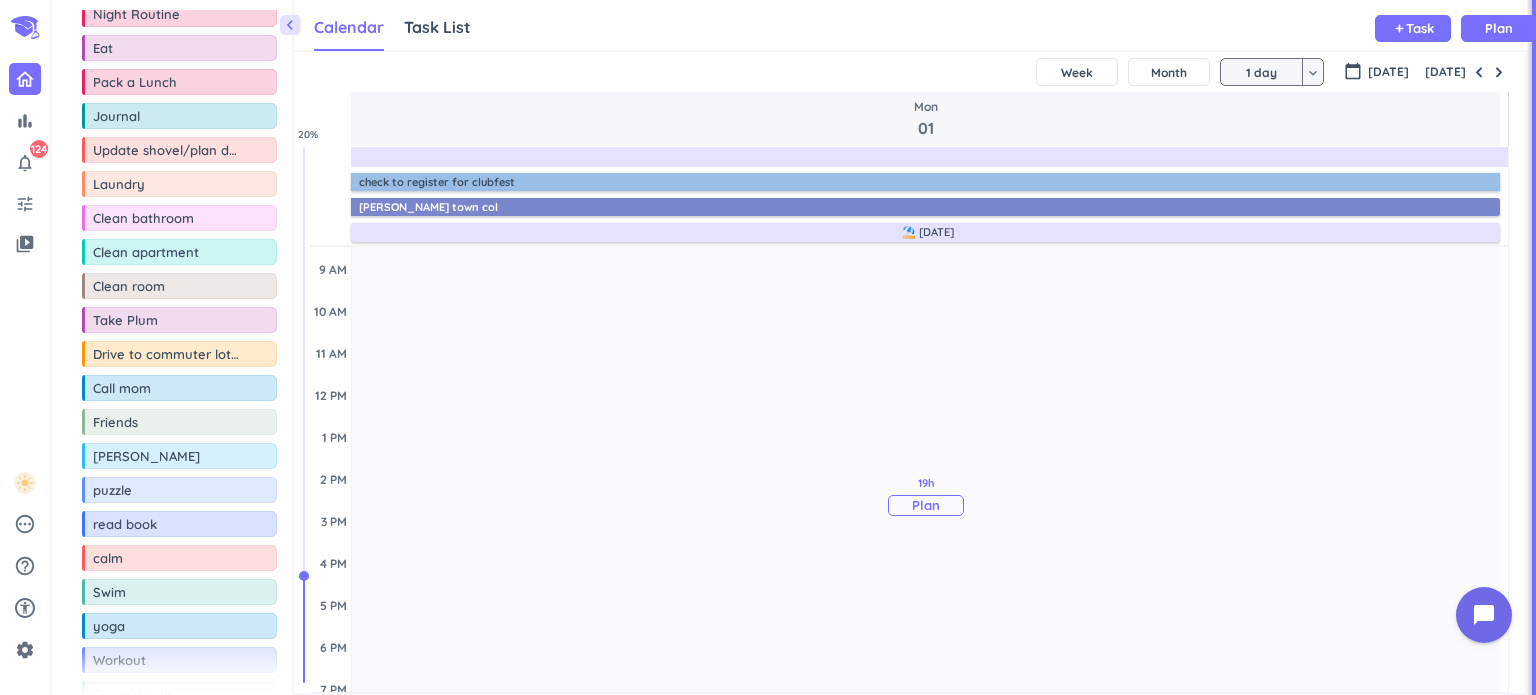 scroll, scrollTop: 276, scrollLeft: 0, axis: vertical 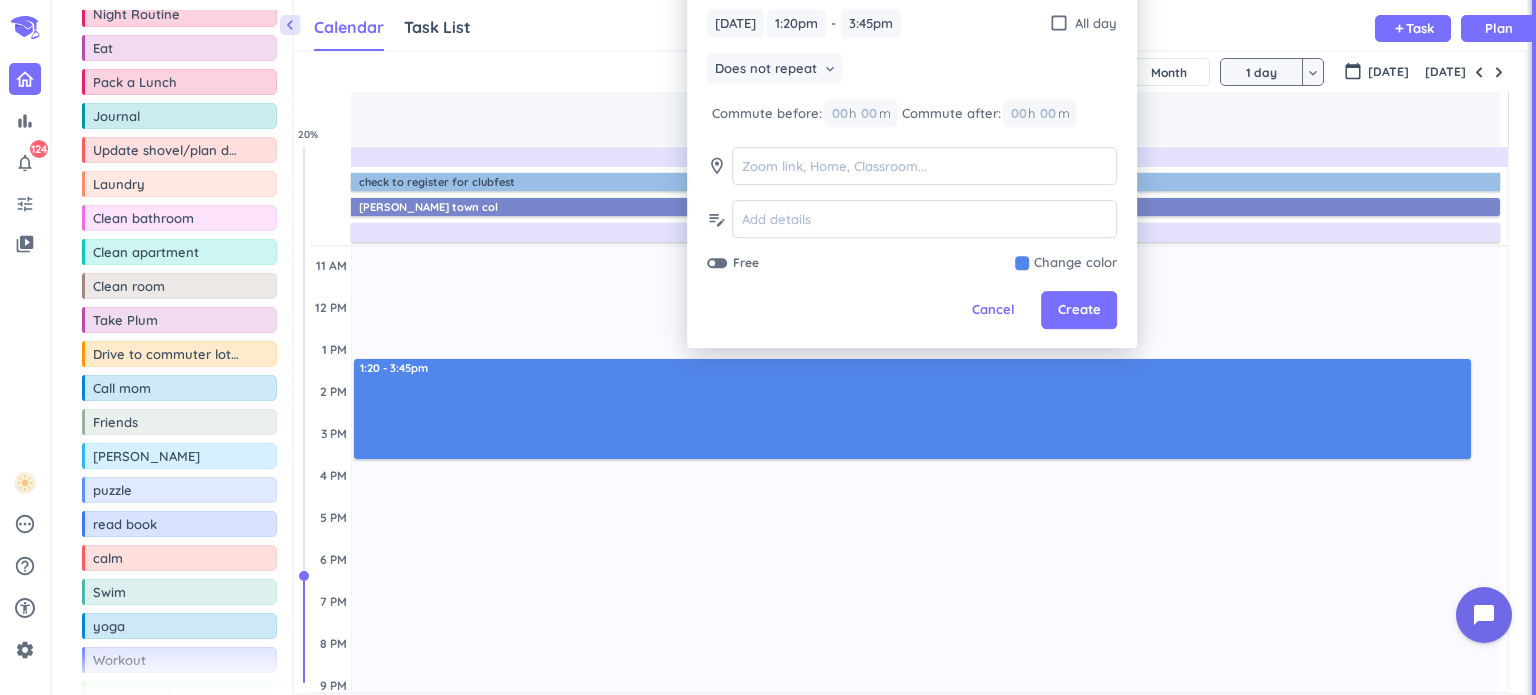 click at bounding box center (717, 263) 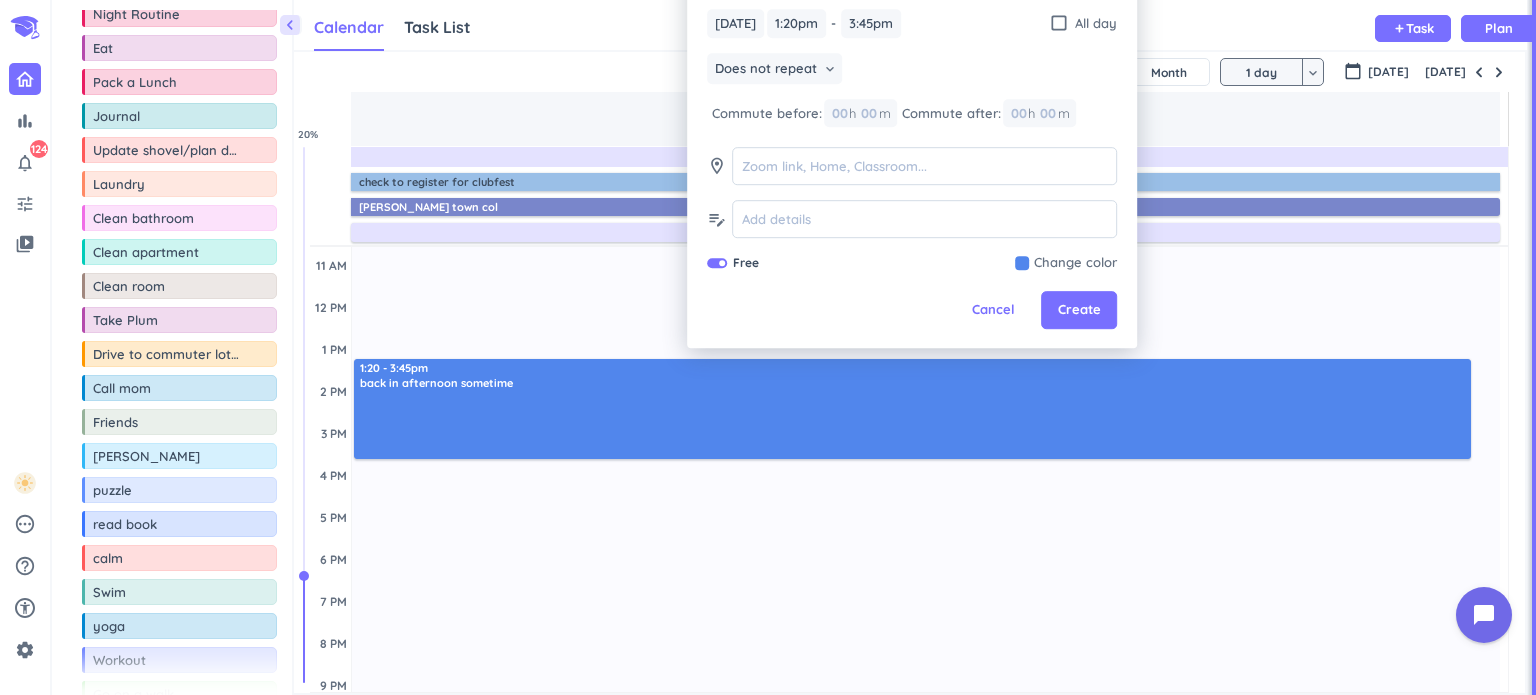 click on "close New event Plan task Type * Custom Event keyboard_arrow_down back in afternoon sometime [DATE] [DATE]   1:20pm 1:20pm - 3:45pm 3:45pm check_box_outline_blank All day Does not repeat keyboard_arrow_down Commute before: 00 h 00 m Commute after: 00 h 00 m room edit_note Free Change color Cancel Create" at bounding box center (912, 75) 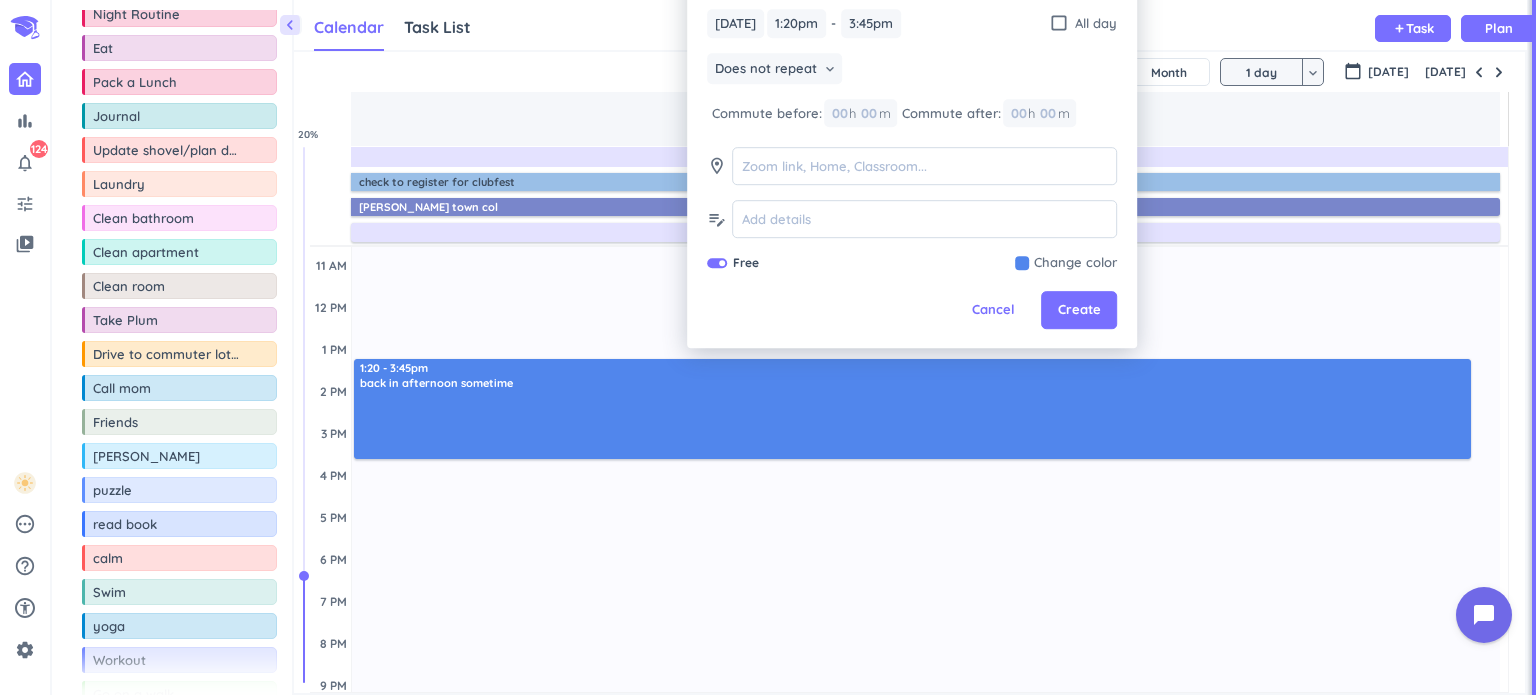 click at bounding box center [1066, 264] 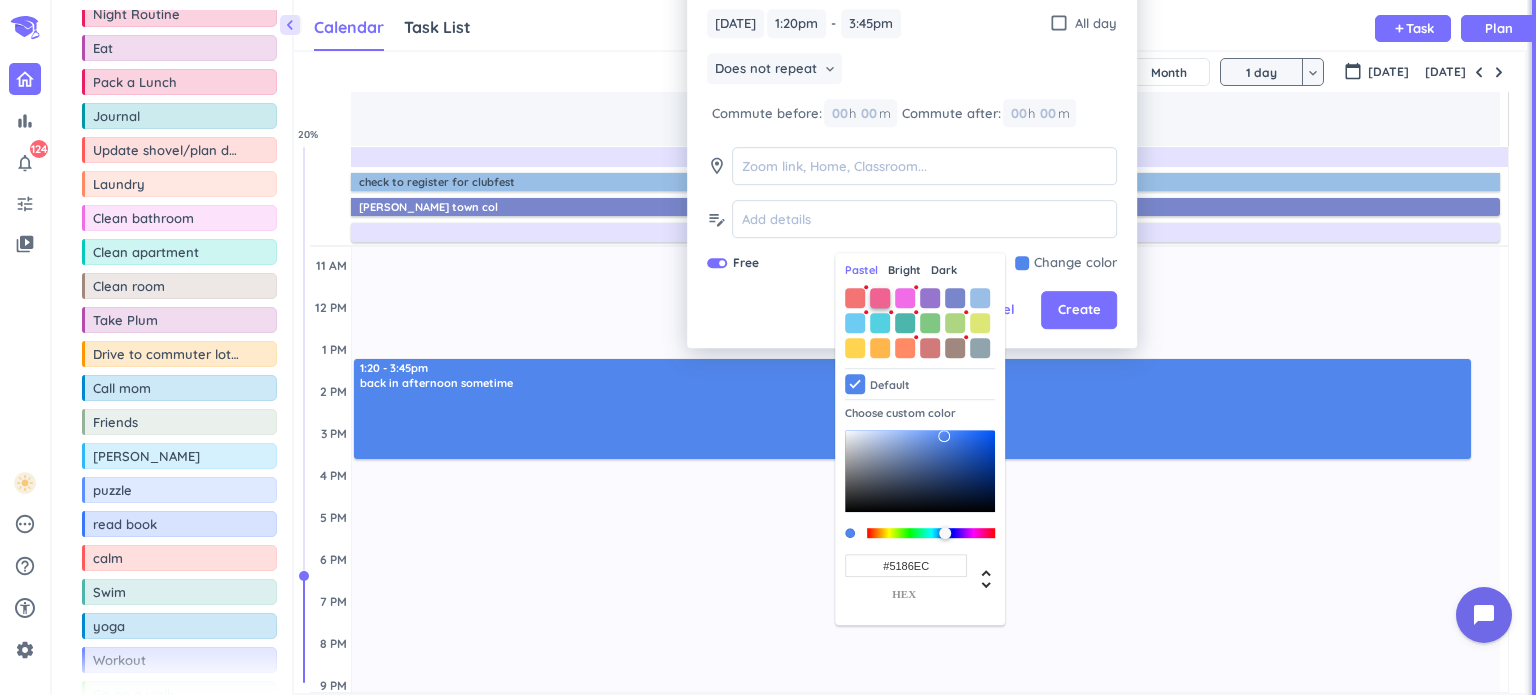click at bounding box center (880, 298) 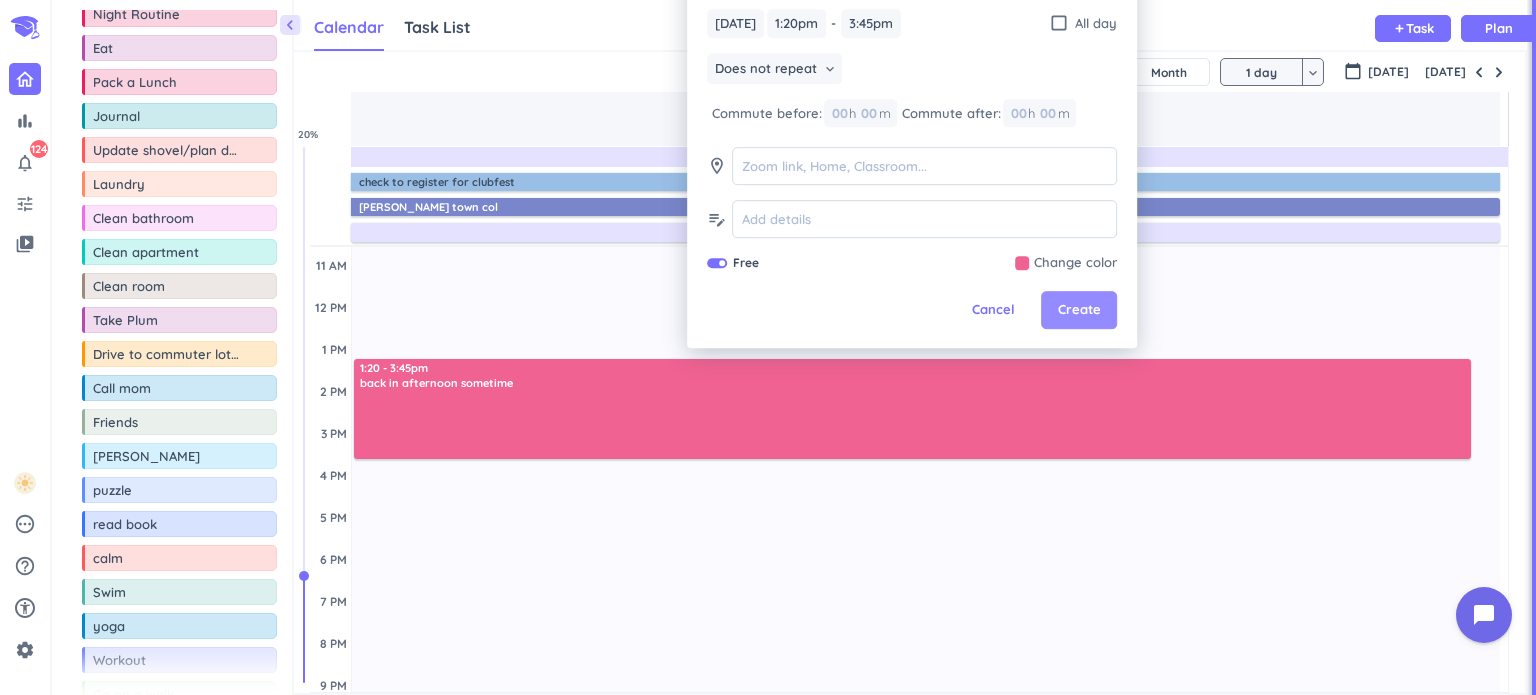 click on "Create" at bounding box center [1079, 311] 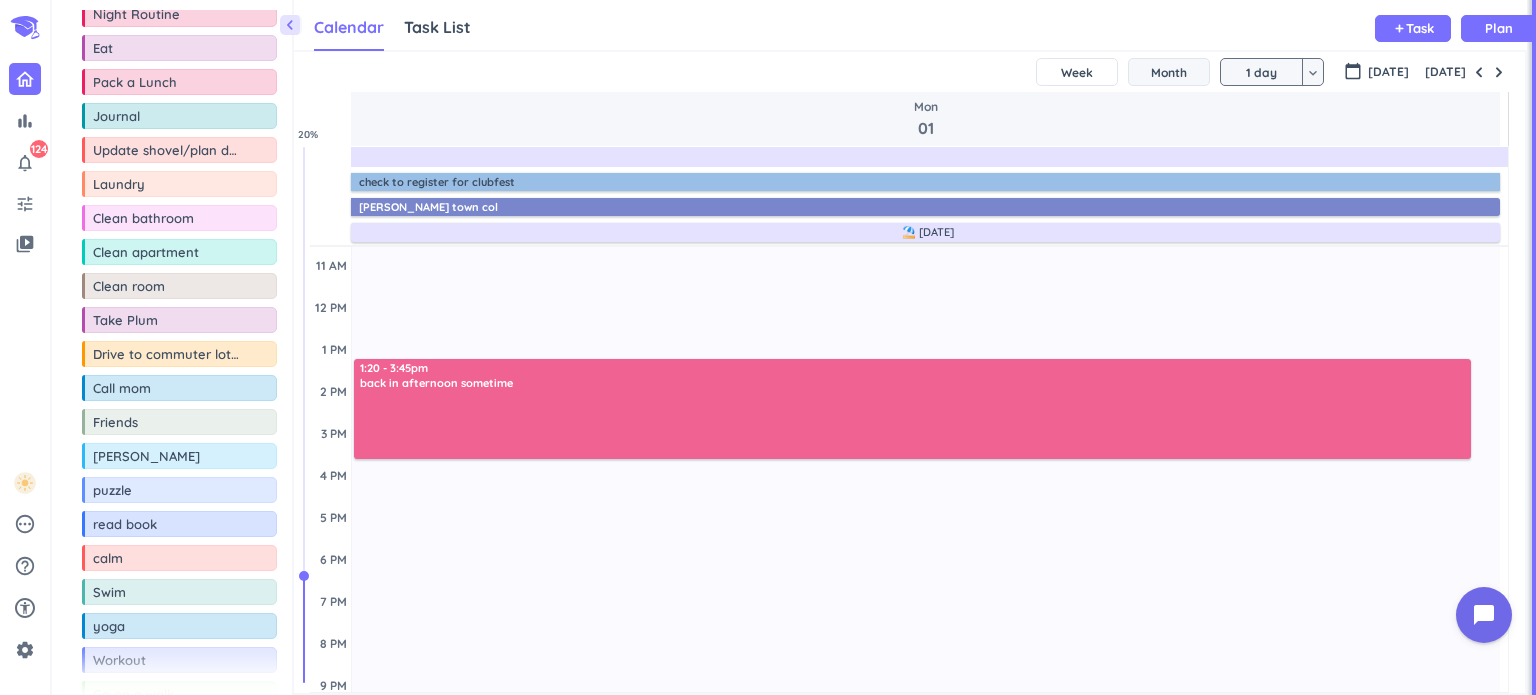 click on "Month" at bounding box center (1169, 72) 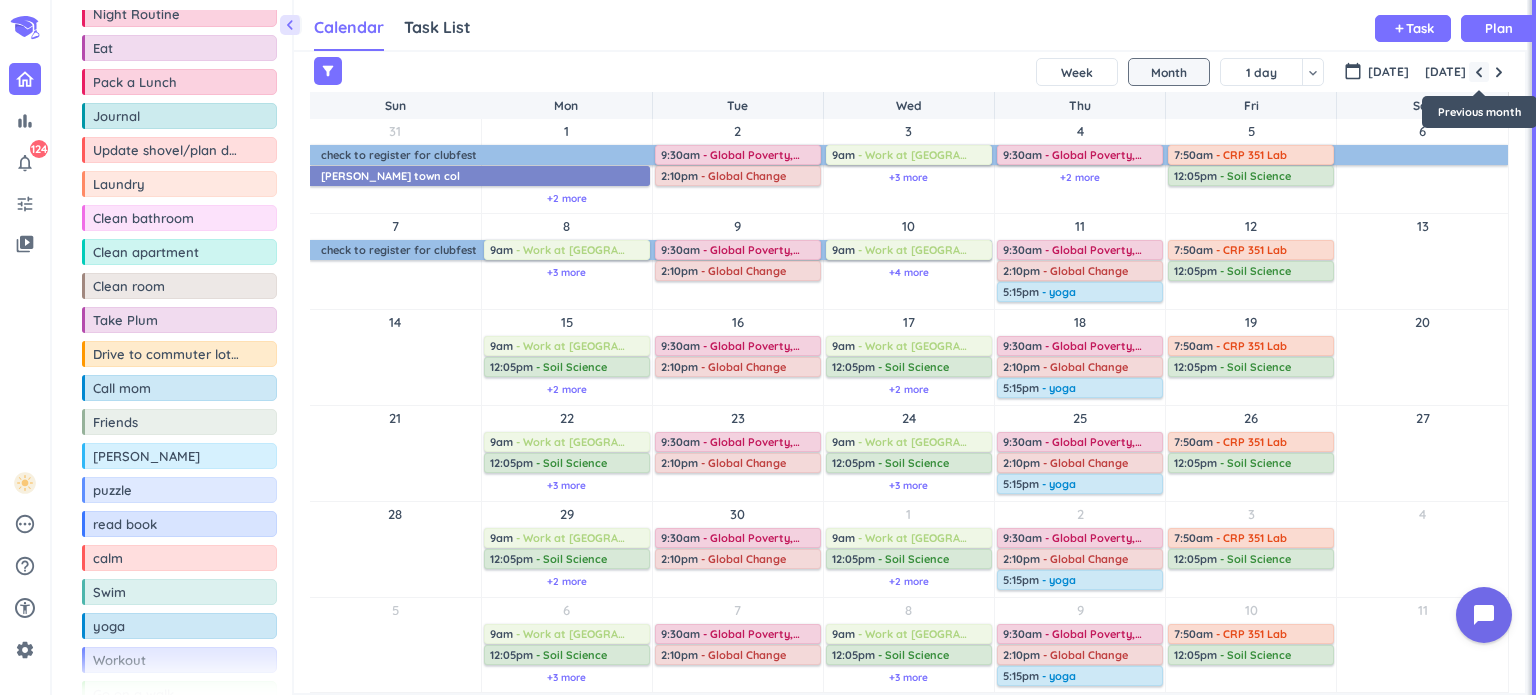 click at bounding box center (1479, 72) 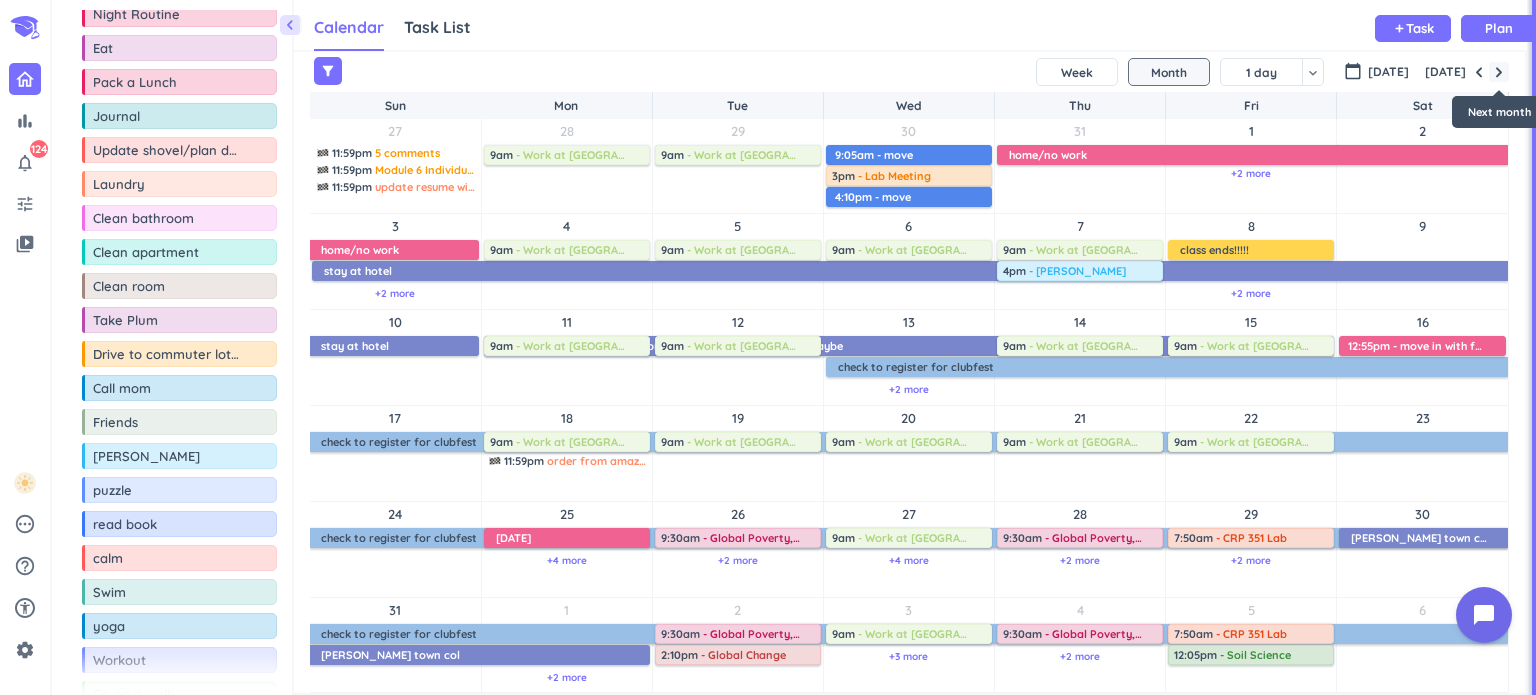 click at bounding box center (1499, 72) 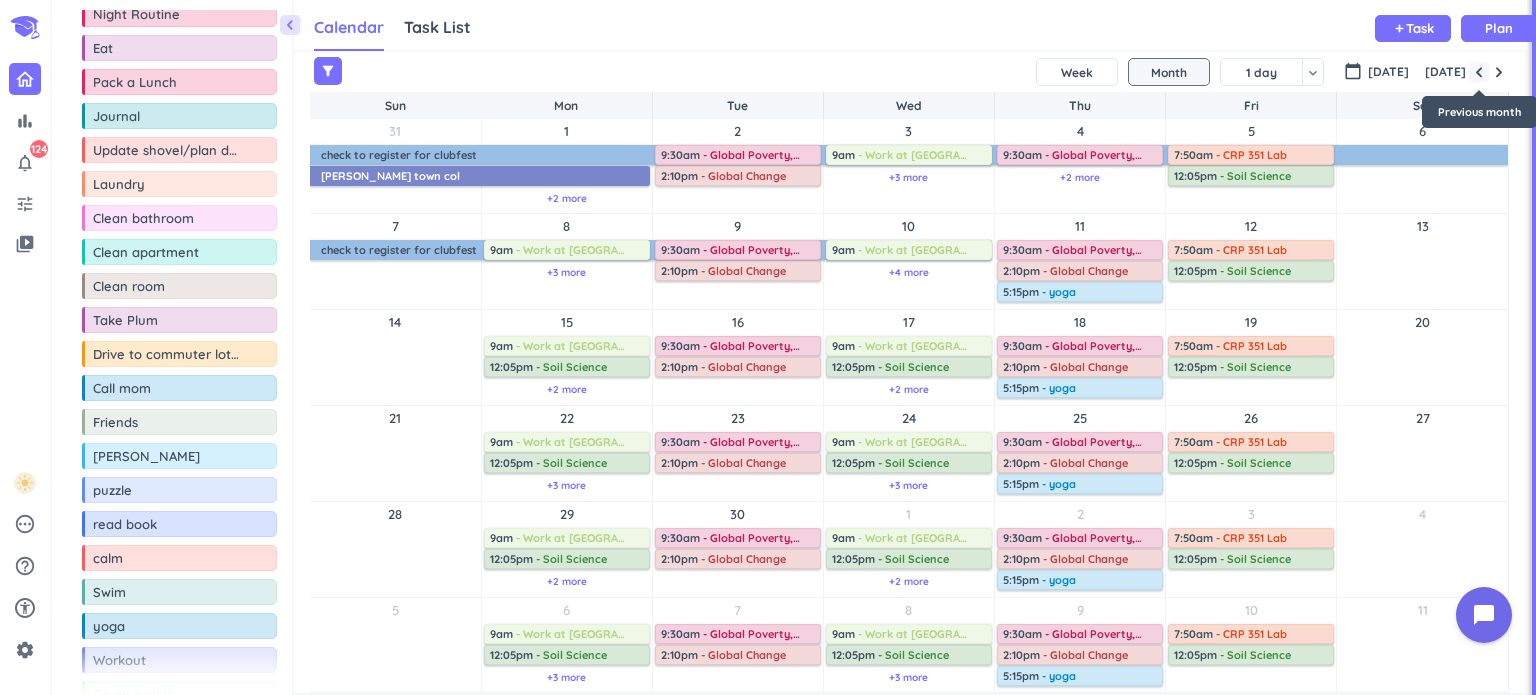 click at bounding box center [1479, 72] 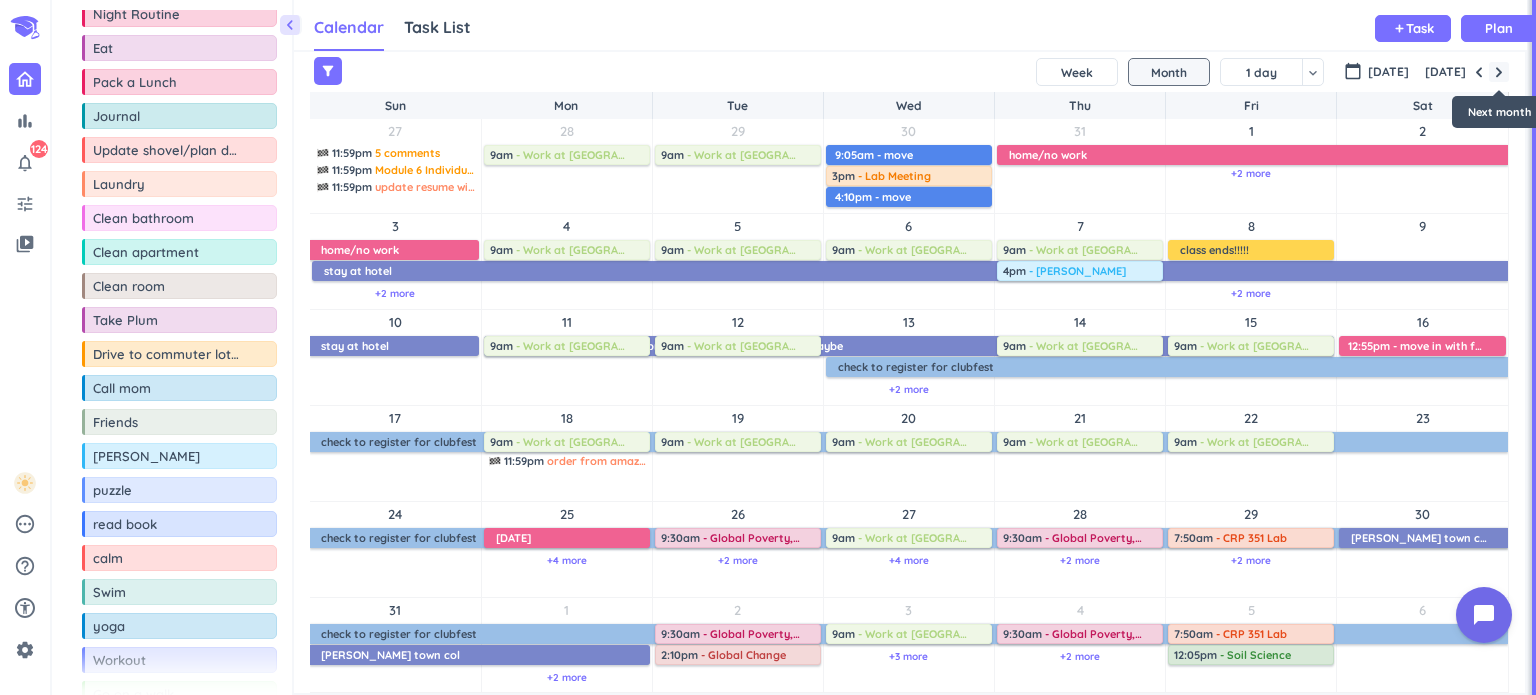 click at bounding box center (1499, 72) 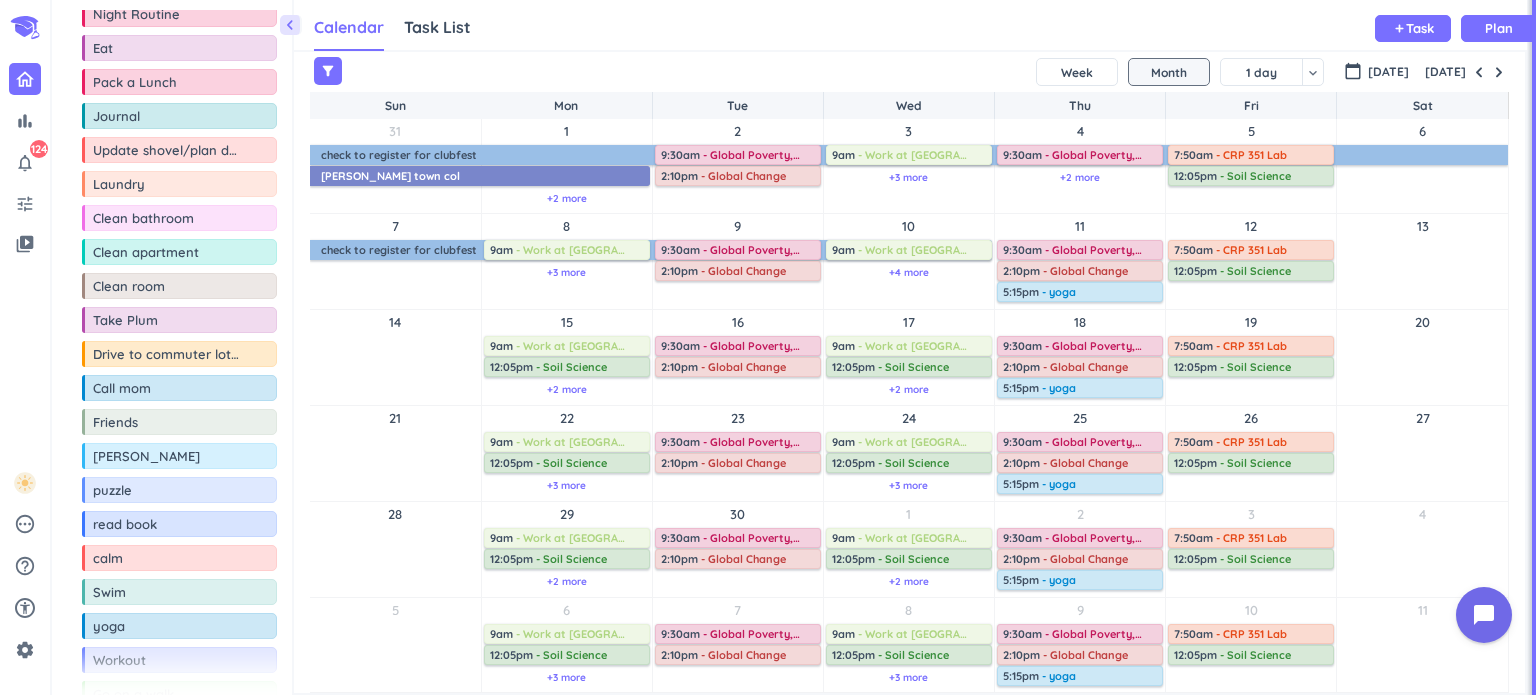 click on "6" at bounding box center (1422, 166) 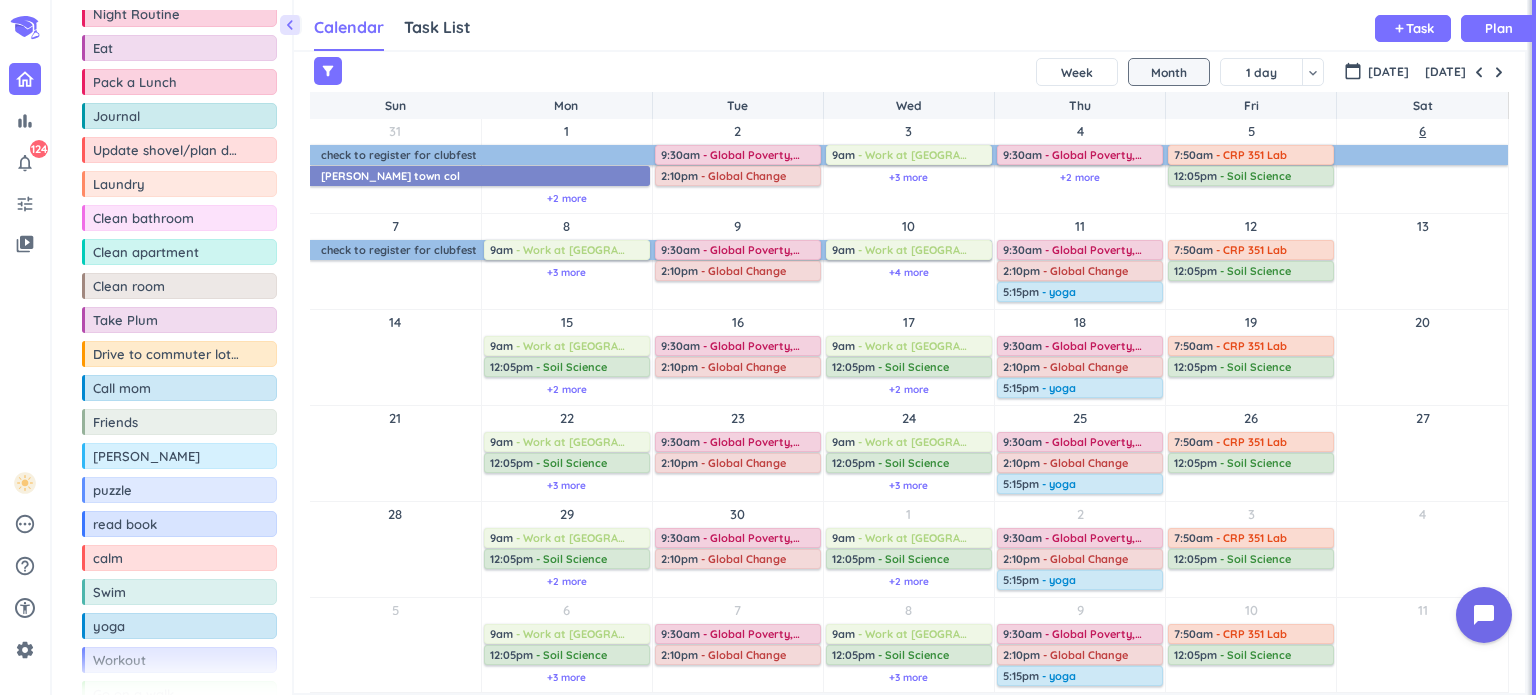 click on "6" at bounding box center (1423, 131) 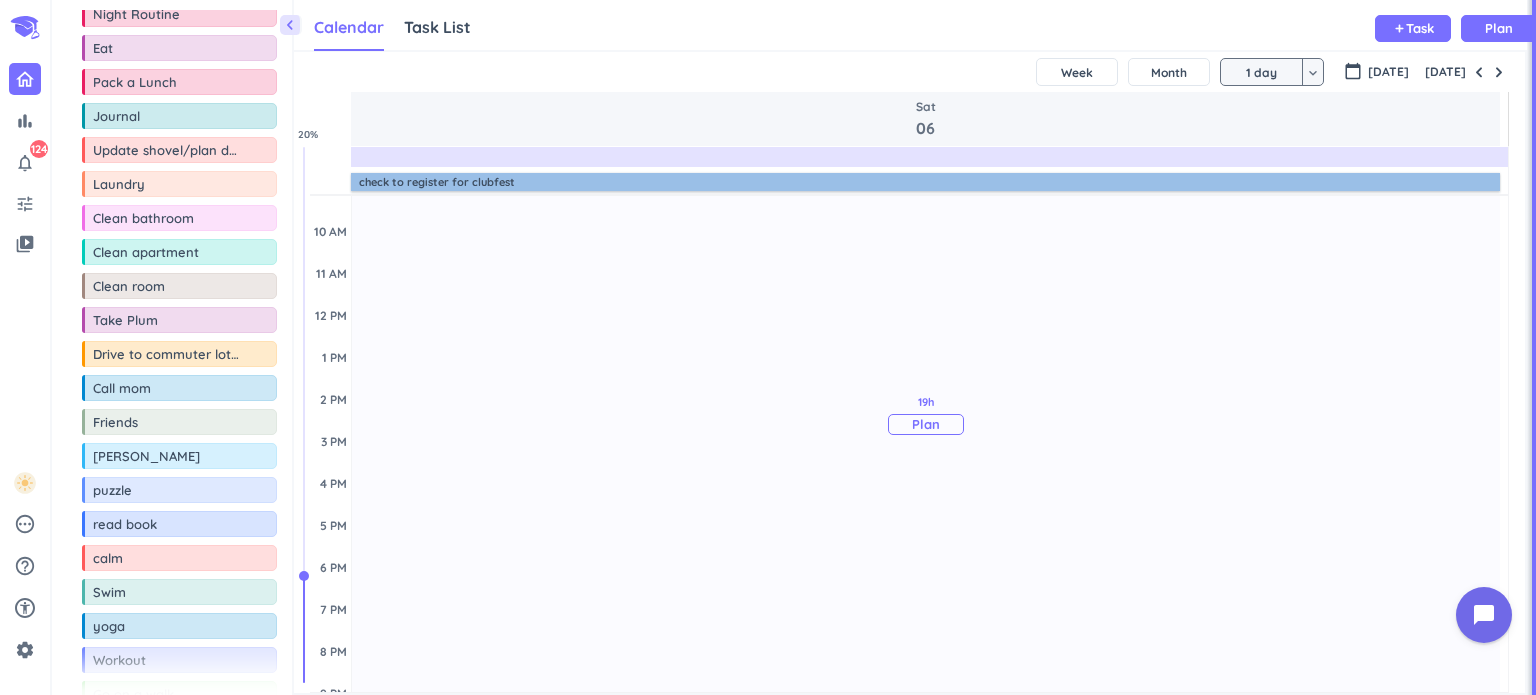 scroll, scrollTop: 0, scrollLeft: 0, axis: both 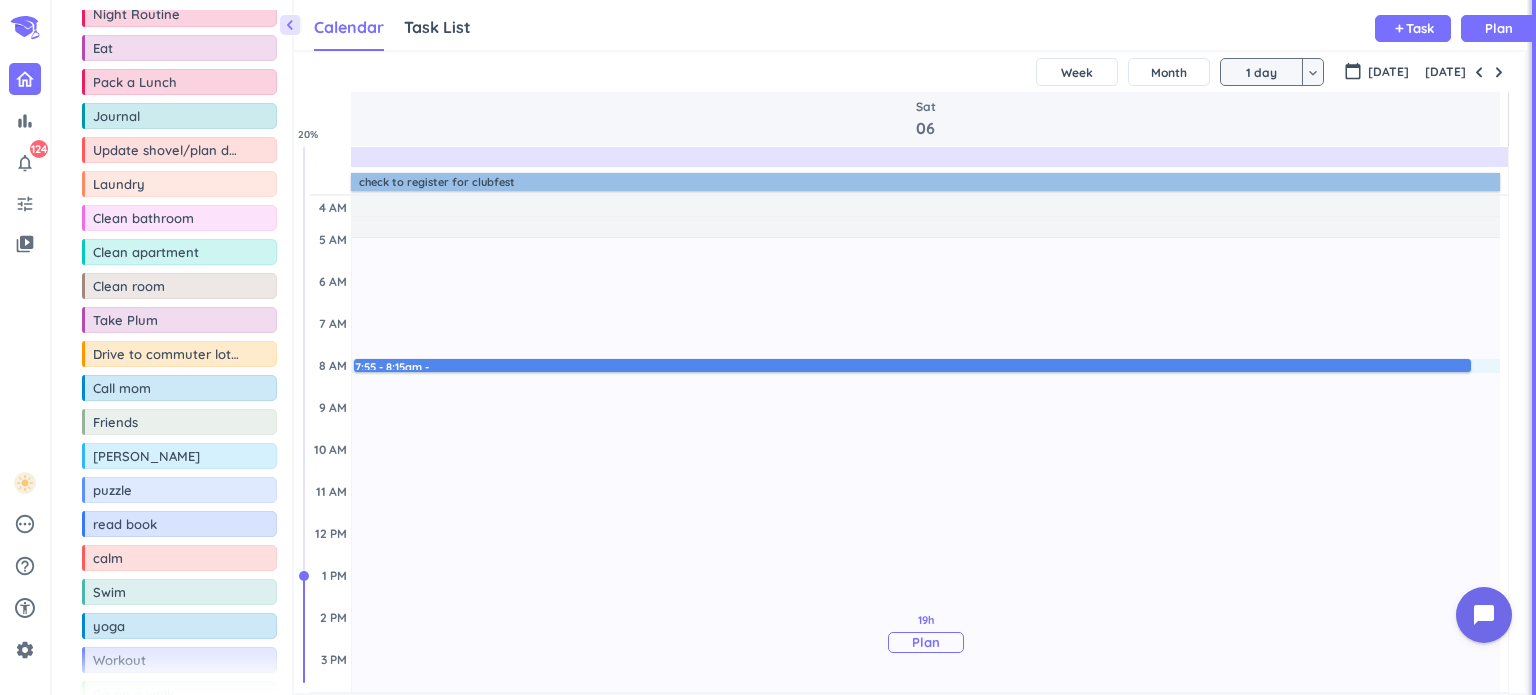 drag, startPoint x: 371, startPoint y: 358, endPoint x: 377, endPoint y: 369, distance: 12.529964 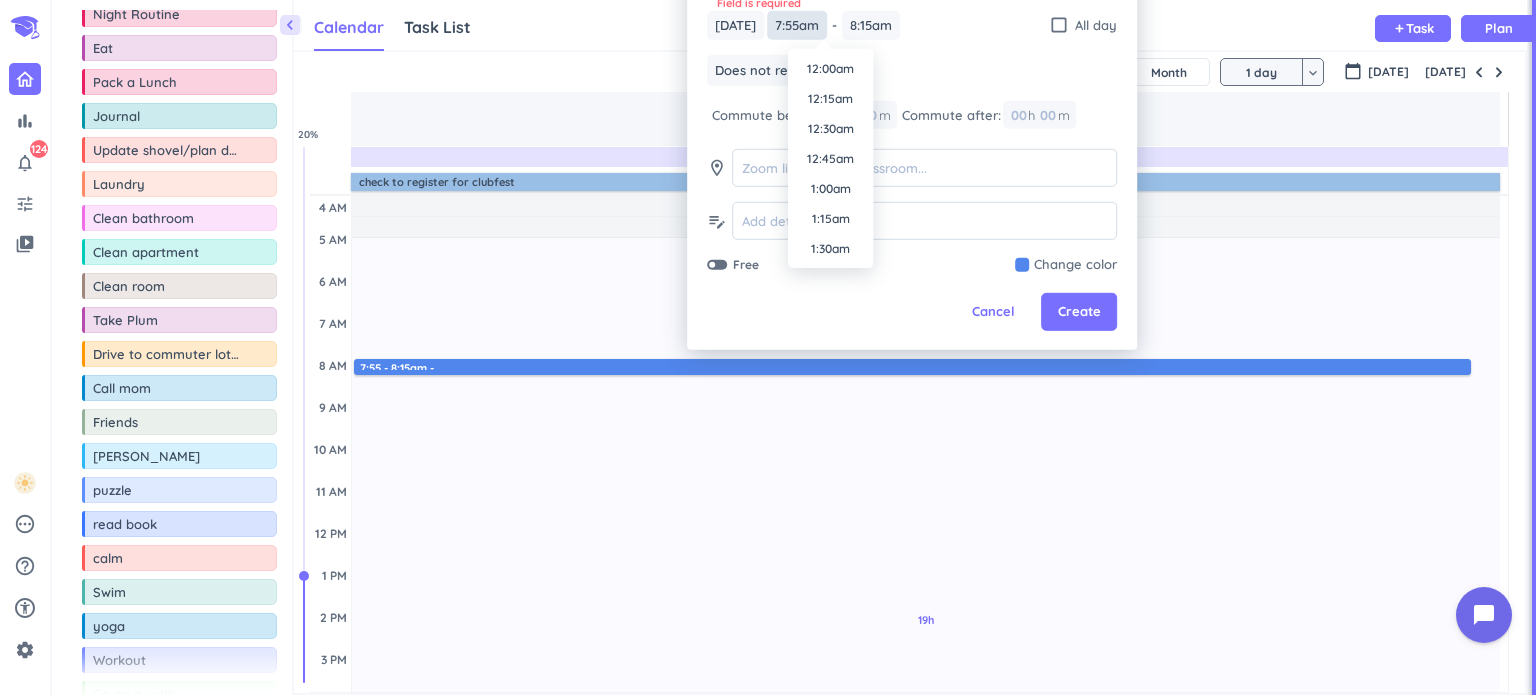 click on "7:55am" at bounding box center [797, 25] 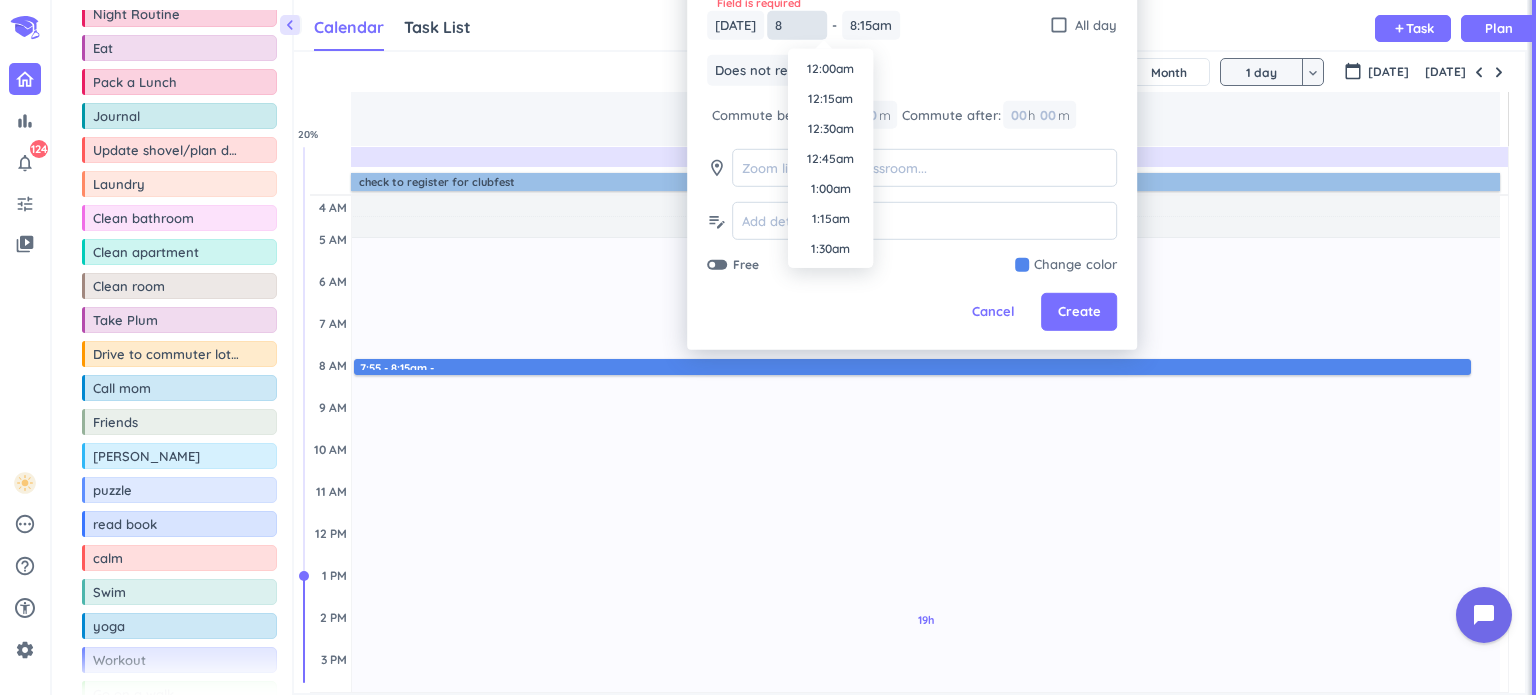 scroll, scrollTop: 2310, scrollLeft: 0, axis: vertical 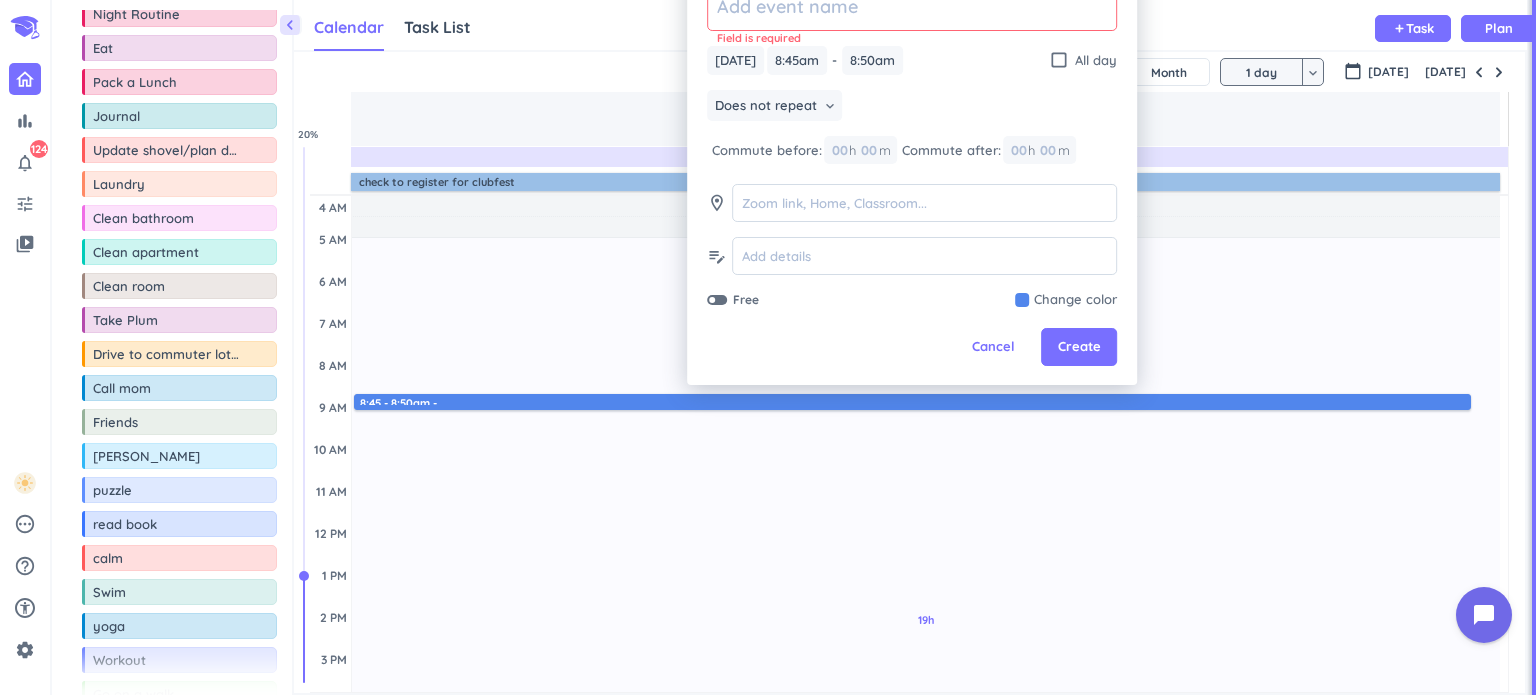 click on "Field is required [DATE] [DATE]   8:45am 8:45am - 8:50am 8:50am check_box_outline_blank All day Does not repeat keyboard_arrow_down Commute before: 00 h 00 m Commute after: 00 h 00 m room edit_note Free Change color" at bounding box center (912, 145) 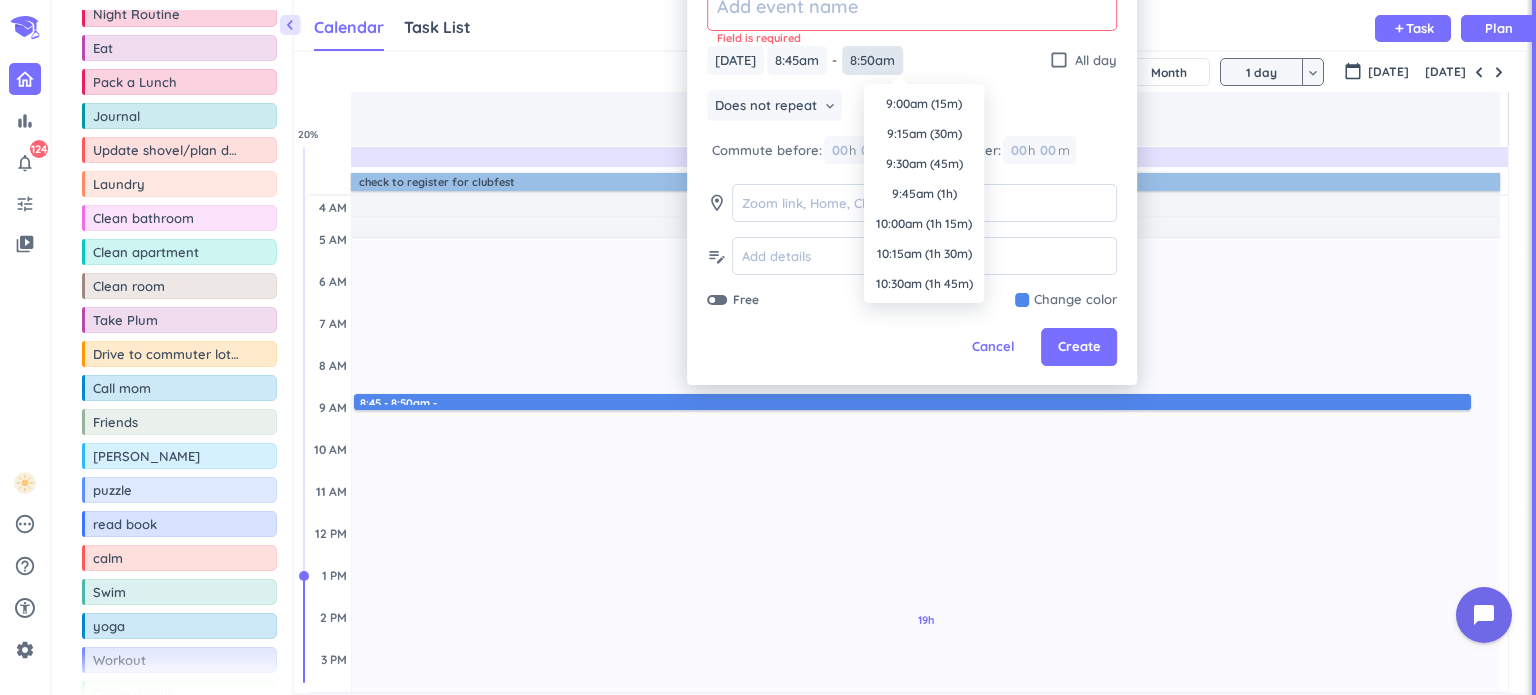 scroll, scrollTop: 960, scrollLeft: 0, axis: vertical 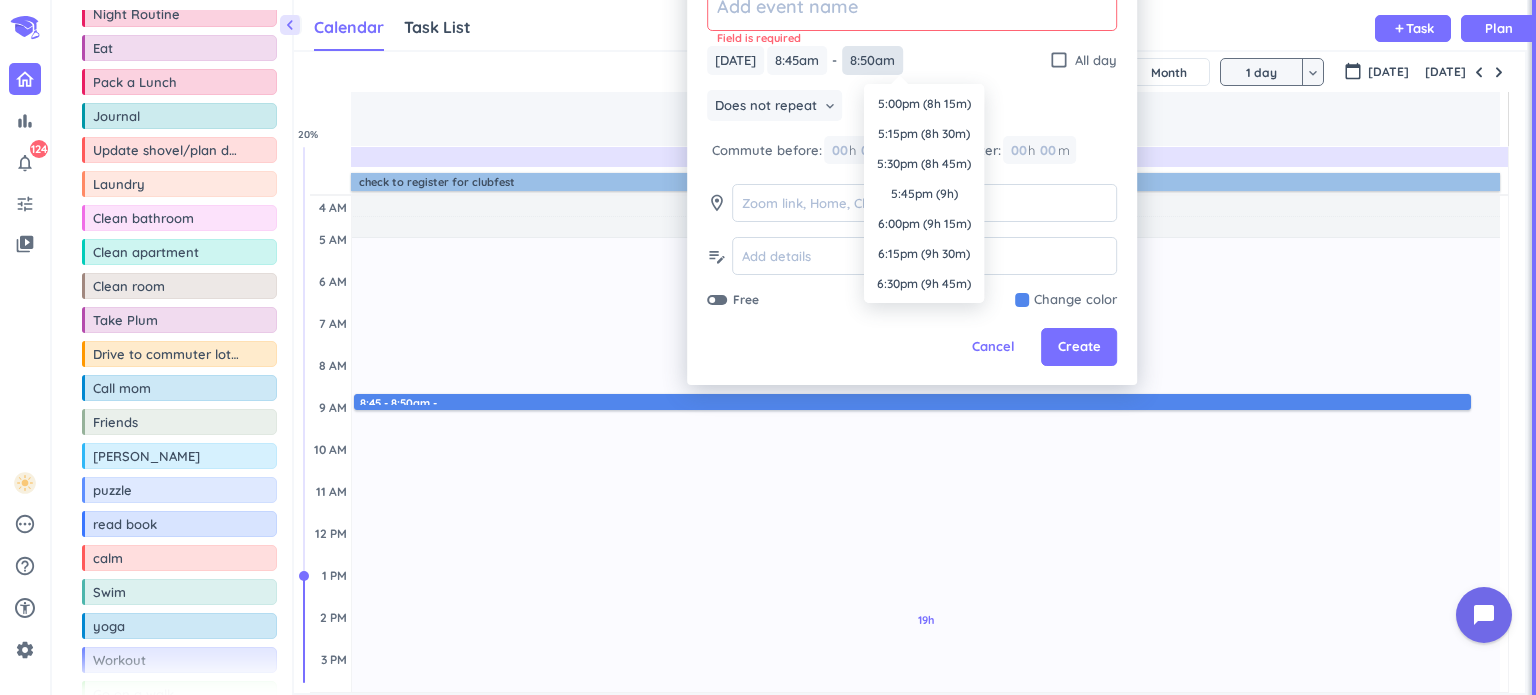 click on "8:50am" at bounding box center [872, 60] 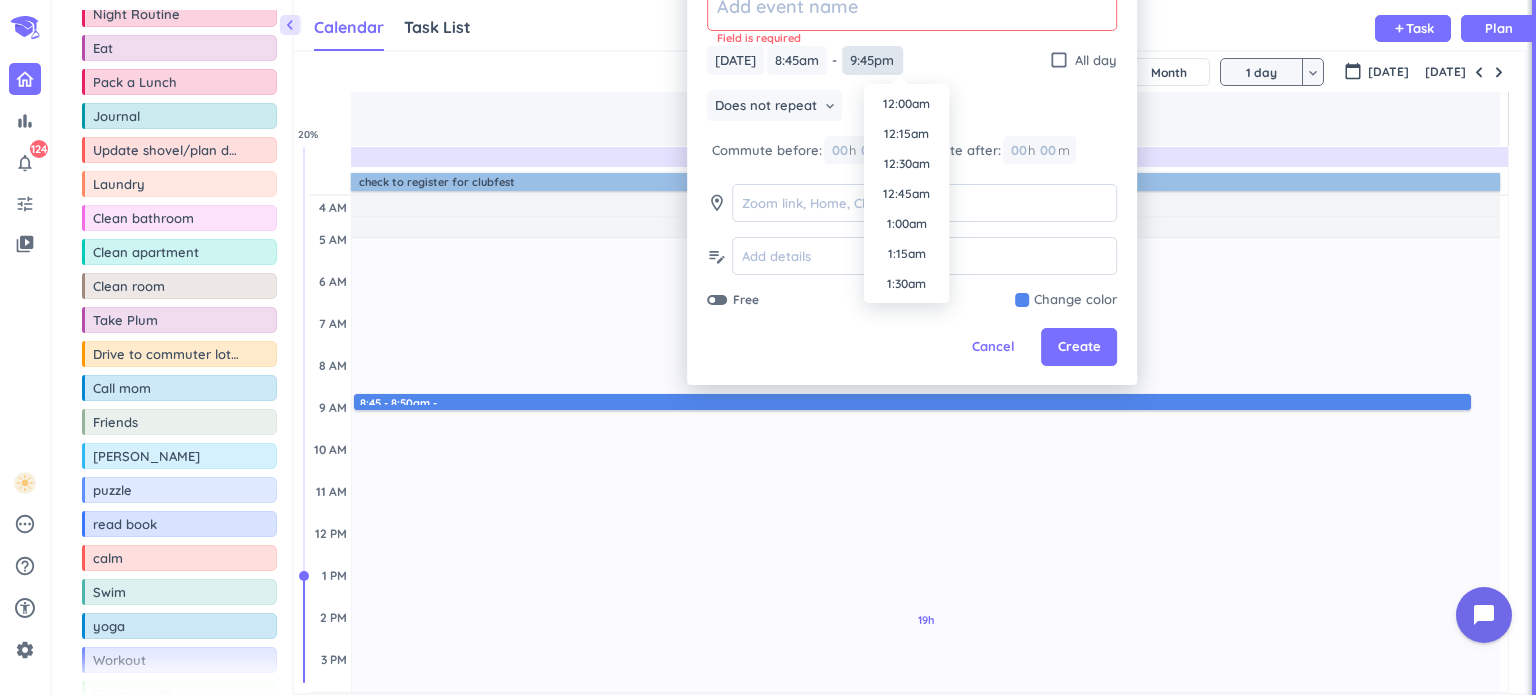 scroll, scrollTop: 2520, scrollLeft: 0, axis: vertical 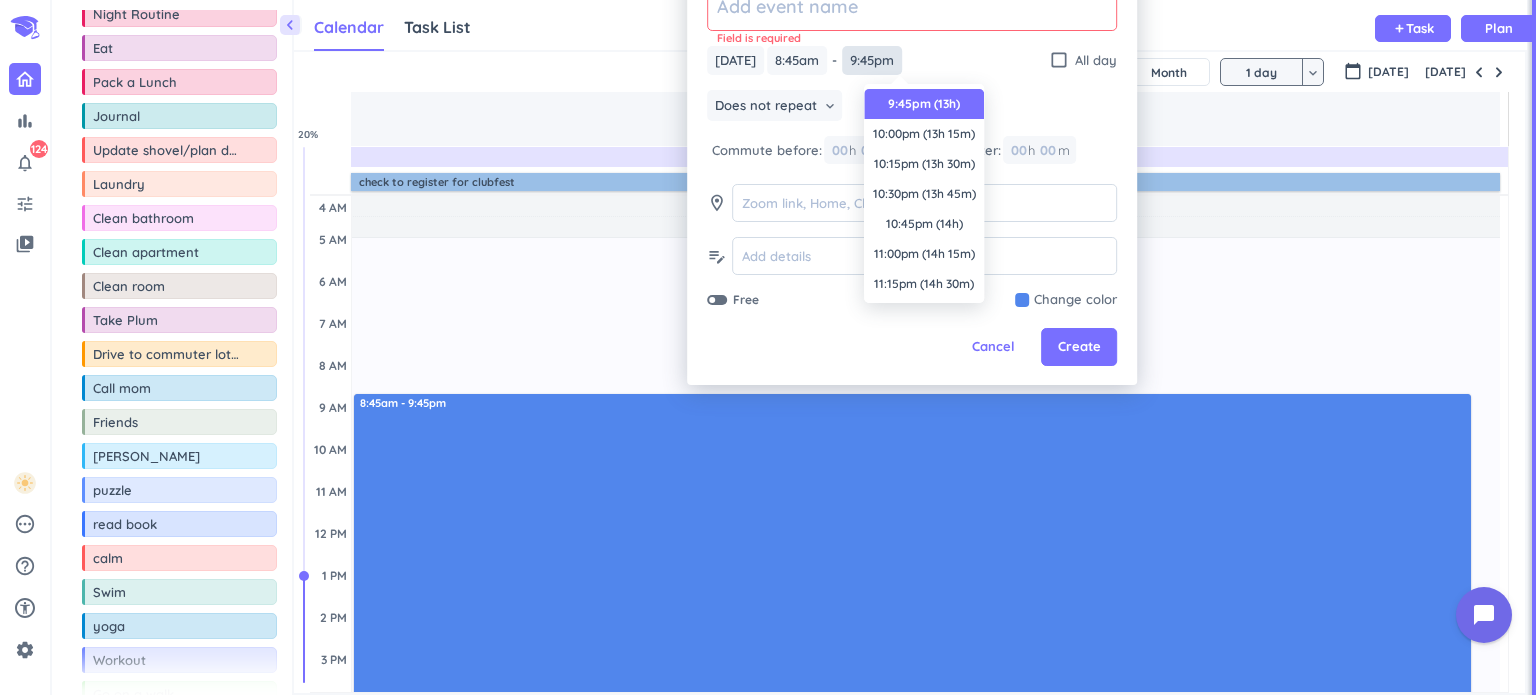 click on "9:45pm" at bounding box center (872, 60) 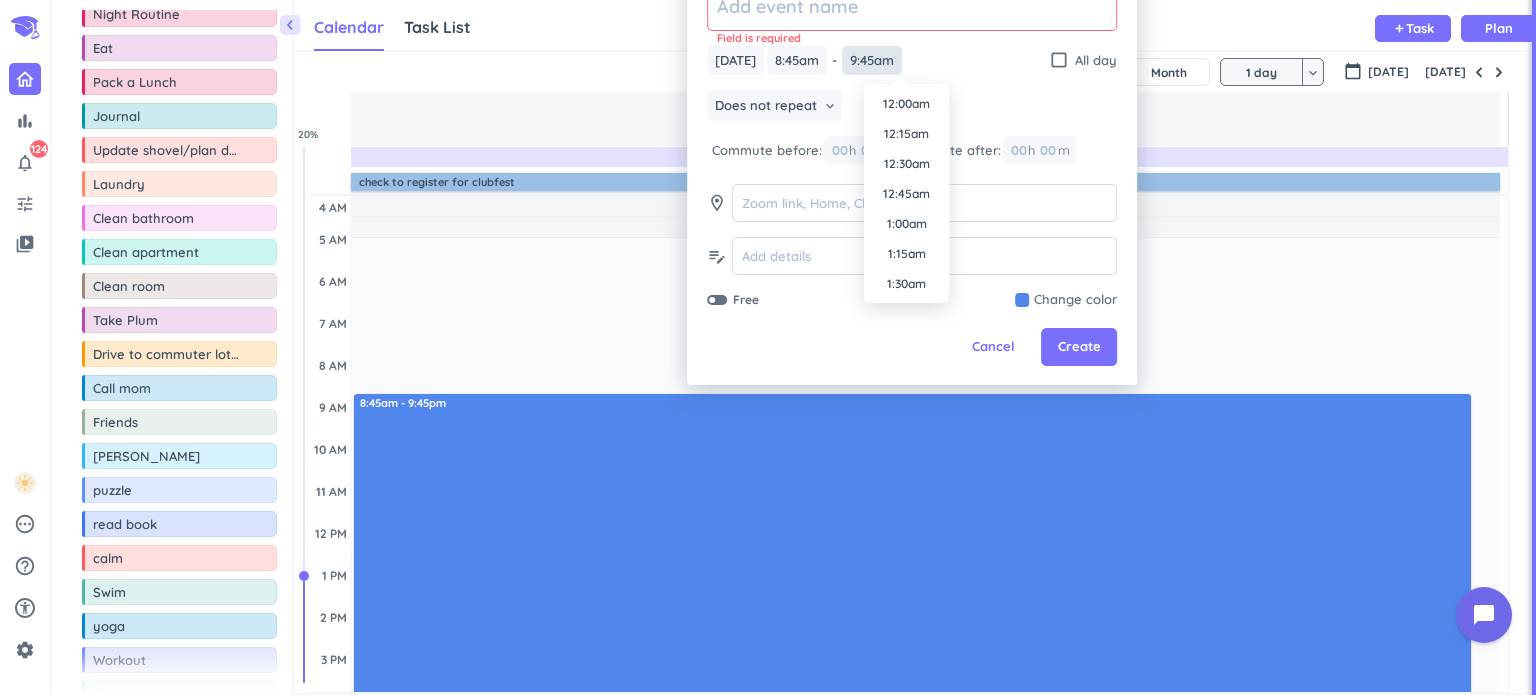 scroll, scrollTop: 1080, scrollLeft: 0, axis: vertical 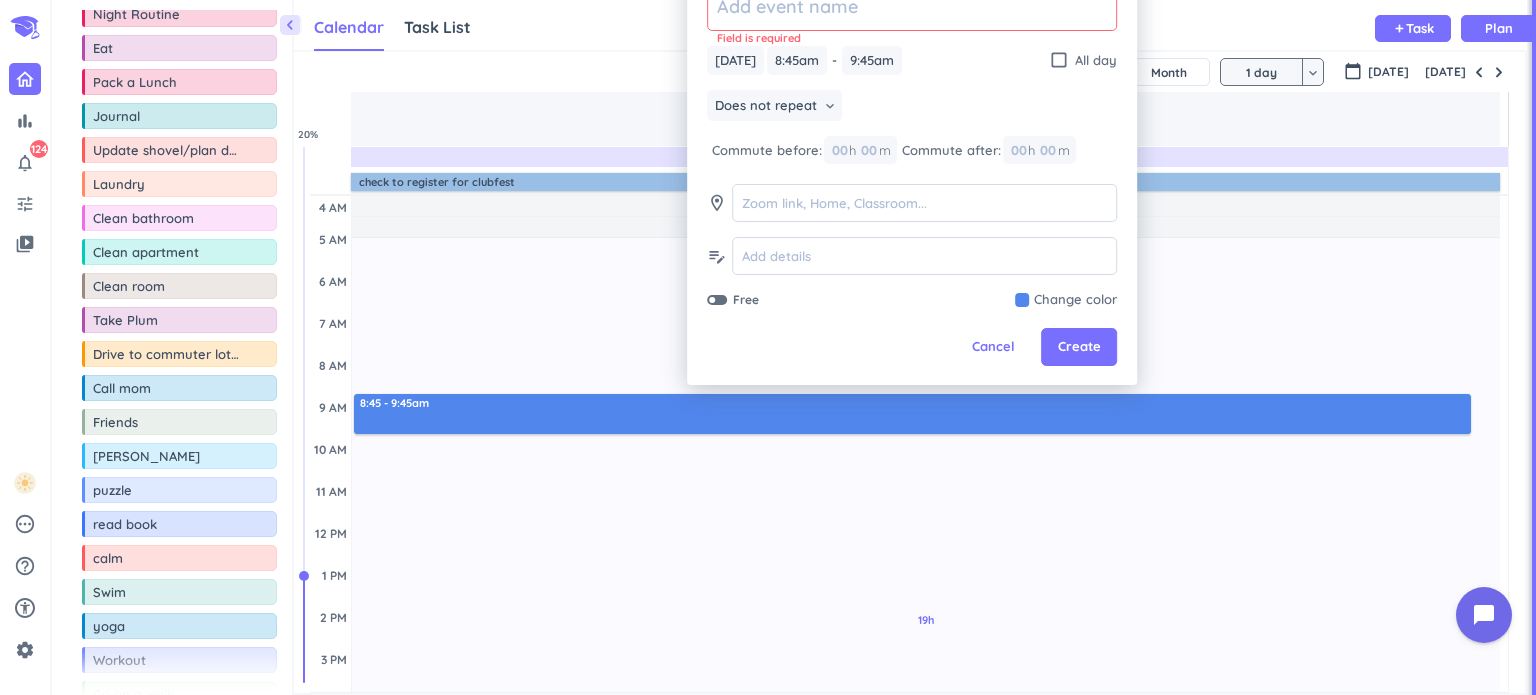 click on "[DATE] [DATE]   8:45am 8:45am - 9:45am 9:45am check_box_outline_blank All day" at bounding box center [912, 60] 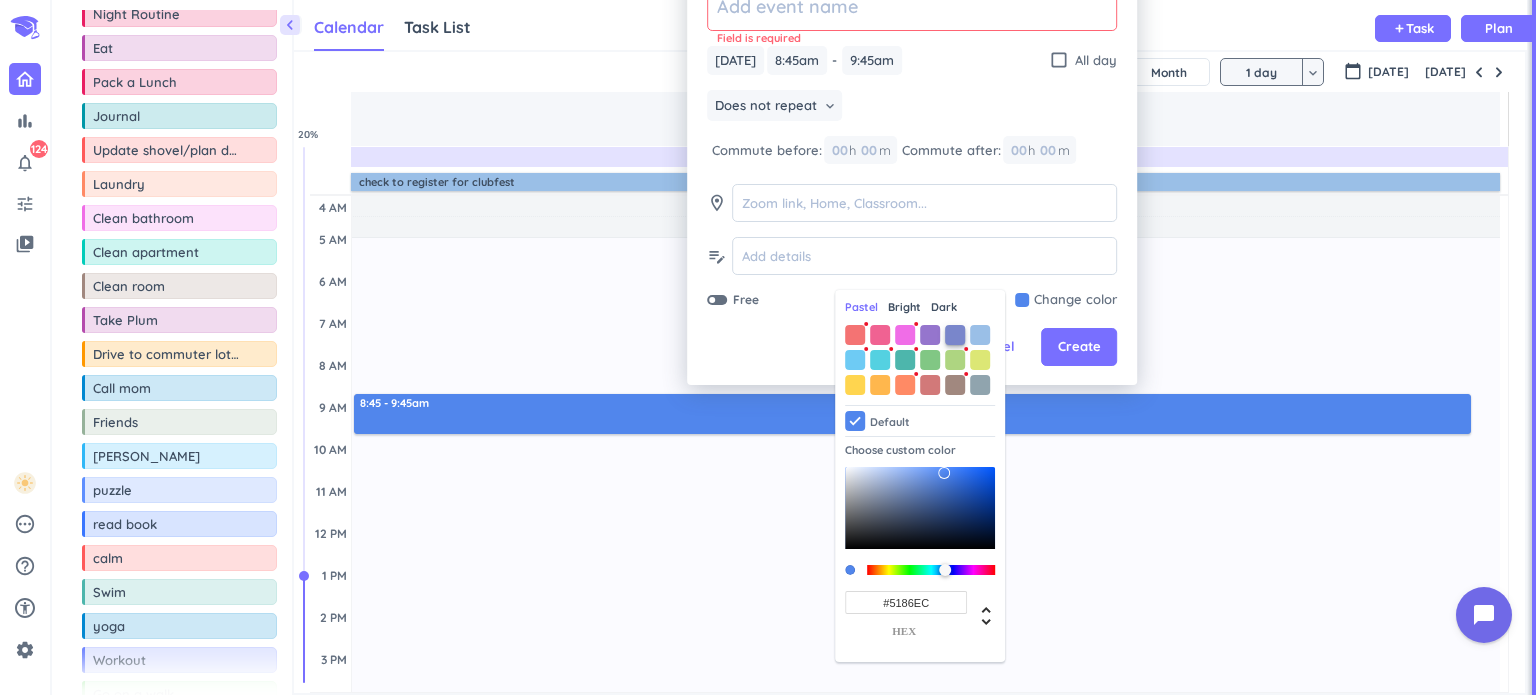 click at bounding box center [955, 335] 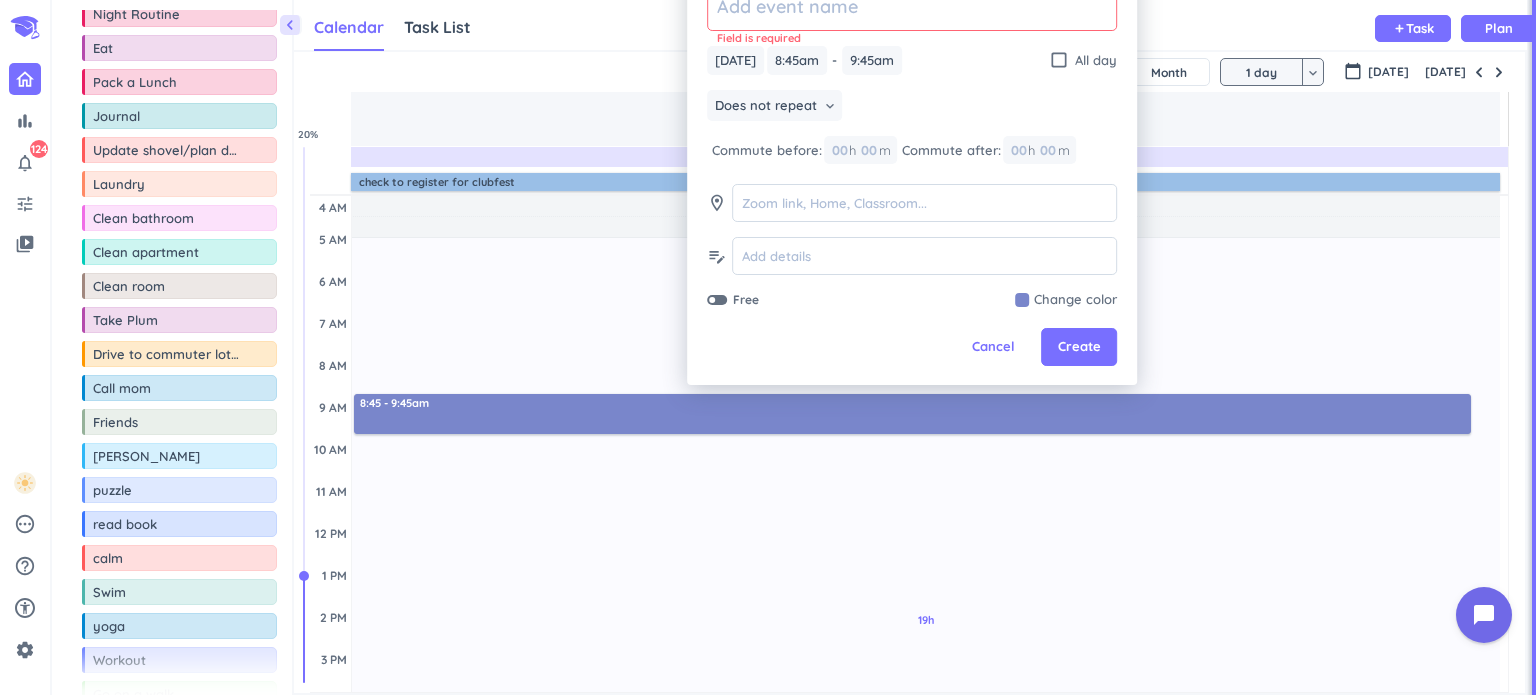 click 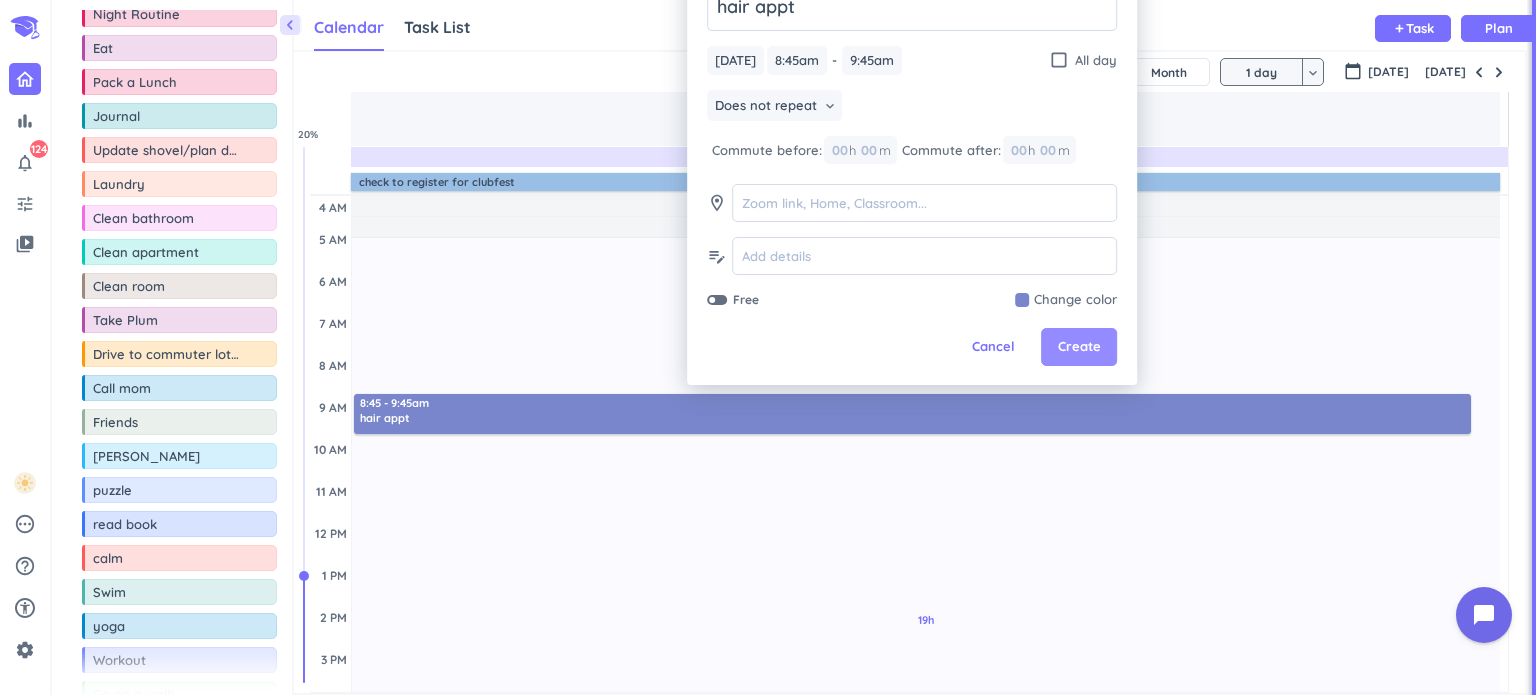 click on "Create" at bounding box center [1079, 347] 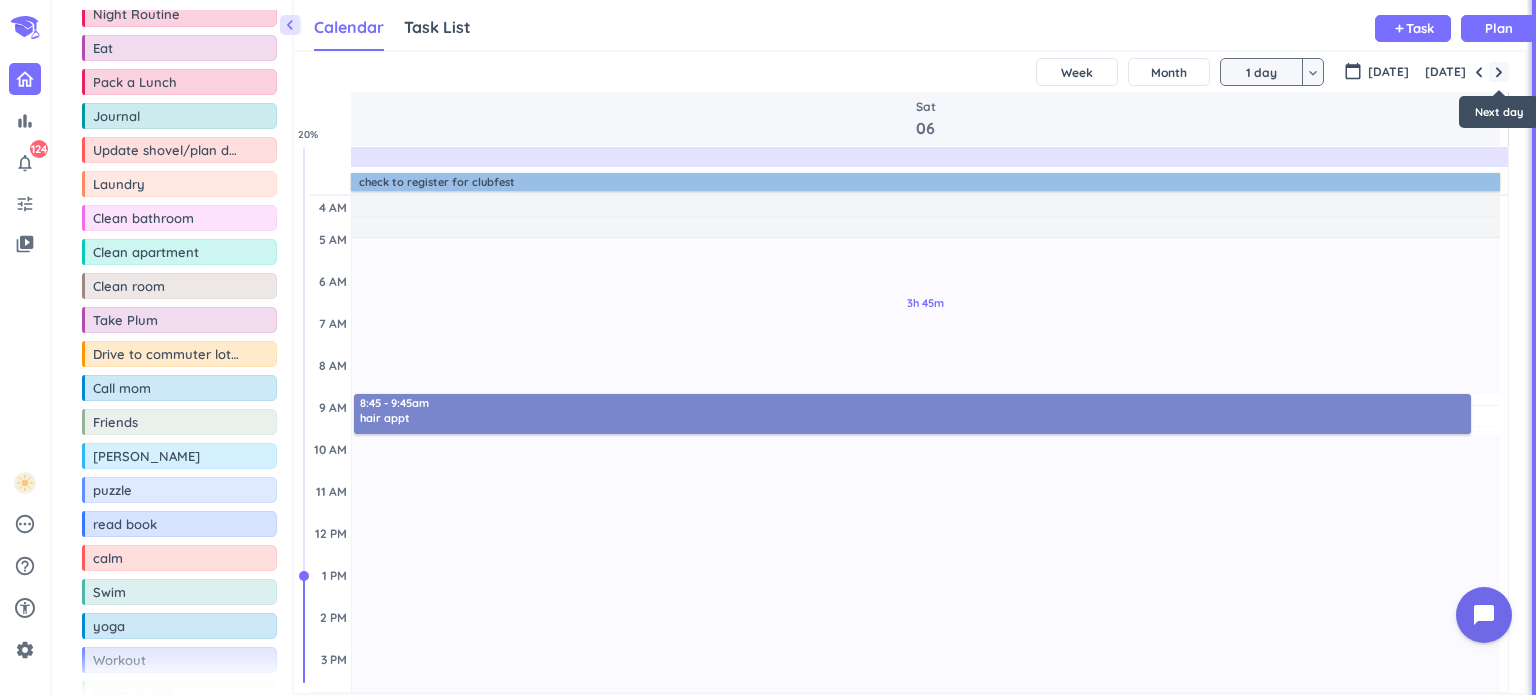 click at bounding box center [1499, 72] 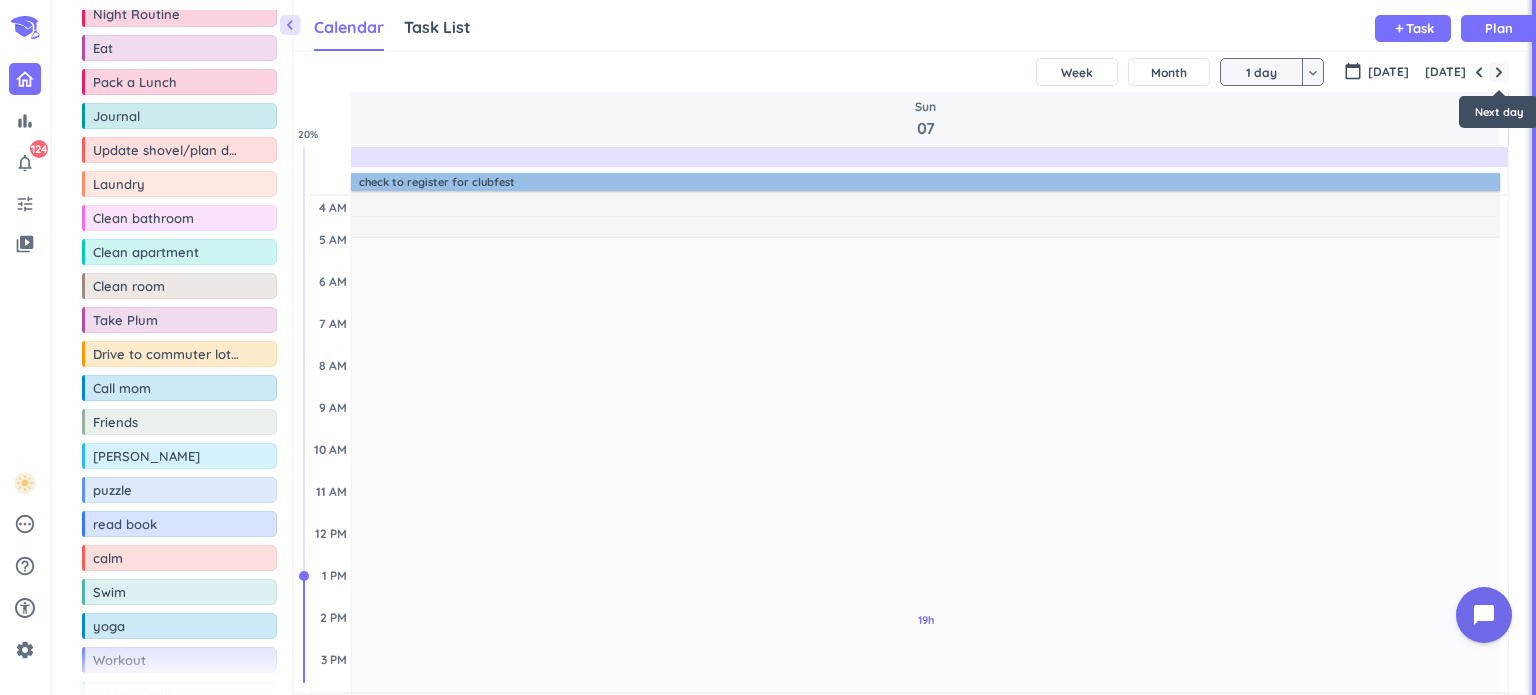 scroll, scrollTop: 188, scrollLeft: 0, axis: vertical 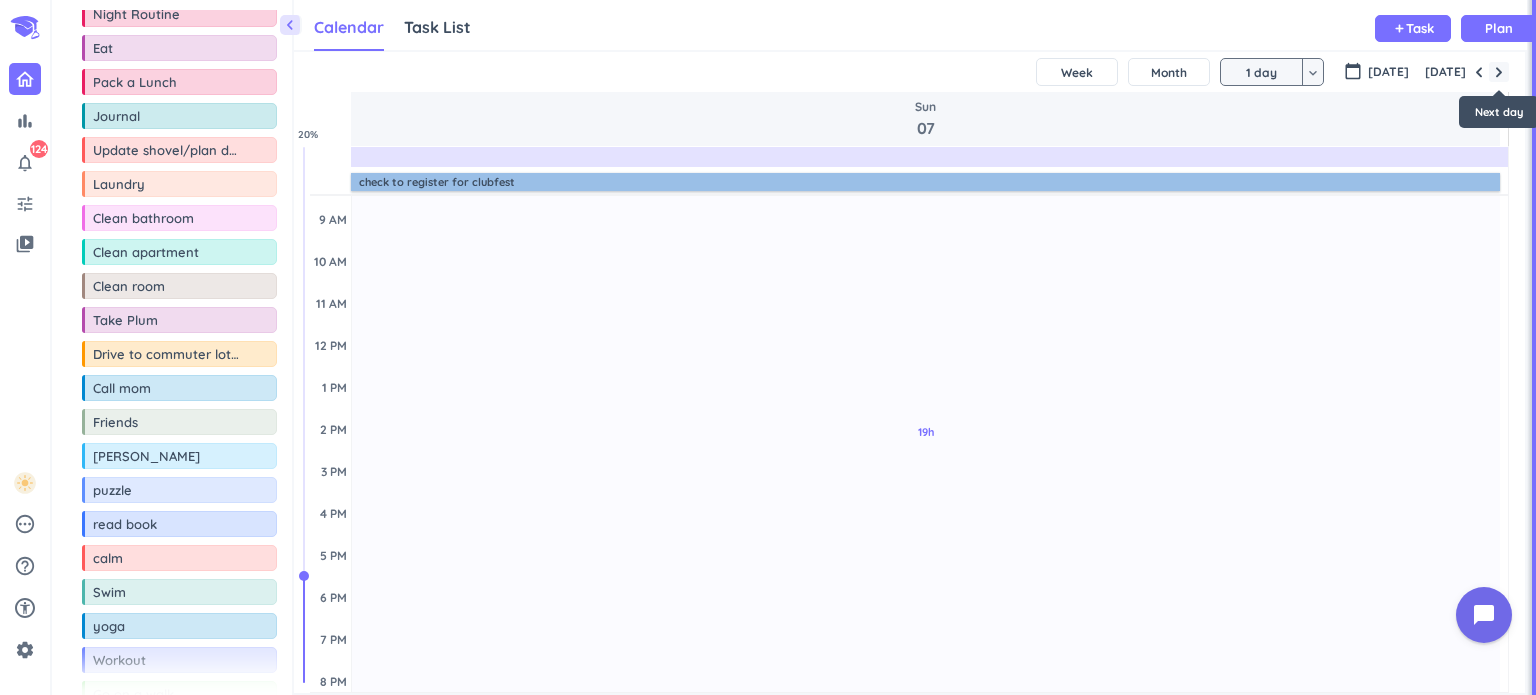 click at bounding box center (1499, 72) 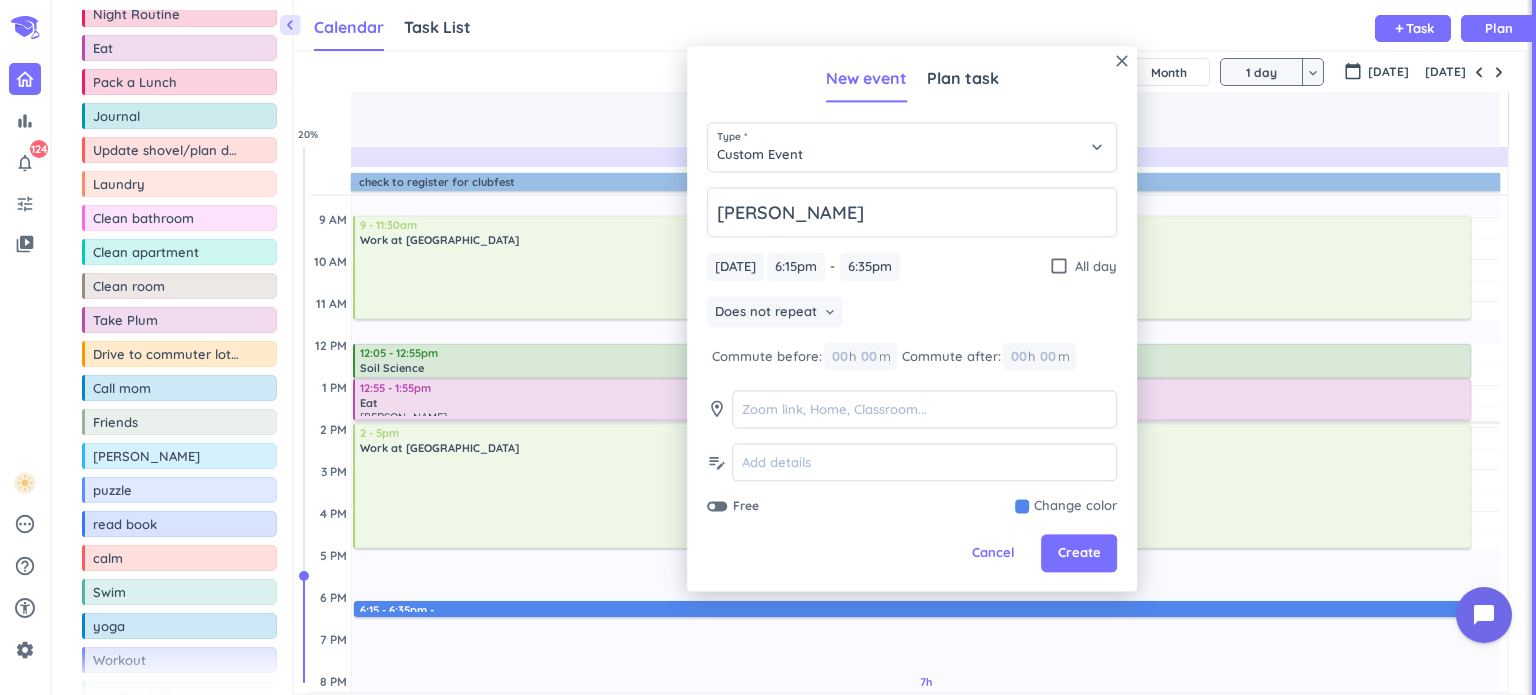 click at bounding box center (717, 507) 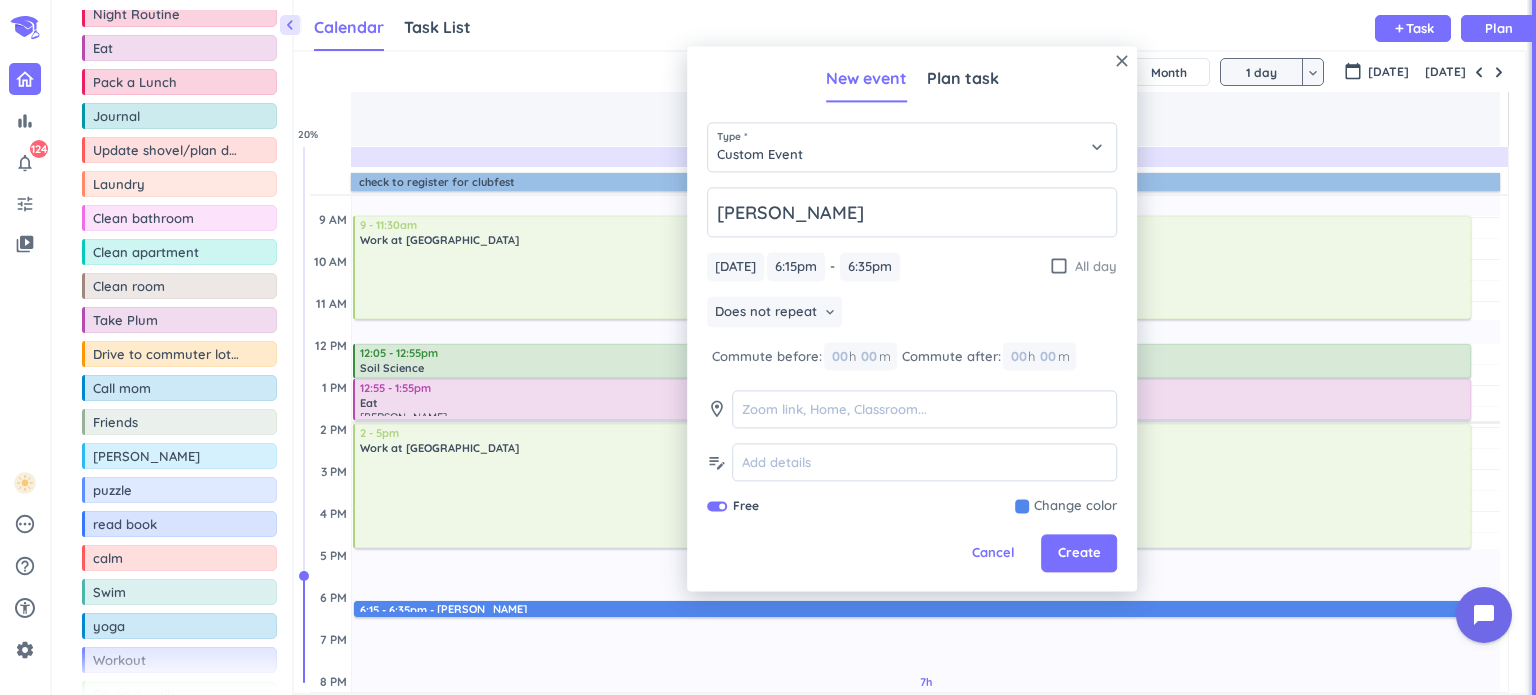 click on "check_box_outline_blank" at bounding box center [1059, 267] 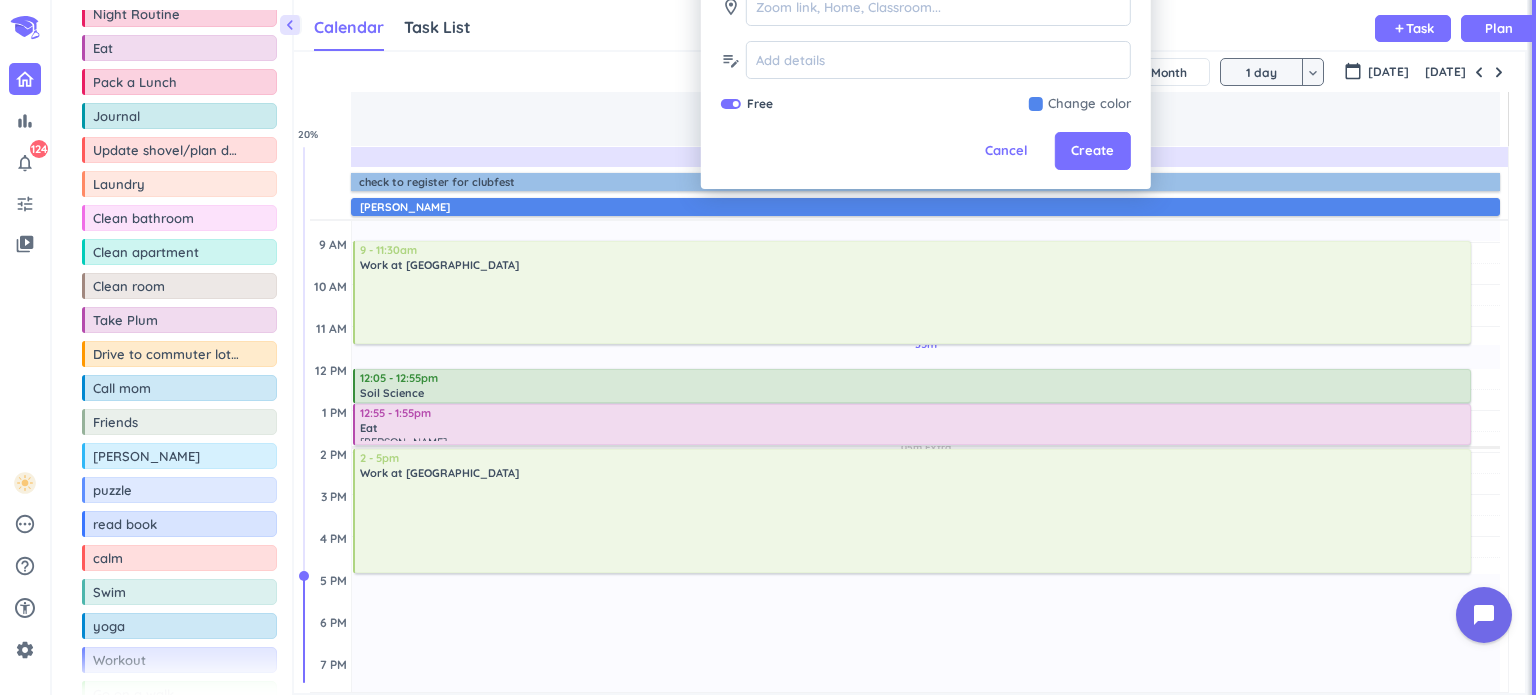 click at bounding box center (1080, 104) 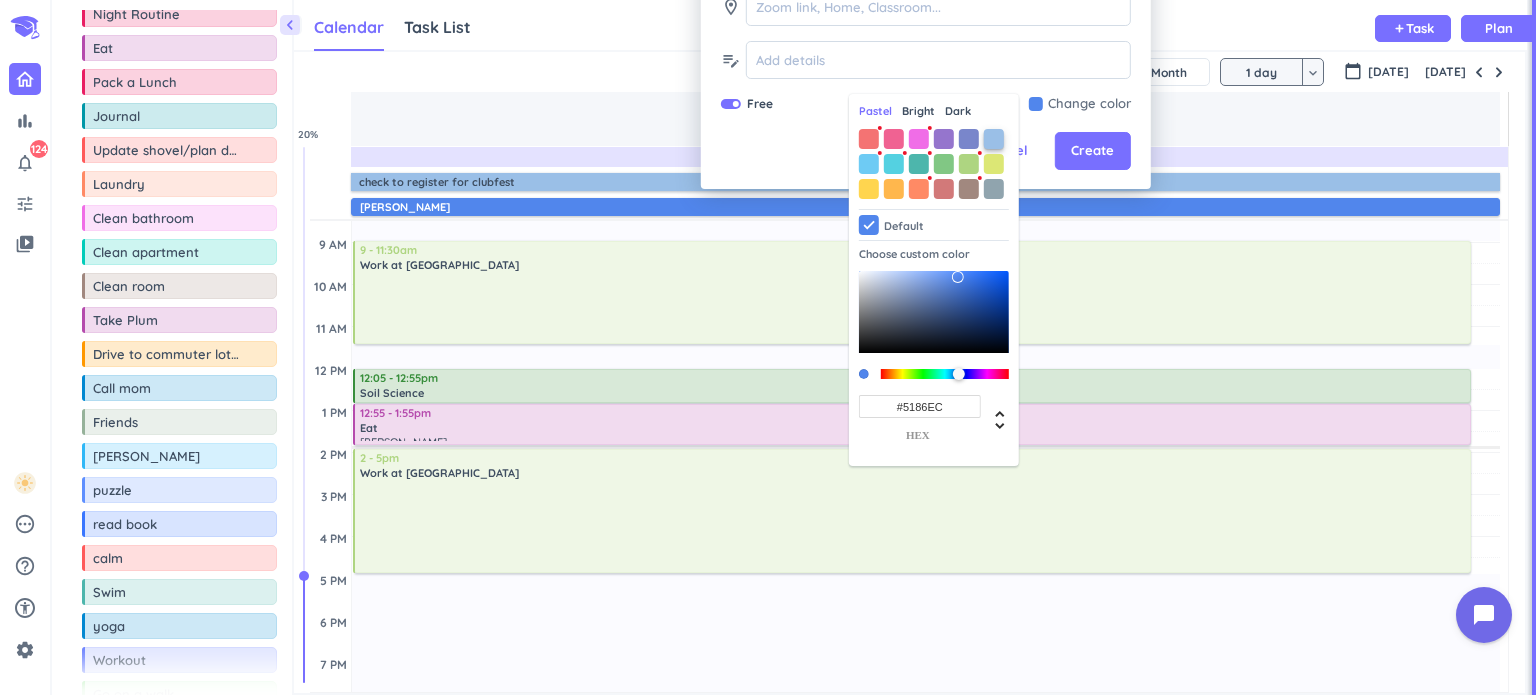 click at bounding box center (994, 139) 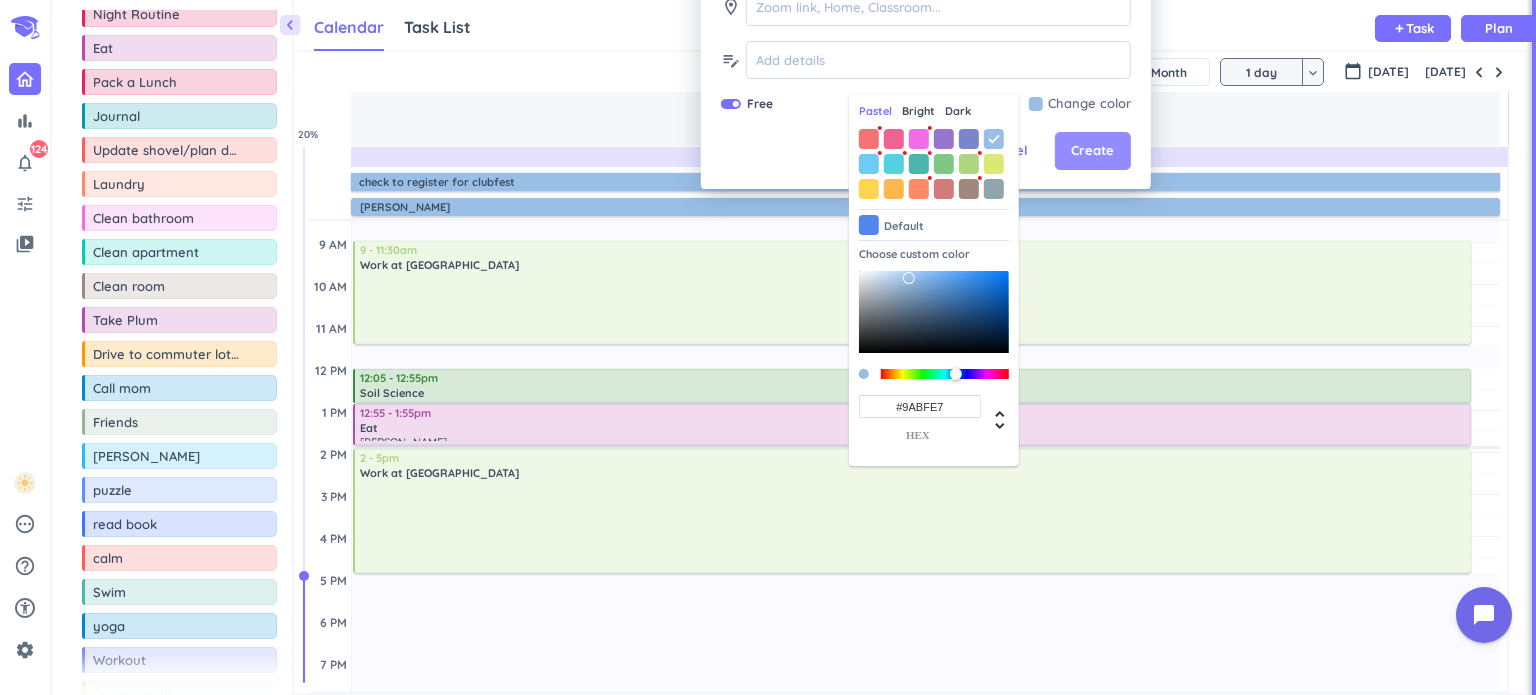 click on "Create" at bounding box center [1092, 151] 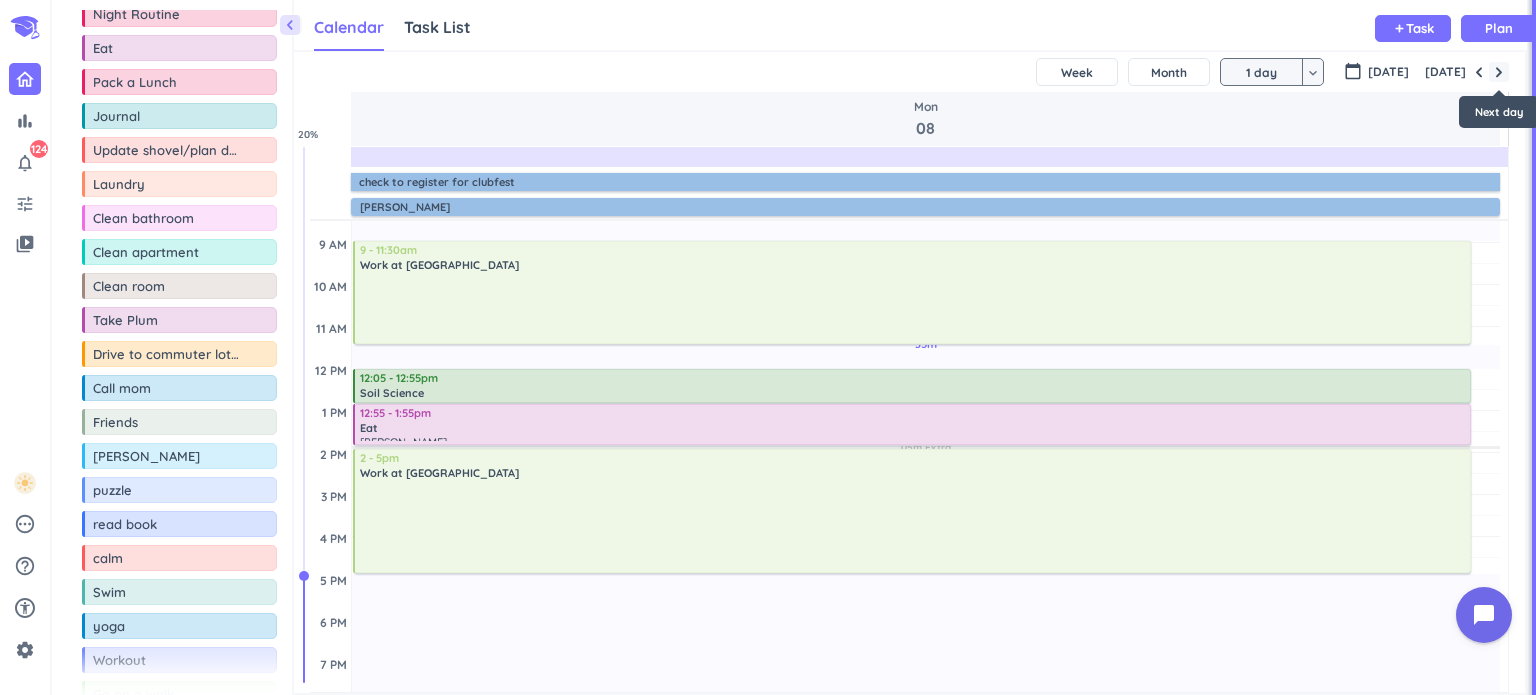 click at bounding box center (1499, 72) 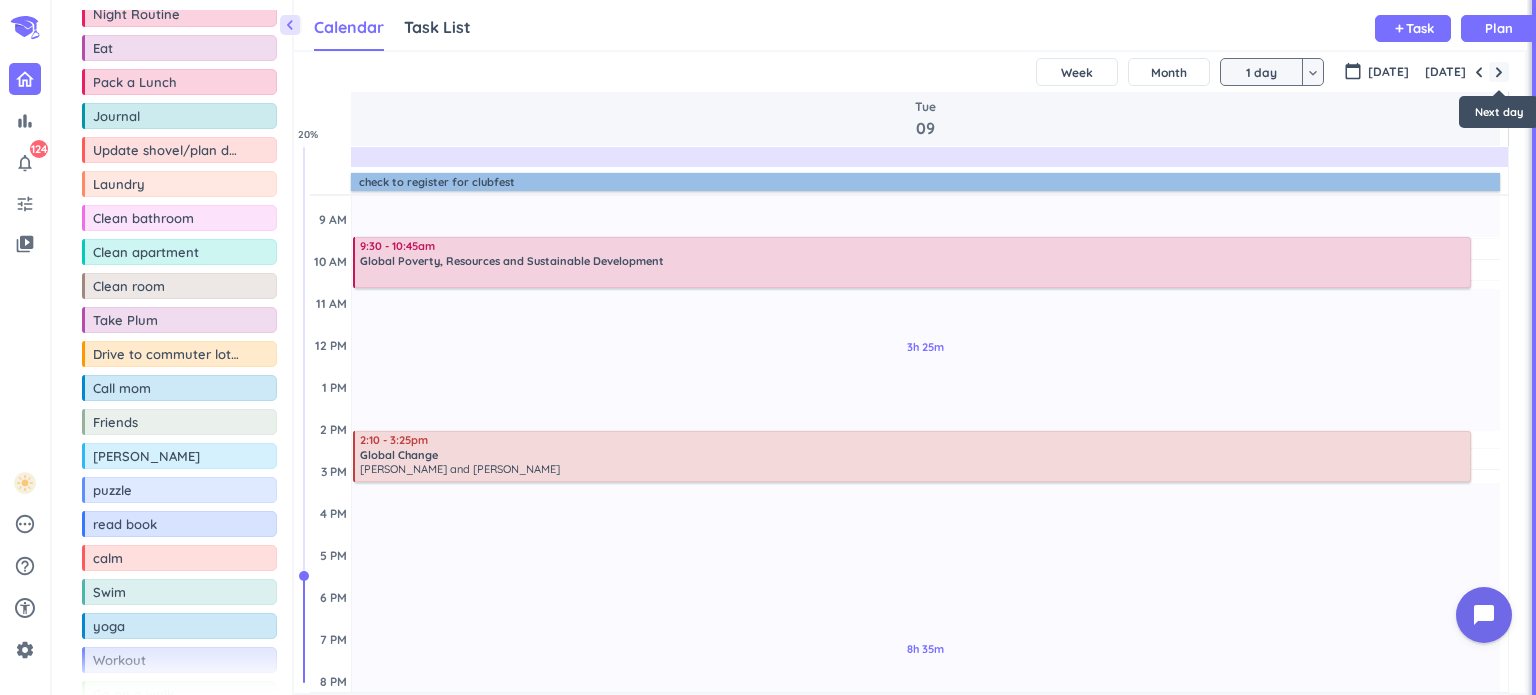 click at bounding box center (1499, 72) 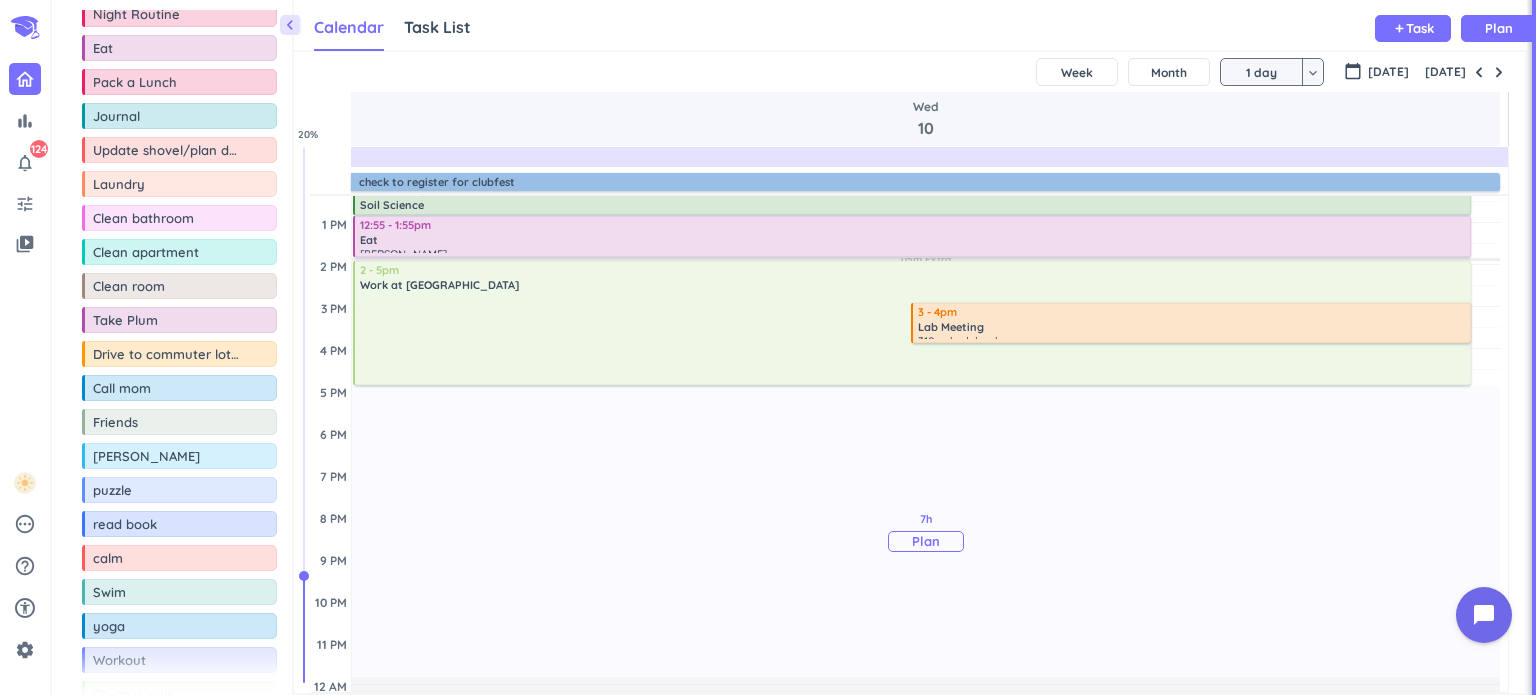 scroll, scrollTop: 292, scrollLeft: 0, axis: vertical 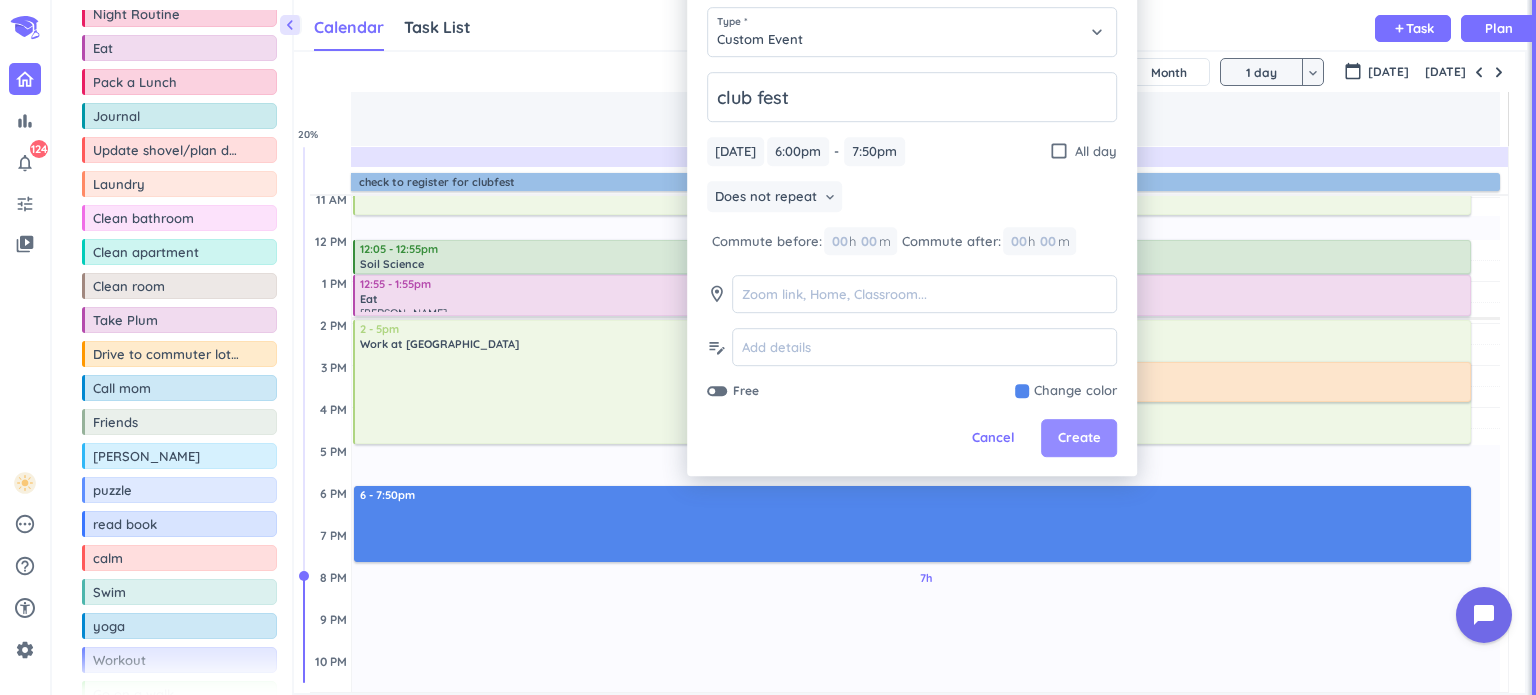 click on "Create" at bounding box center (1079, 439) 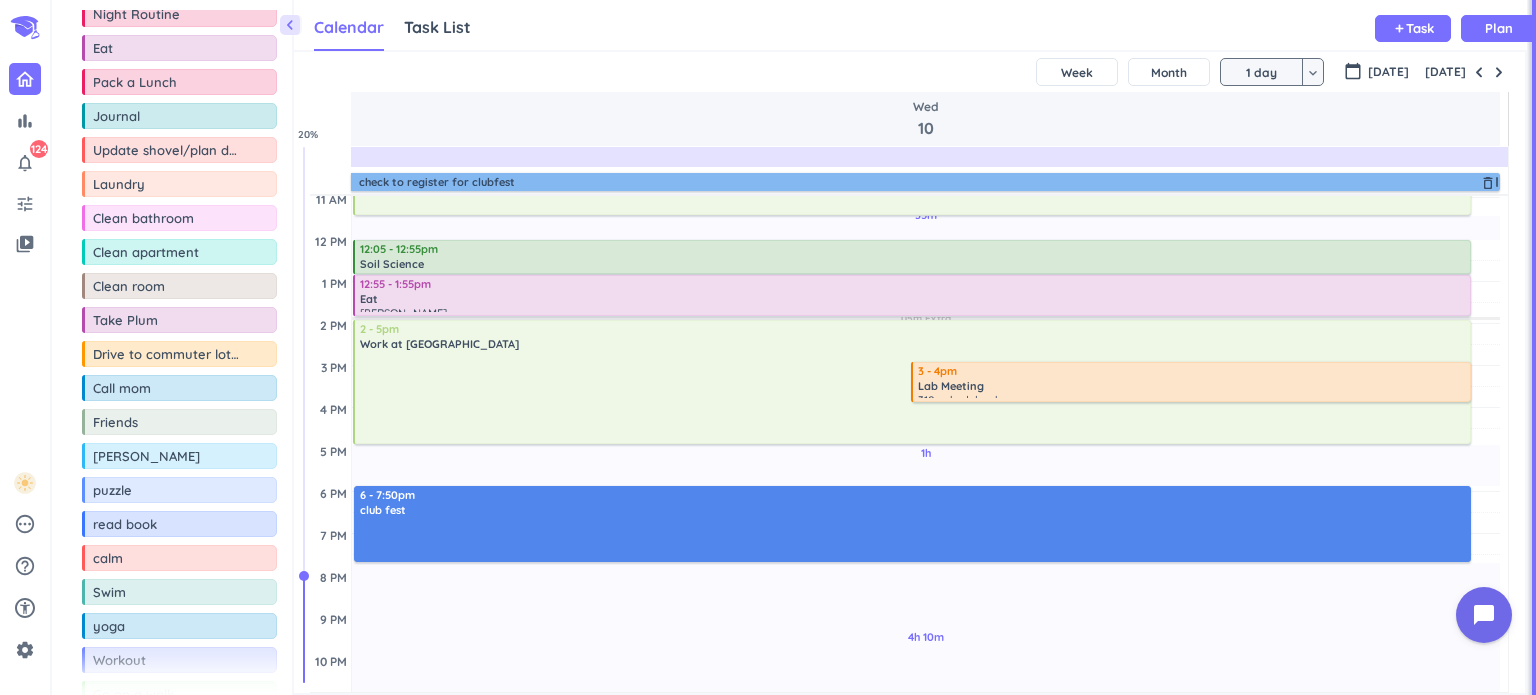 click on "check to register for clubfest" at bounding box center [927, 182] 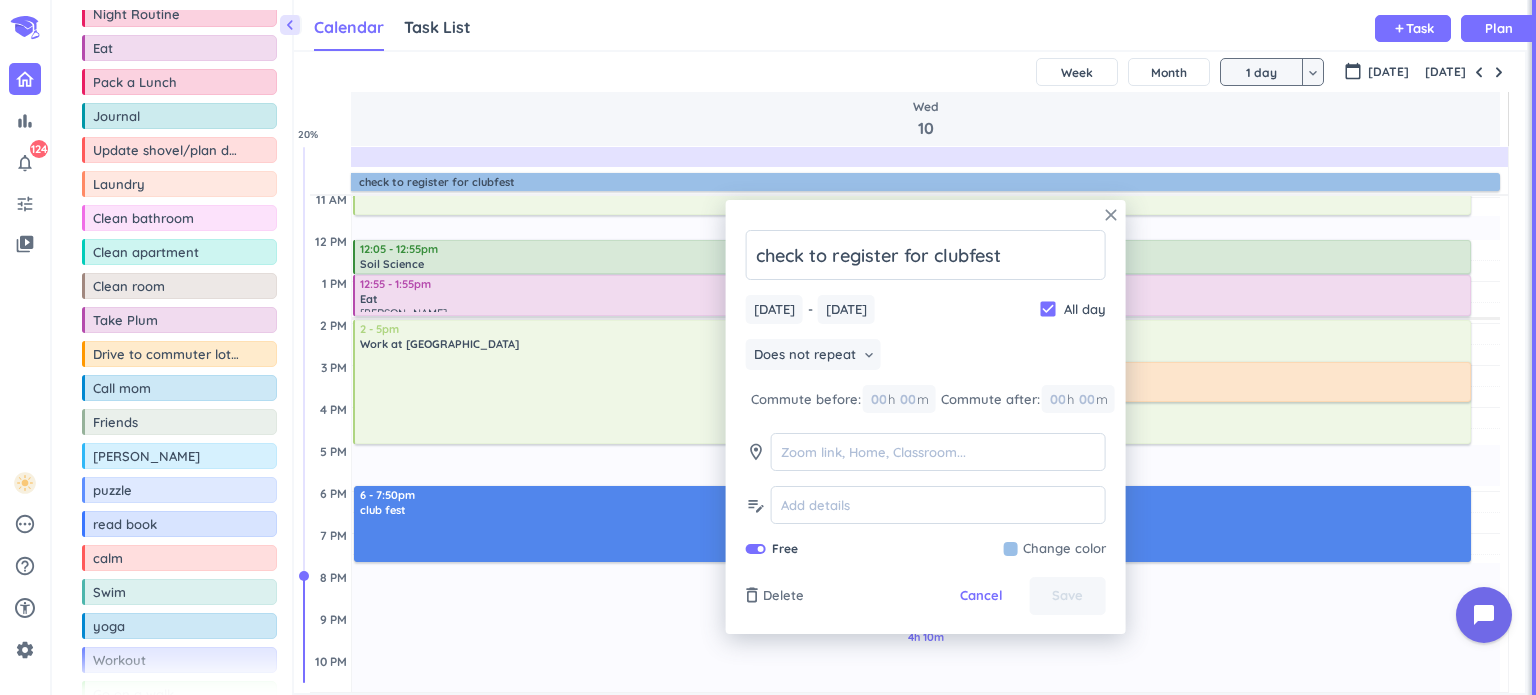 click on "close" at bounding box center (1111, 215) 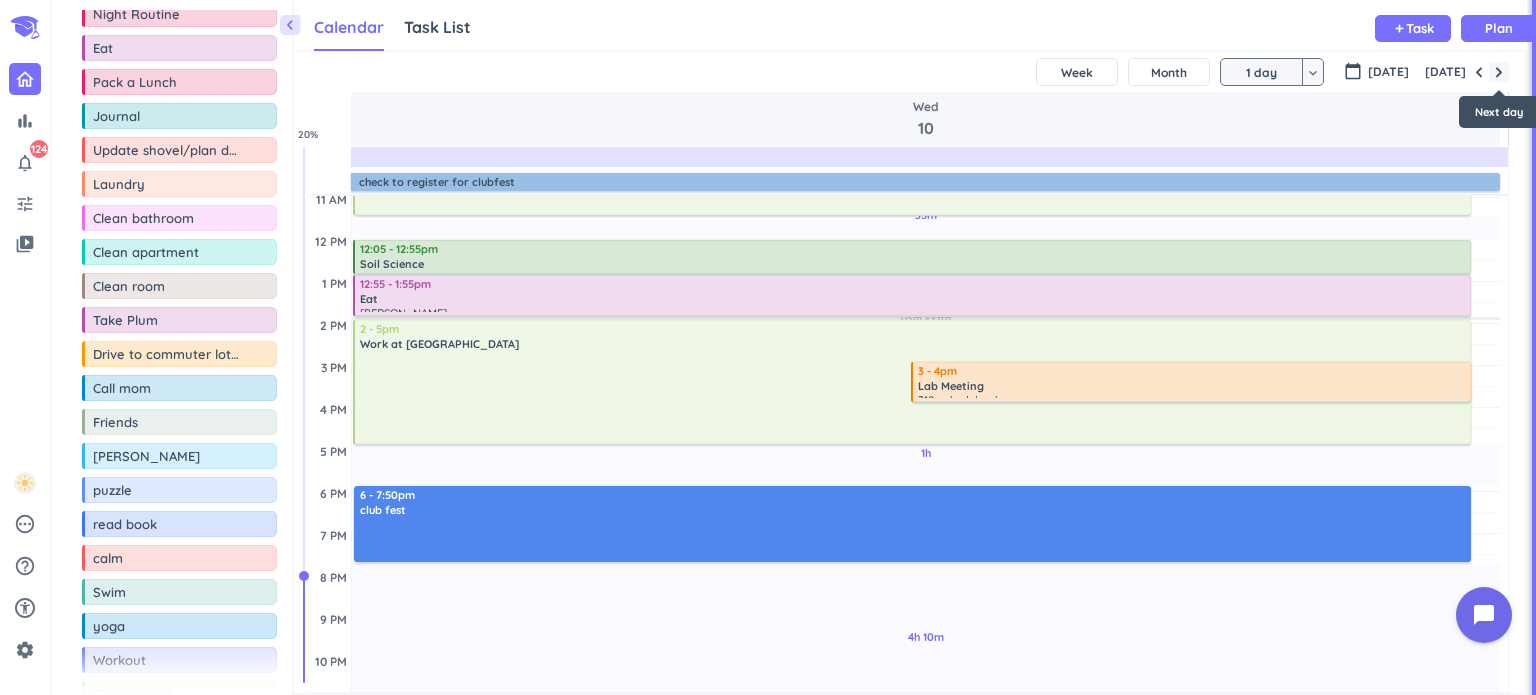 click at bounding box center (1499, 72) 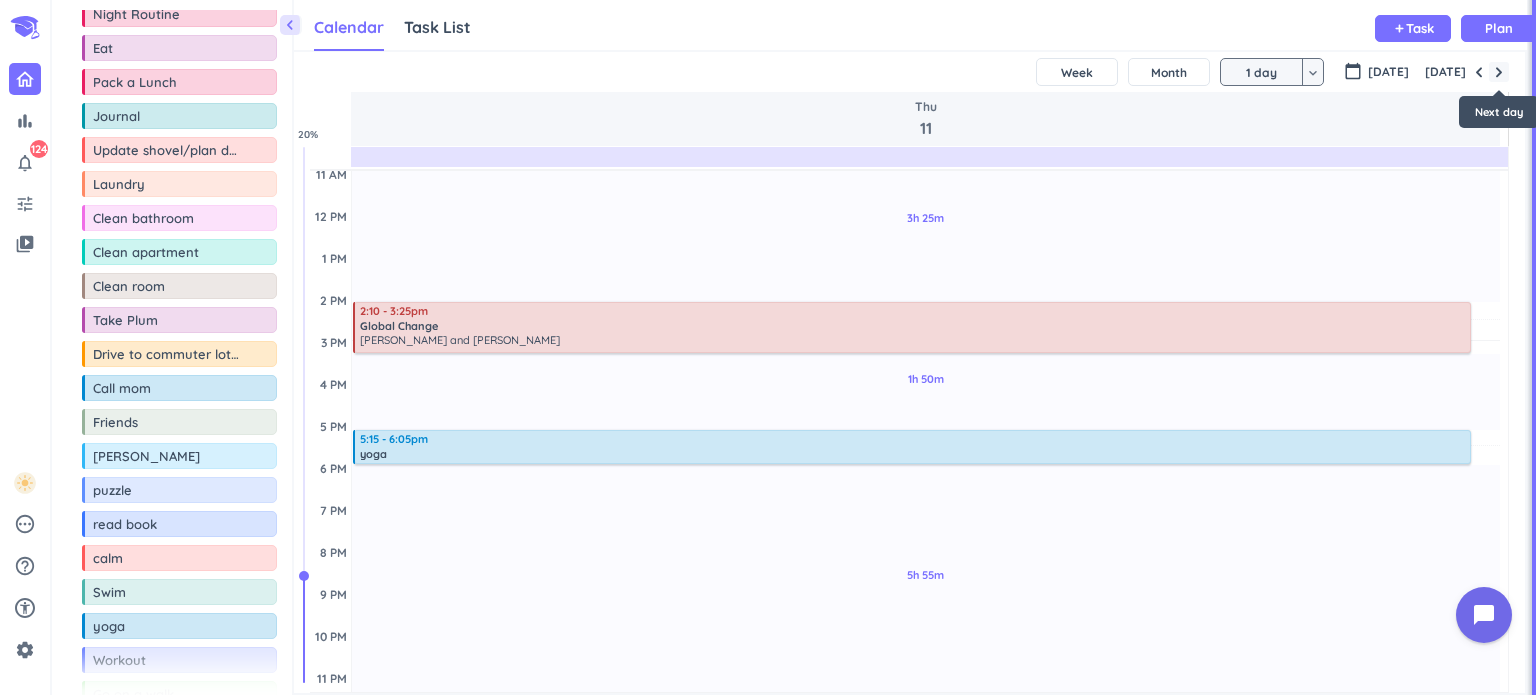 scroll, scrollTop: 188, scrollLeft: 0, axis: vertical 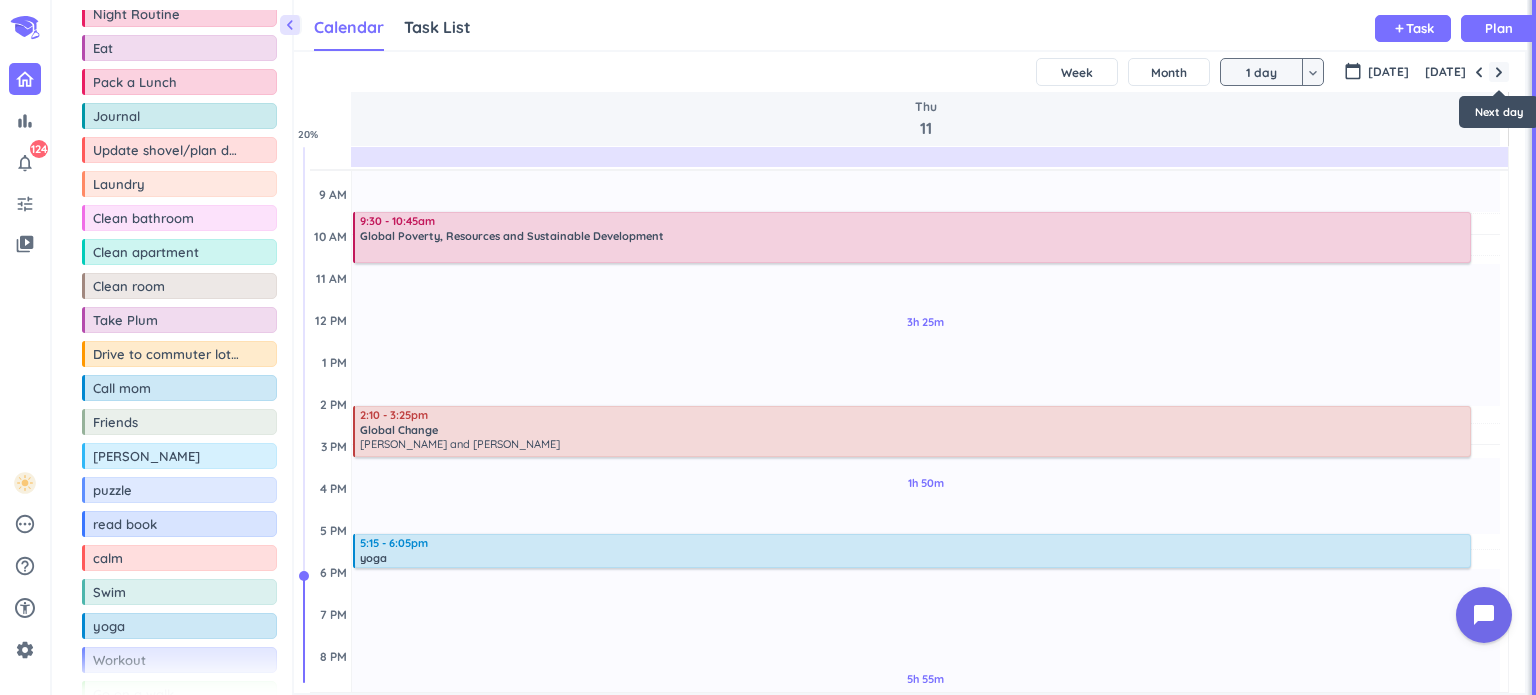 click at bounding box center [1499, 72] 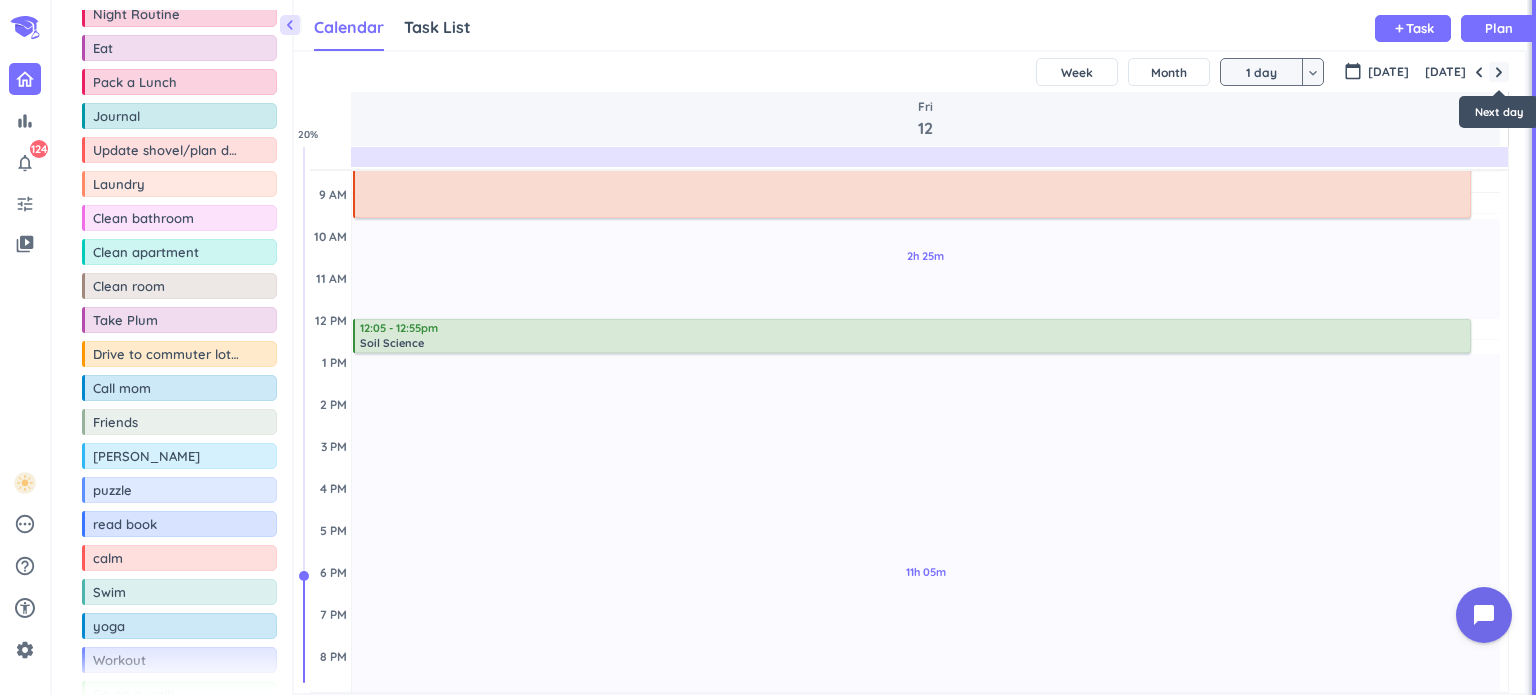 click at bounding box center (1499, 72) 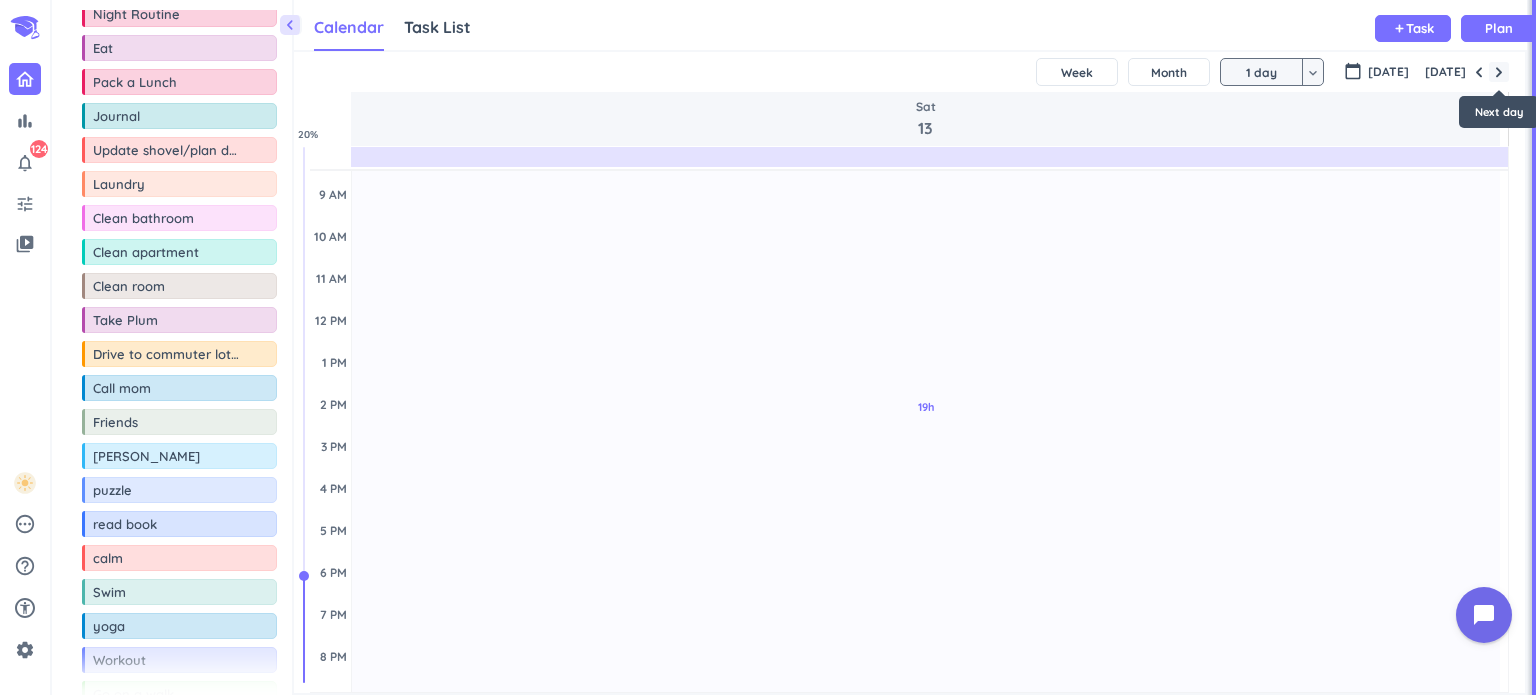click at bounding box center [1499, 72] 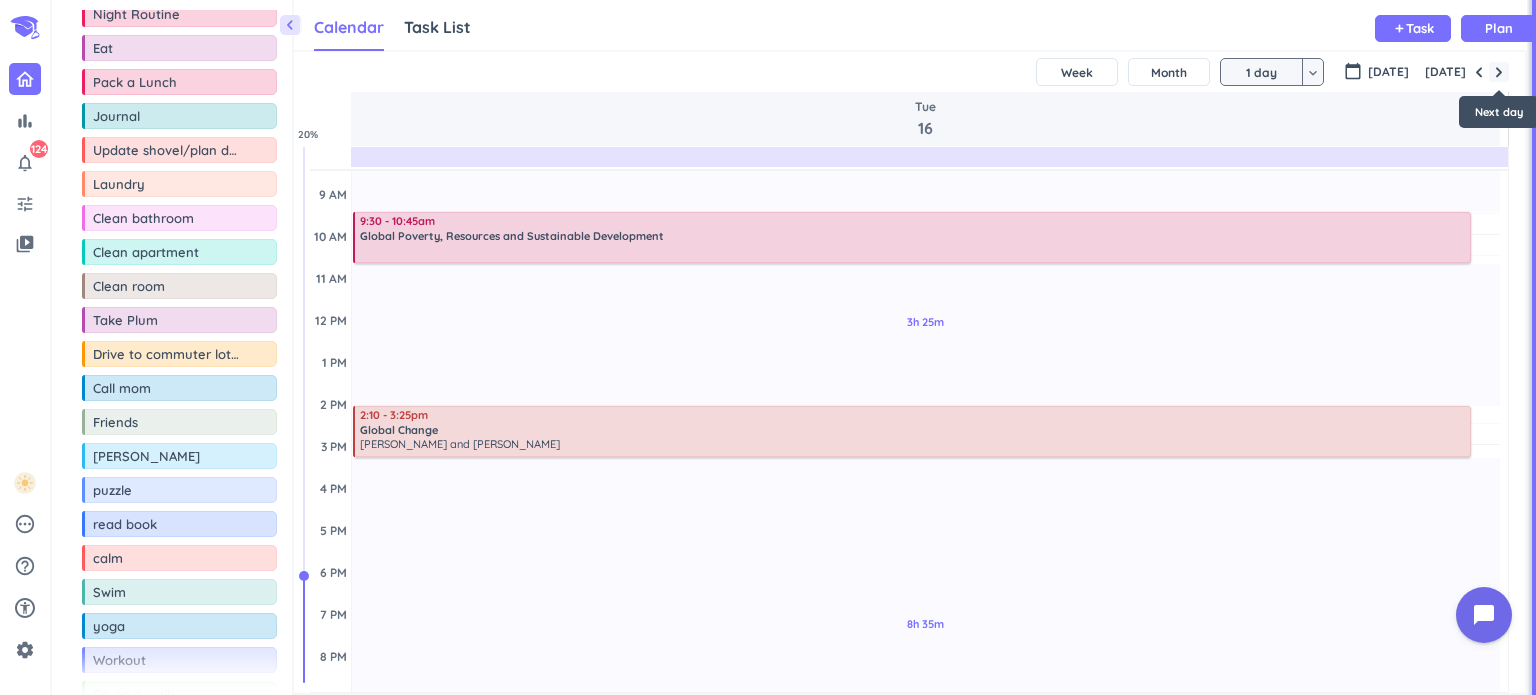 click at bounding box center (1499, 72) 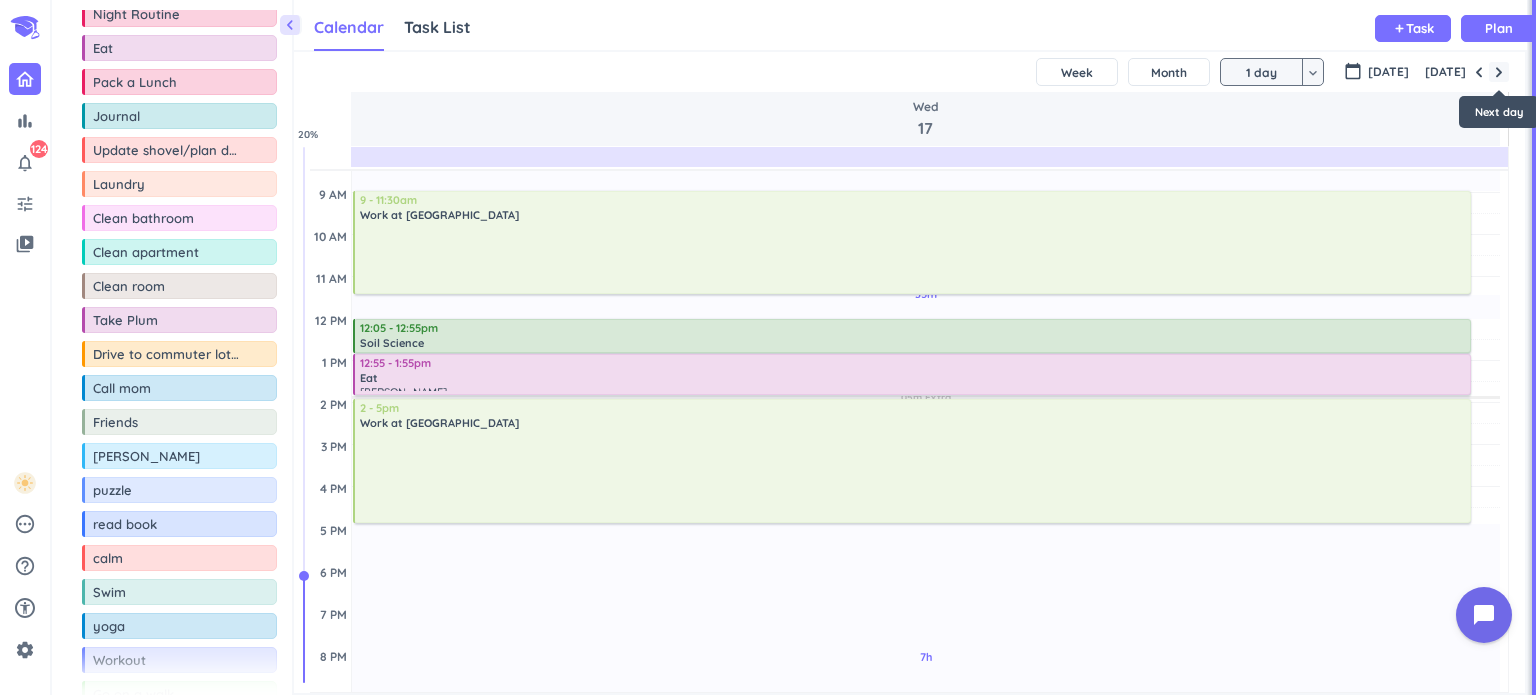 click at bounding box center [1499, 72] 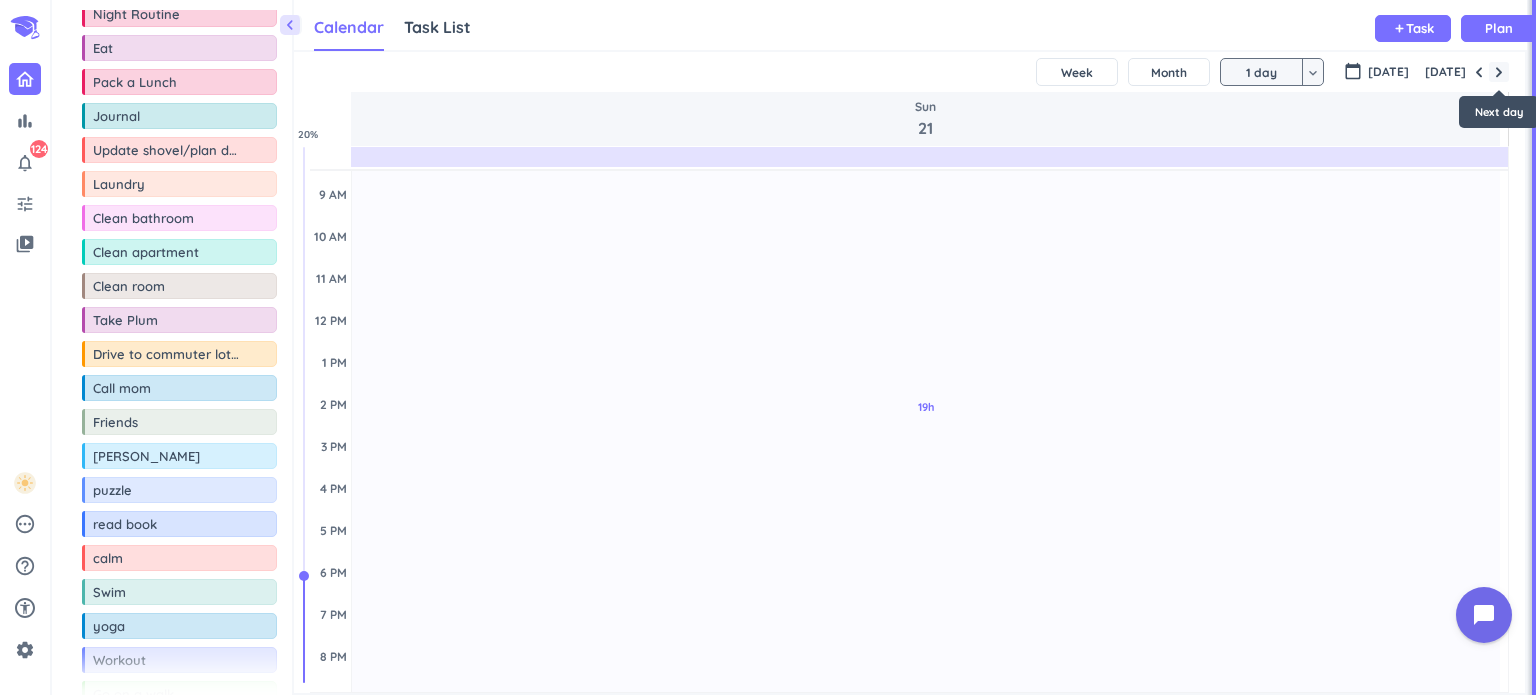 click at bounding box center [1499, 72] 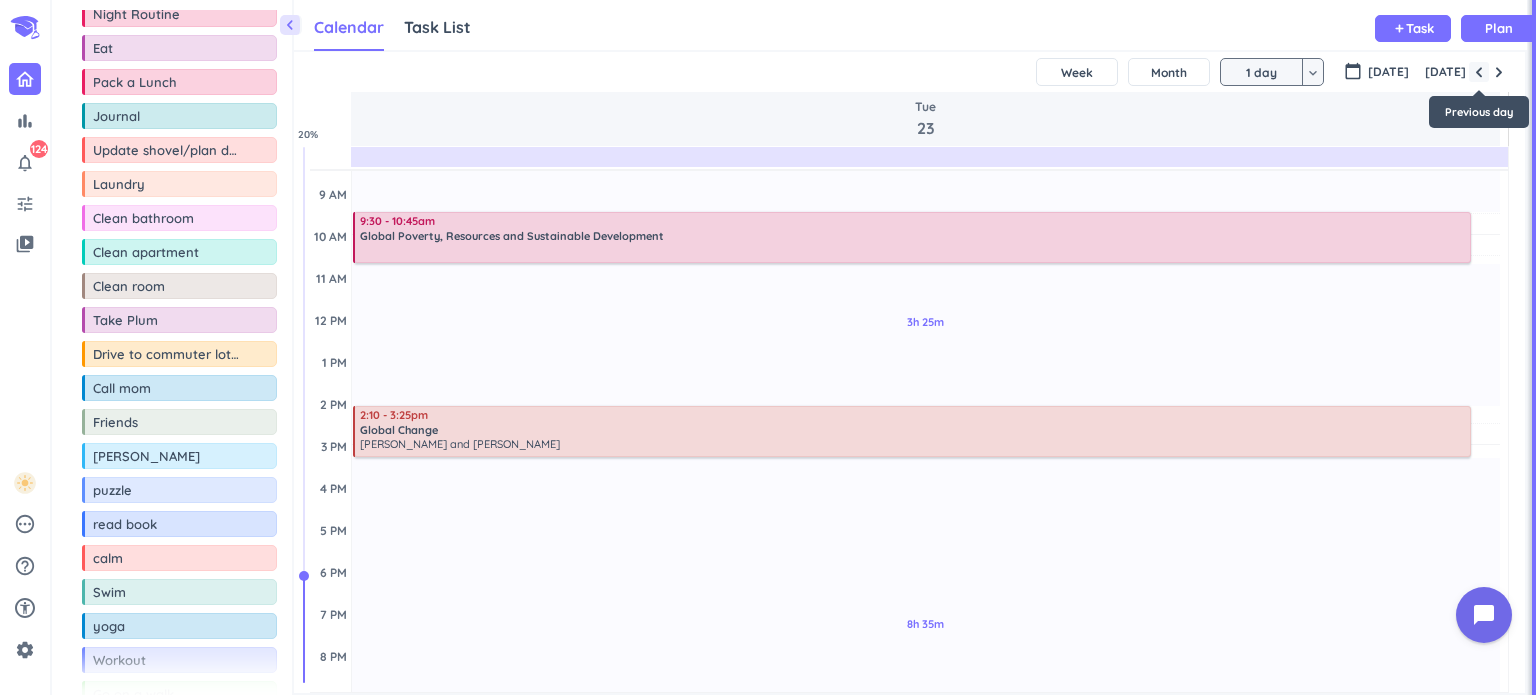 click at bounding box center [1479, 72] 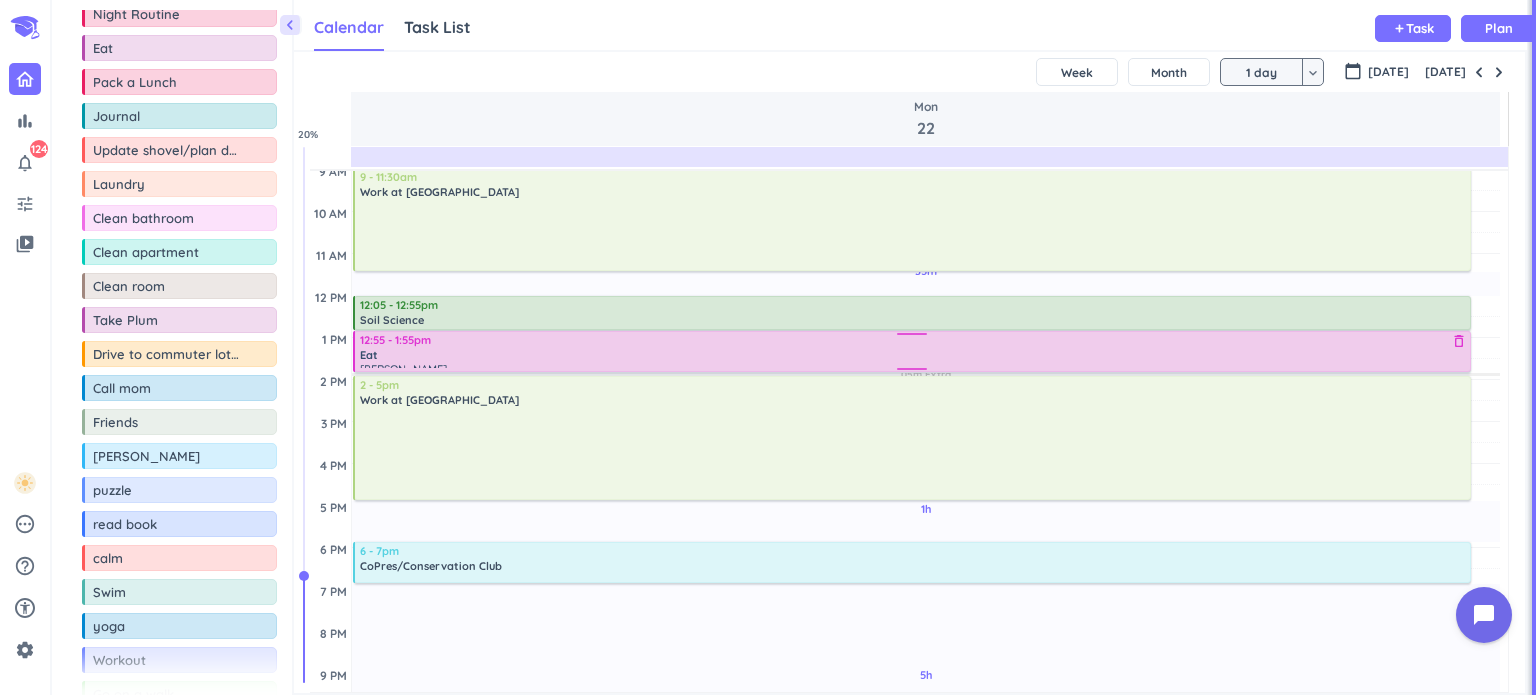 scroll, scrollTop: 212, scrollLeft: 0, axis: vertical 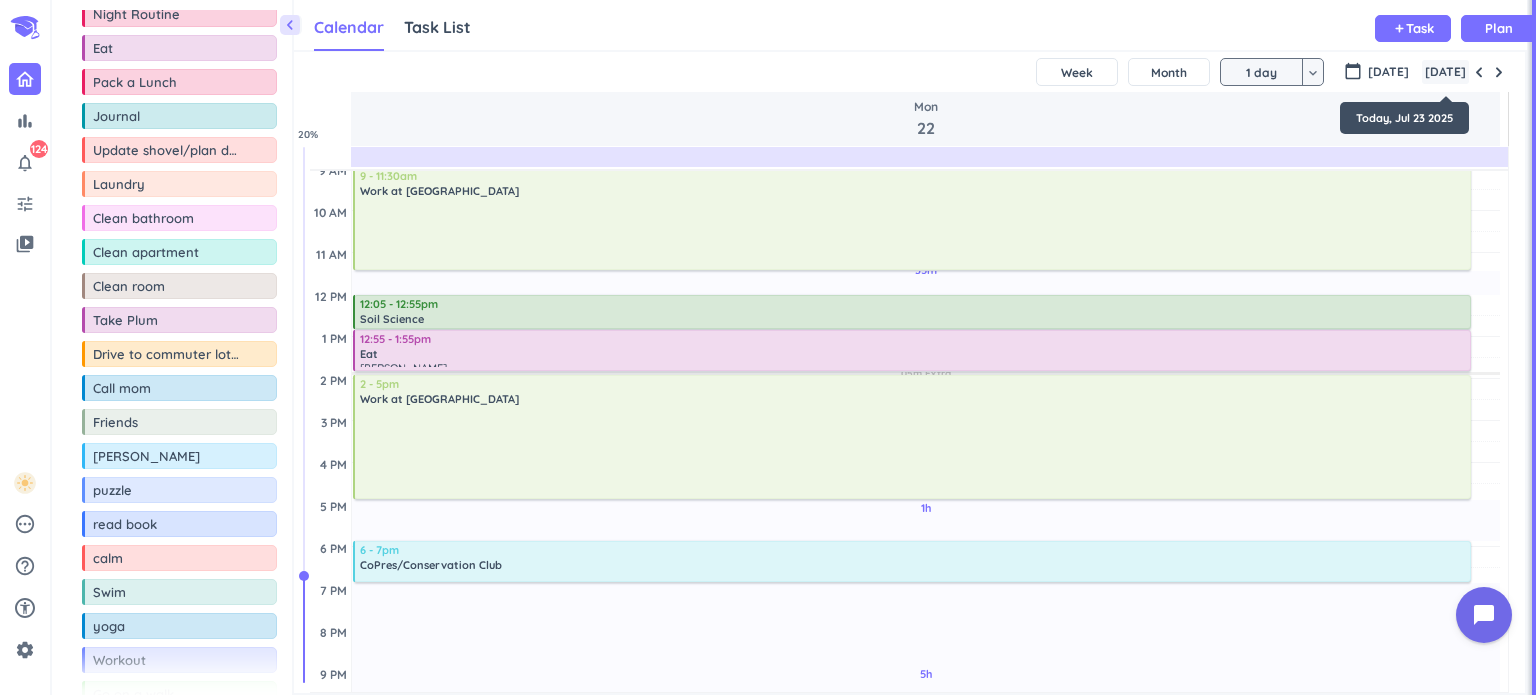 click on "[DATE]" at bounding box center [1445, 72] 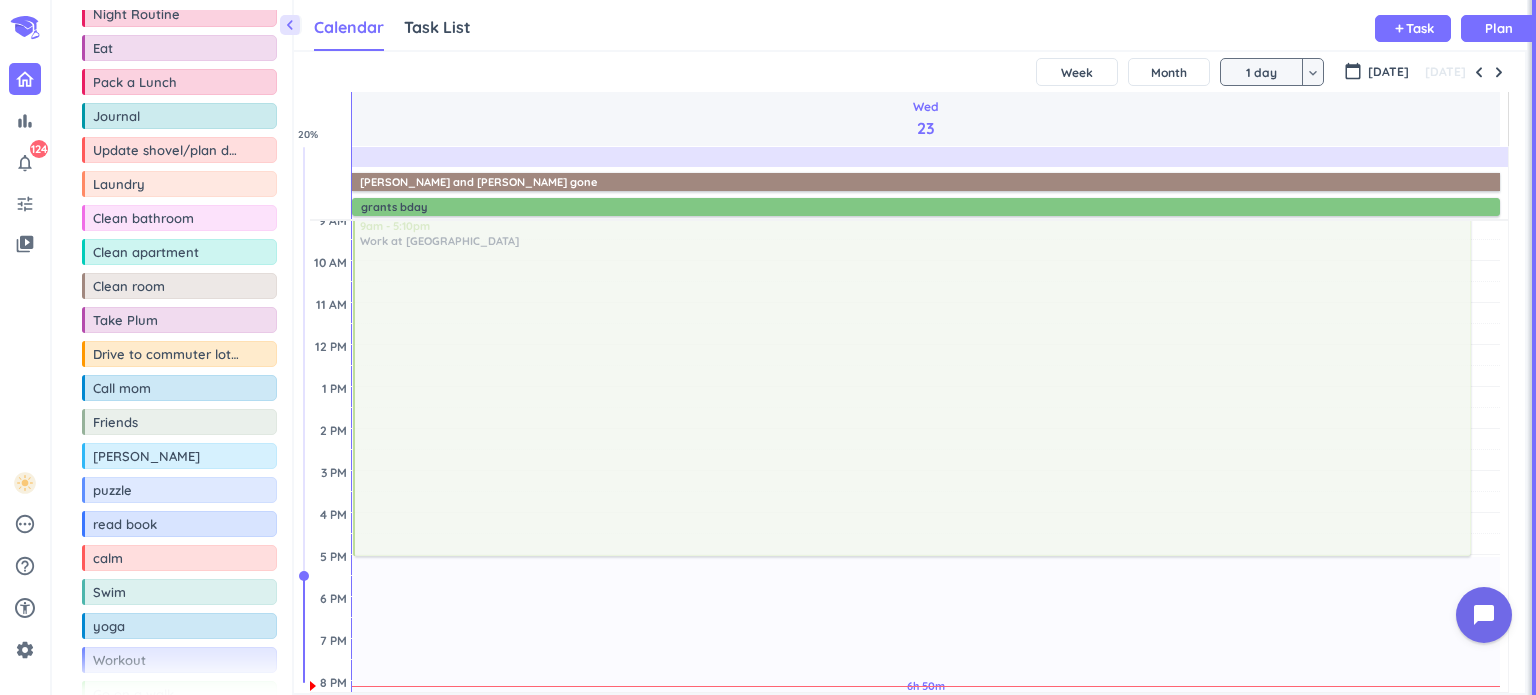 scroll, scrollTop: 188, scrollLeft: 0, axis: vertical 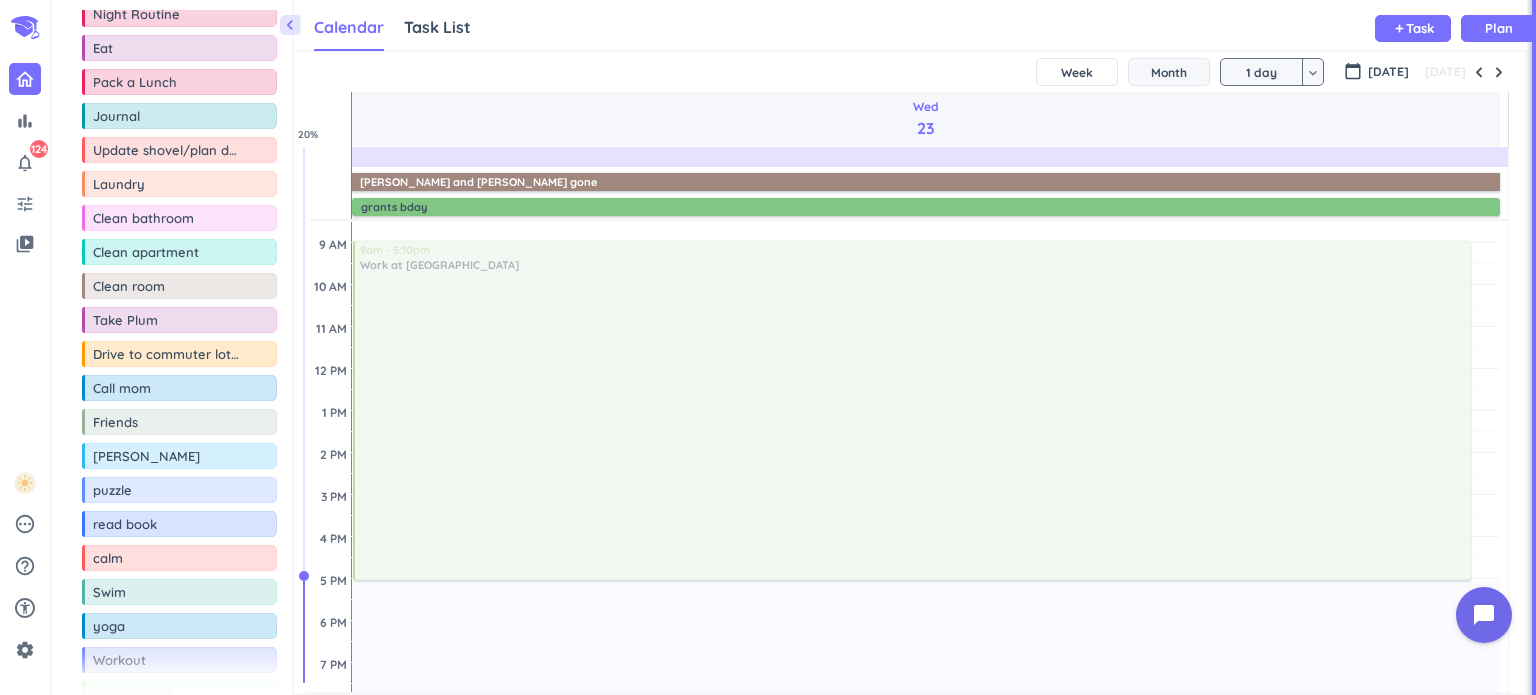 click on "Month" at bounding box center [1169, 72] 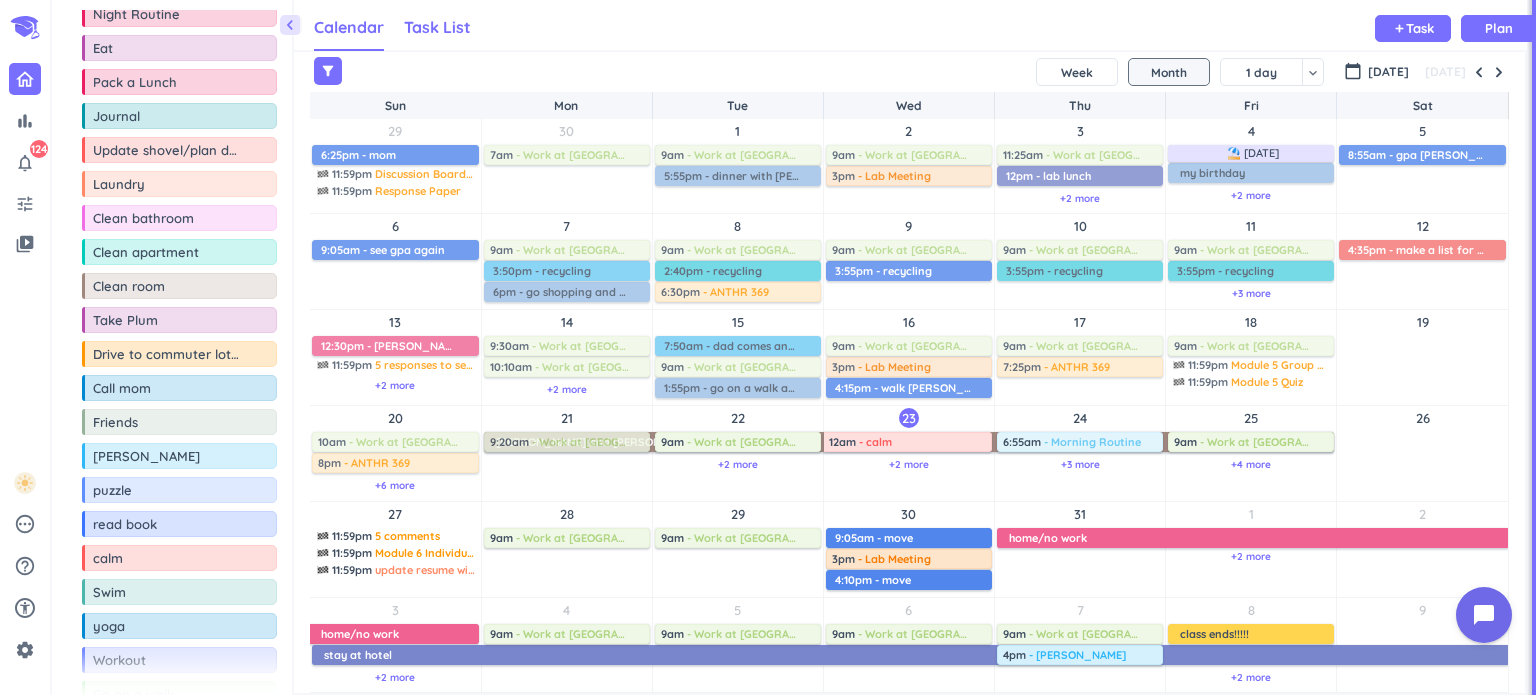 click on "Task List" at bounding box center (437, 27) 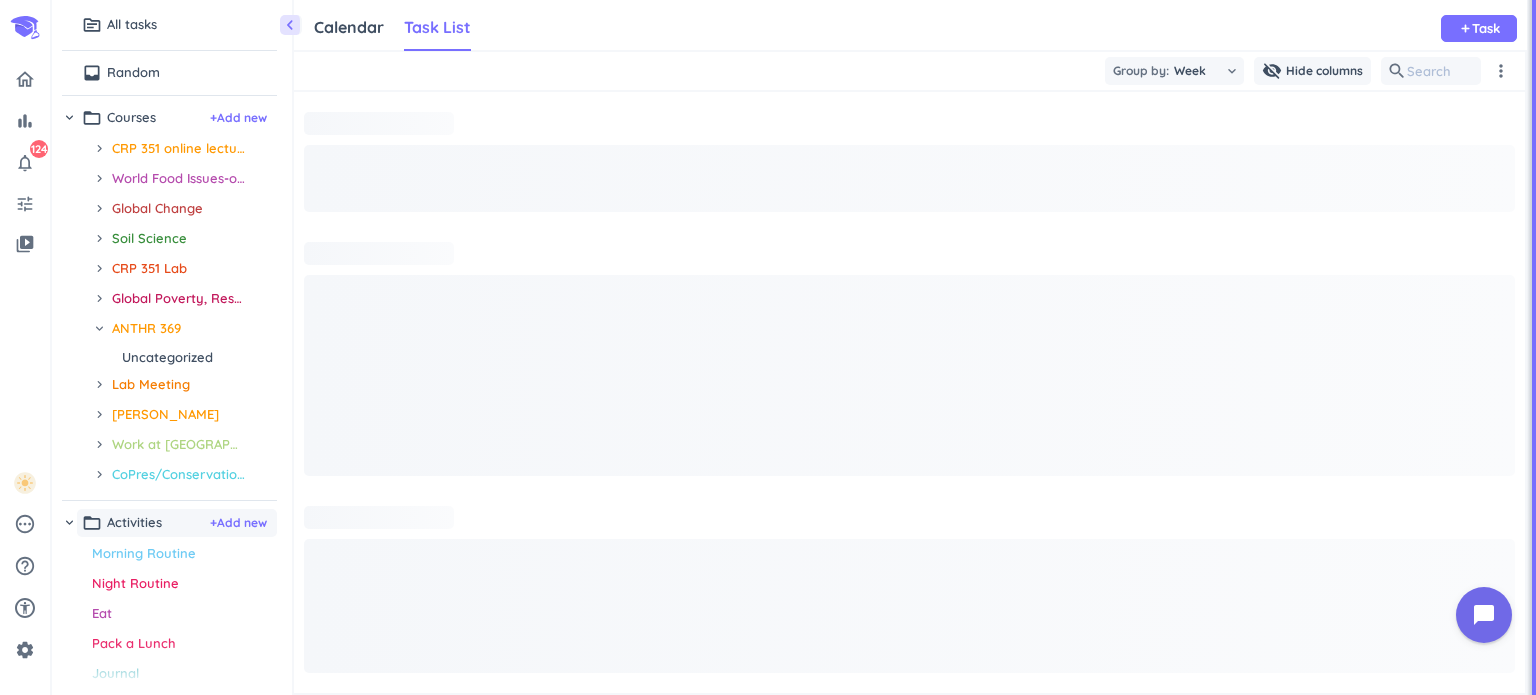scroll, scrollTop: 8, scrollLeft: 9, axis: both 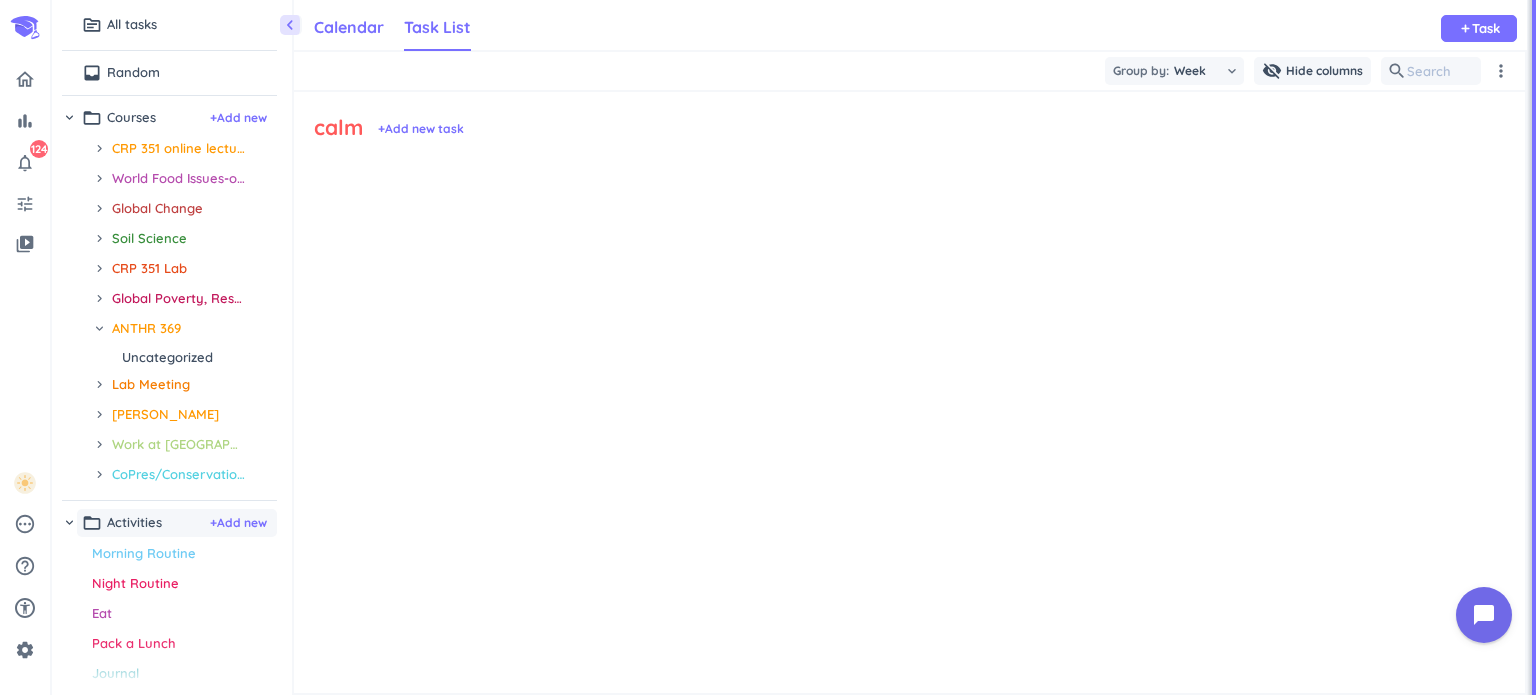 click on "Calendar" at bounding box center (349, 27) 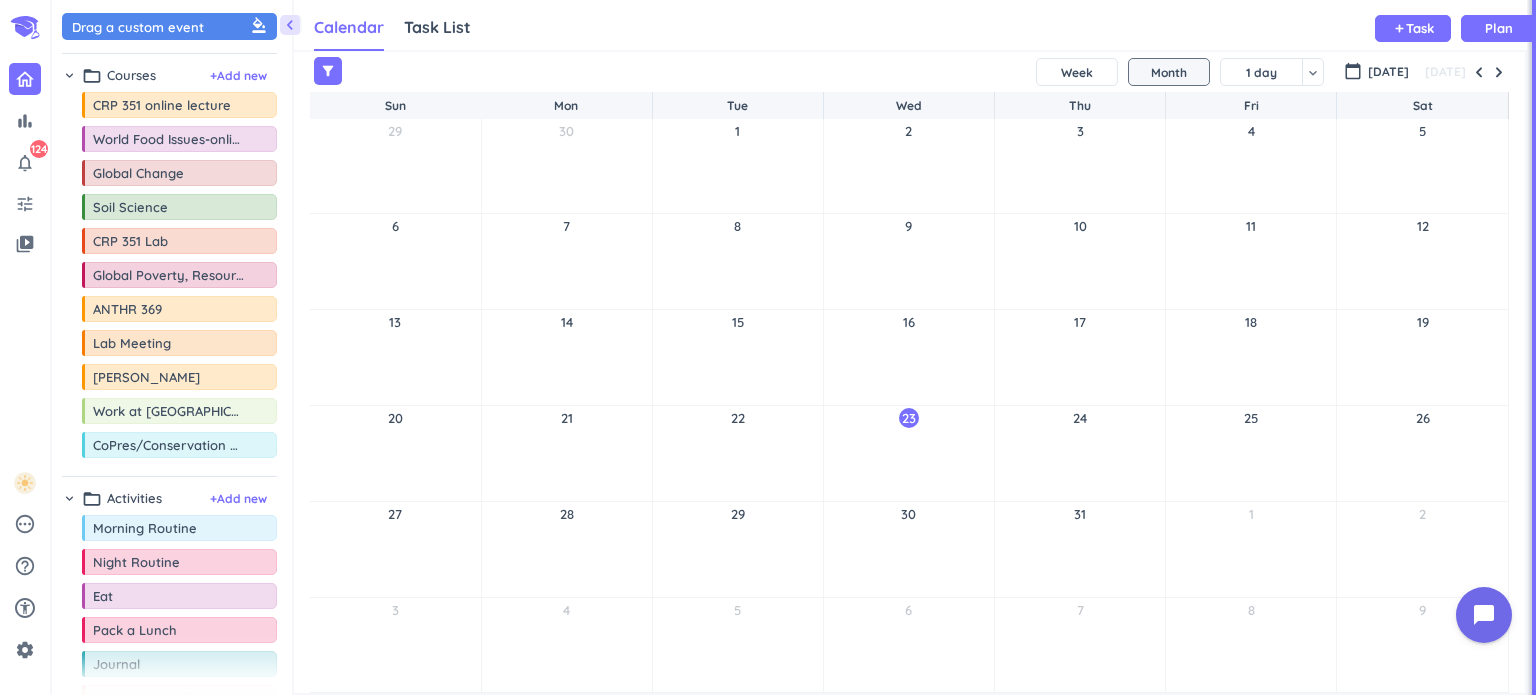 scroll, scrollTop: 8, scrollLeft: 9, axis: both 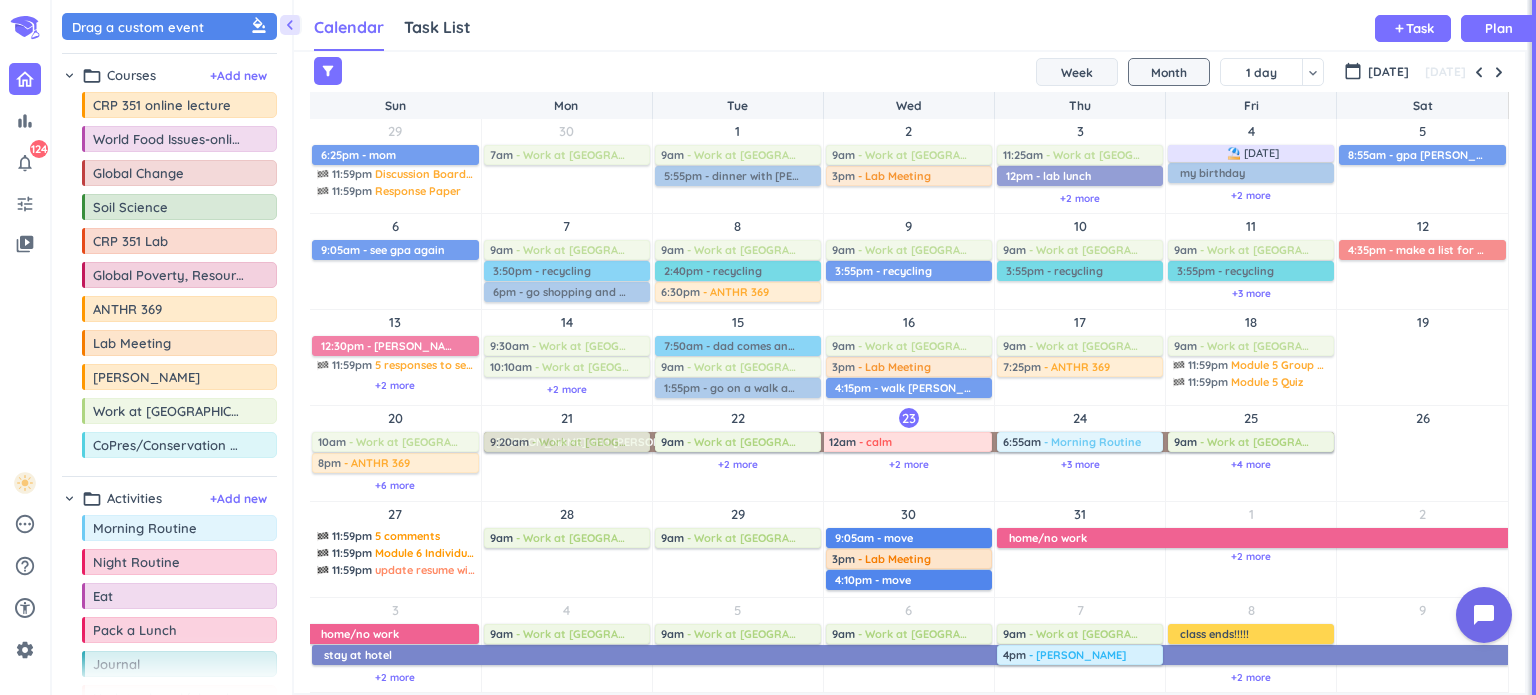 click on "Week" at bounding box center (1077, 72) 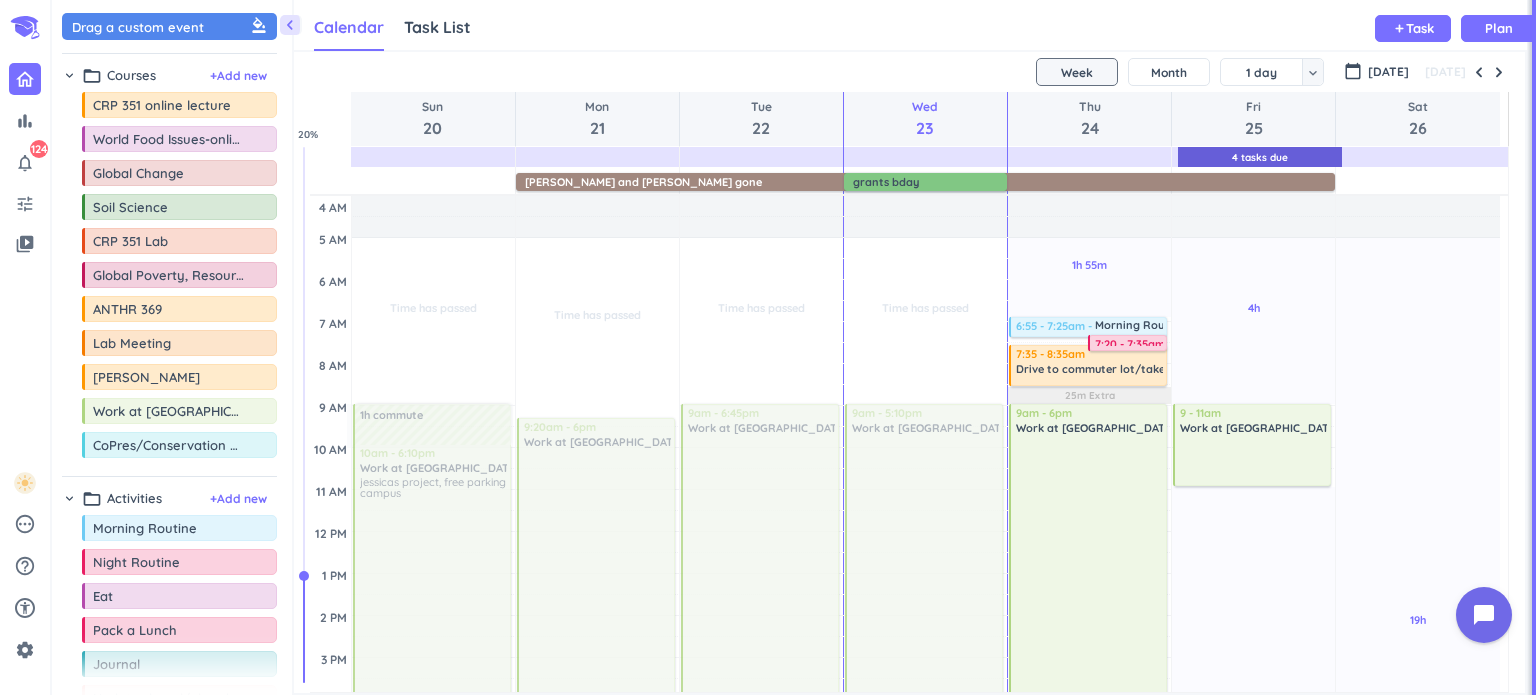 scroll, scrollTop: 218, scrollLeft: 0, axis: vertical 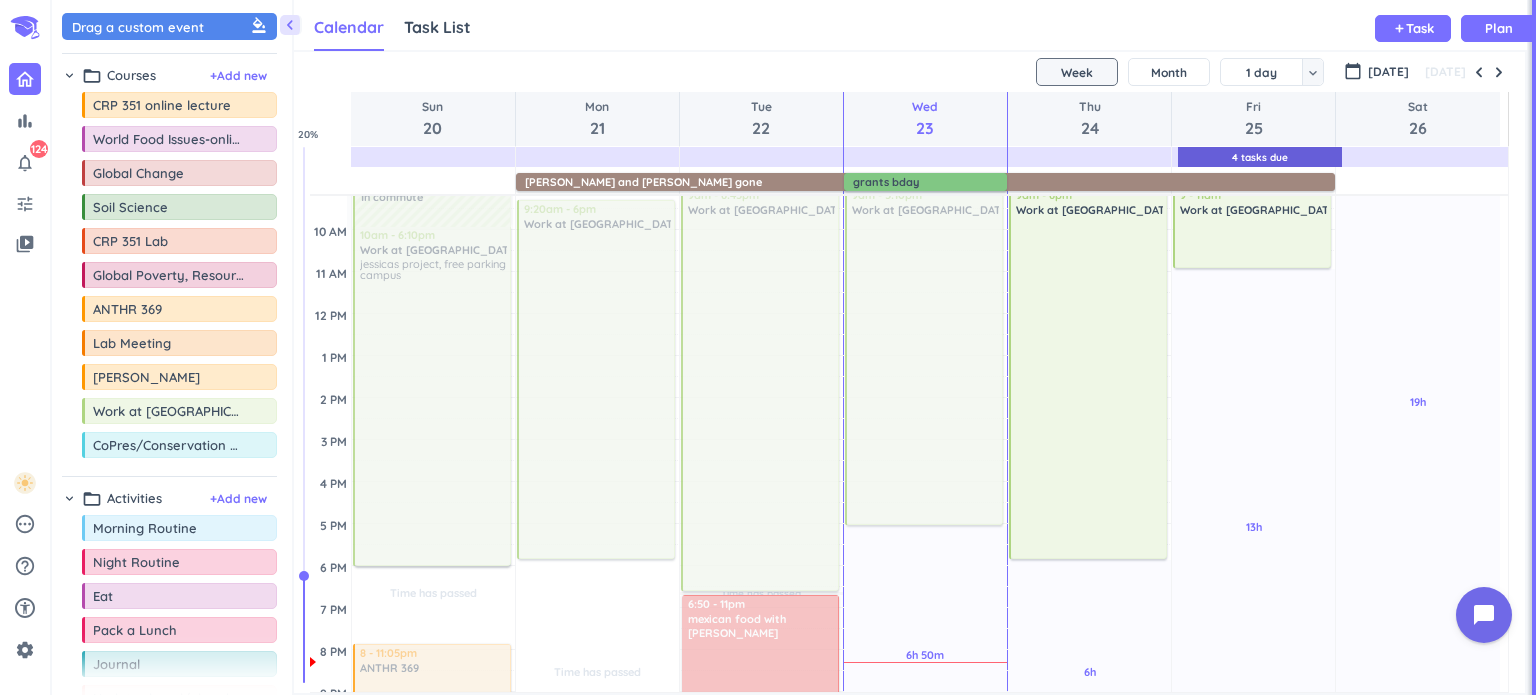 click on "keyboard_arrow_down" at bounding box center [1313, 73] 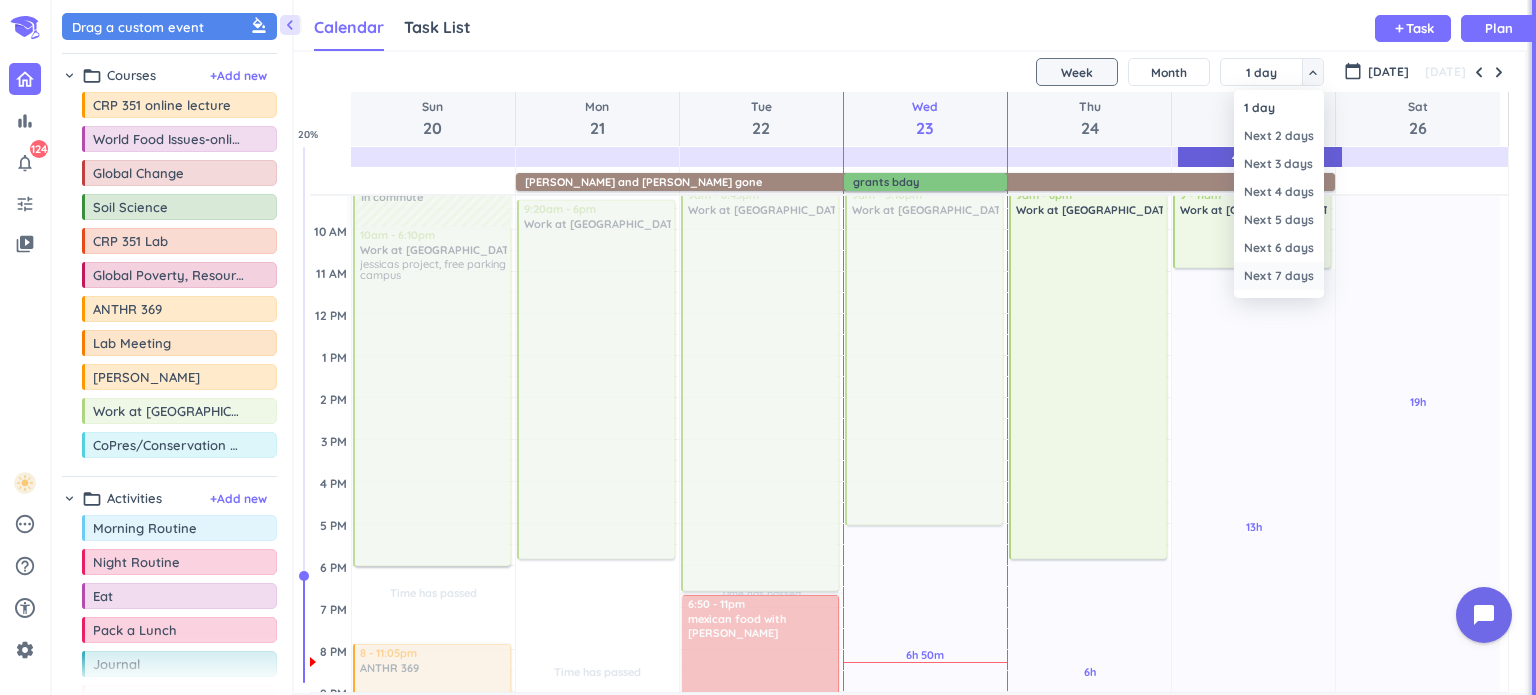click on "Next 7 days" at bounding box center [1279, 276] 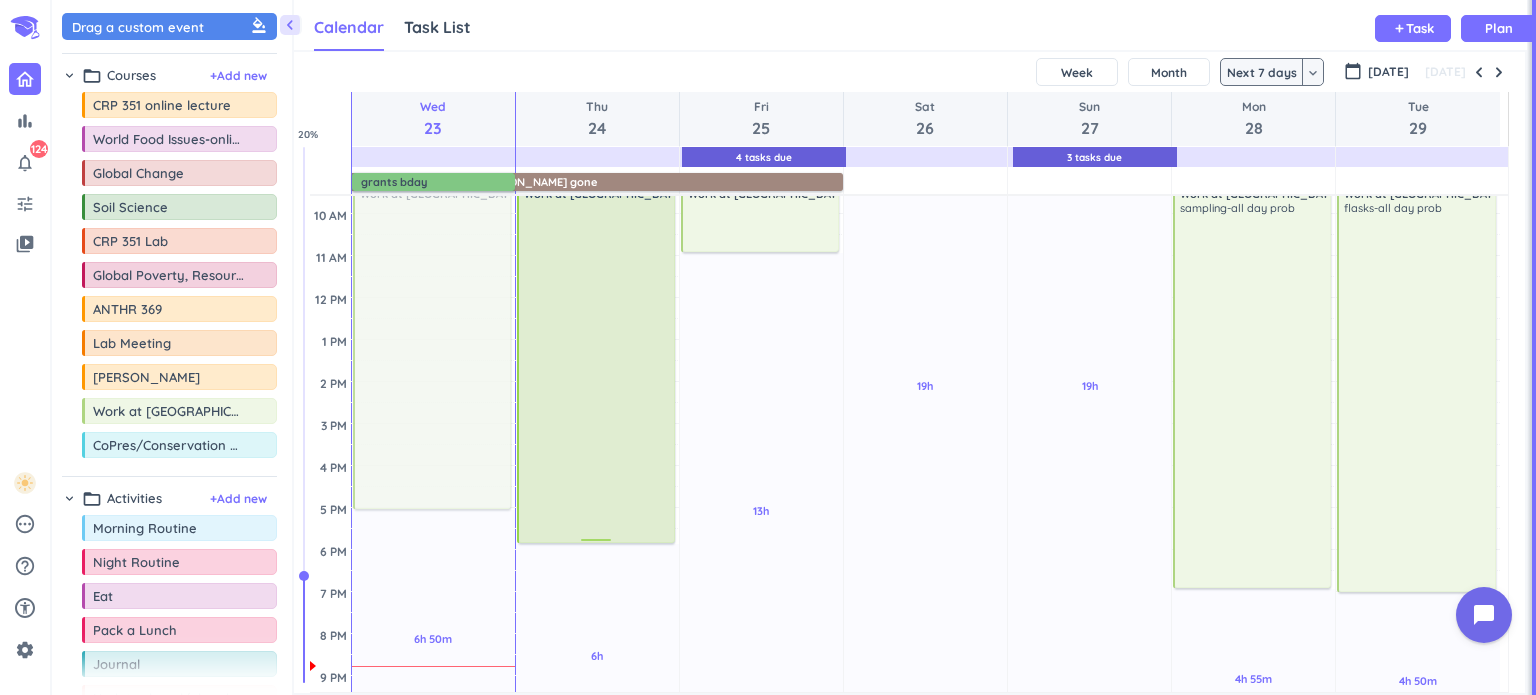 scroll, scrollTop: 190, scrollLeft: 0, axis: vertical 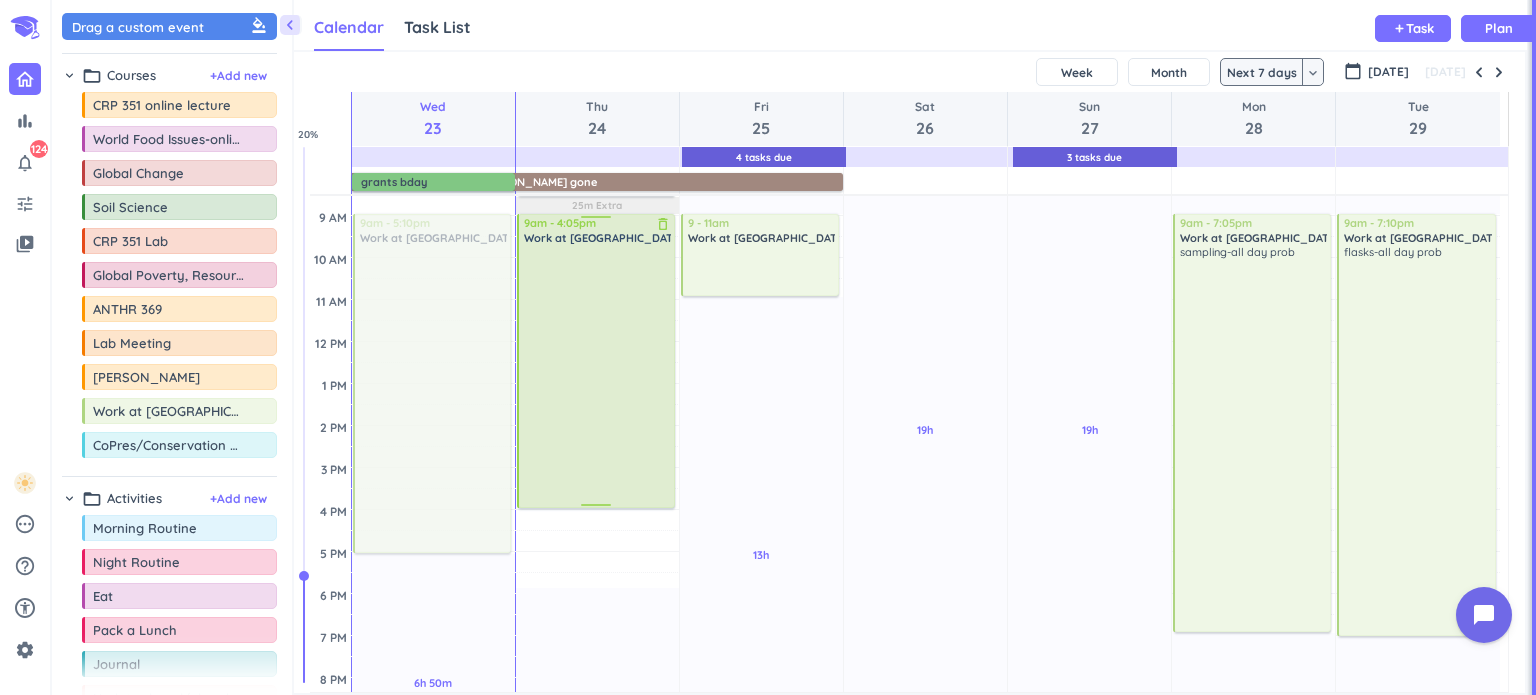 drag, startPoint x: 597, startPoint y: 585, endPoint x: 601, endPoint y: 505, distance: 80.09994 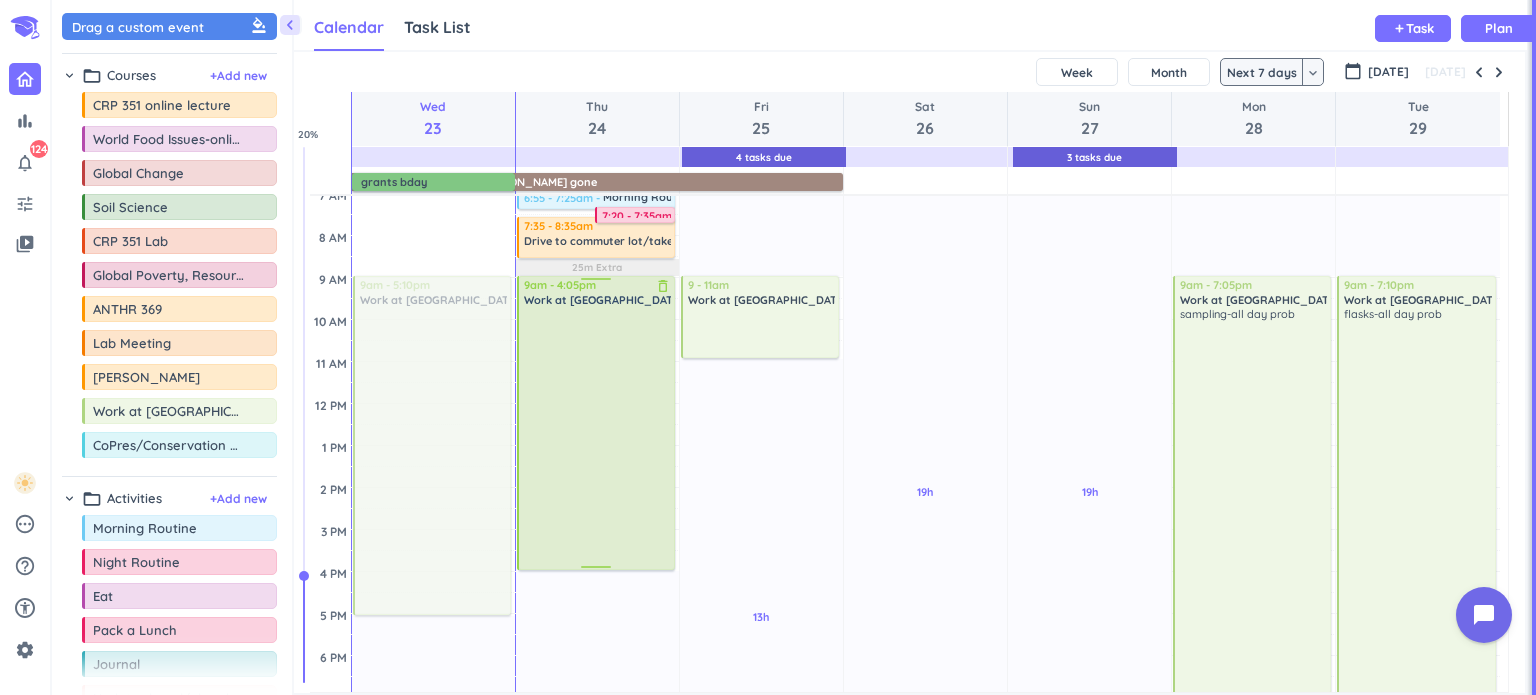 scroll, scrollTop: 120, scrollLeft: 0, axis: vertical 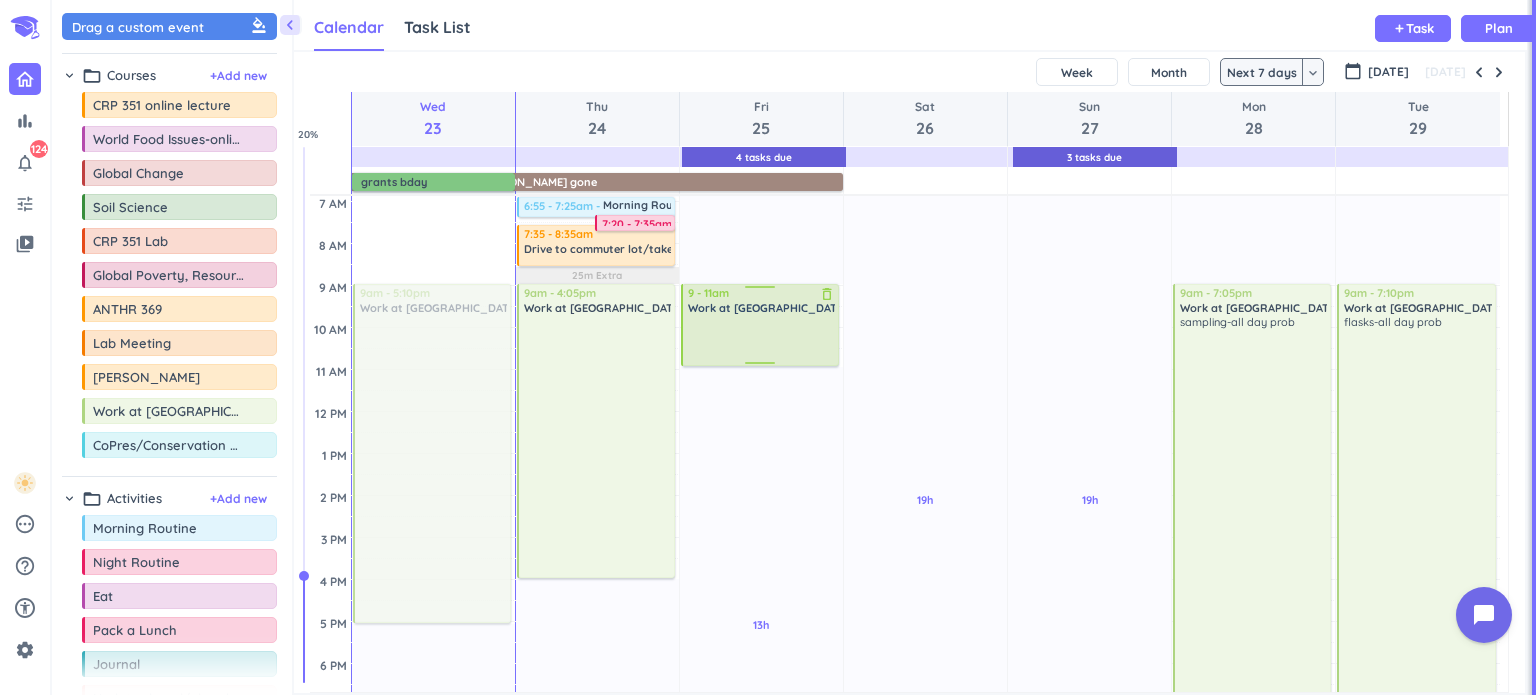 click on "delete_outline" at bounding box center [827, 294] 